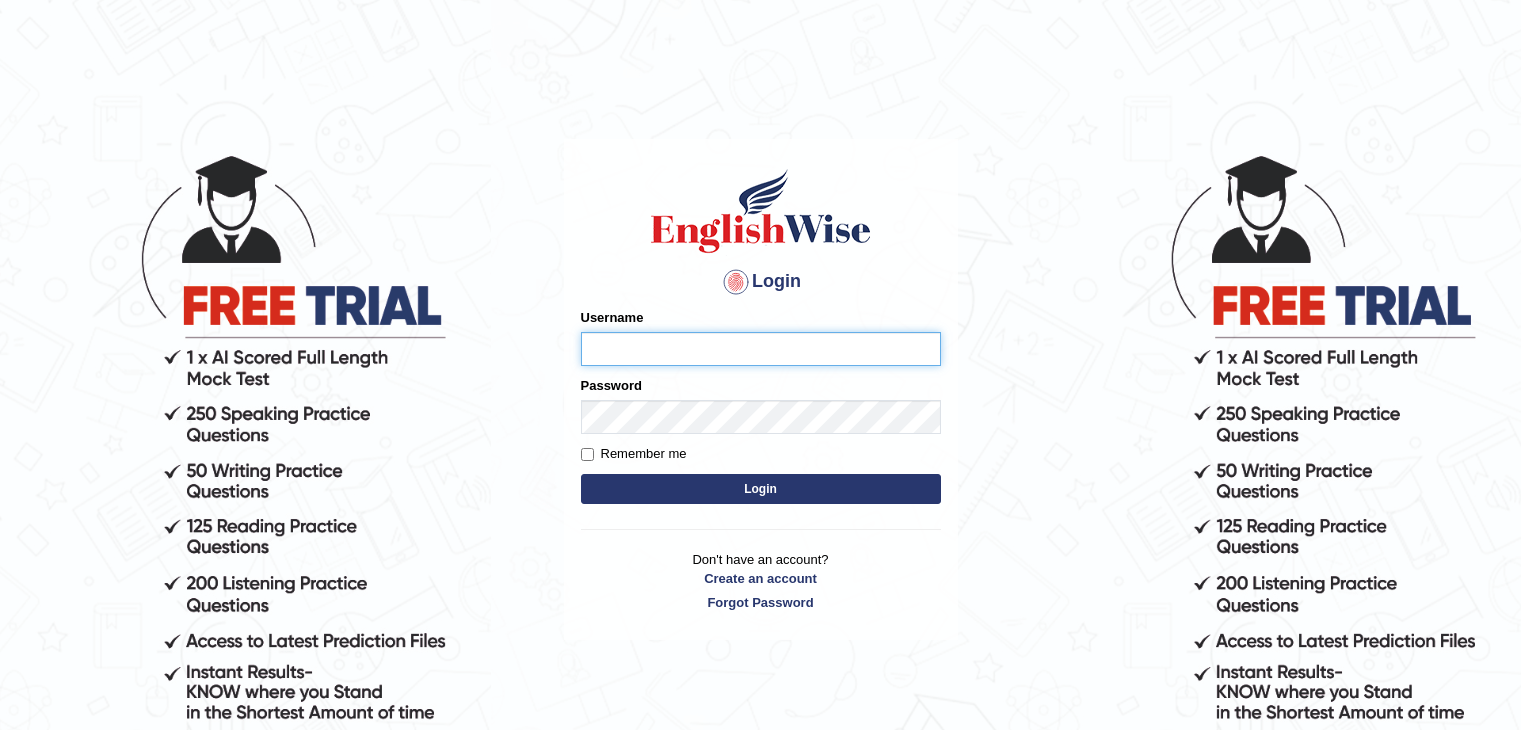 scroll, scrollTop: 0, scrollLeft: 0, axis: both 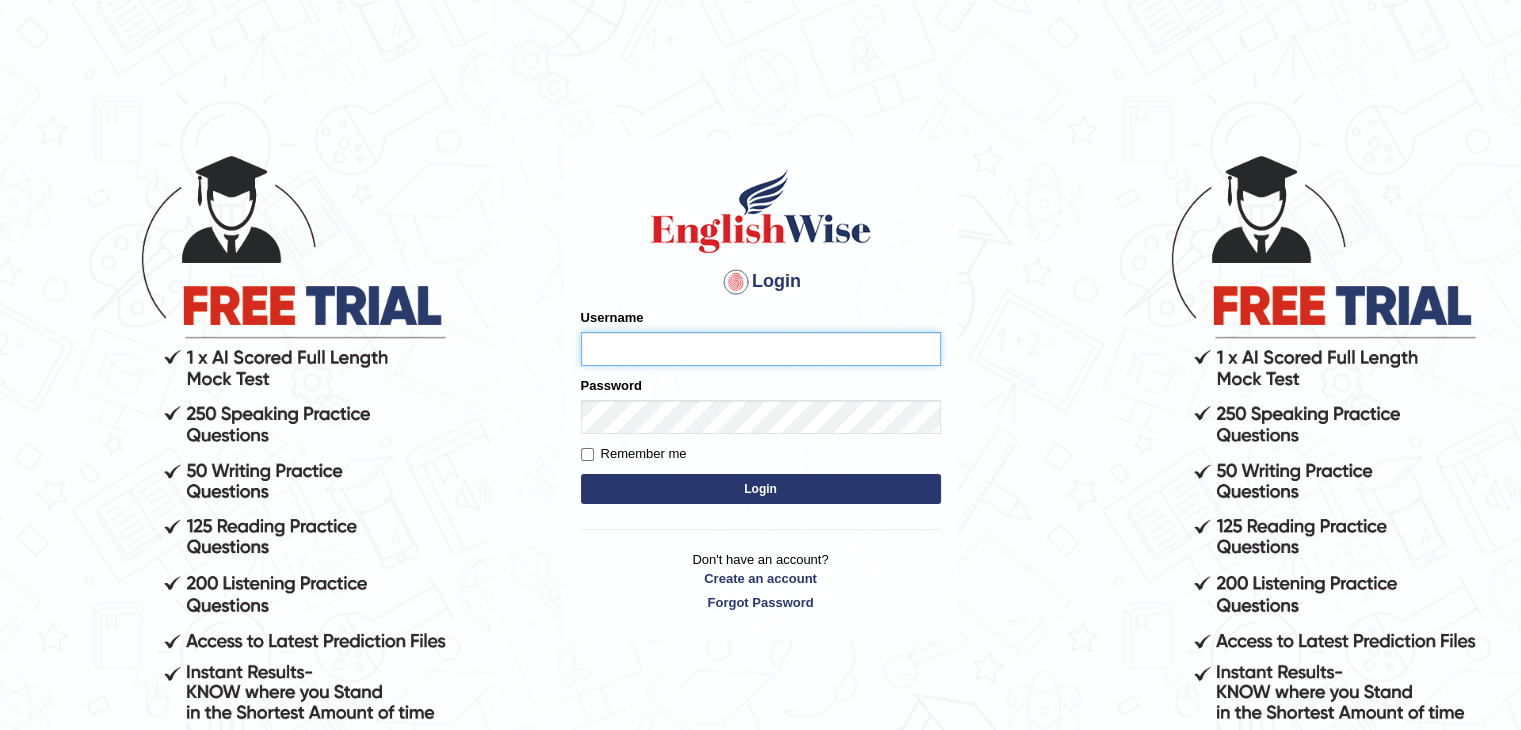 click on "Username" at bounding box center (761, 349) 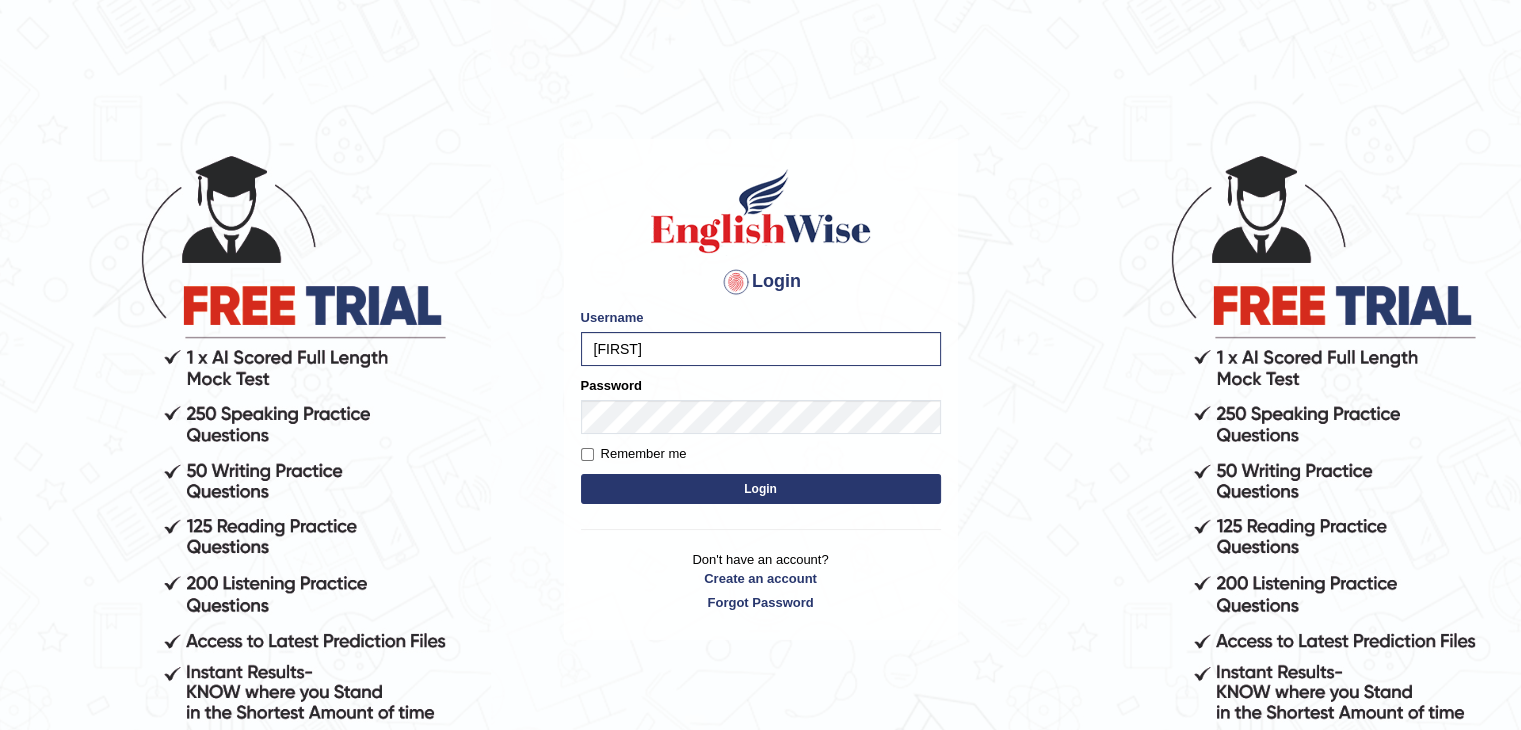 click on "Login" at bounding box center (761, 489) 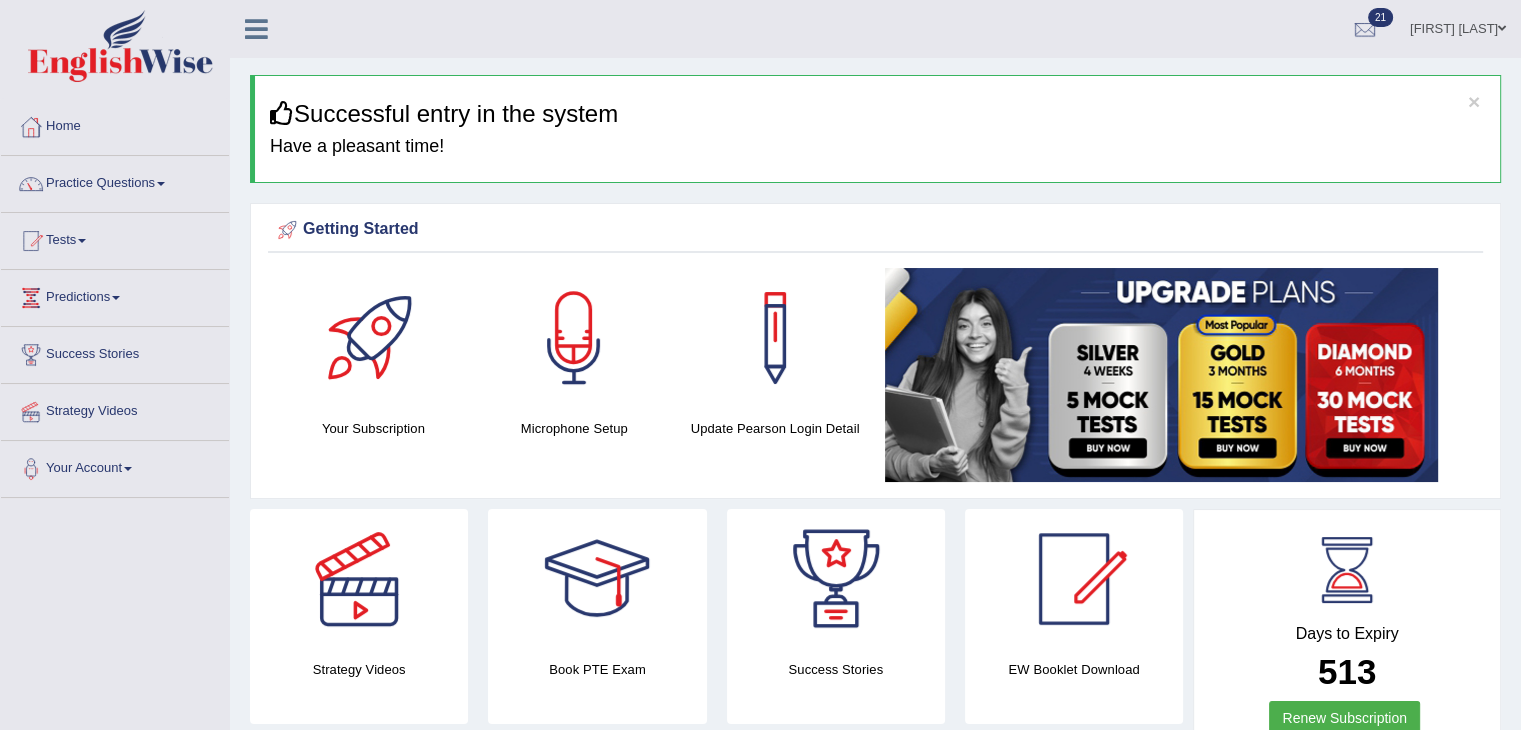 scroll, scrollTop: 386, scrollLeft: 0, axis: vertical 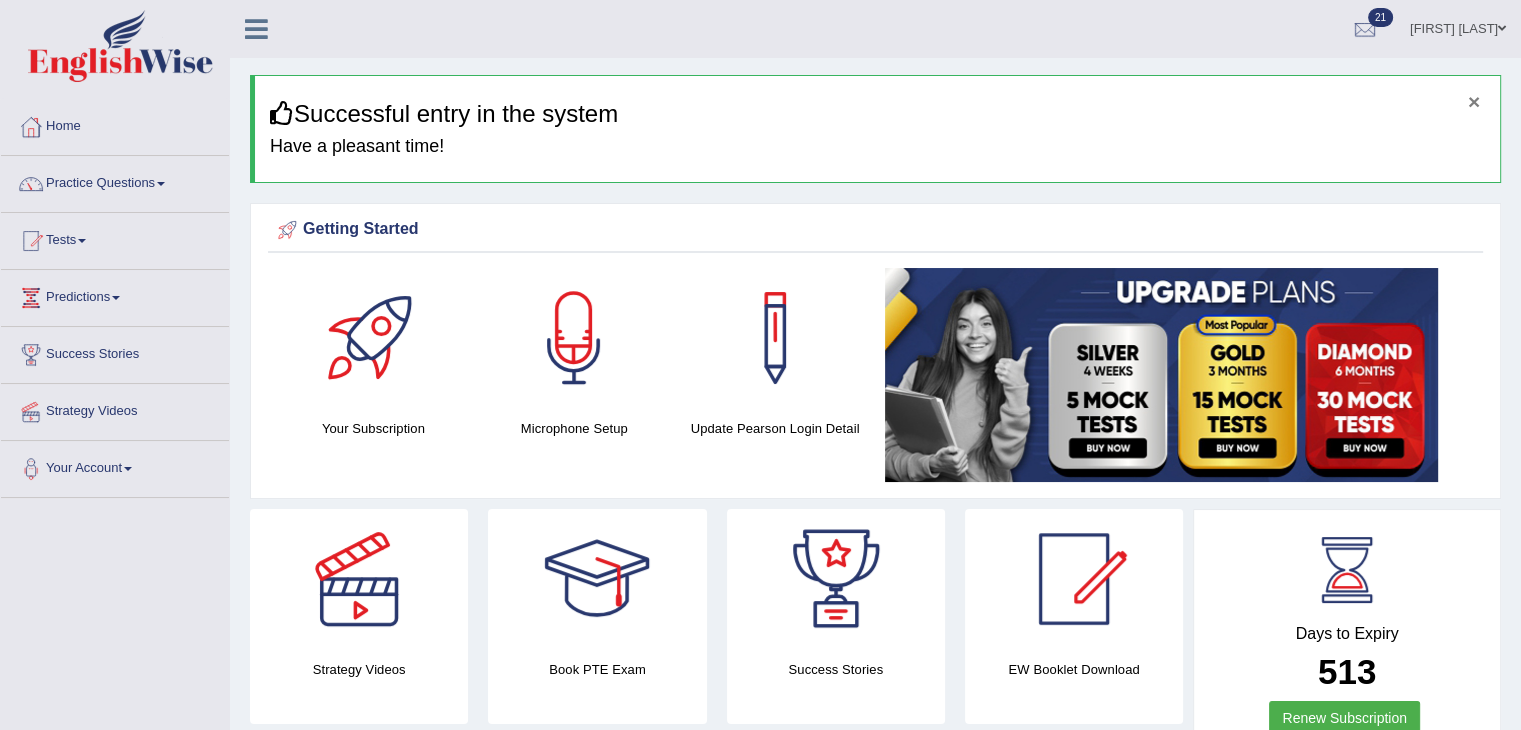 click on "×" at bounding box center [1474, 101] 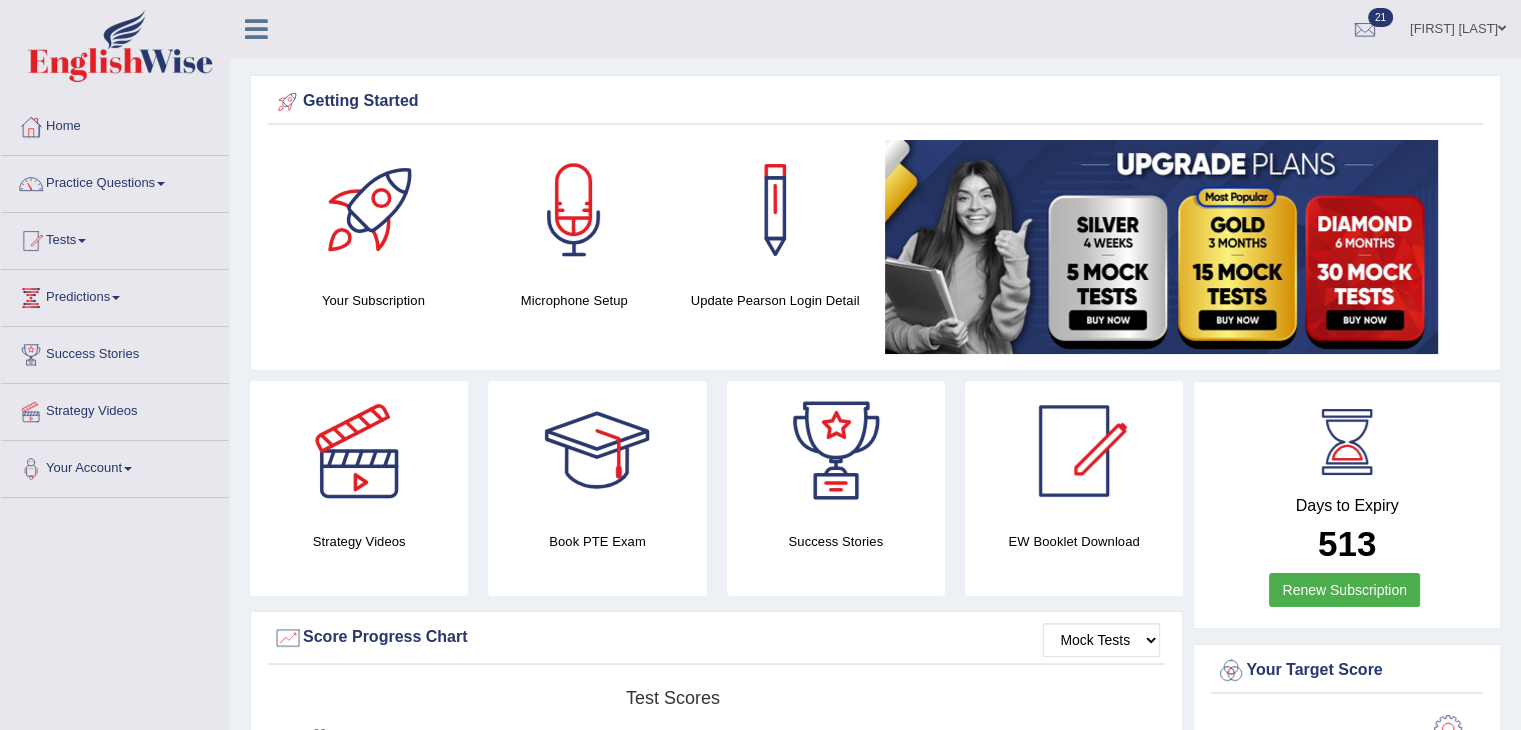 click on "Home" at bounding box center [115, 124] 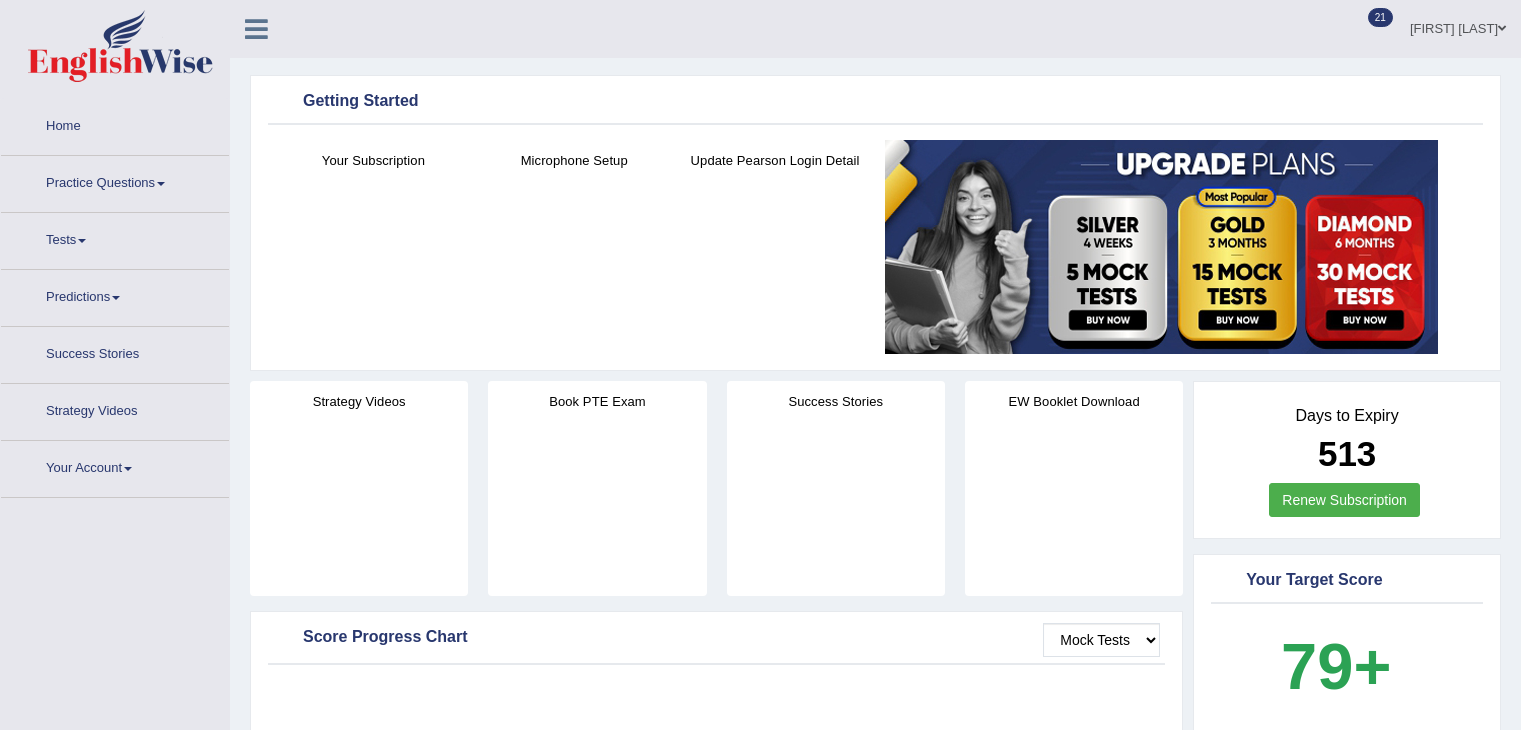 scroll, scrollTop: 0, scrollLeft: 0, axis: both 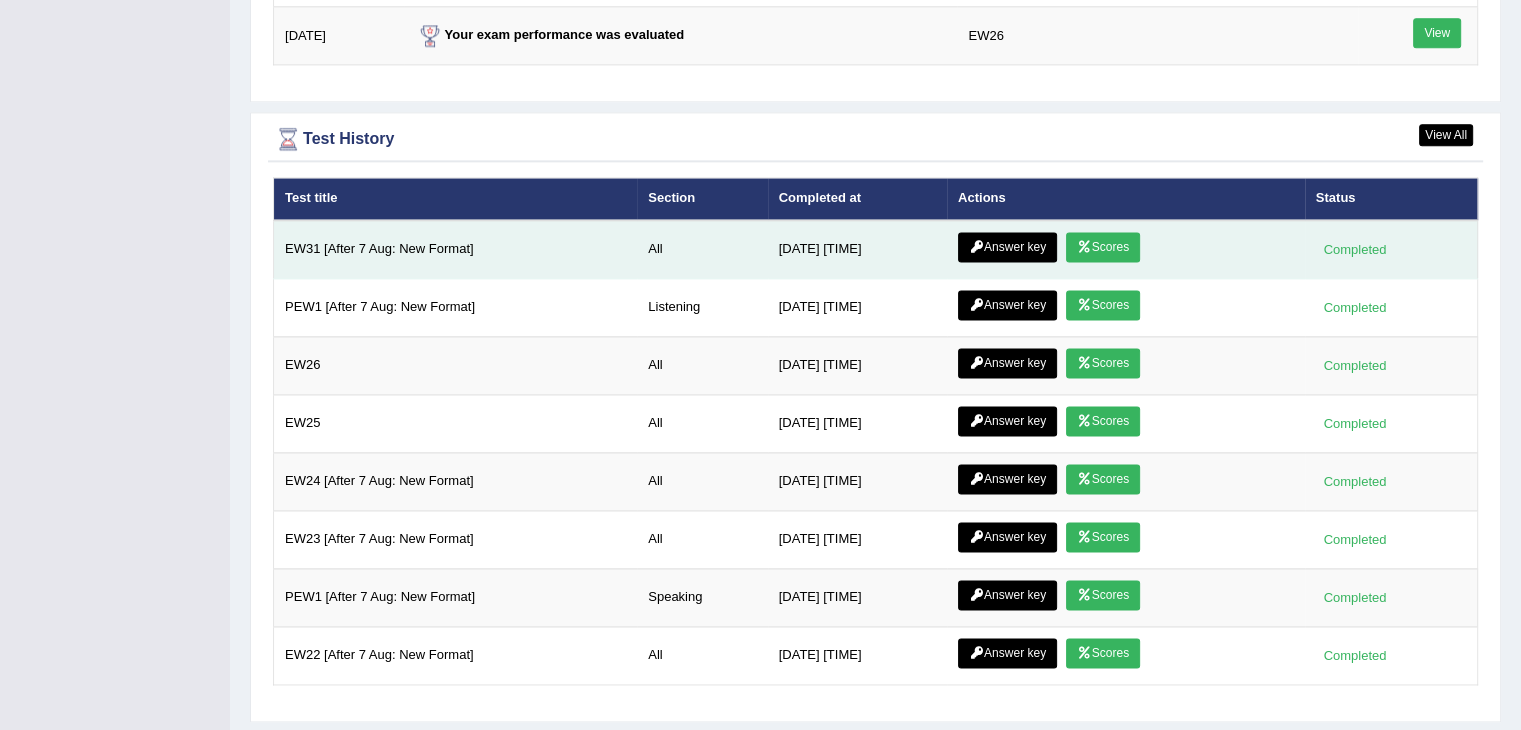 click on "Scores" at bounding box center (1103, 247) 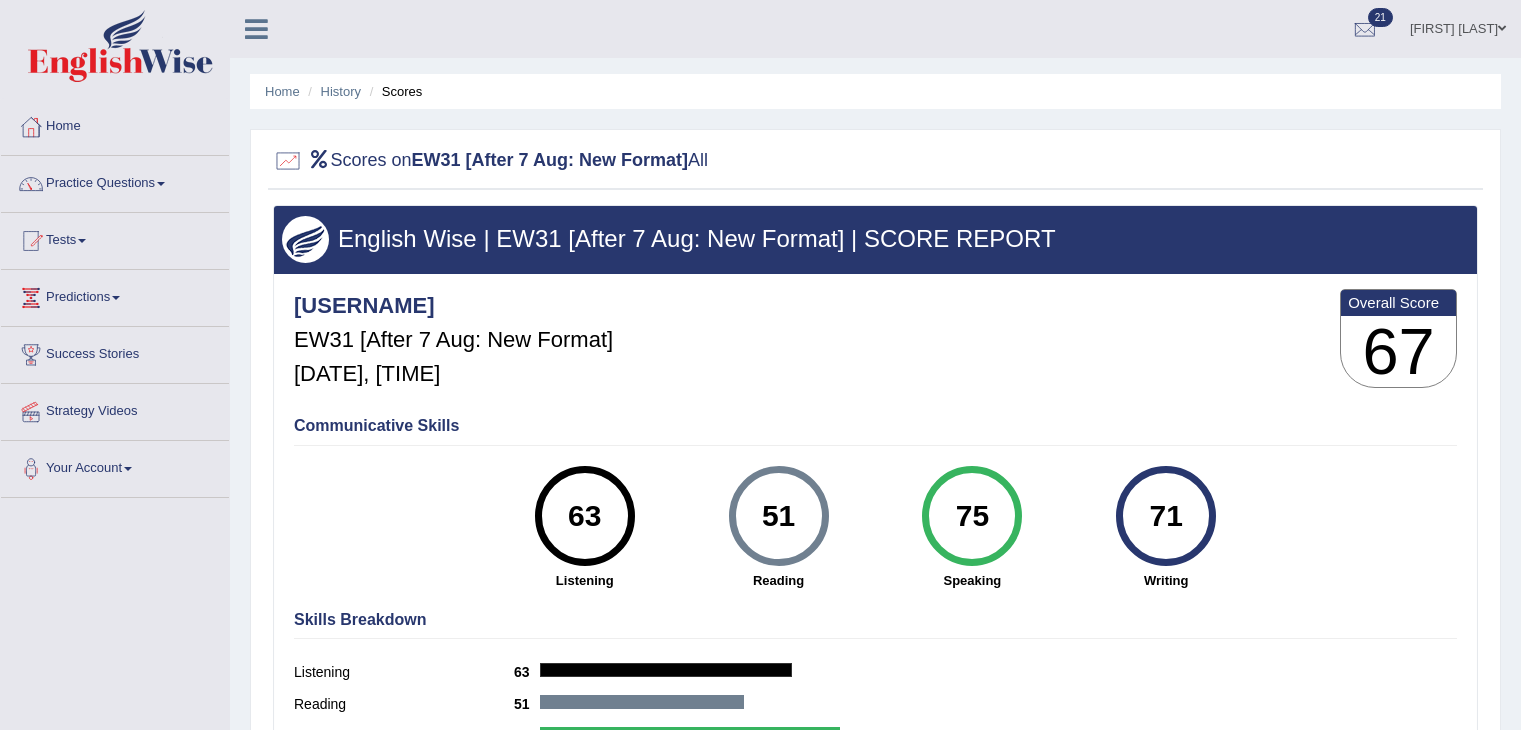 scroll, scrollTop: 0, scrollLeft: 0, axis: both 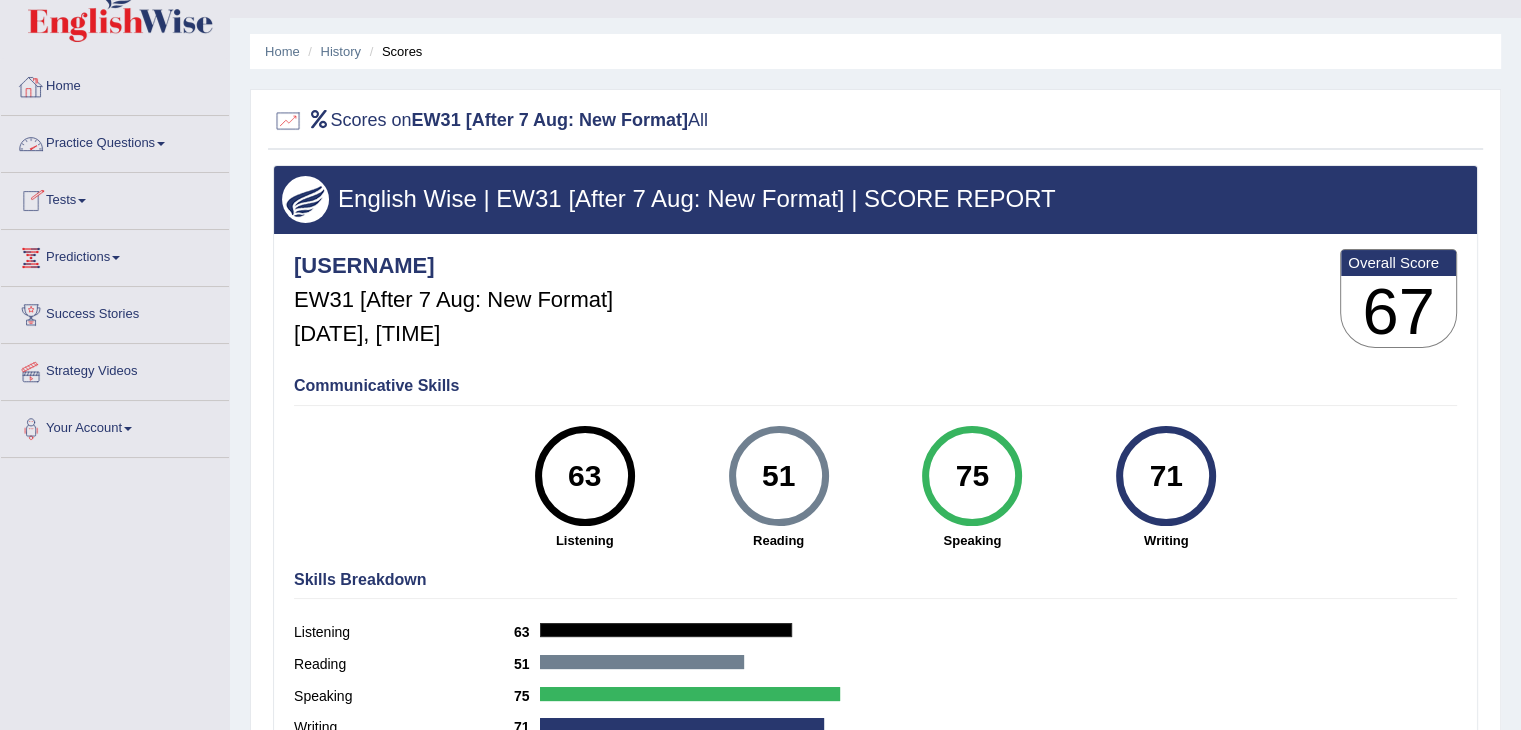 click on "Home" at bounding box center (115, 84) 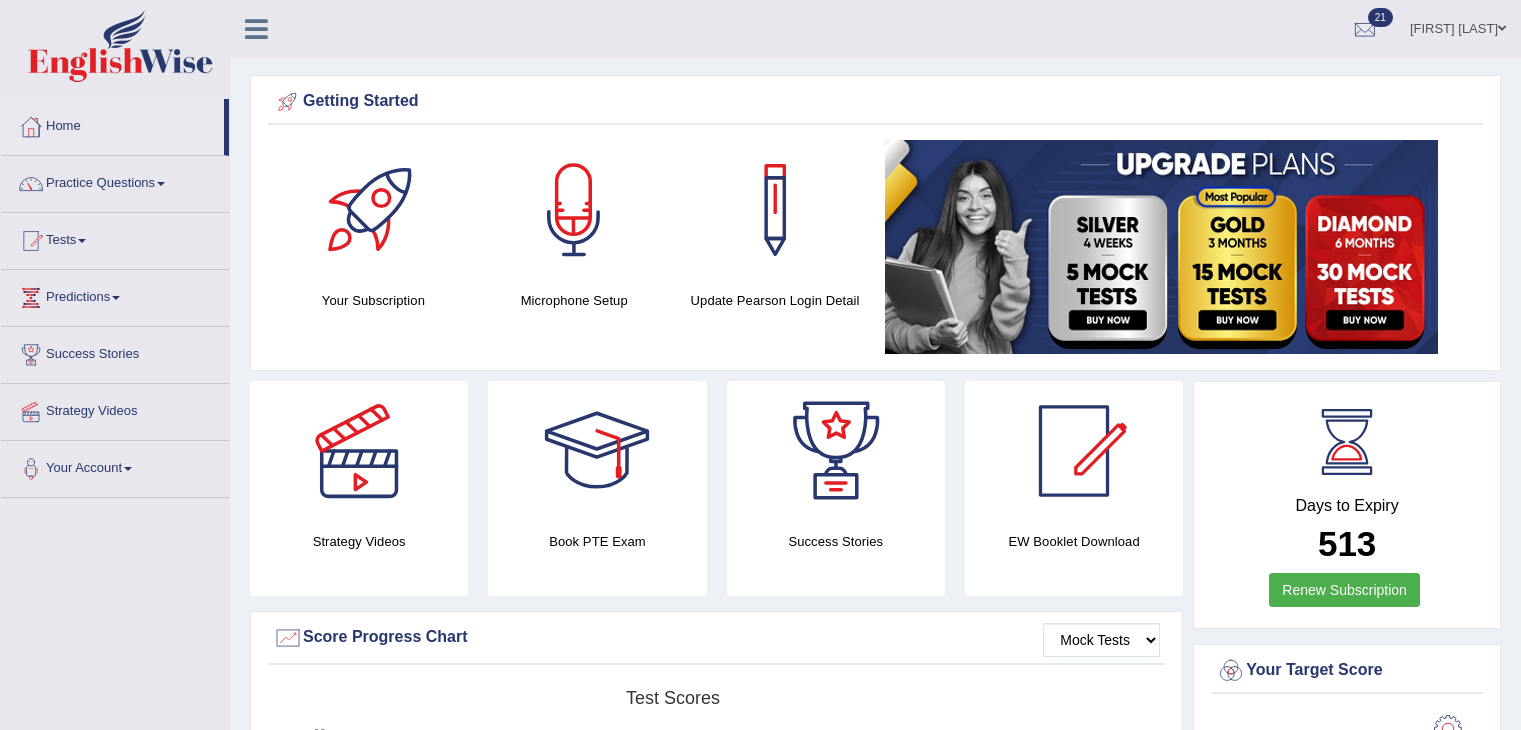 scroll, scrollTop: 0, scrollLeft: 0, axis: both 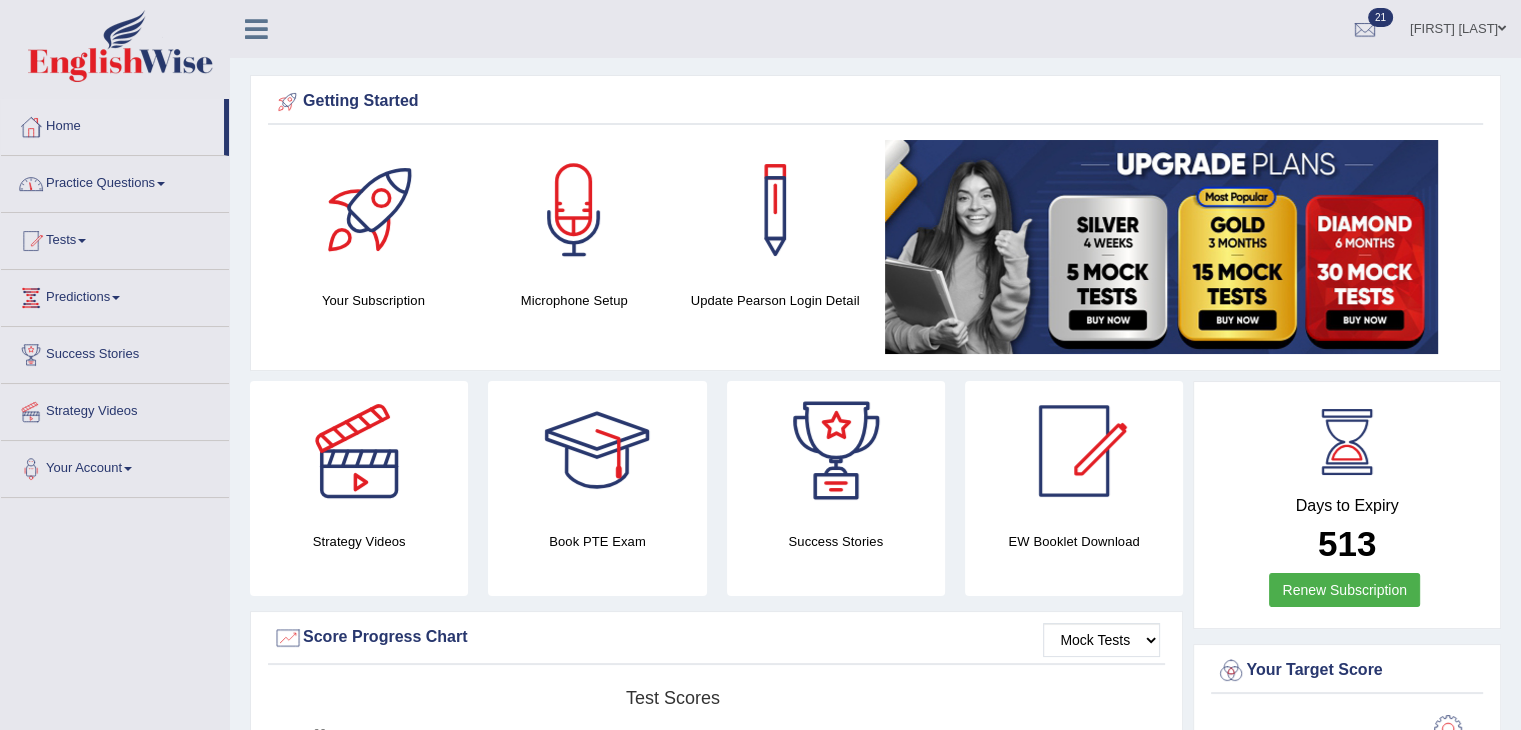 click on "Practice Questions" at bounding box center [115, 181] 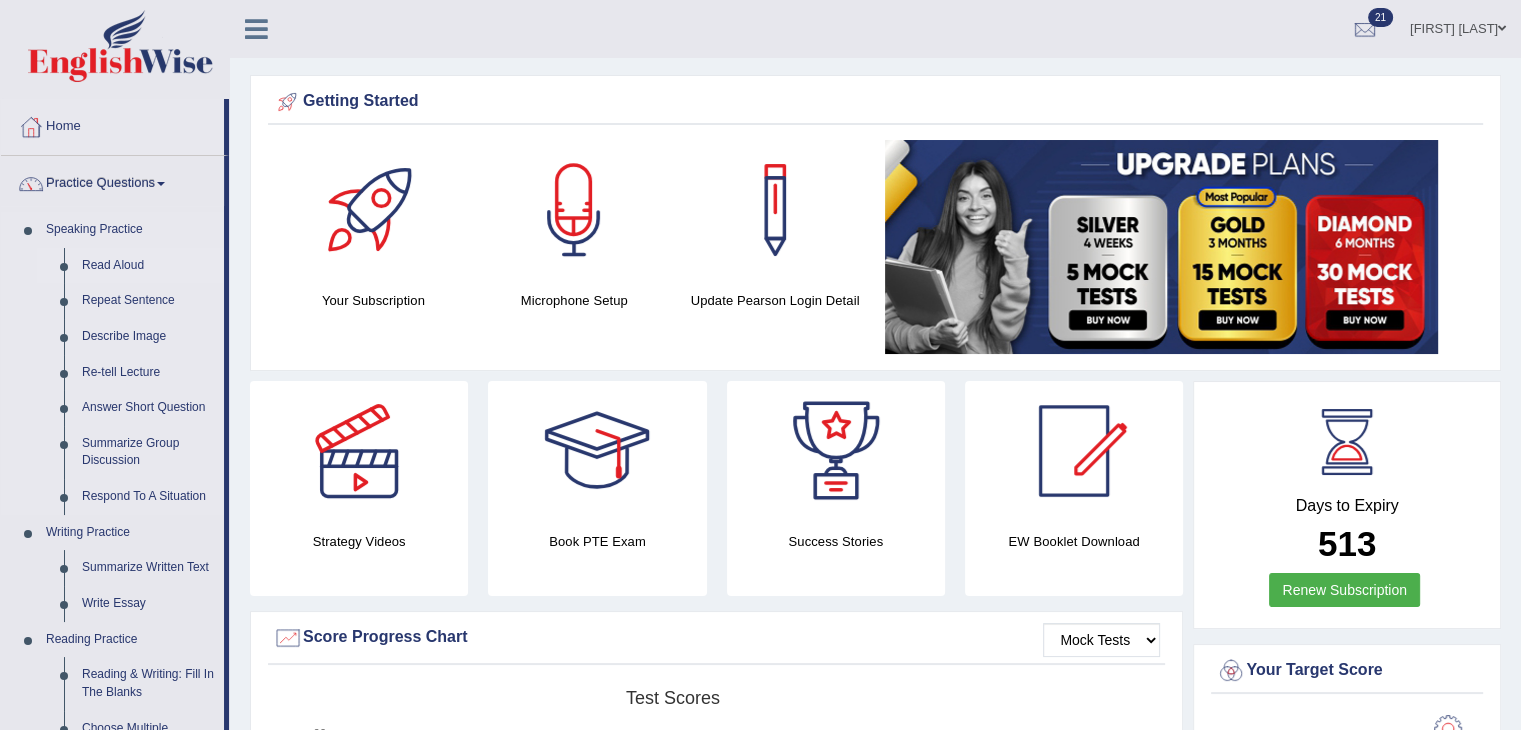 click on "Read Aloud" at bounding box center (148, 266) 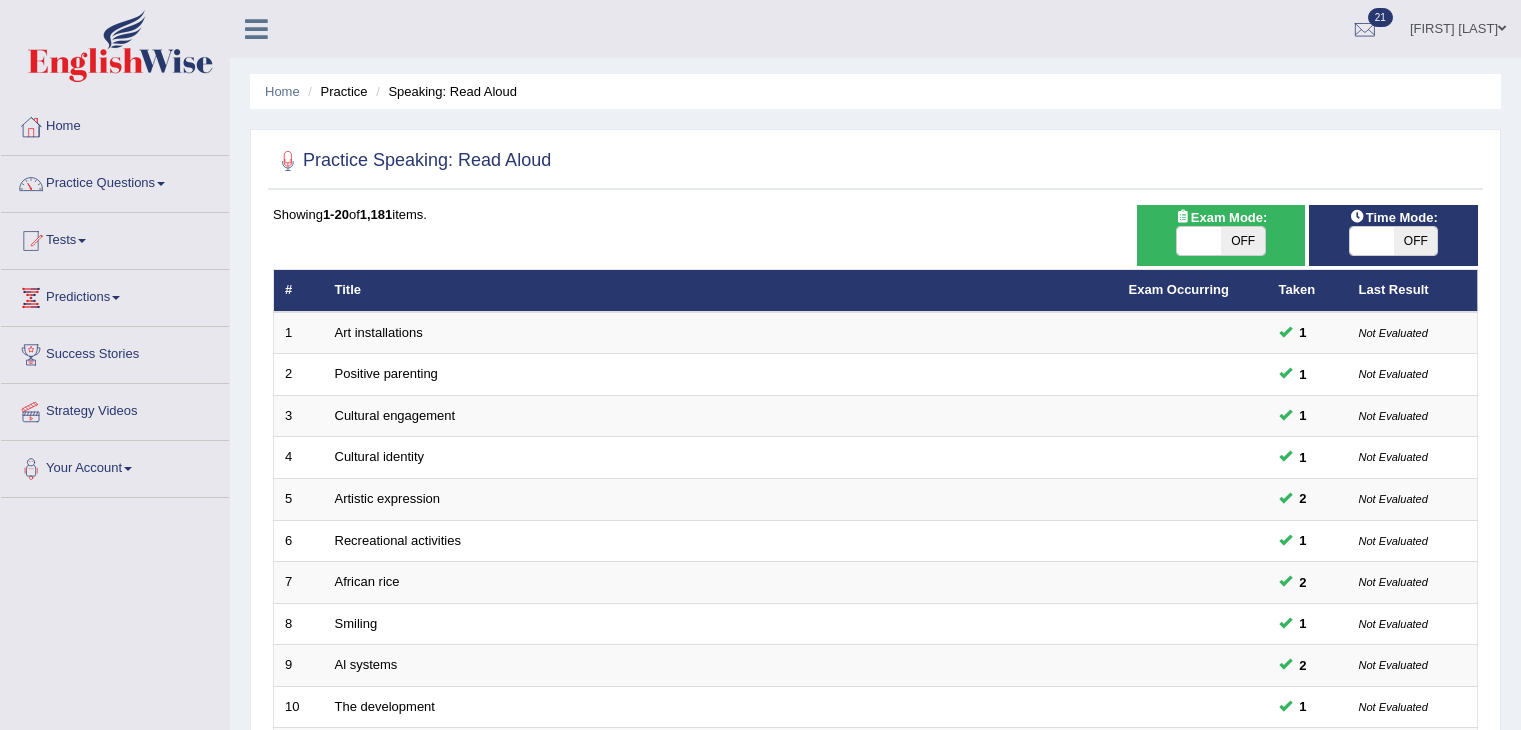 scroll, scrollTop: 0, scrollLeft: 0, axis: both 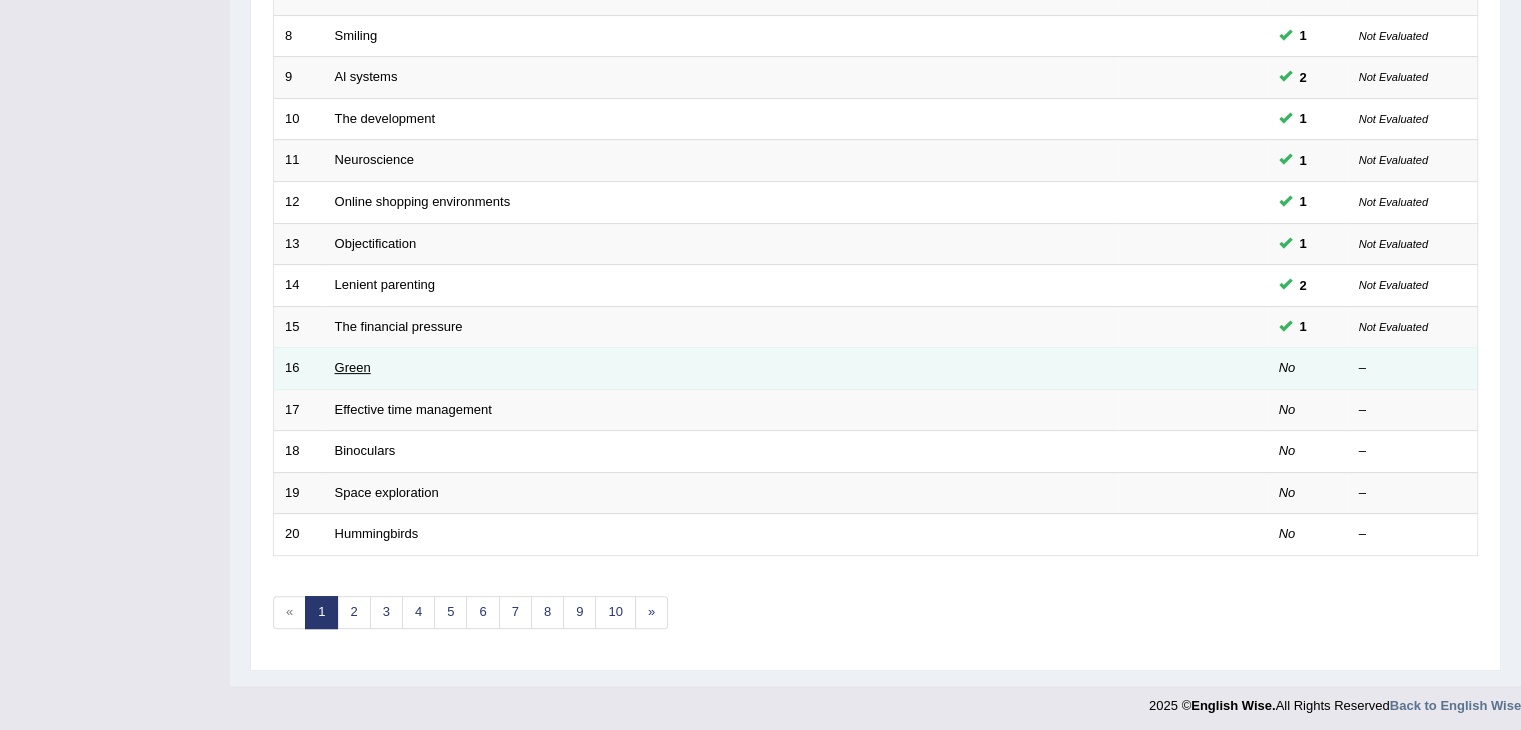 click on "Green" at bounding box center [353, 367] 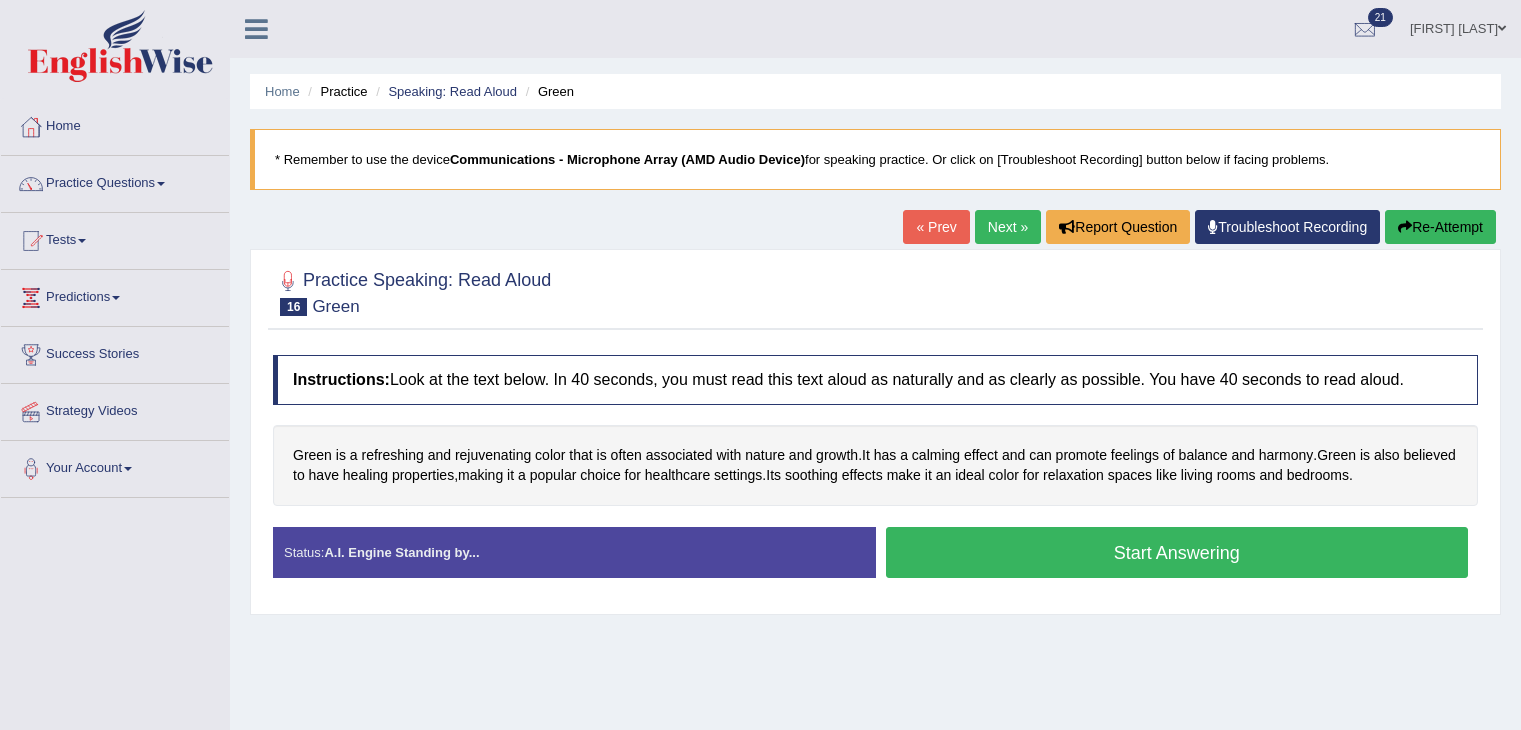 scroll, scrollTop: 0, scrollLeft: 0, axis: both 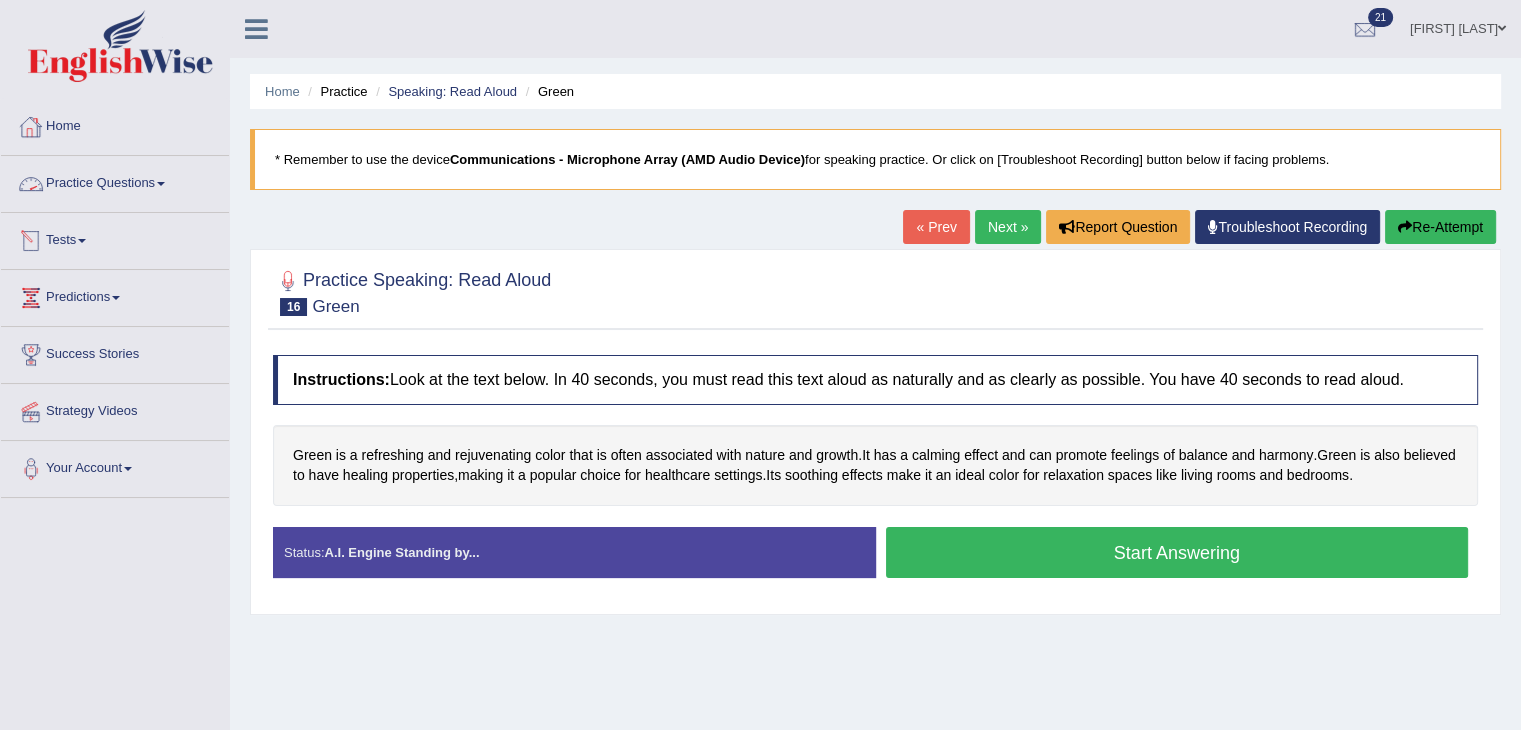 click on "Practice Questions" at bounding box center (115, 181) 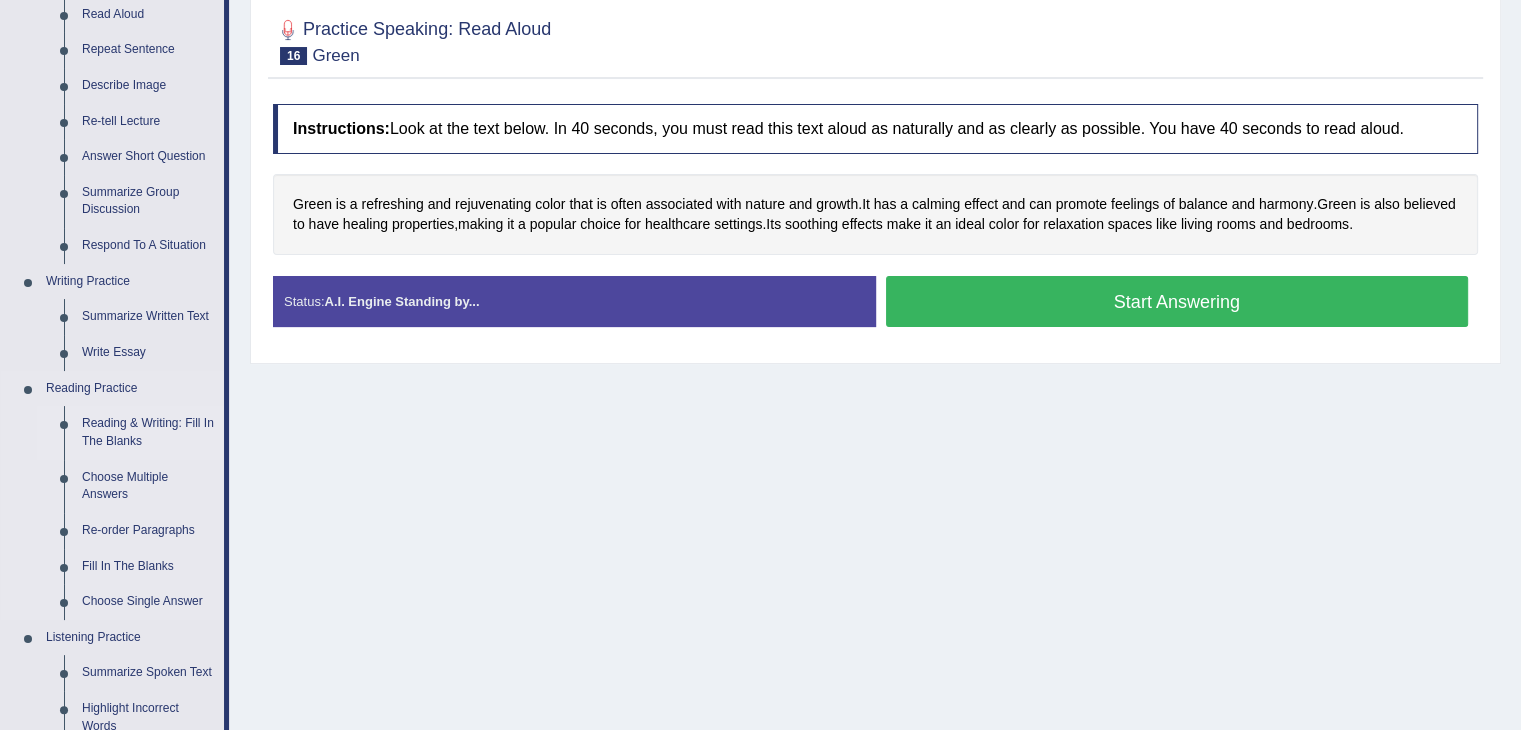 scroll, scrollTop: 0, scrollLeft: 0, axis: both 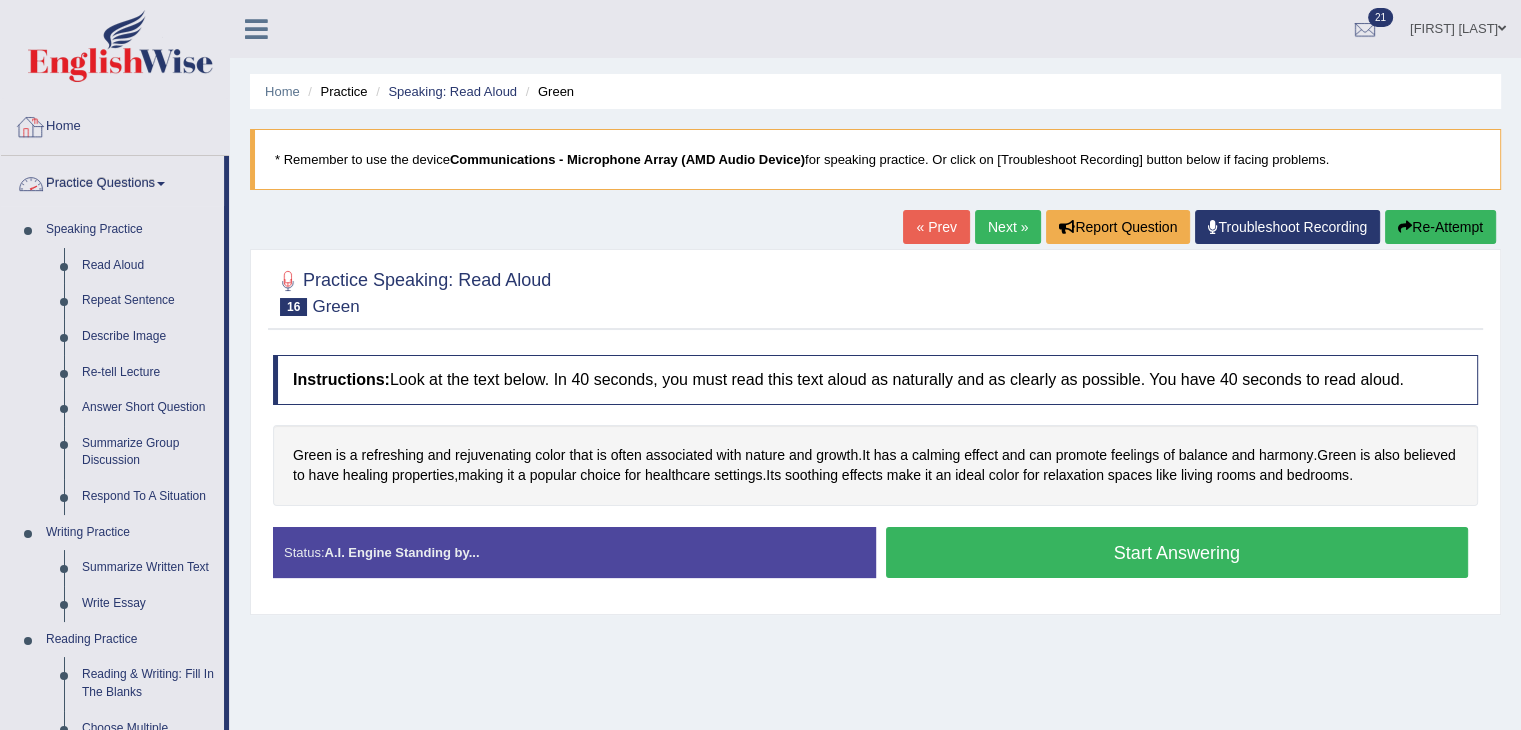 click on "Home" at bounding box center (115, 124) 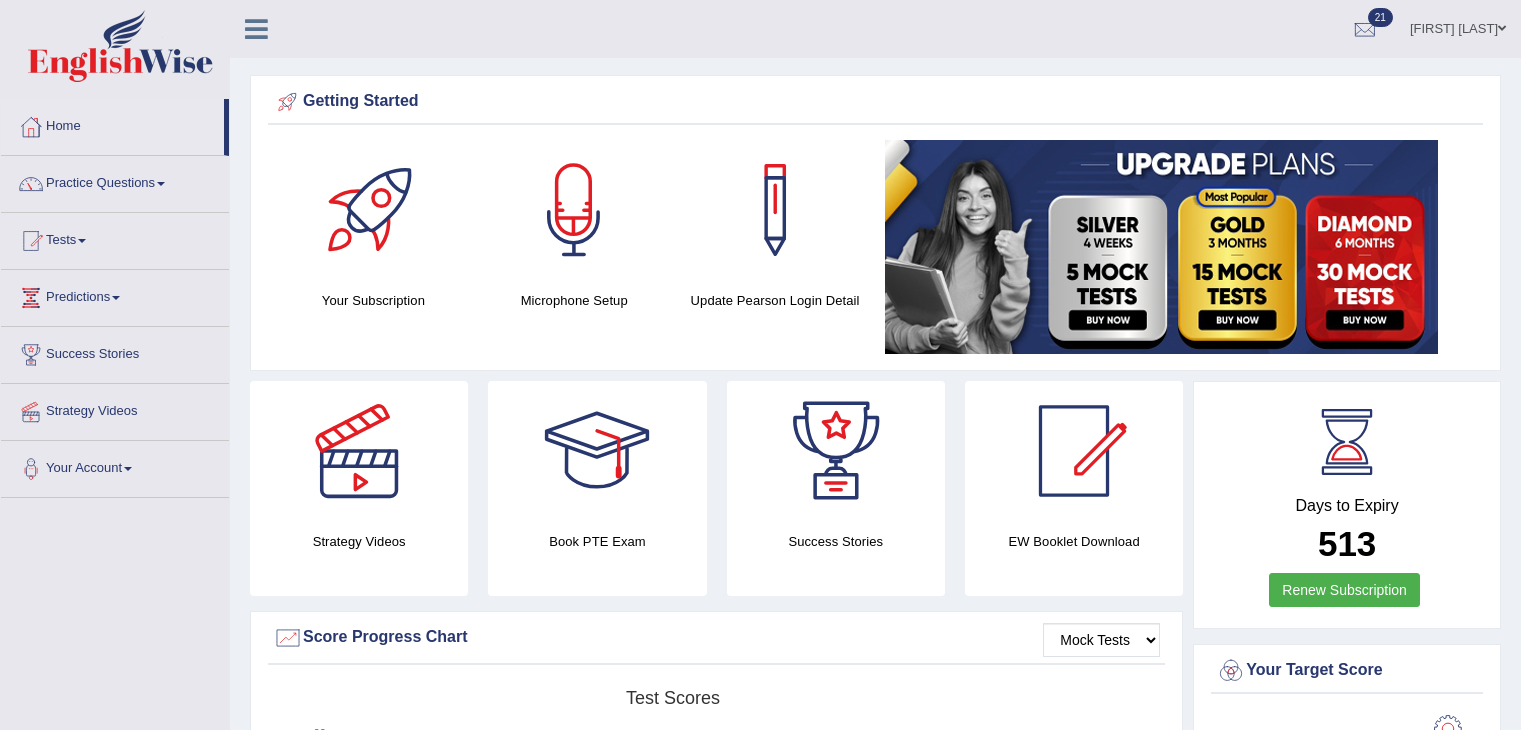 scroll, scrollTop: 1739, scrollLeft: 0, axis: vertical 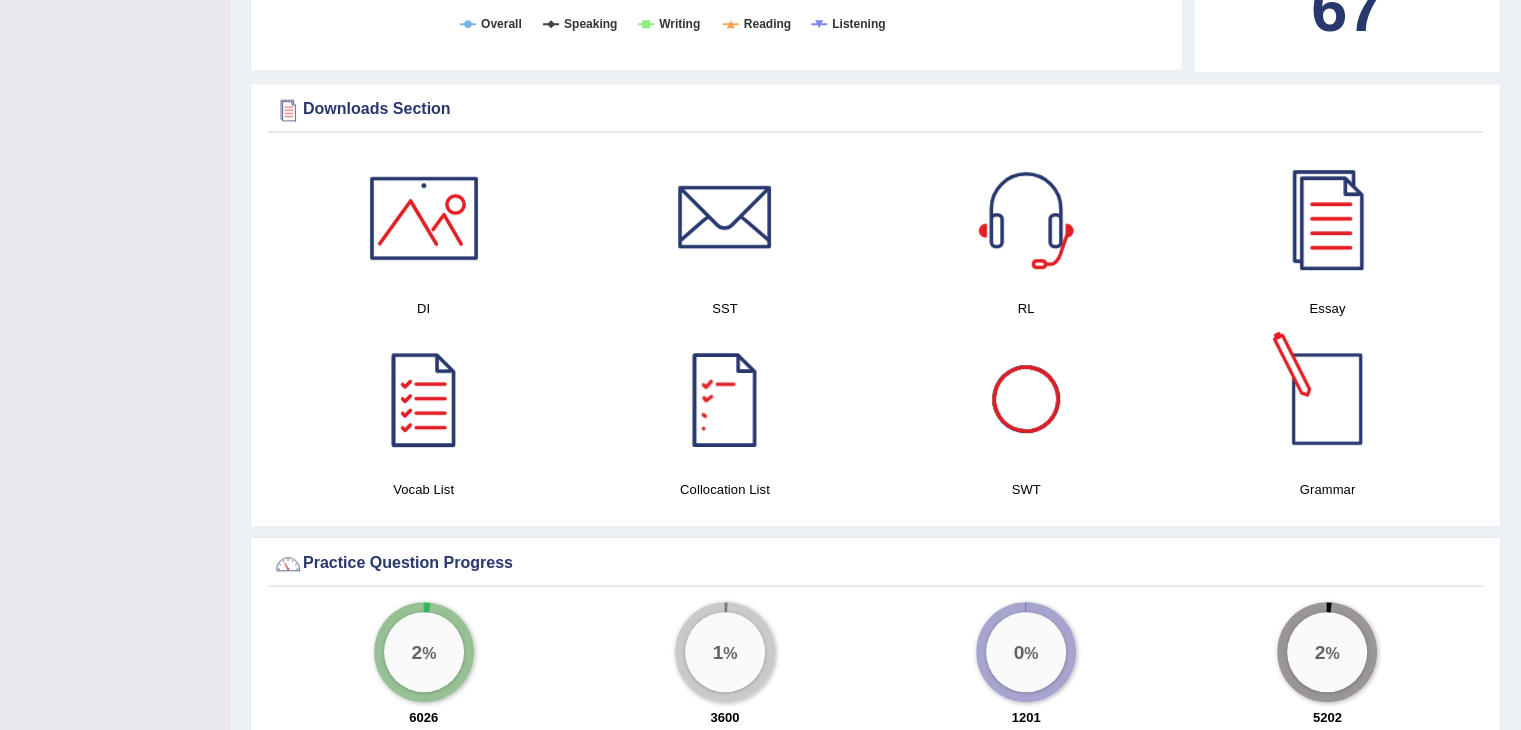 click at bounding box center (1327, 399) 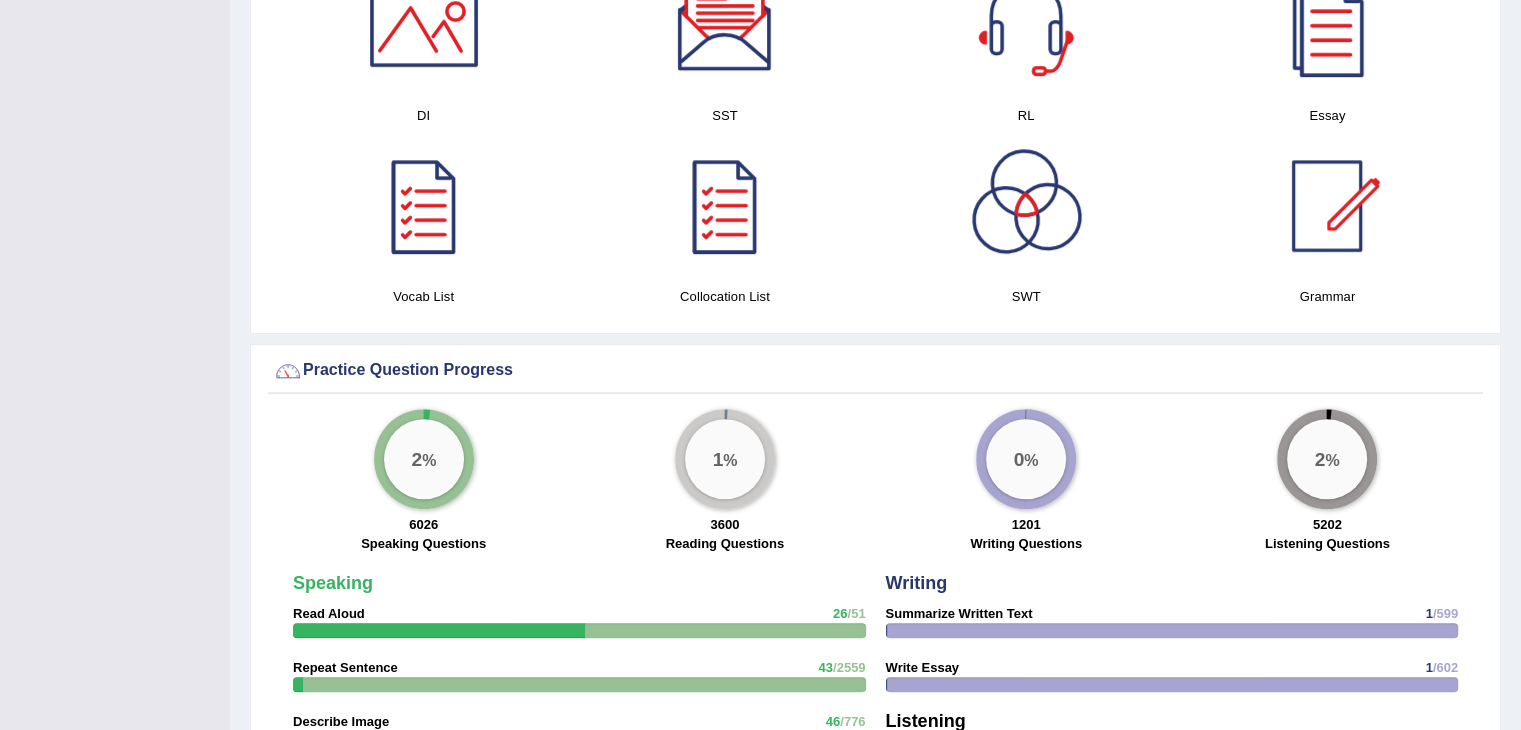 scroll, scrollTop: 1132, scrollLeft: 0, axis: vertical 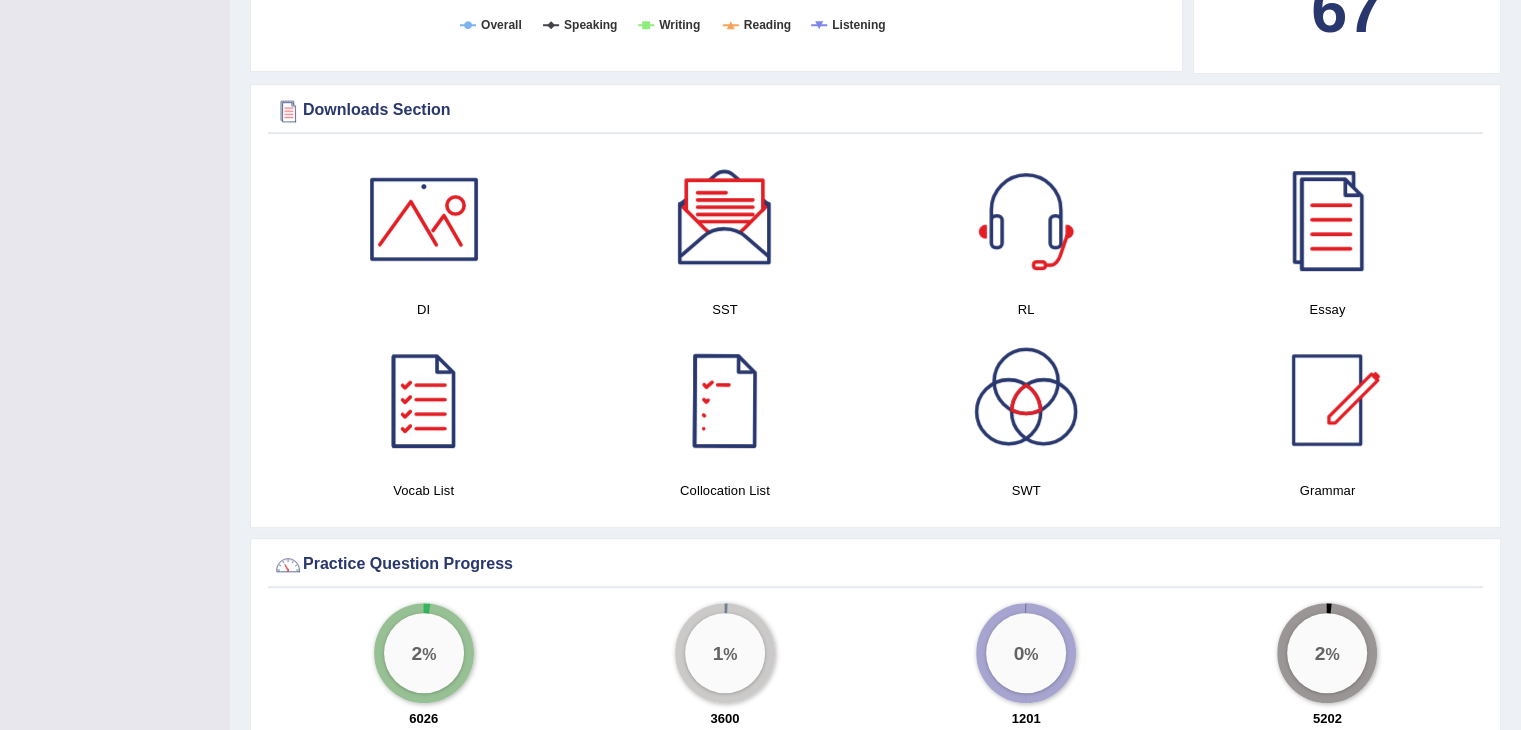 click at bounding box center (725, 400) 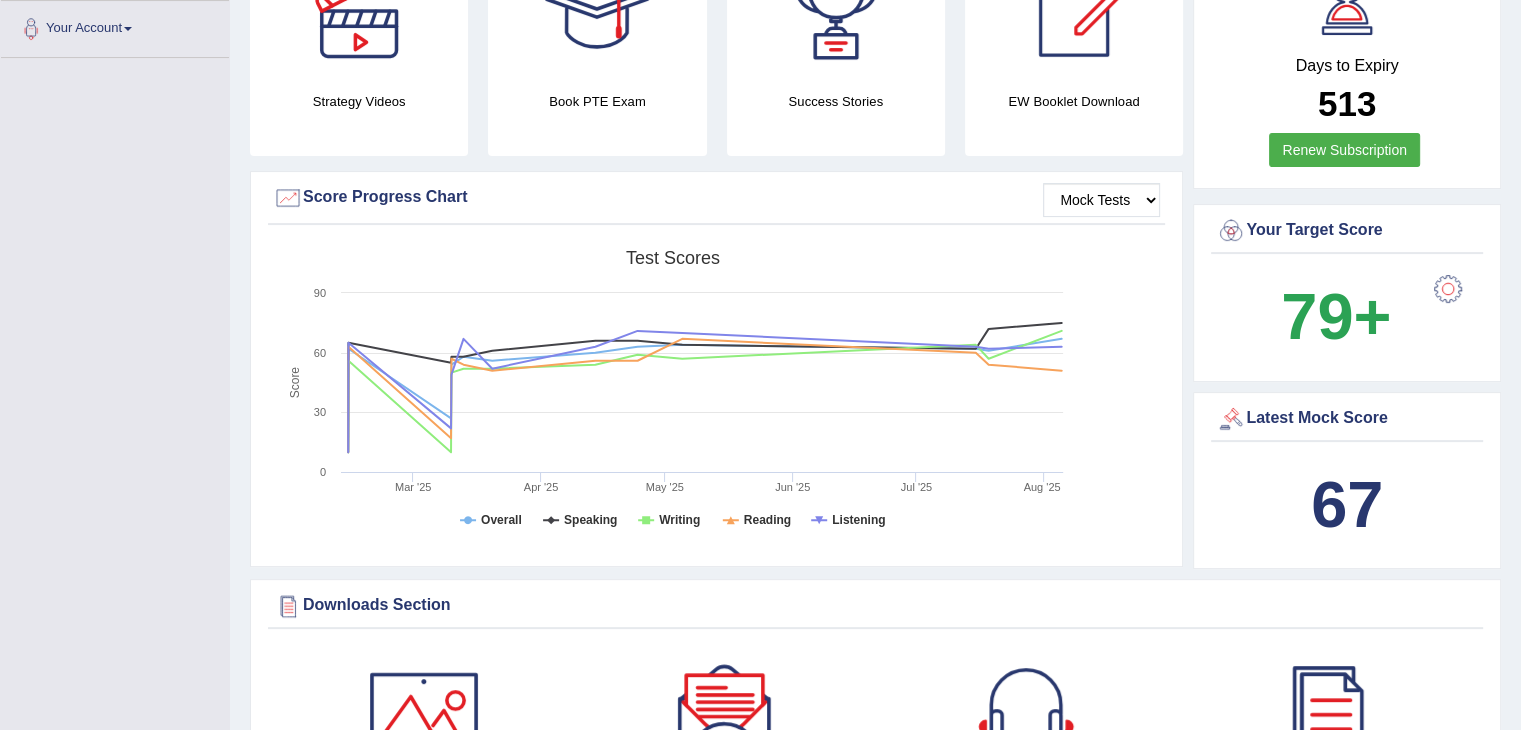 scroll, scrollTop: 0, scrollLeft: 0, axis: both 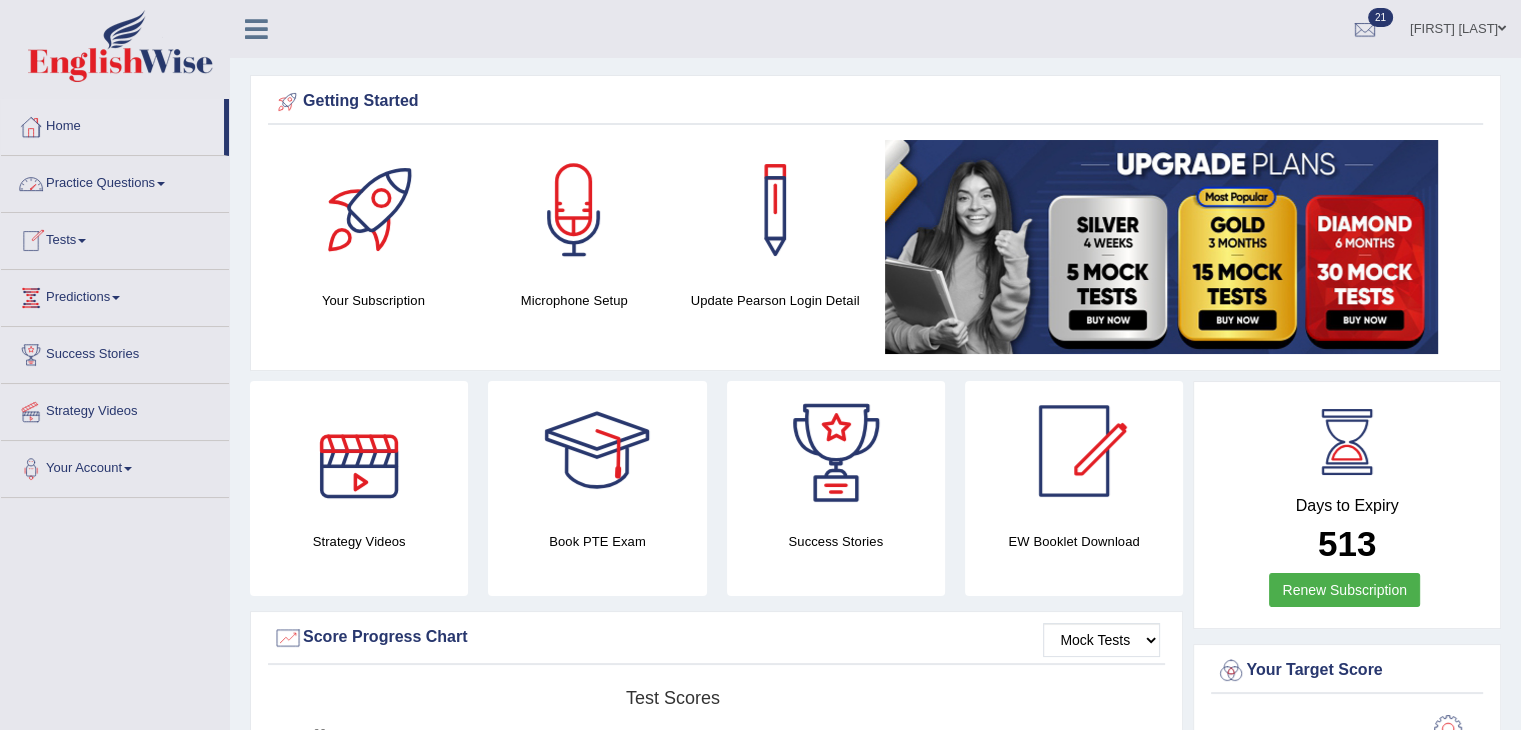 click on "Home" at bounding box center (115, 127) 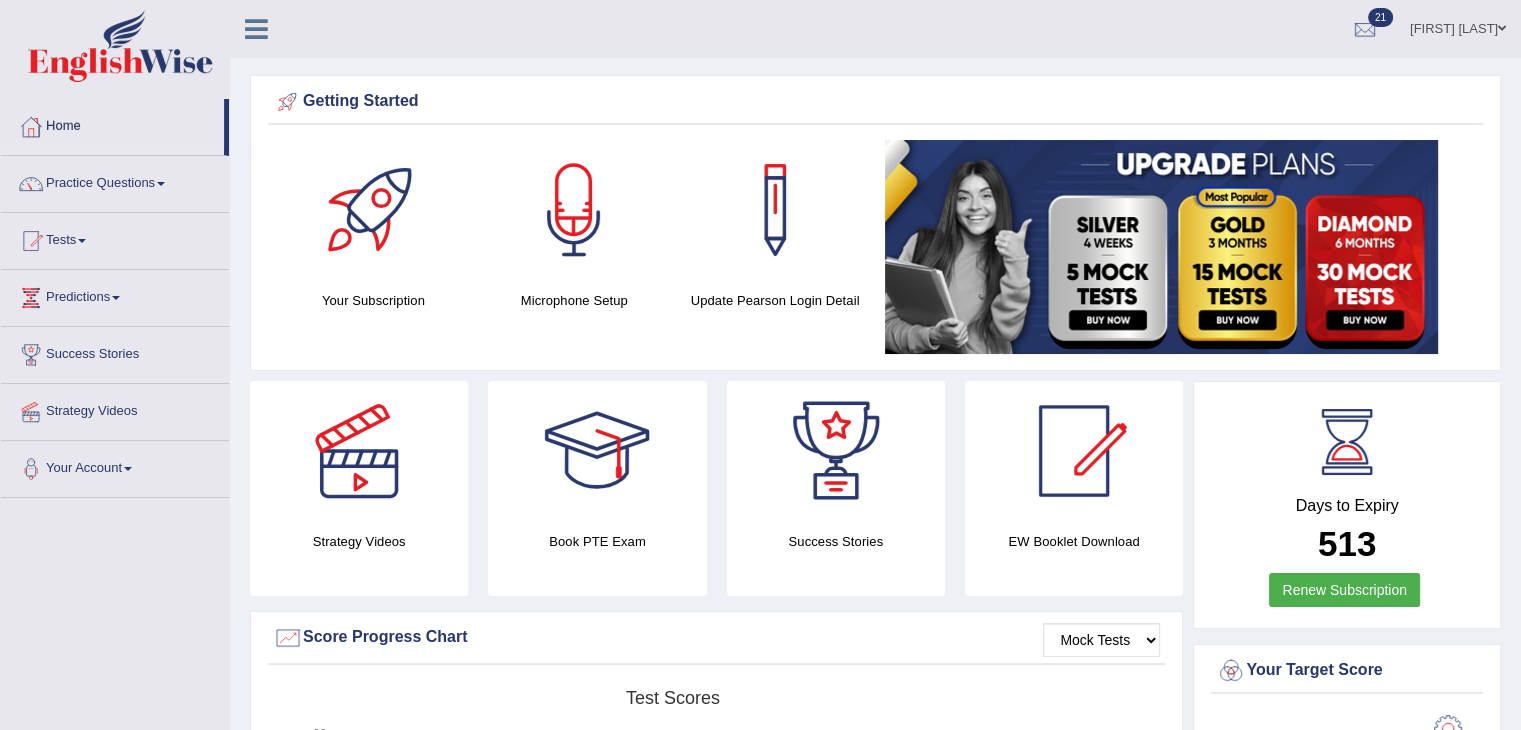click at bounding box center [161, 184] 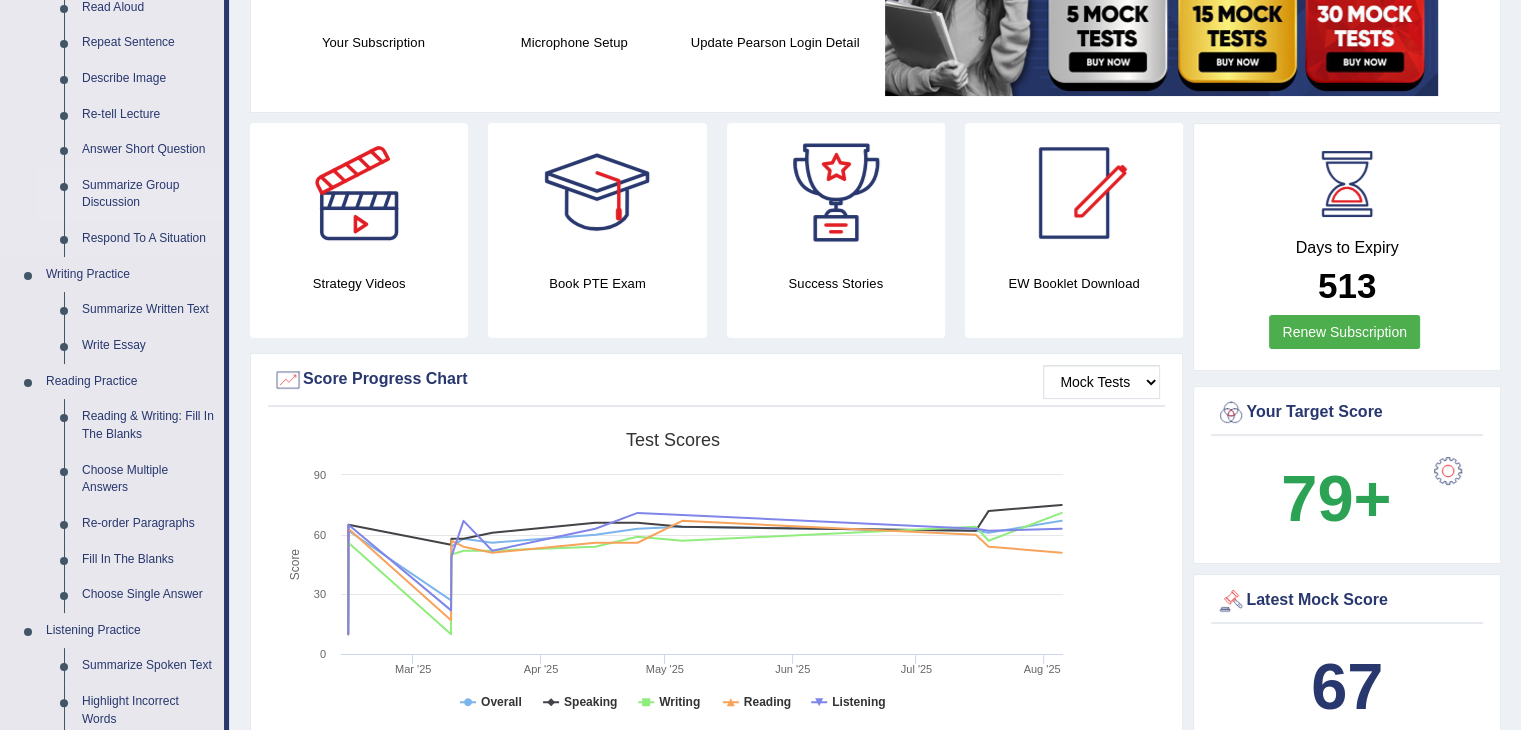 scroll, scrollTop: 260, scrollLeft: 0, axis: vertical 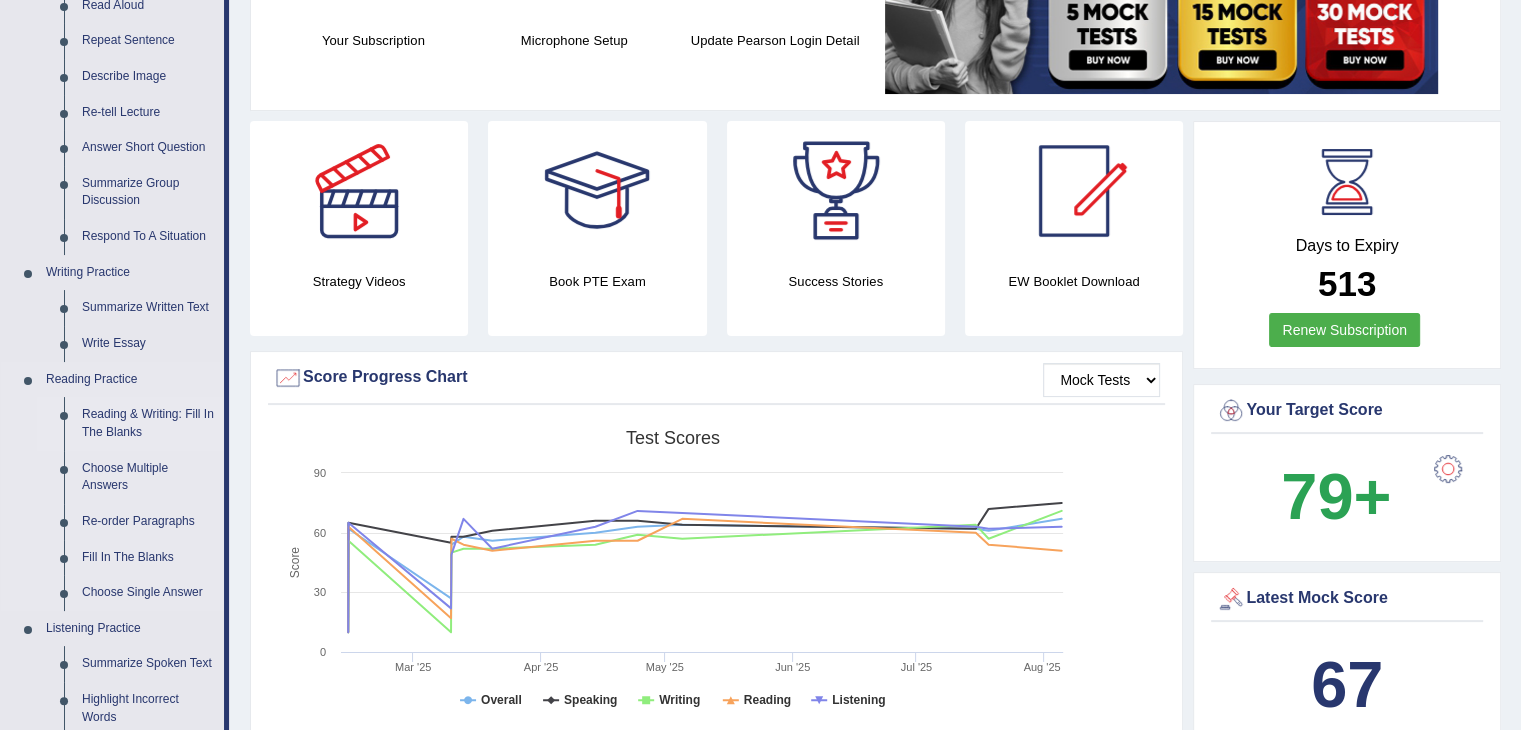 click on "Reading & Writing: Fill In The Blanks" at bounding box center (148, 423) 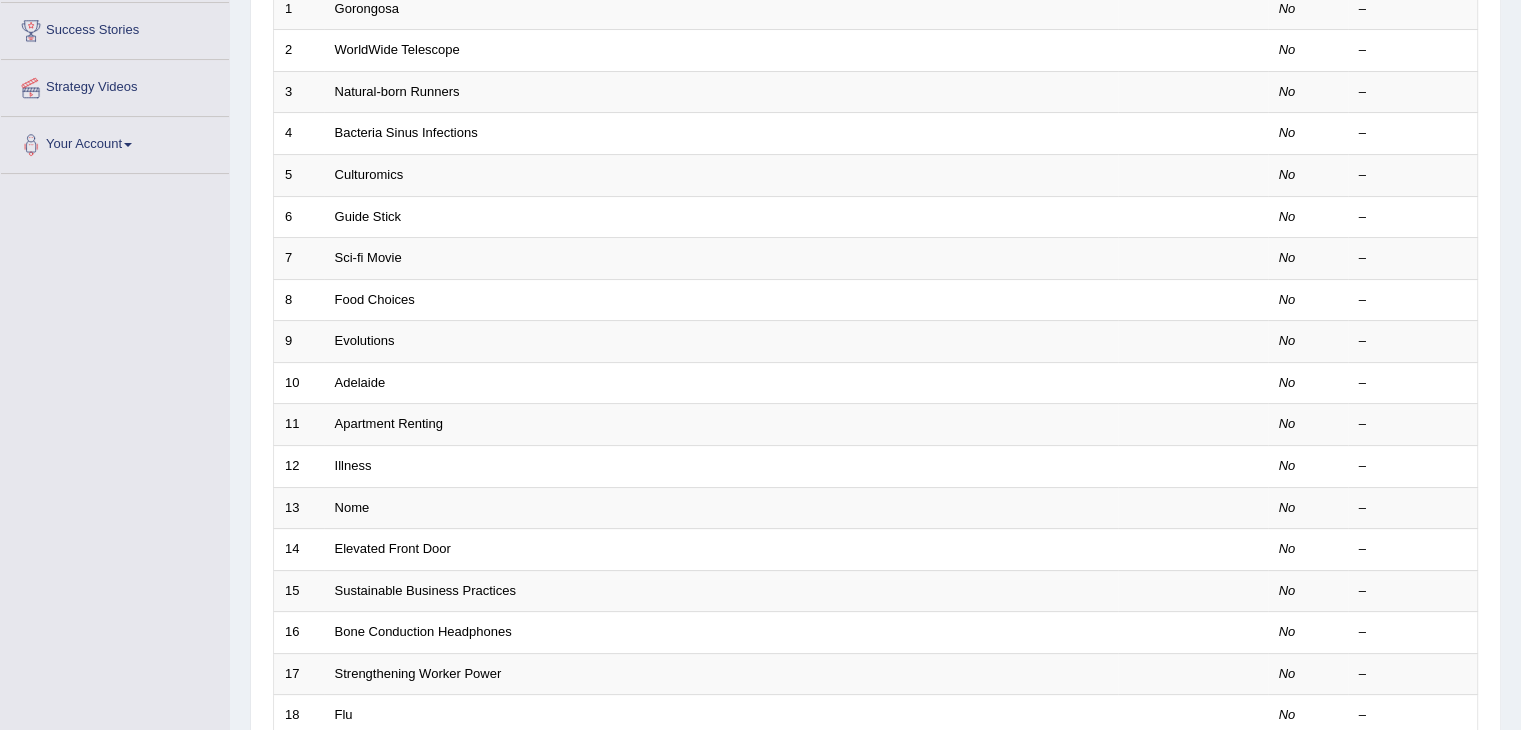 scroll, scrollTop: 0, scrollLeft: 0, axis: both 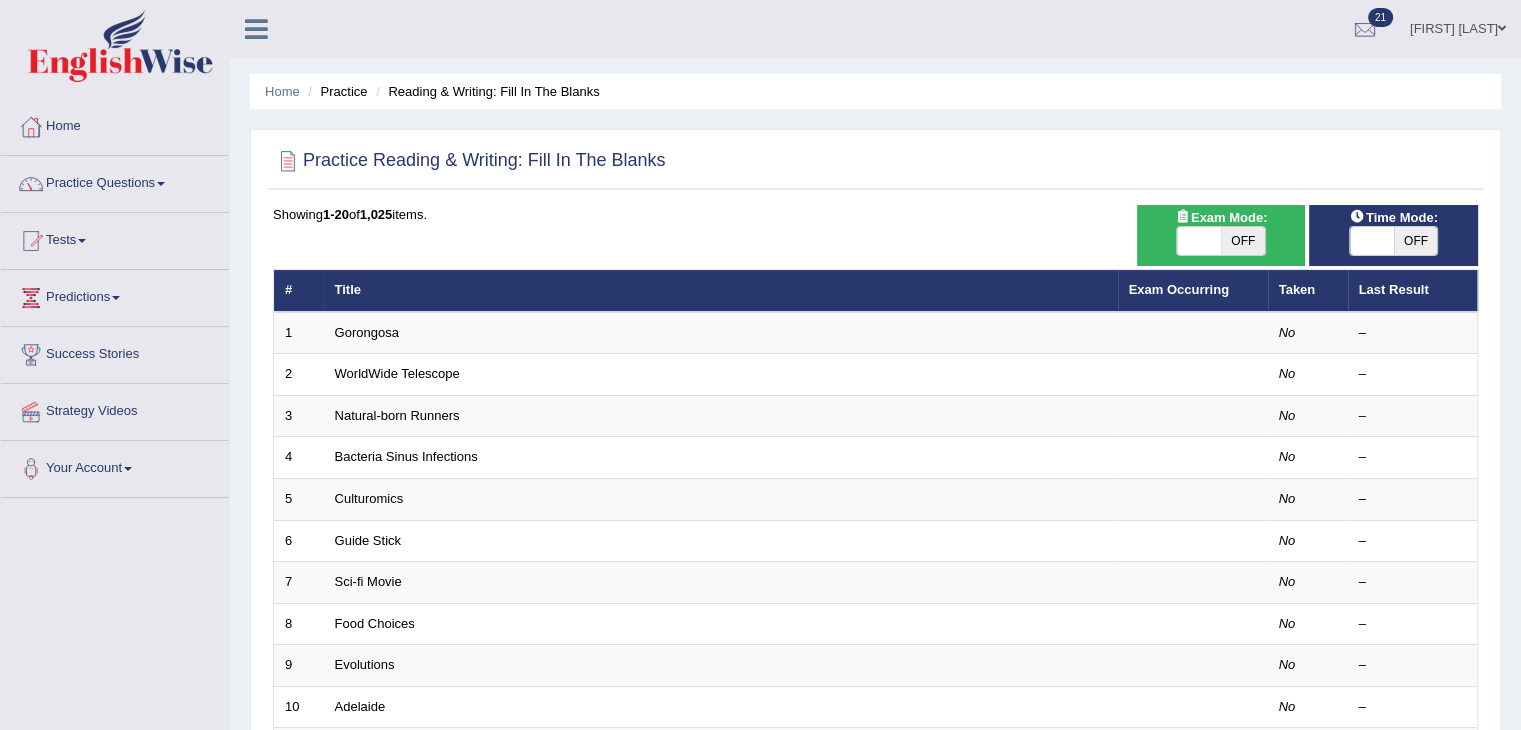 click on "Gorongosa" at bounding box center [721, 333] 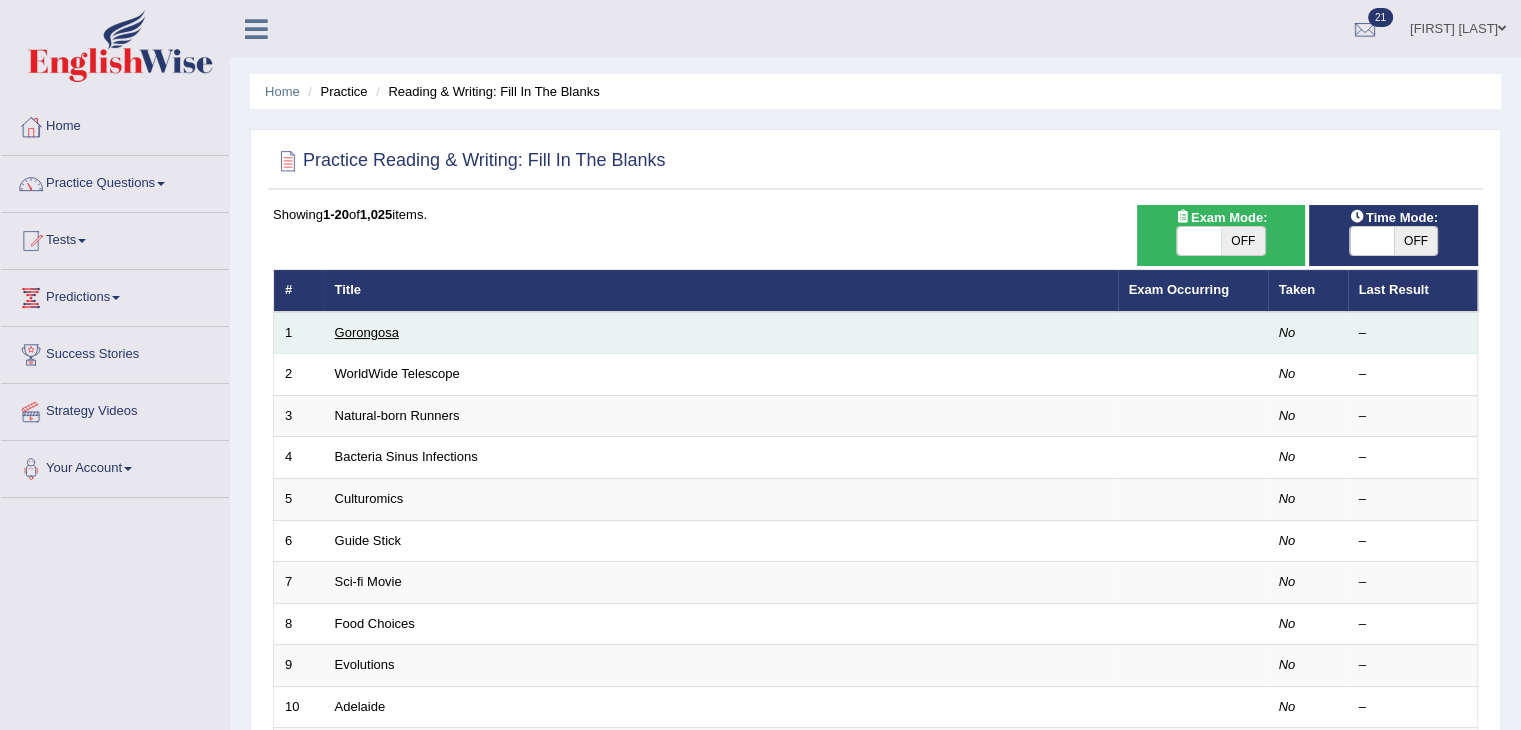 click on "Gorongosa" at bounding box center (367, 332) 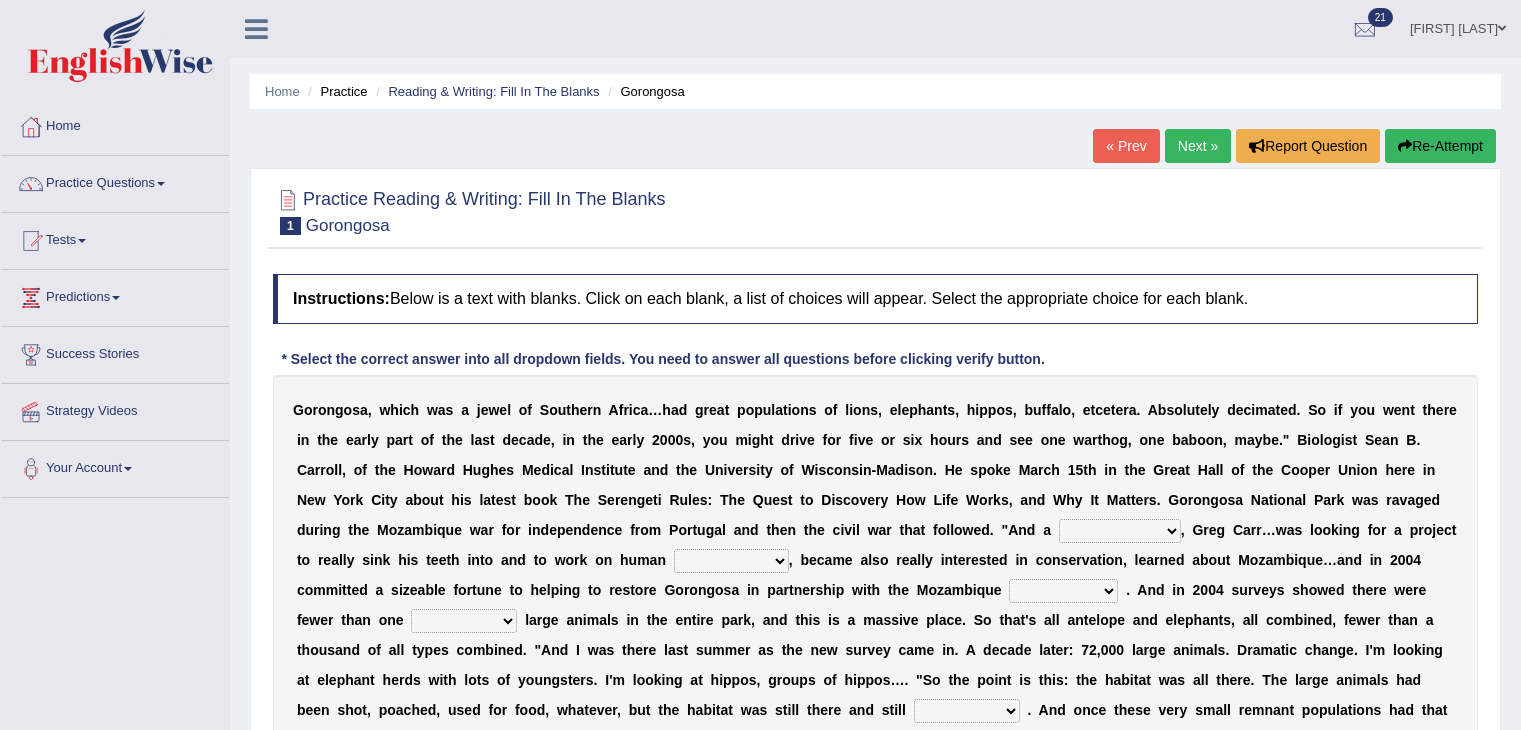 scroll, scrollTop: 0, scrollLeft: 0, axis: both 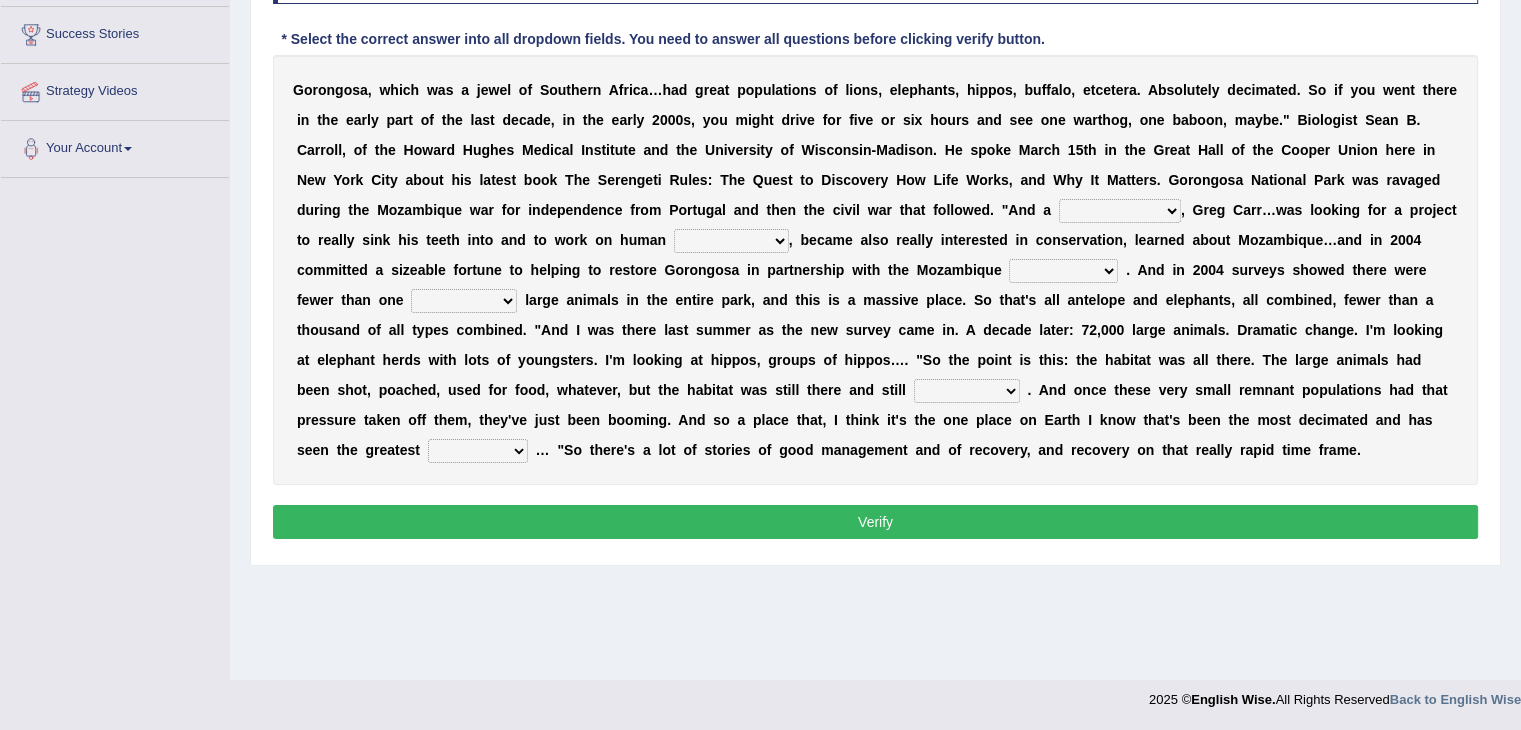 click on "passion solstice ballast philanthropist" at bounding box center [1120, 211] 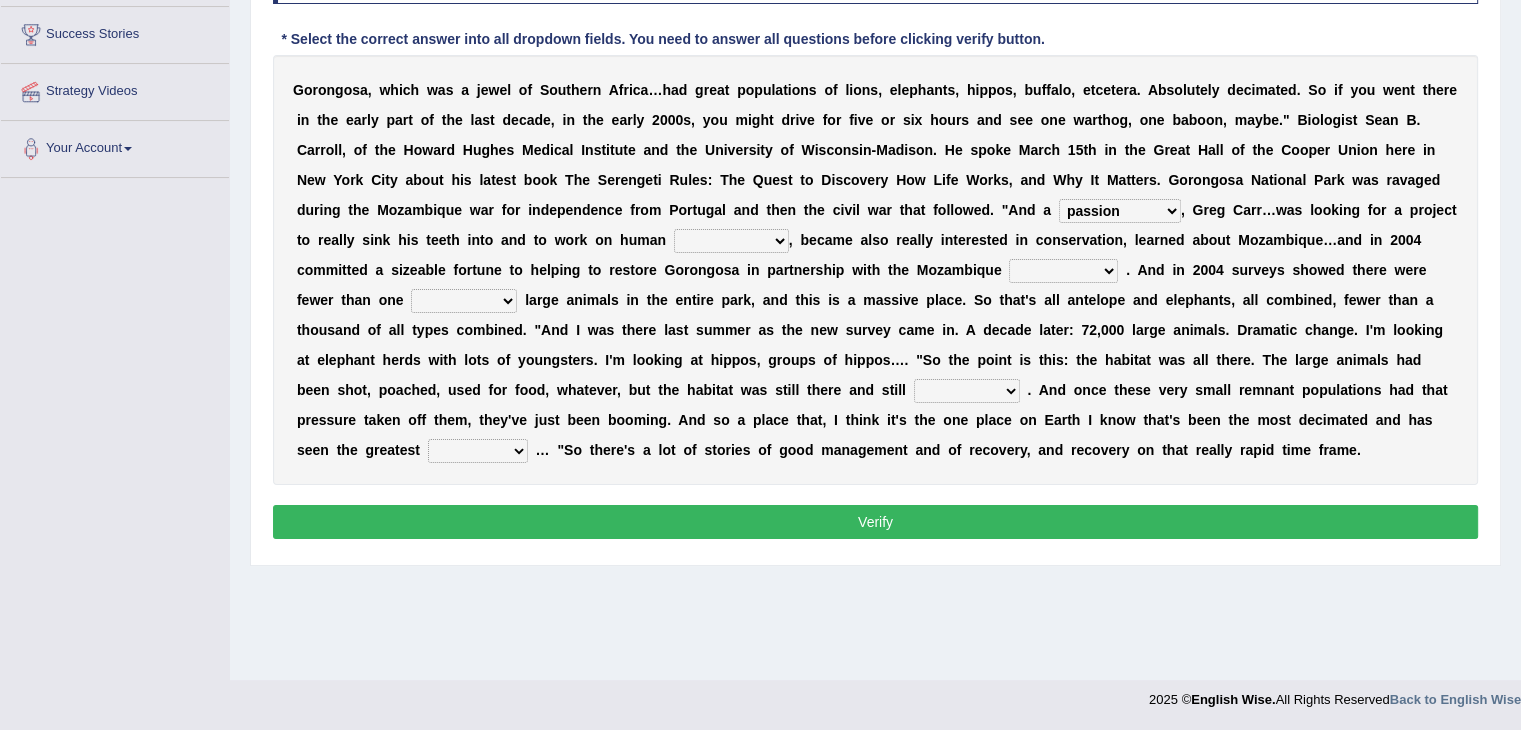 click on "passion solstice ballast philanthropist" at bounding box center (1120, 211) 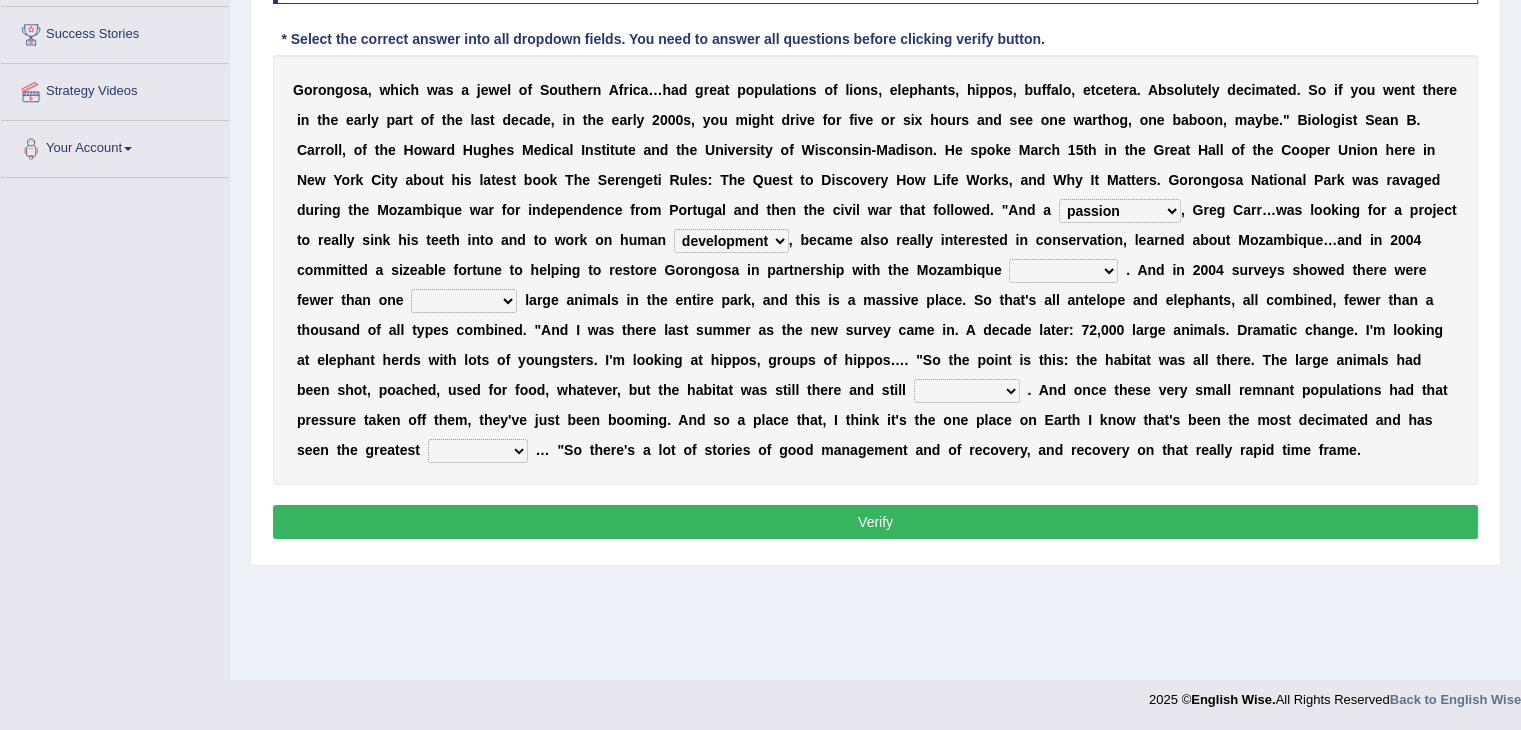 click on "negligence prevalence development malevolence" at bounding box center (731, 241) 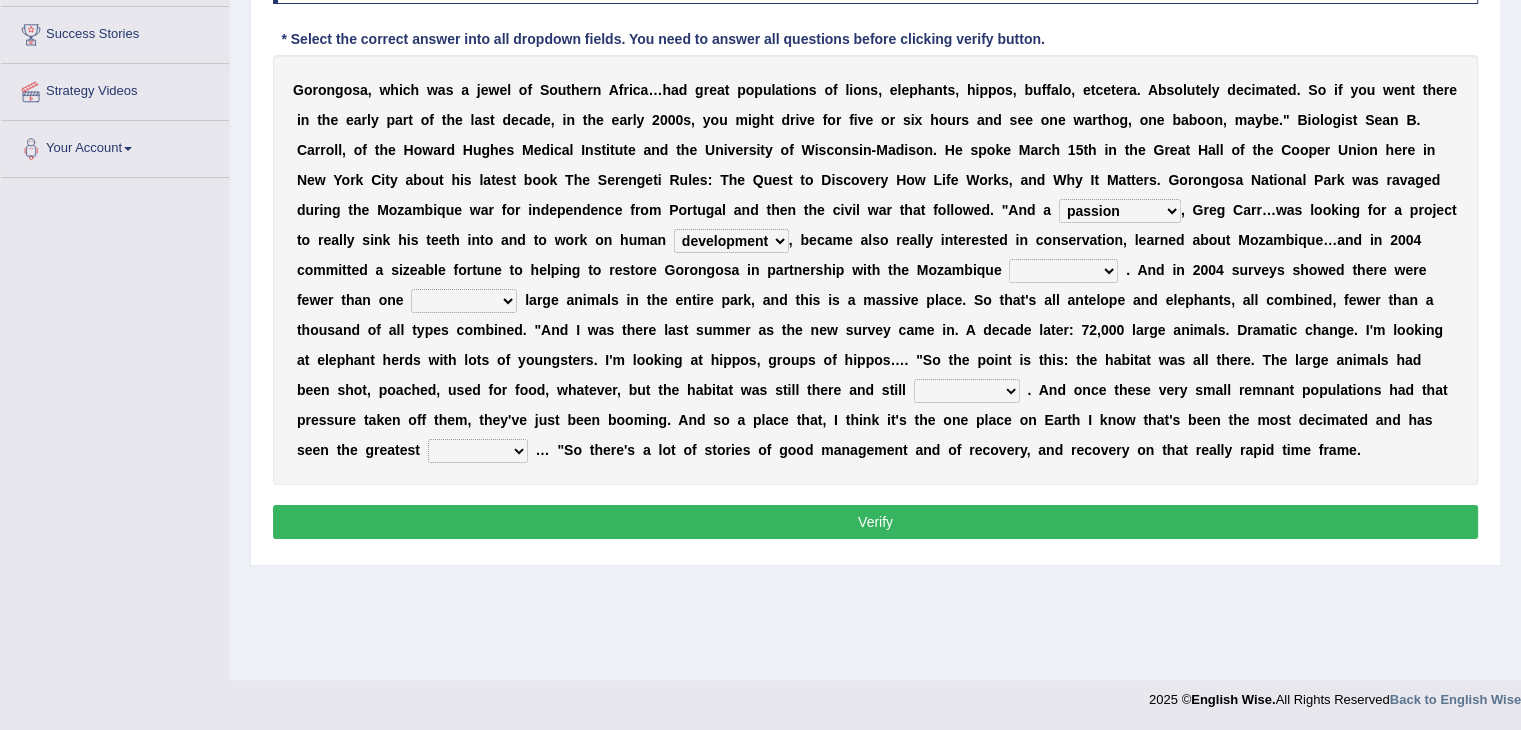 click on "parliament semanticist government journalist" at bounding box center (1063, 271) 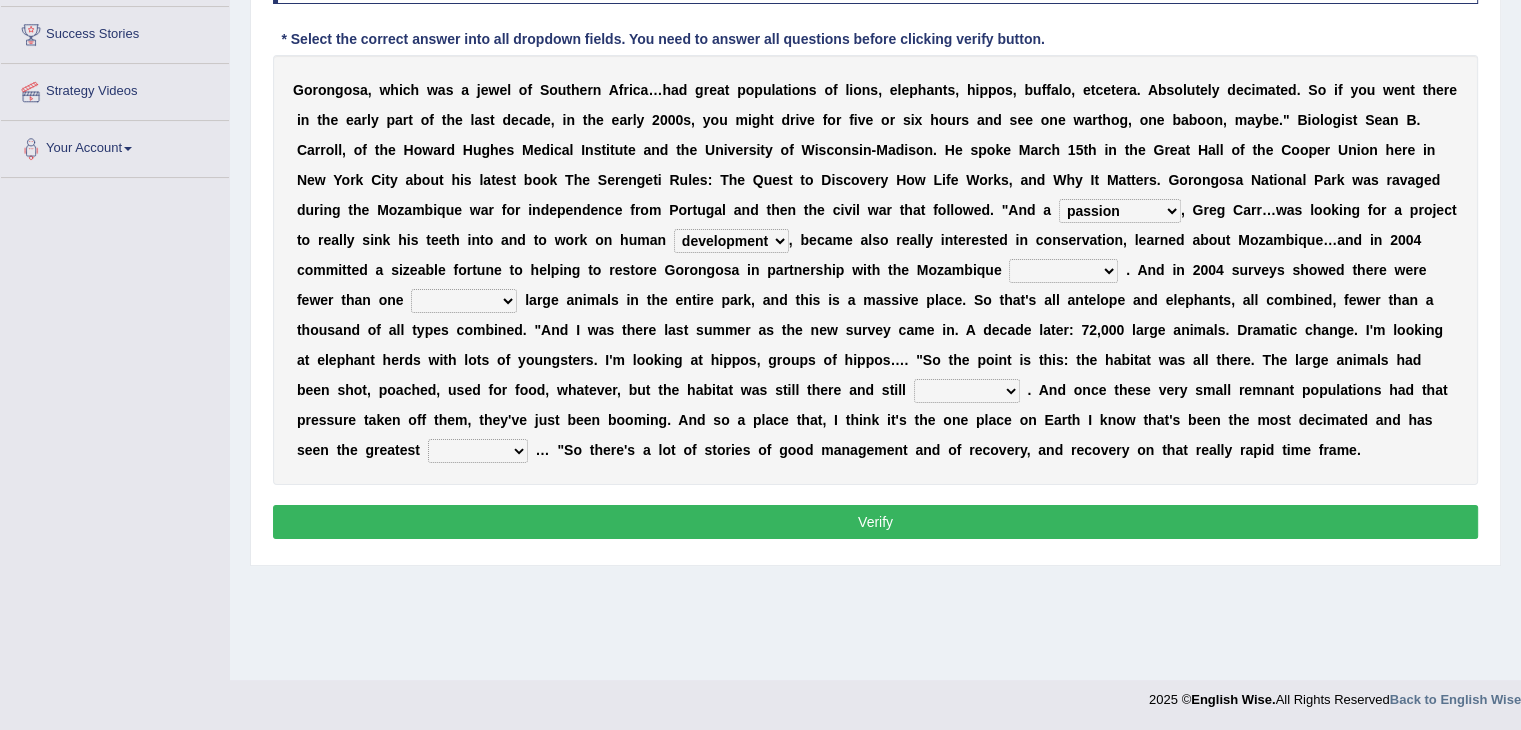 select on "semanticist" 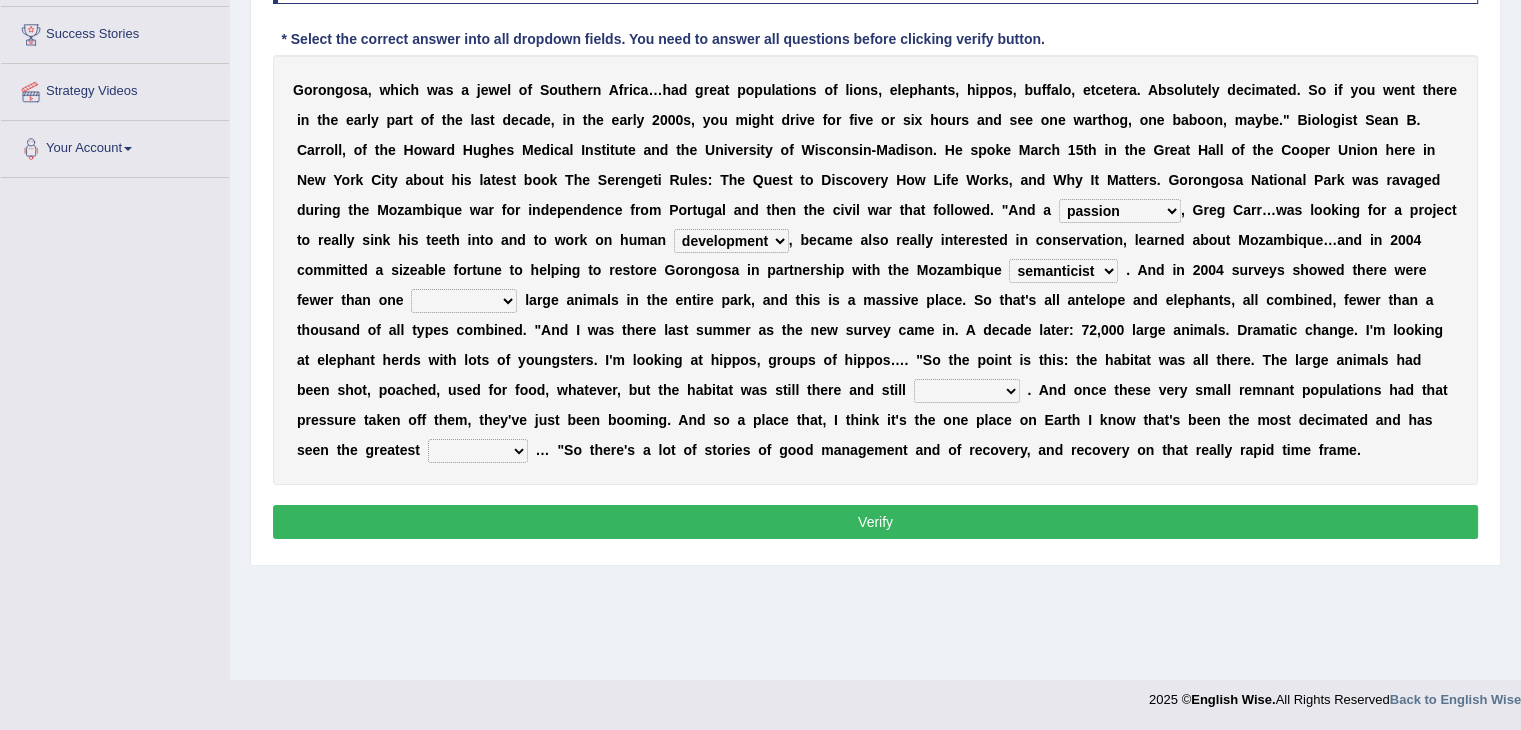 click on "parliament semanticist government journalist" at bounding box center (1063, 271) 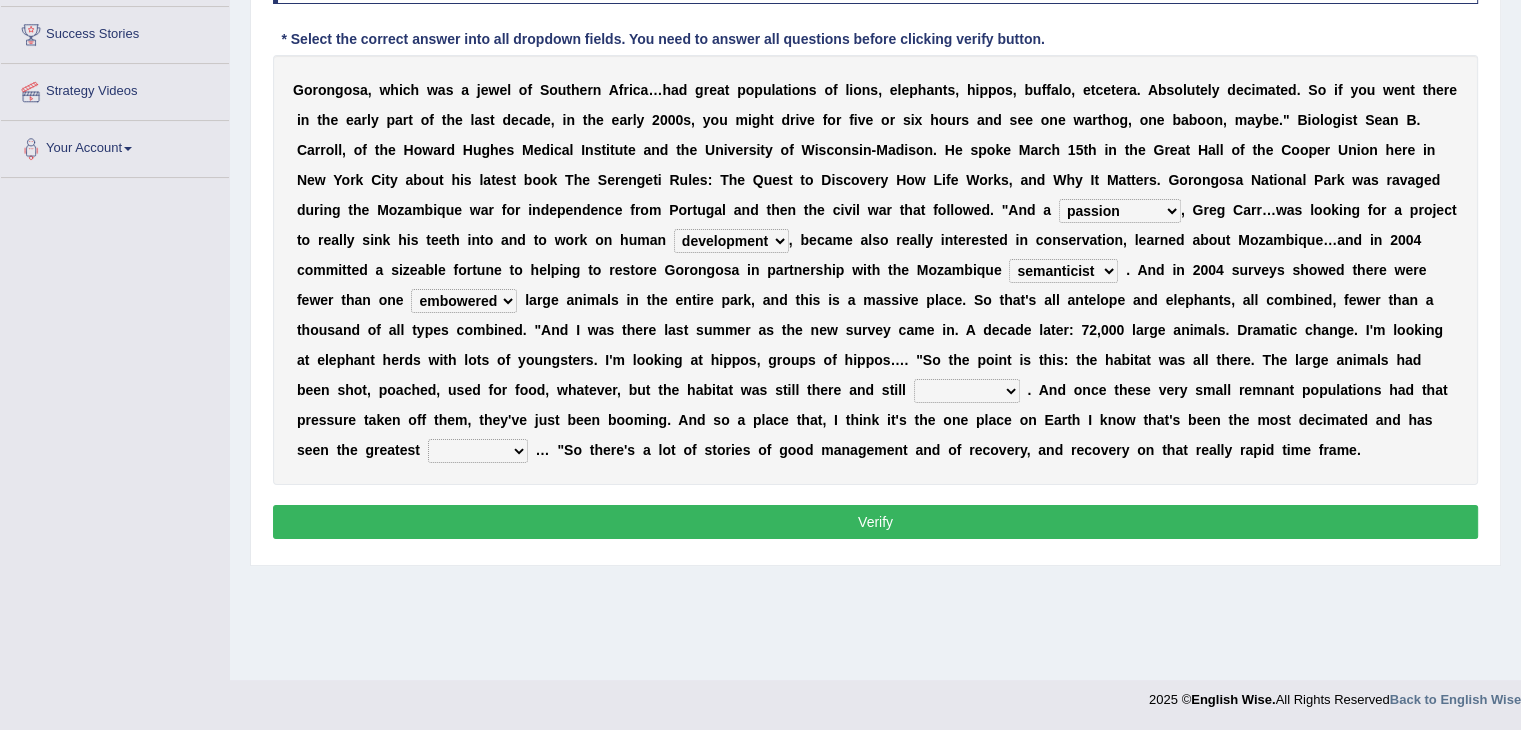 click on "assertive incidental compulsive productive" at bounding box center (967, 391) 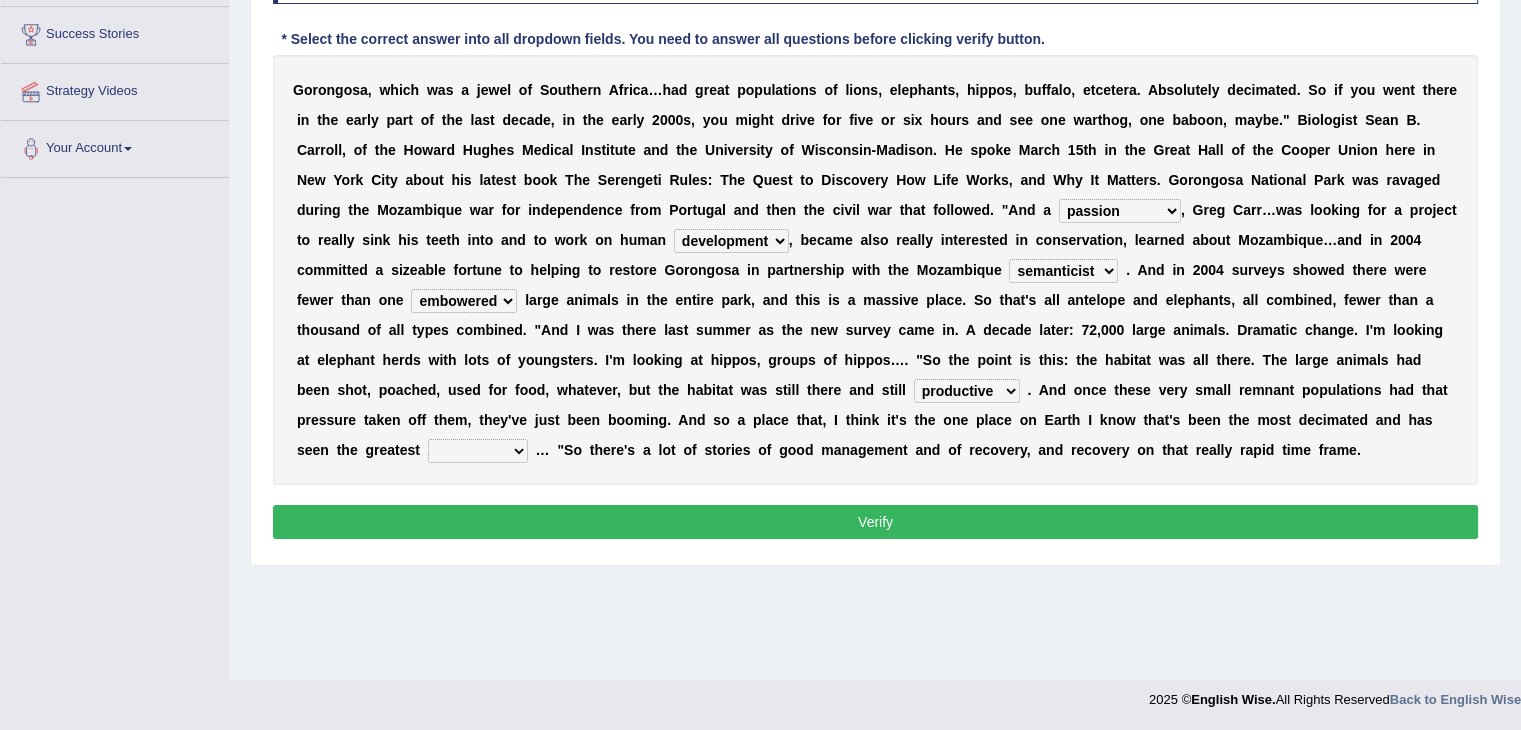 click on "assertive incidental compulsive productive" at bounding box center (967, 391) 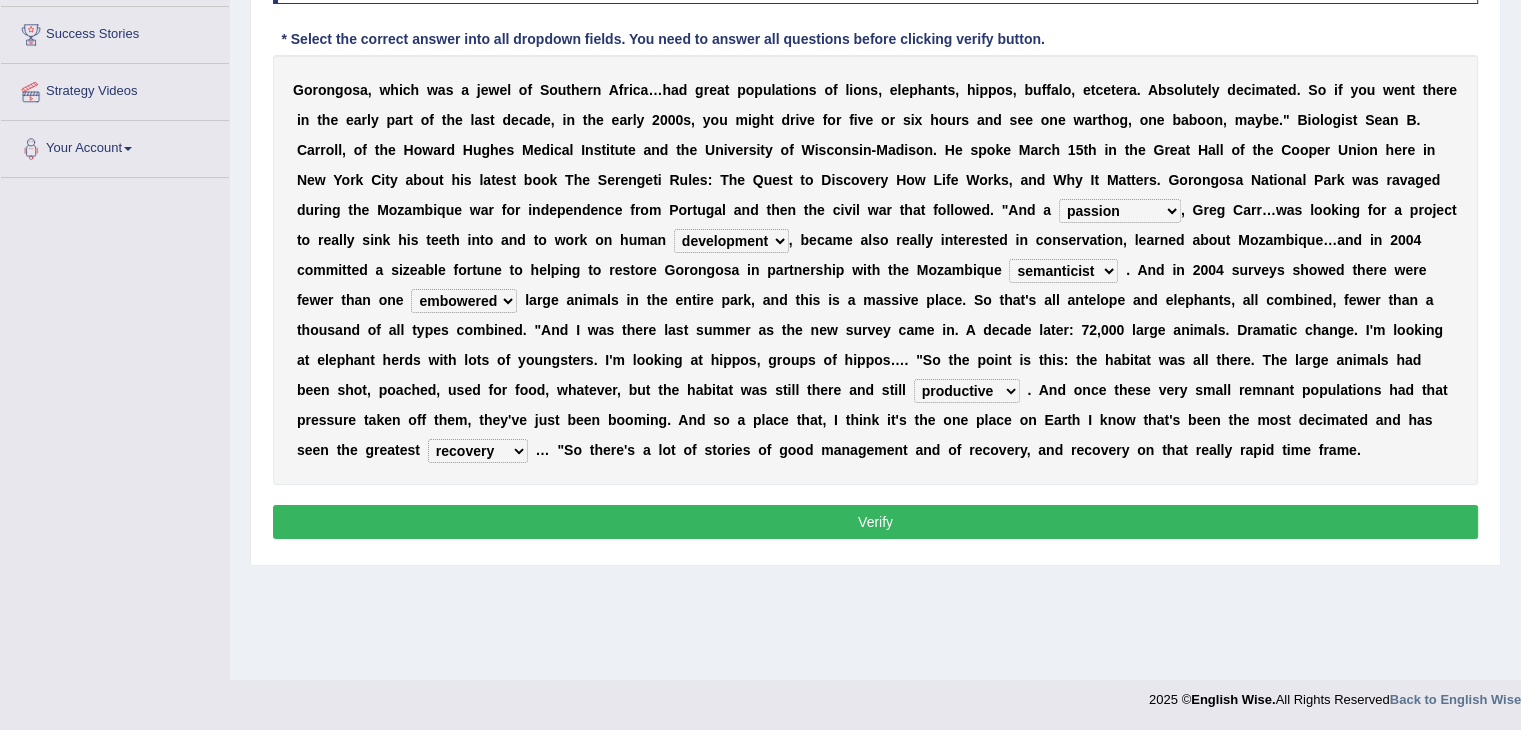 click on "recovery efficacy golly stumpy" at bounding box center [478, 451] 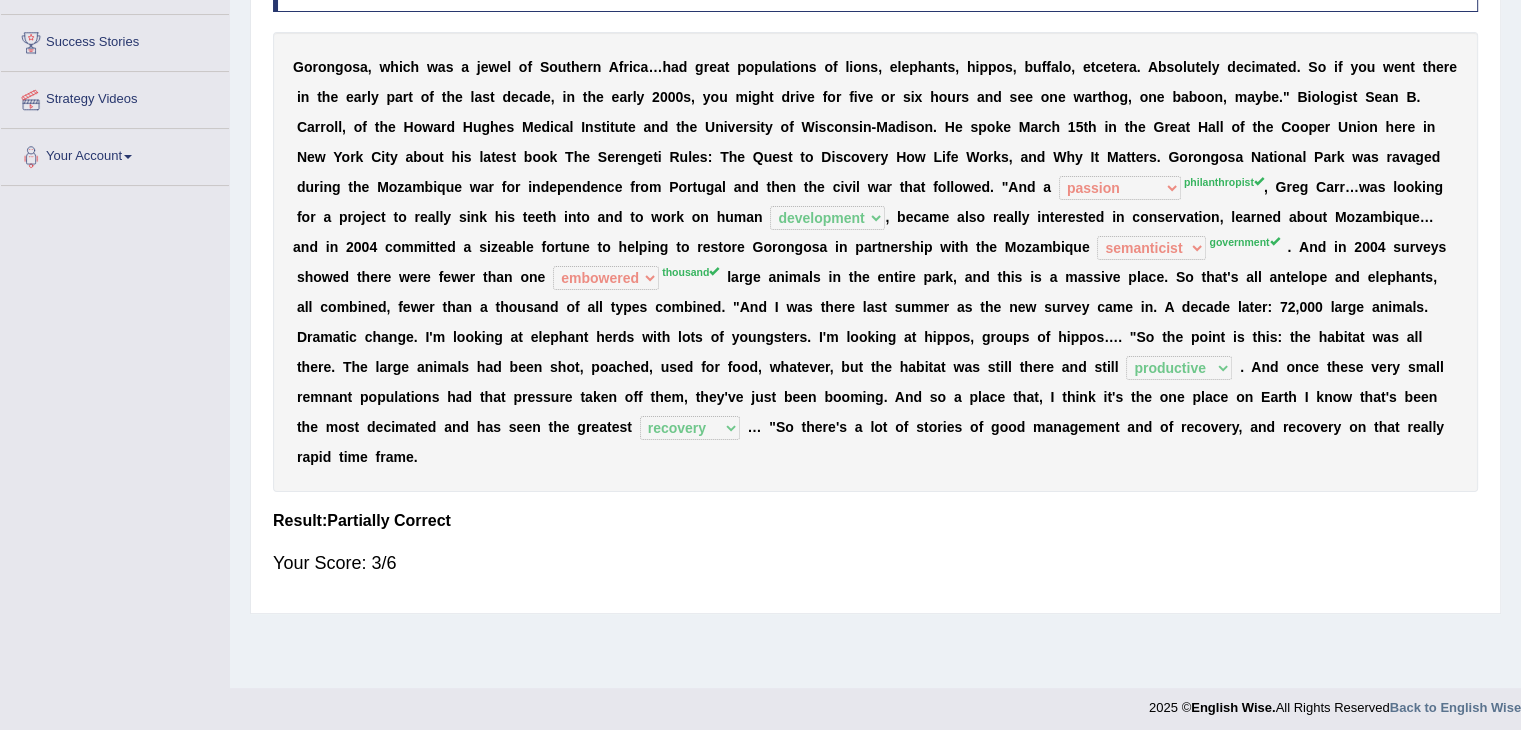scroll, scrollTop: 0, scrollLeft: 0, axis: both 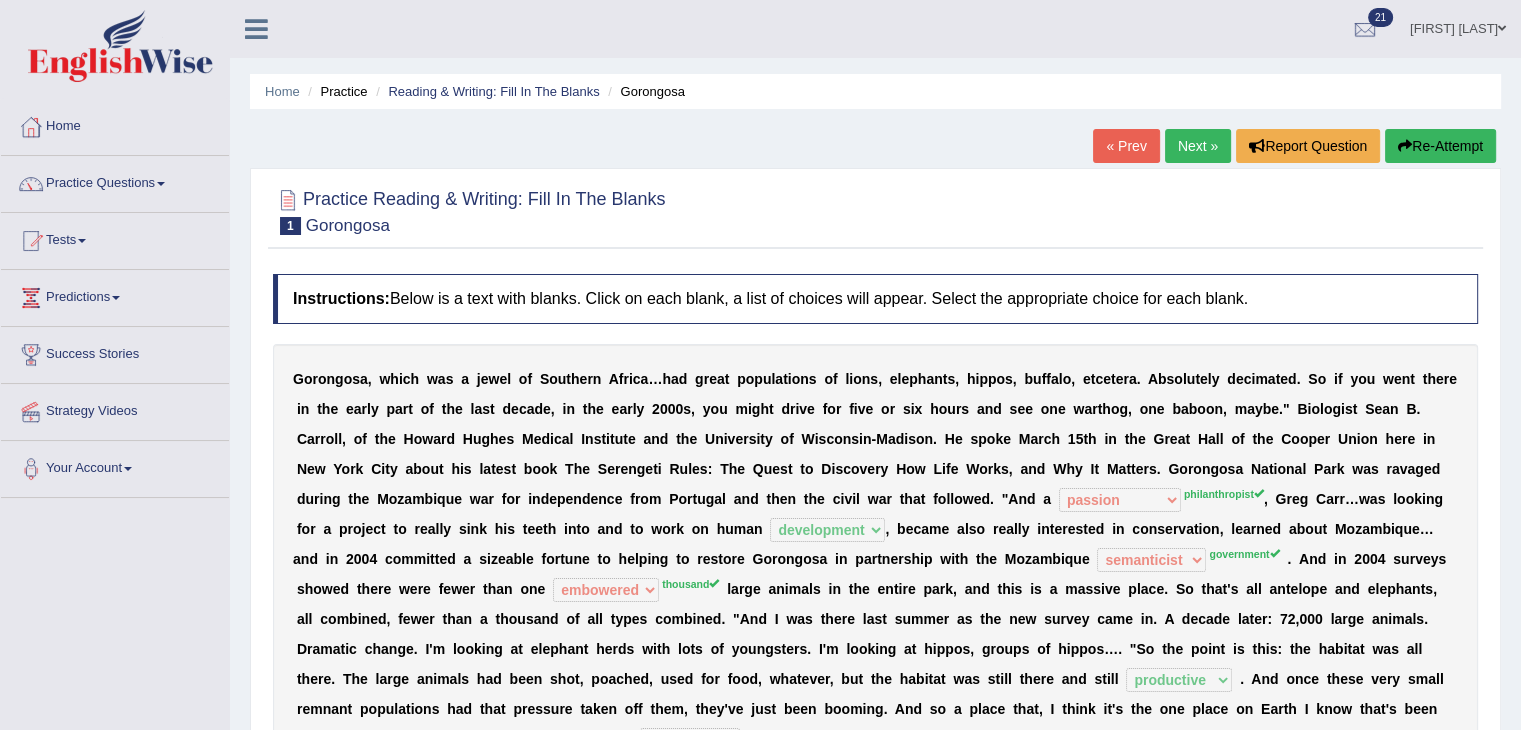 click on "Next »" at bounding box center [1198, 146] 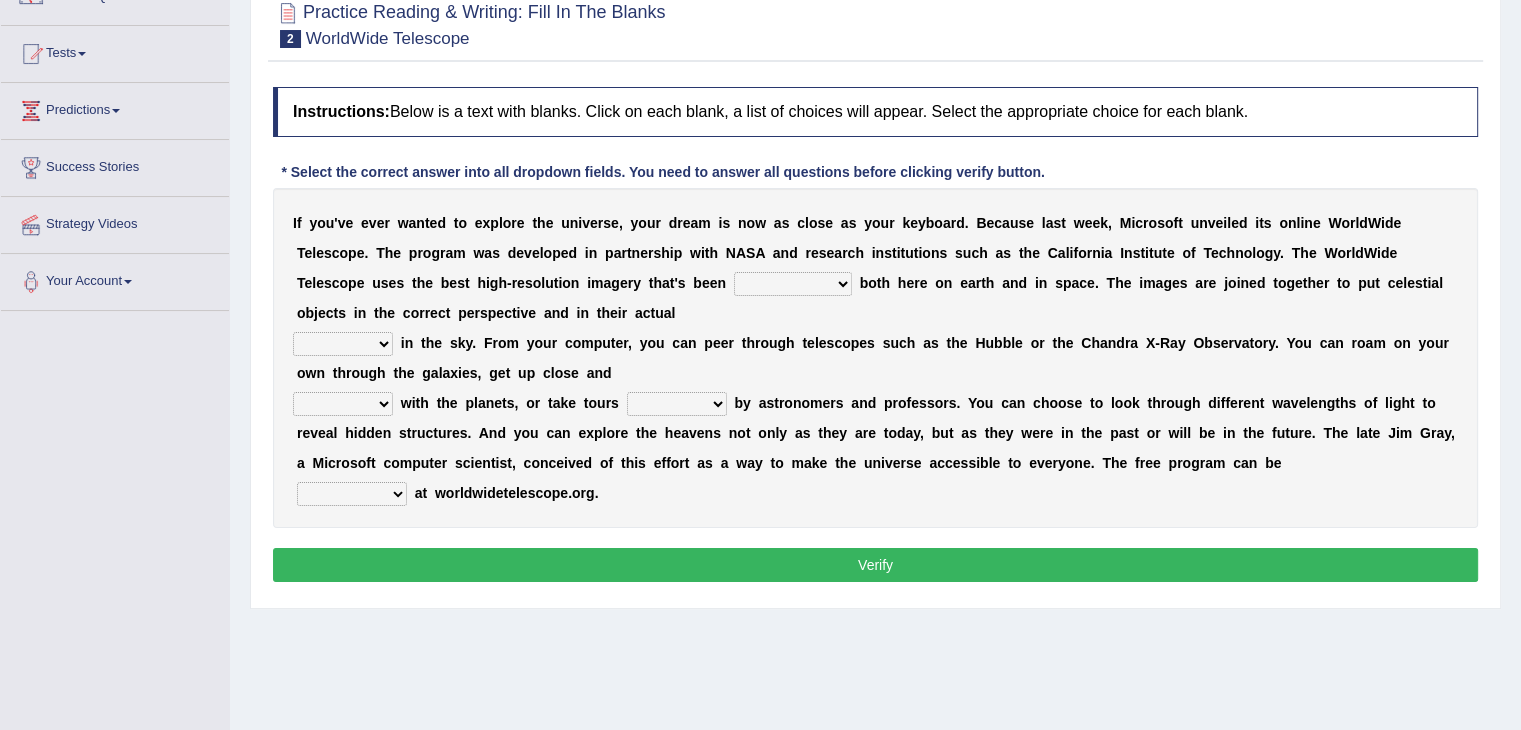 scroll, scrollTop: 187, scrollLeft: 0, axis: vertical 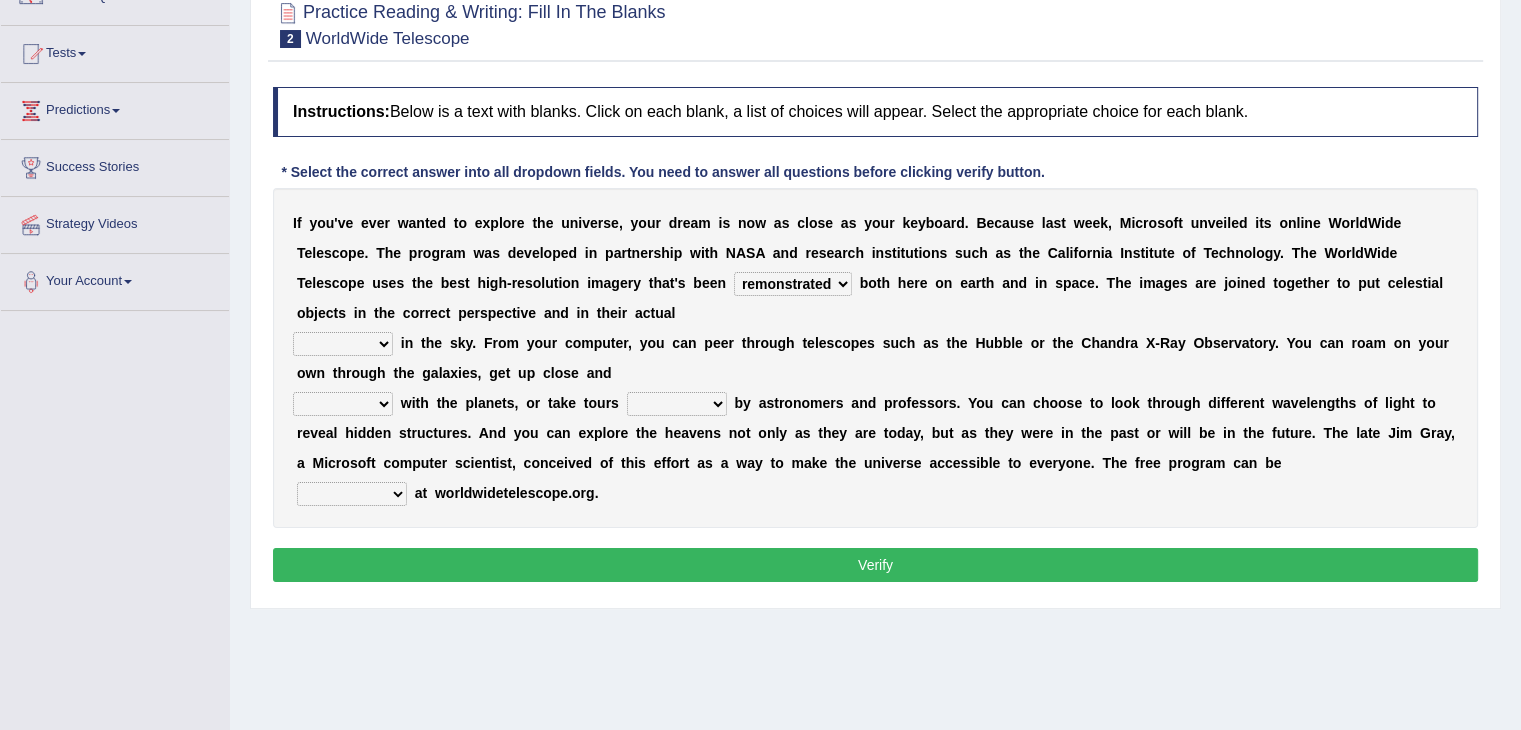 click on "degraded ascended remonstrated generated" at bounding box center [793, 284] 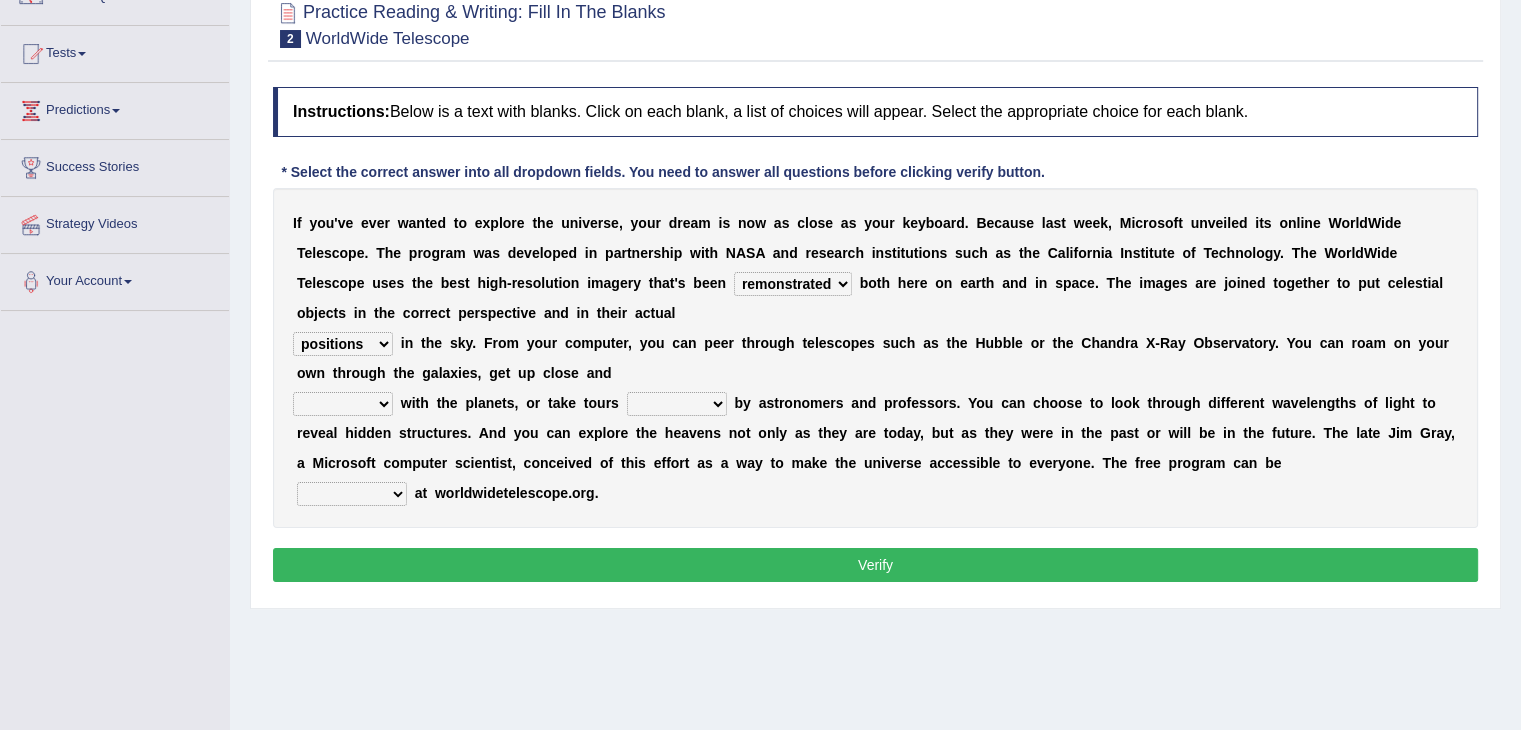 click on "aspects parts conditions positions" at bounding box center [343, 344] 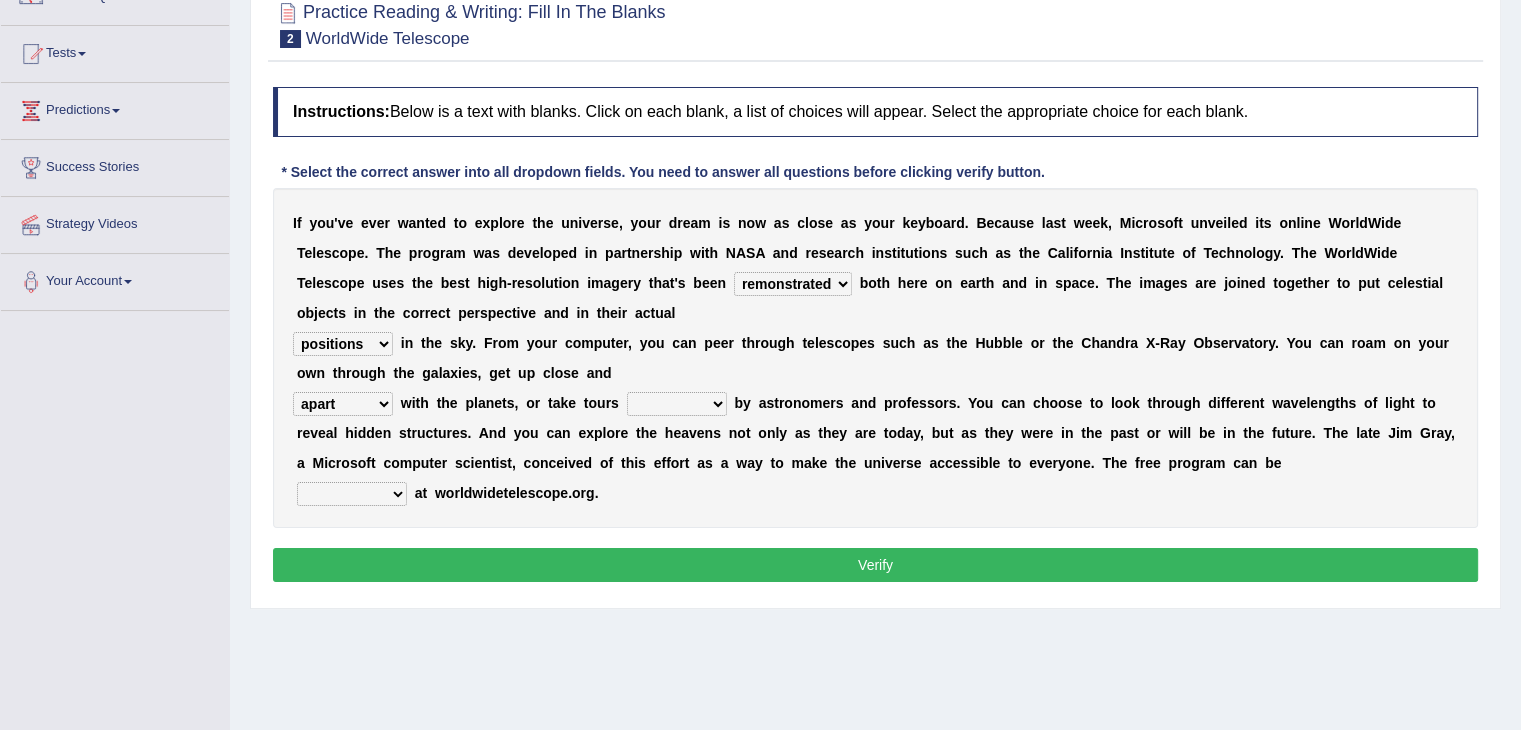 click on "personal individual apart polite" at bounding box center (343, 404) 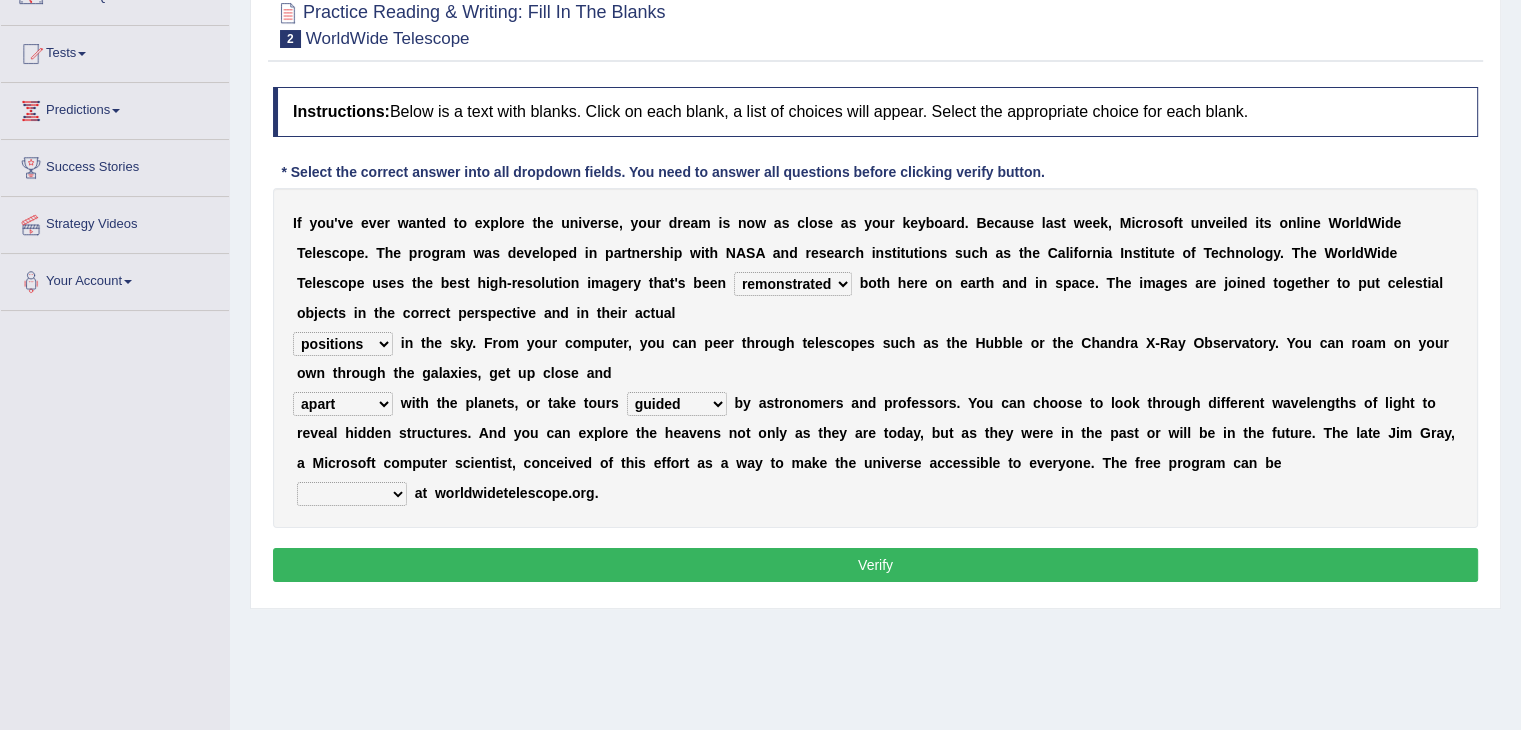 click on "guide guided guiding to guide" at bounding box center [677, 404] 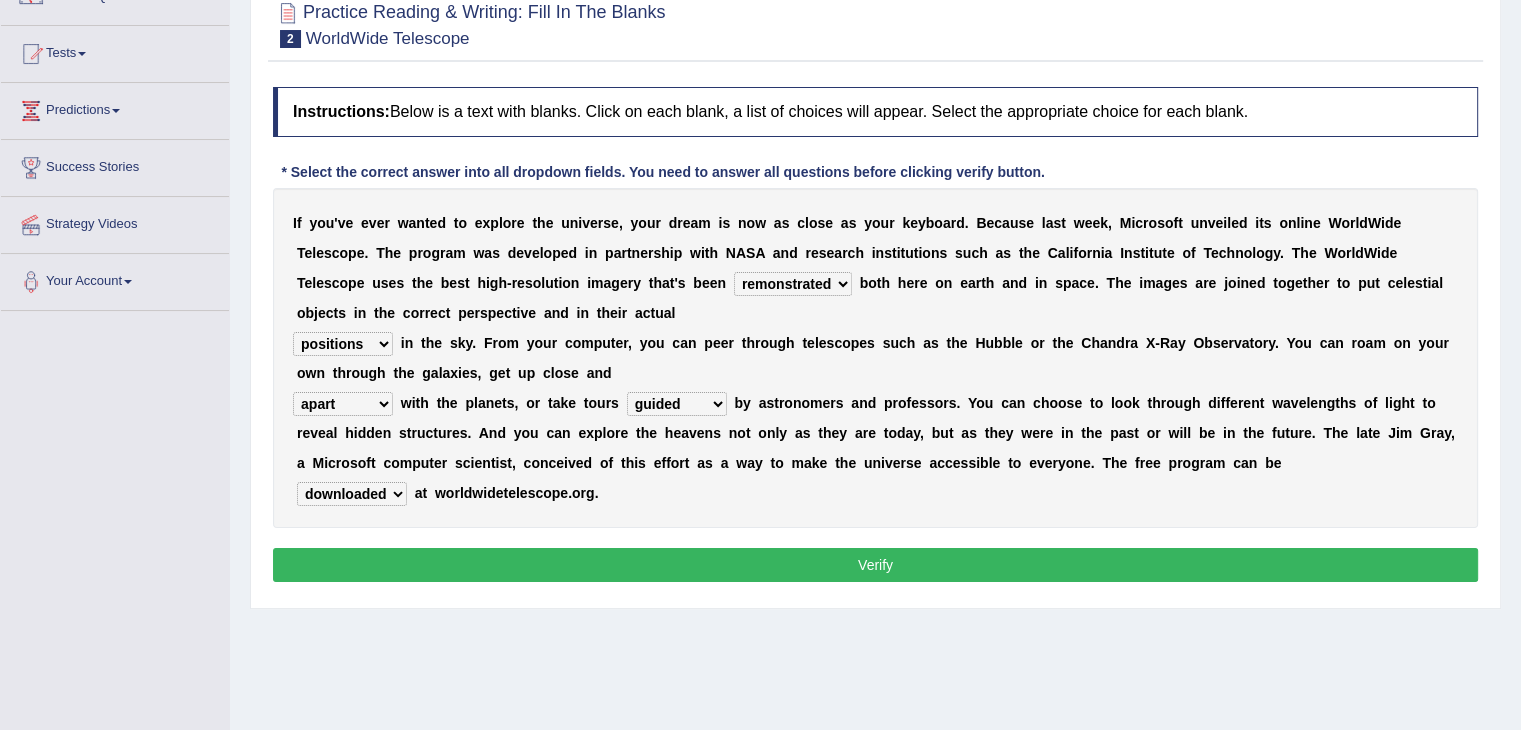 click on "upheld downloaded loaded posted" at bounding box center (352, 494) 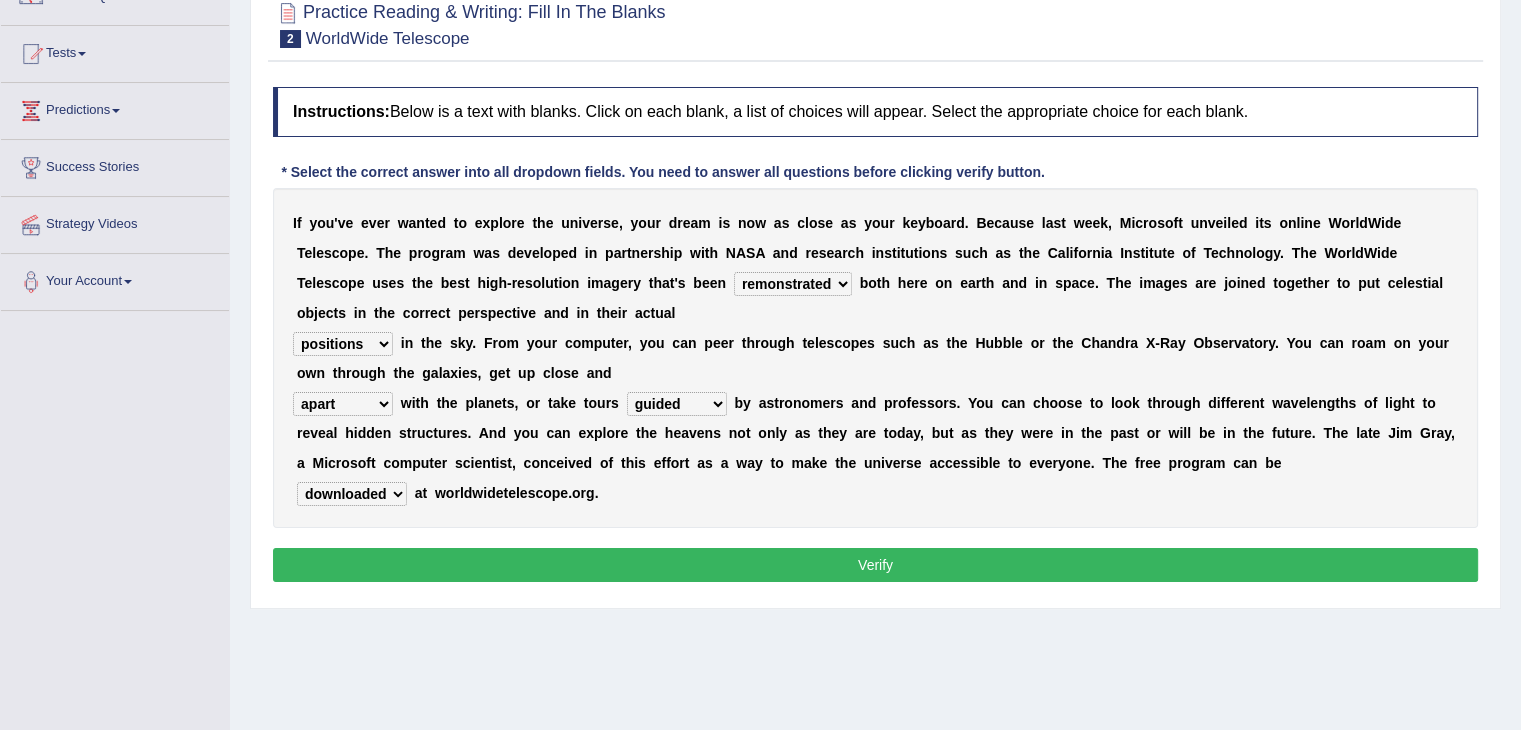 click on "Verify" at bounding box center (875, 565) 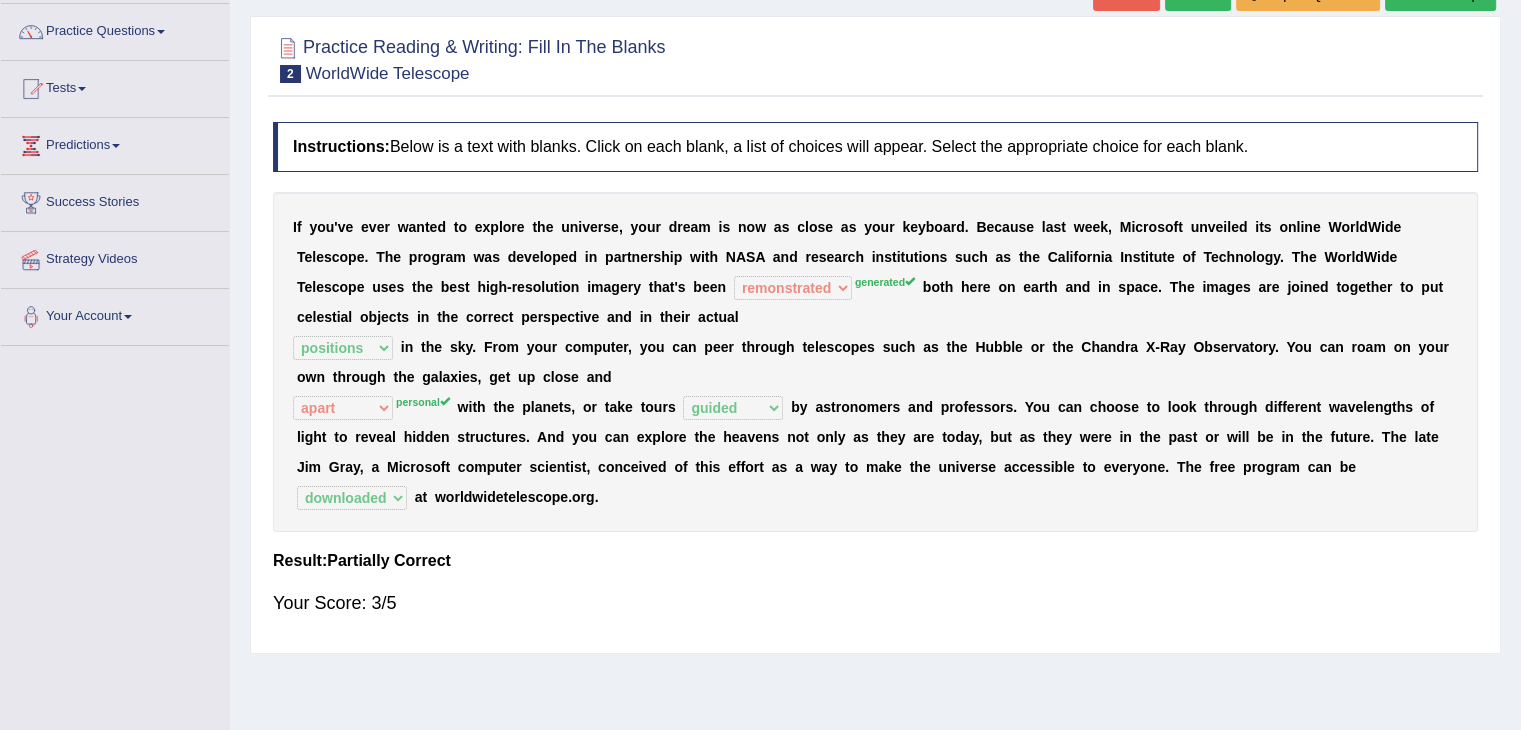 scroll, scrollTop: 147, scrollLeft: 0, axis: vertical 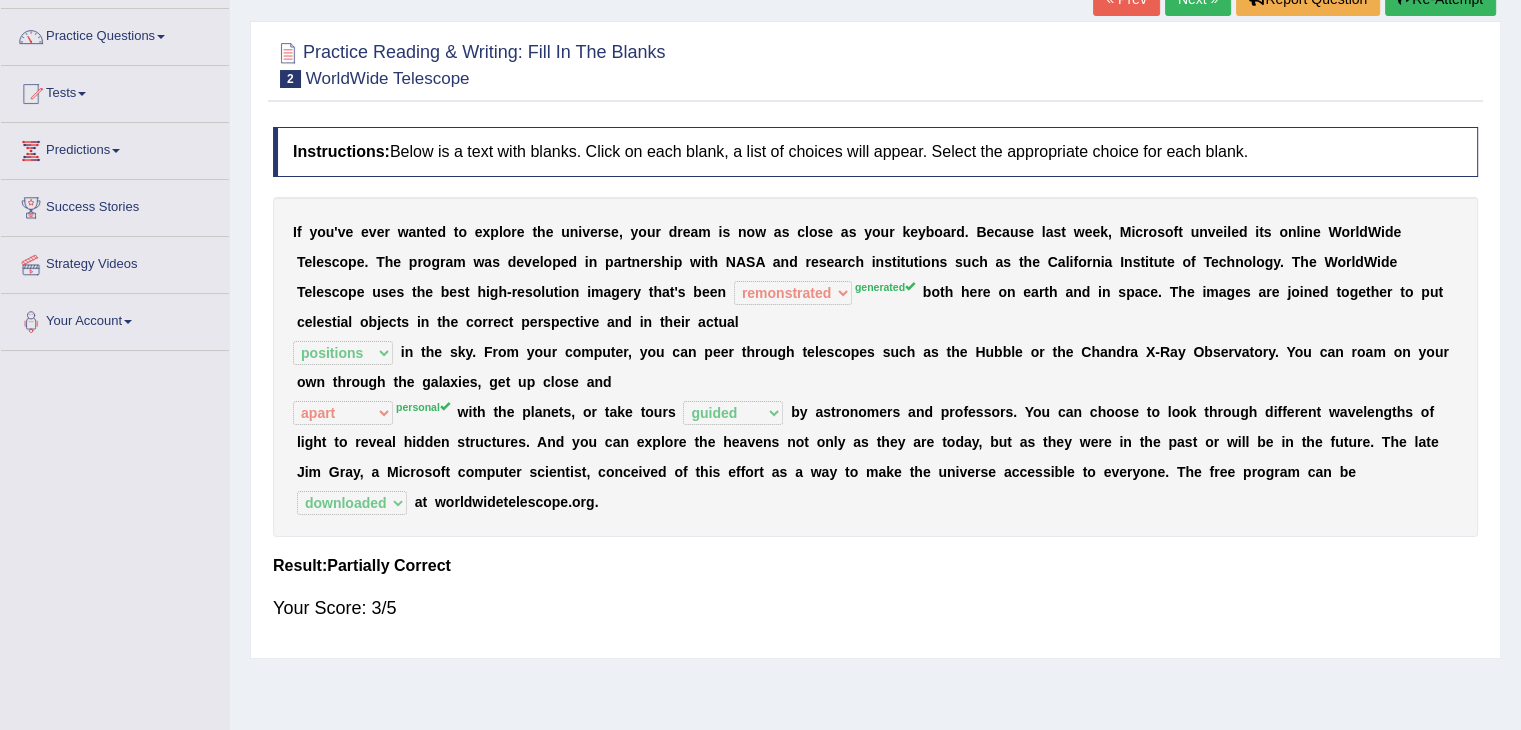 click on "I f    y o u ' v e    e v e r    w a n t e d    t o    e x p l o r e    t h e    u n i v e r s e ,    y o u r    d r e a m    i s    n o w    a s    c l o s e    a s    y o u r    k e y b o a r d .    B e c a u s e    l a s t    w e e k ,    M i c r o s o f t    u n v e i l e d    i t s    o n l i n e    W o r l d W i d e    T e l e s c o p e .    T h e    p r o g r a m    w a s    d e v e l o p e d    i n    p a r t n e r s h i p    w i t h    N A S A    a n d    r e s e a r c h    i n s t i t u t i o n s    s u c h    a s    t h e    C a l i f o r n i a    I n s t i t u t e    o f    T e c h n o l o g y .    T h e    W o r l d W i d e    T e l e s c o p e    u s e s    t h e    b e s t    h i g h - r e s o l u t i o n    i m a g e r y    t h a t ' s    b e e n    degraded ascended remonstrated generated generated    b o t h    h e r e    o n    e a r t h    a n d    i n    s p a c e .    T h e    i m a g e s    a r e    j o i n e d    t o g e" at bounding box center [875, 367] 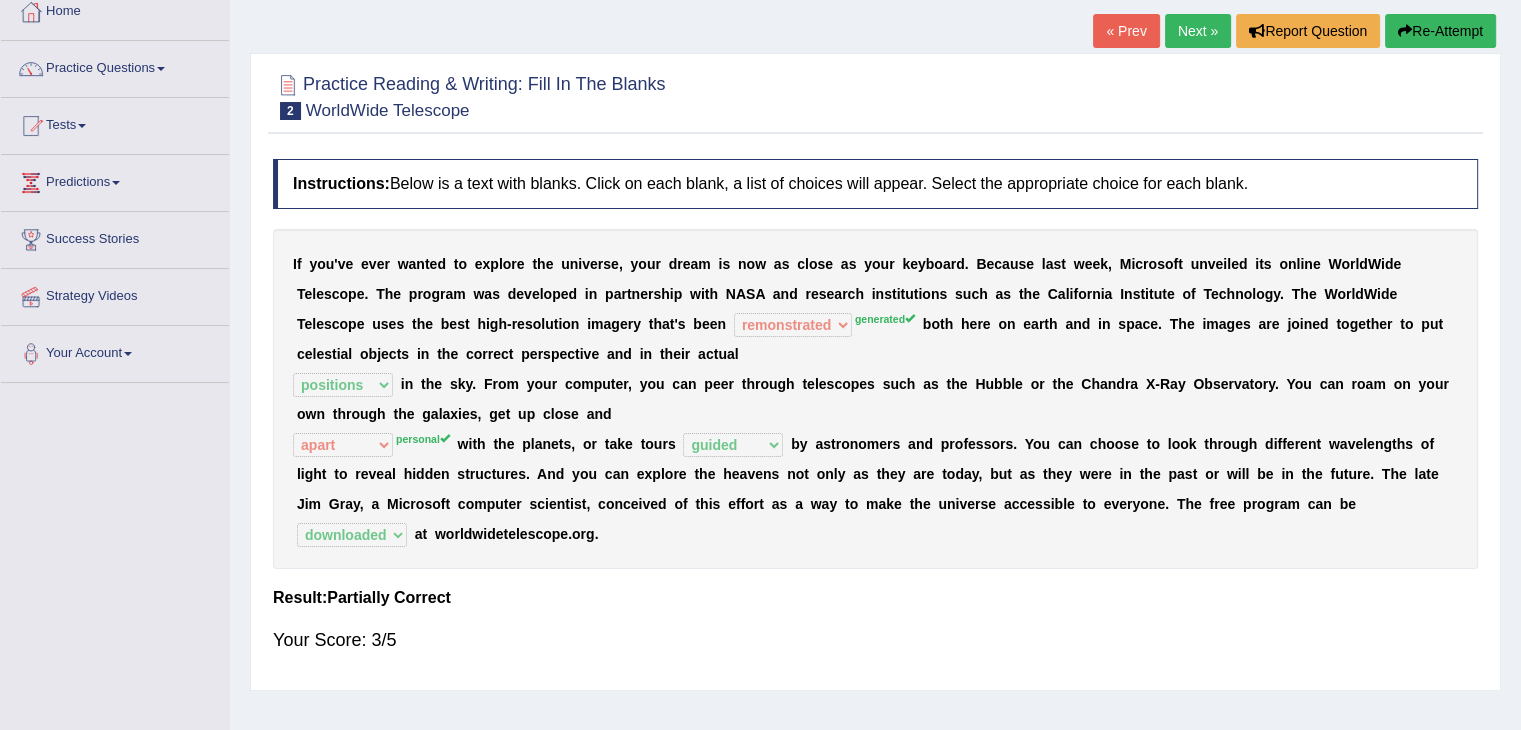 scroll, scrollTop: 0, scrollLeft: 0, axis: both 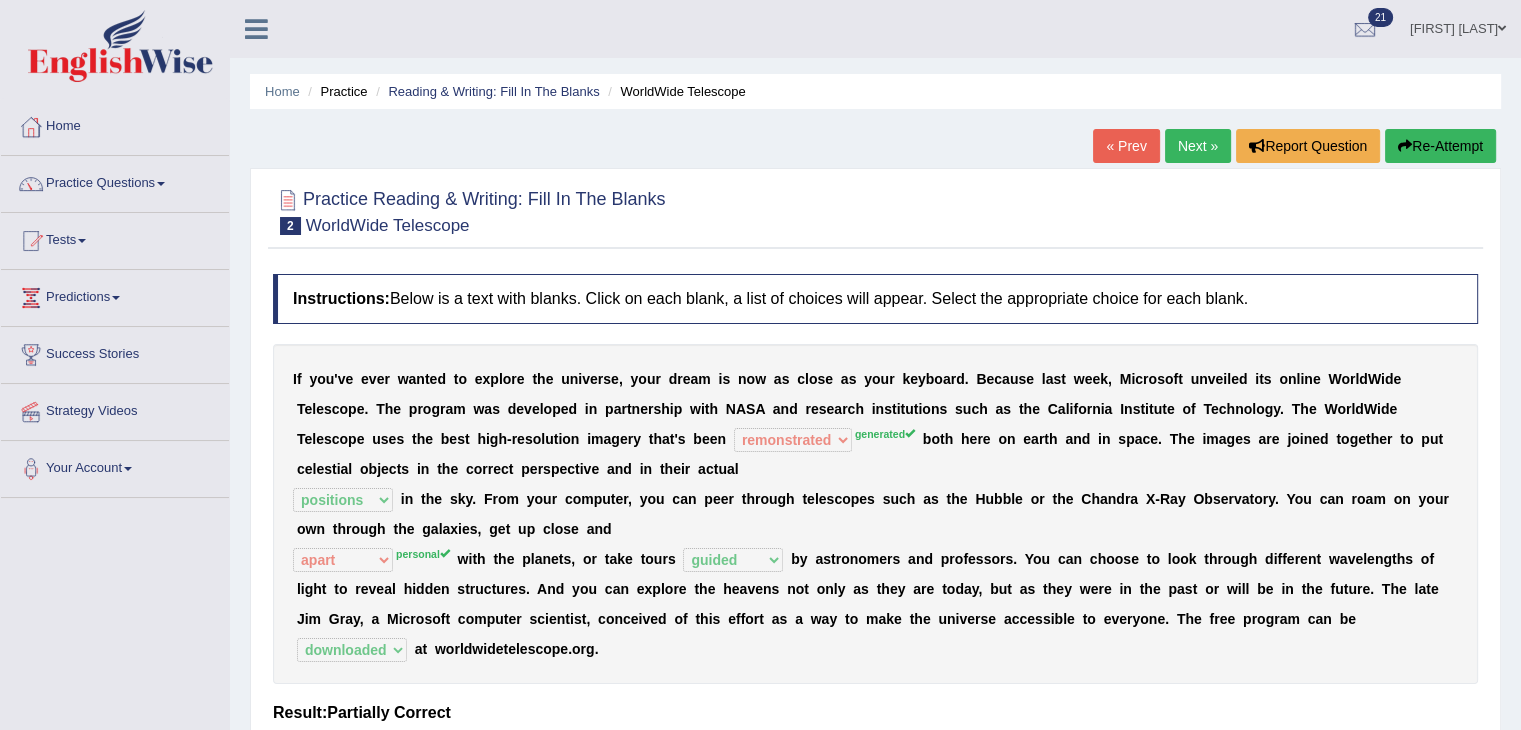 click on "Next »" at bounding box center [1198, 146] 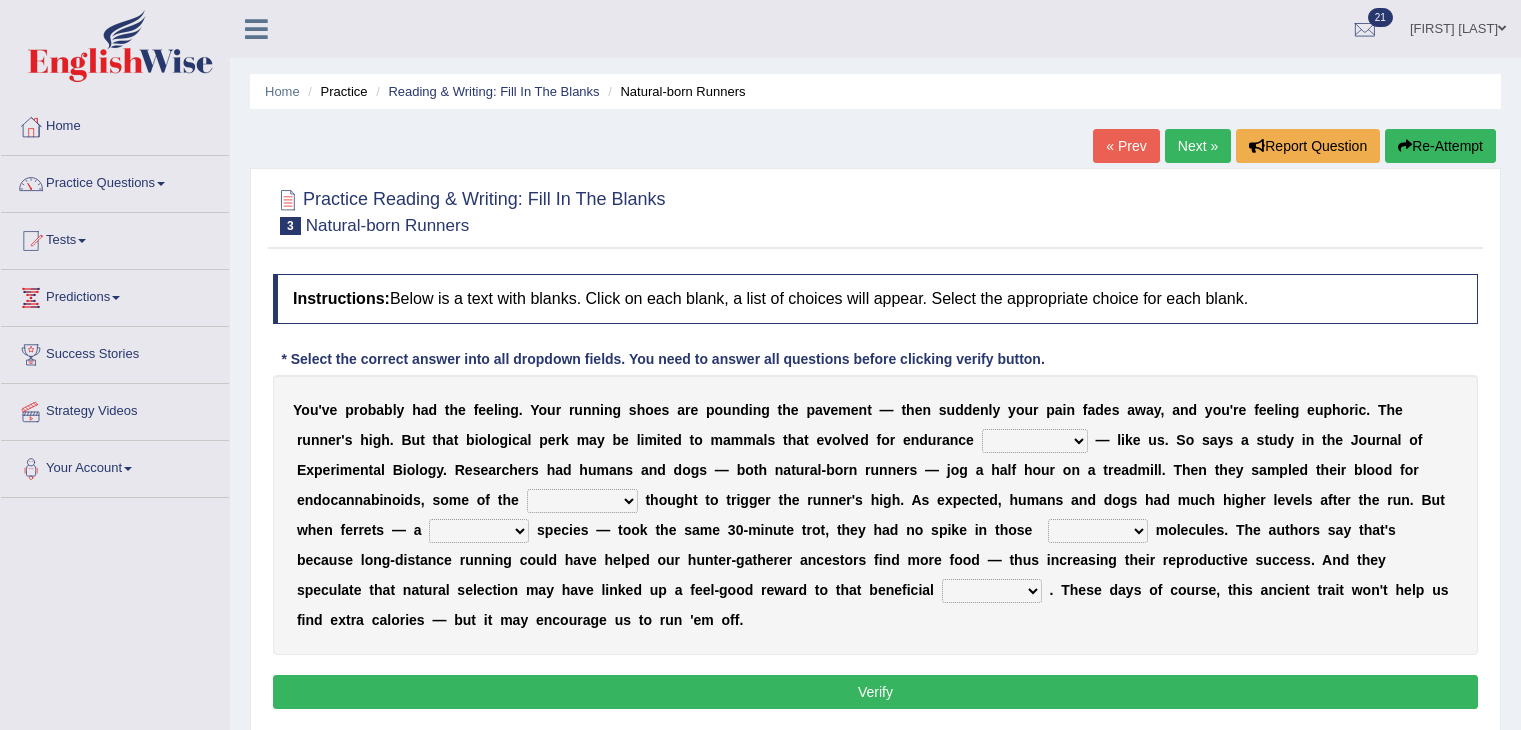 scroll, scrollTop: 204, scrollLeft: 0, axis: vertical 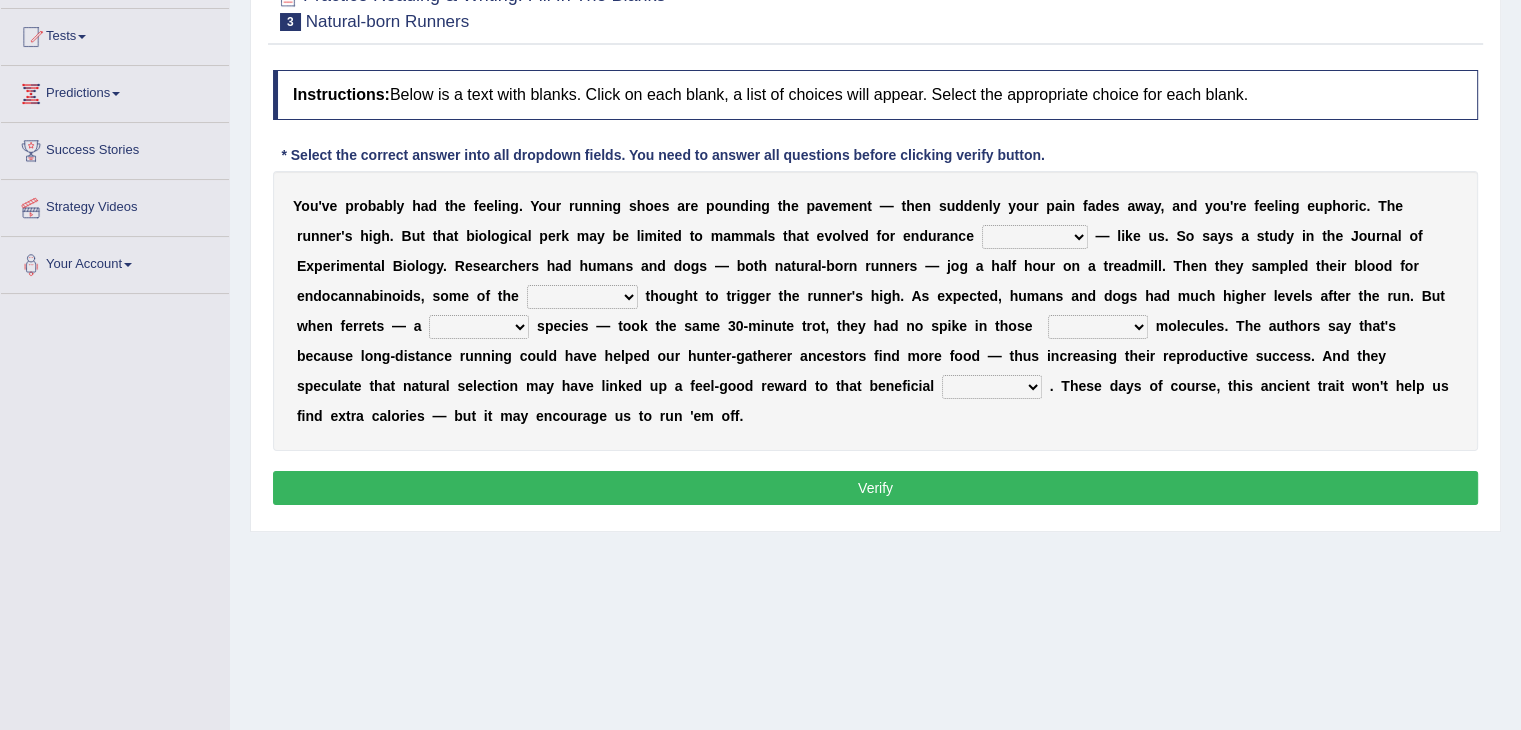 click on "dykes personalize classifies exercise" at bounding box center (1035, 237) 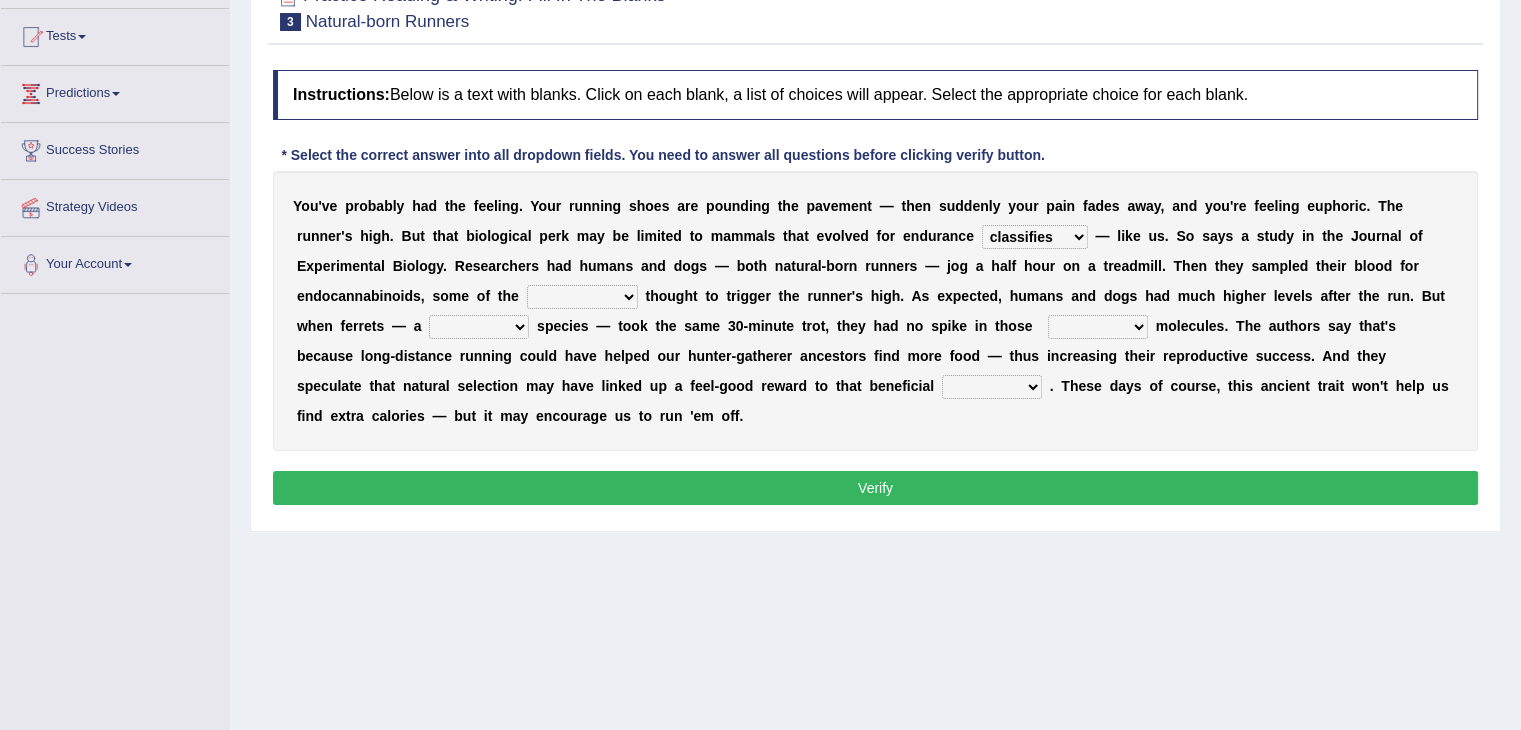 click on "dykes personalize classifies exercise" at bounding box center [1035, 237] 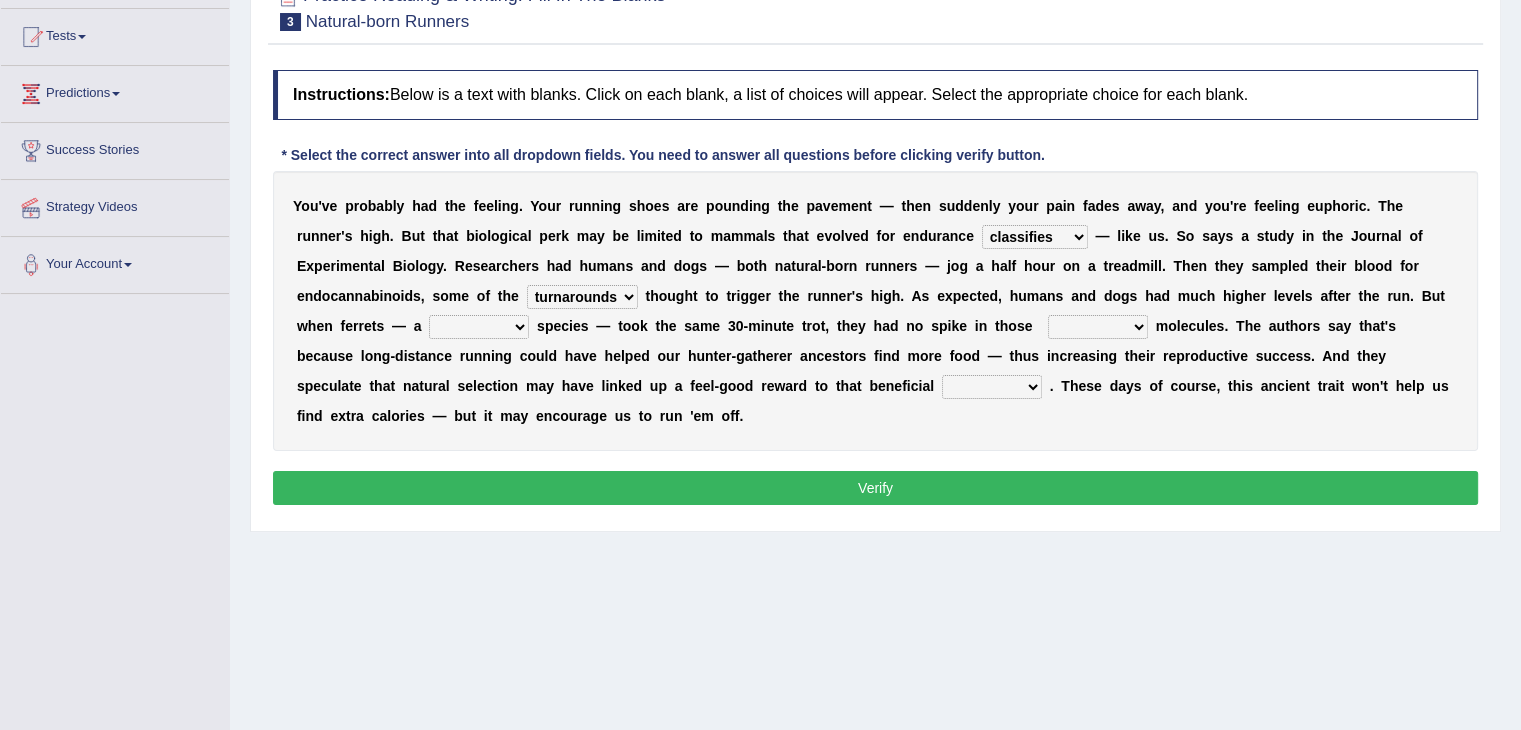 click on "almshouse turnarounds compounds foxhounds" at bounding box center [582, 297] 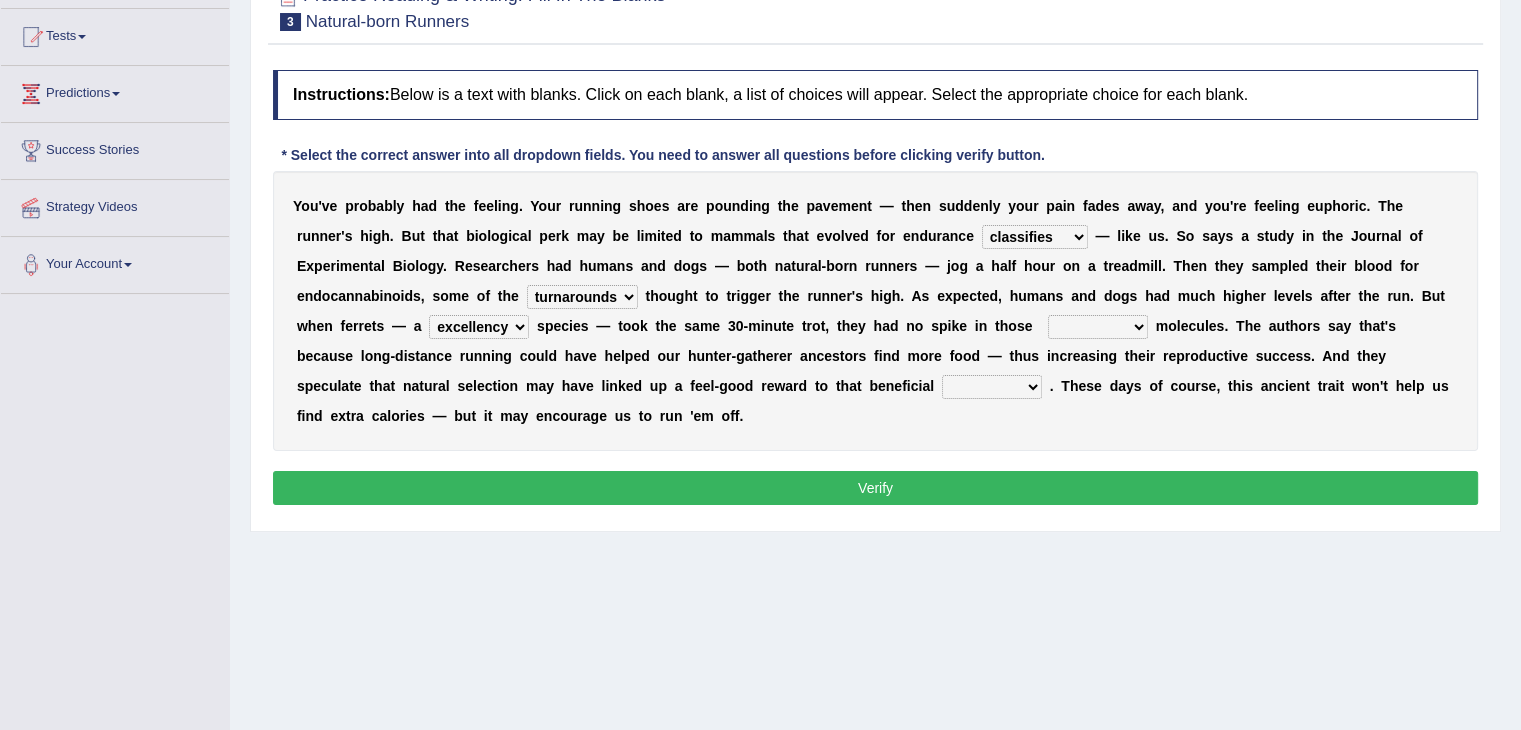click on "excellency merely faerie sedentary" at bounding box center (479, 327) 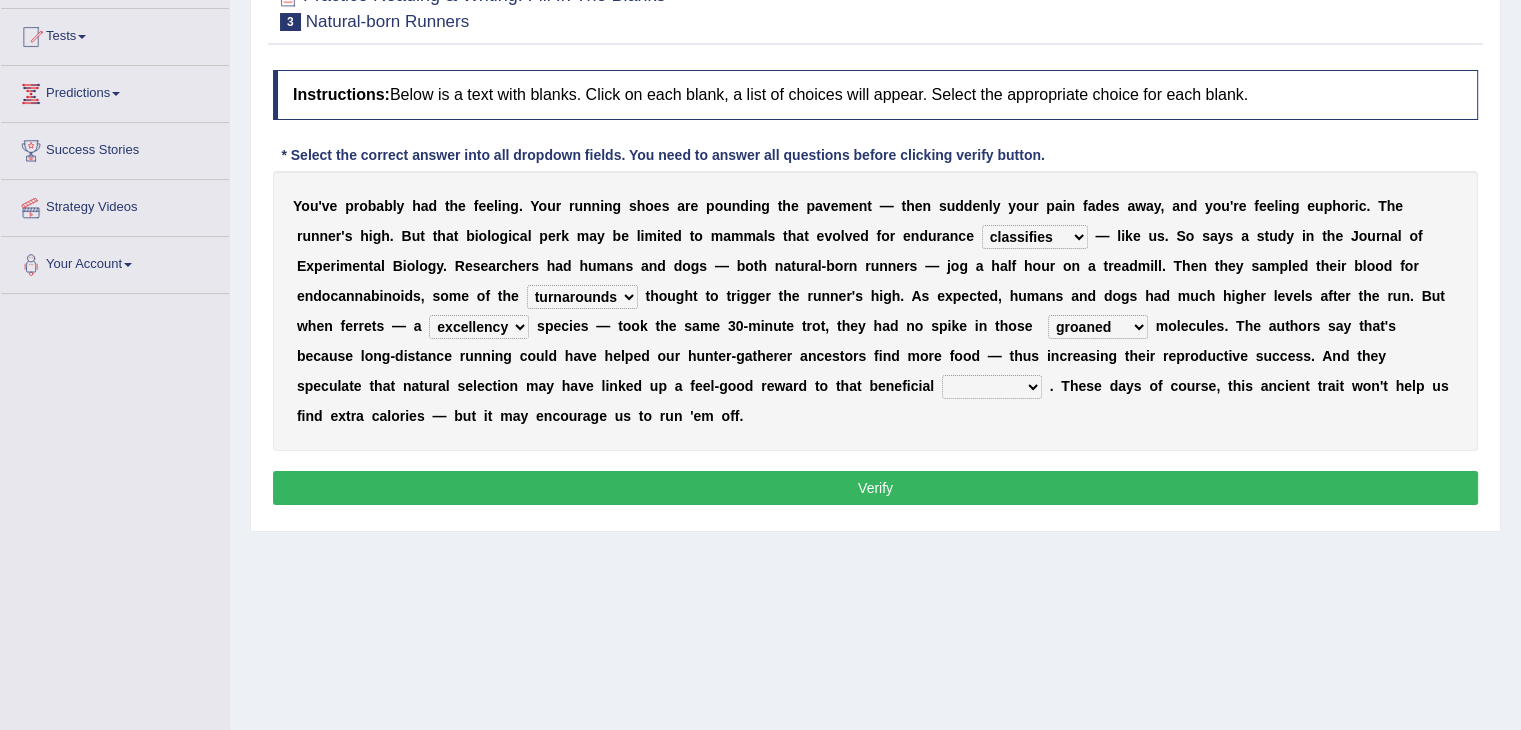 click on "wager exchanger behavior regulator" at bounding box center [992, 387] 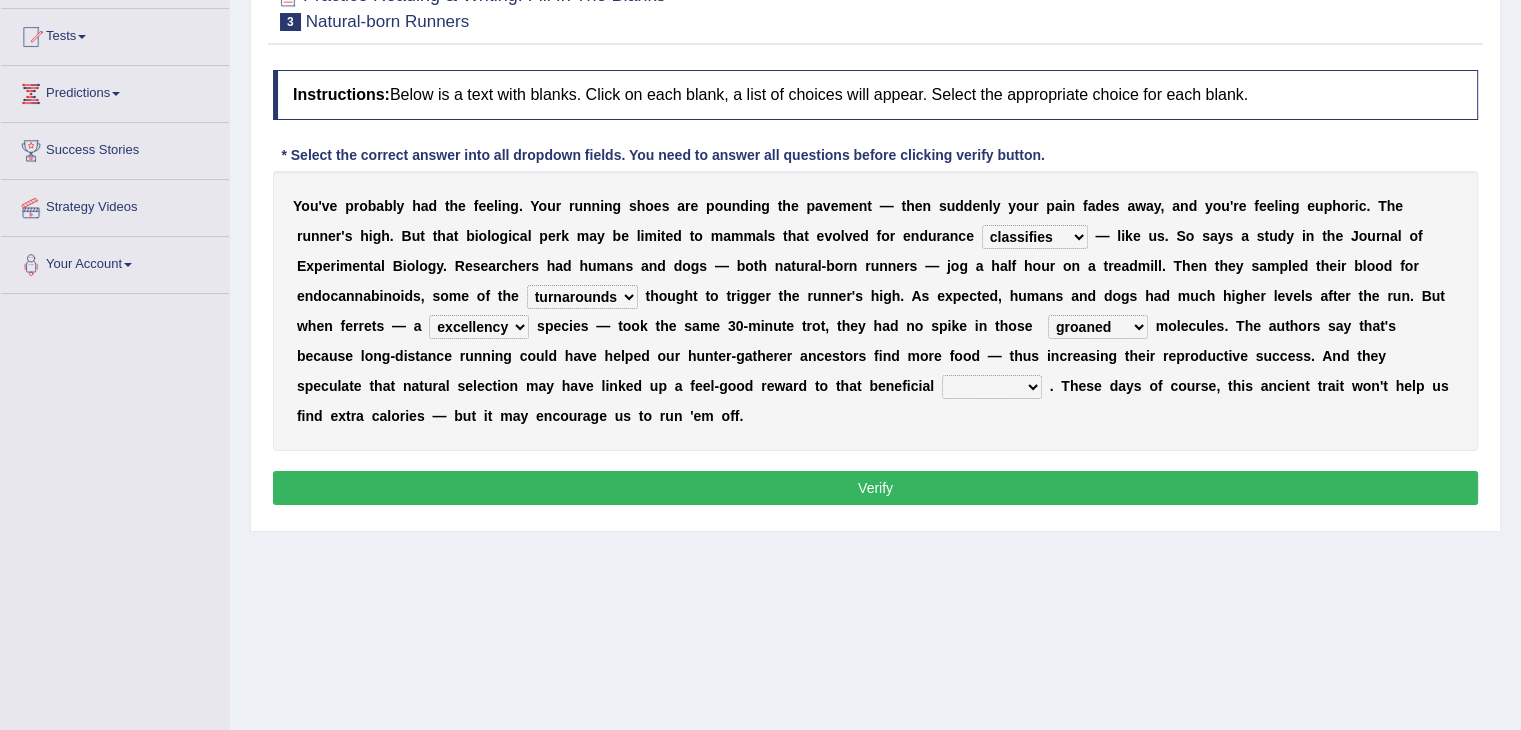 click on "groaned feel-good inchoate loaned" at bounding box center [1098, 327] 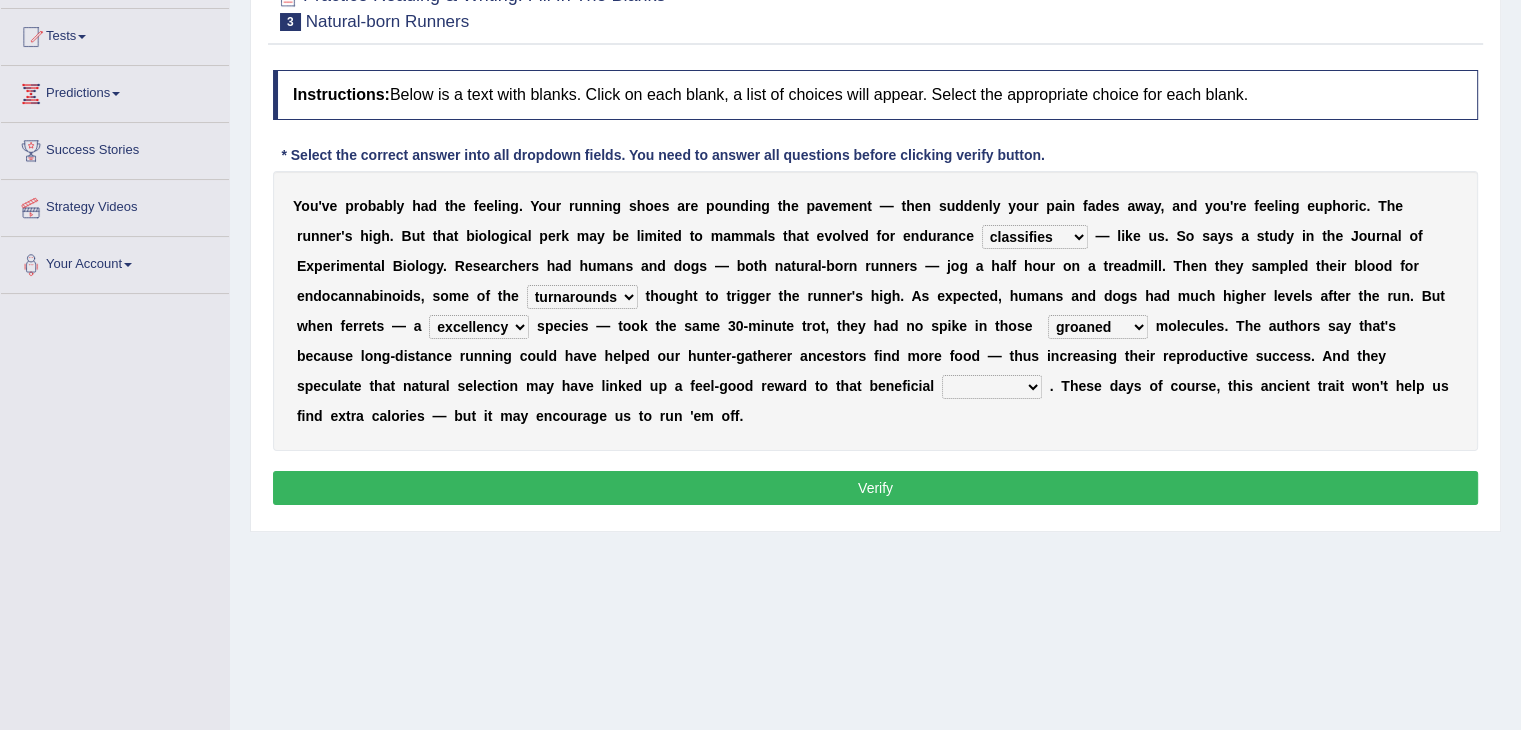 select on "feel-good" 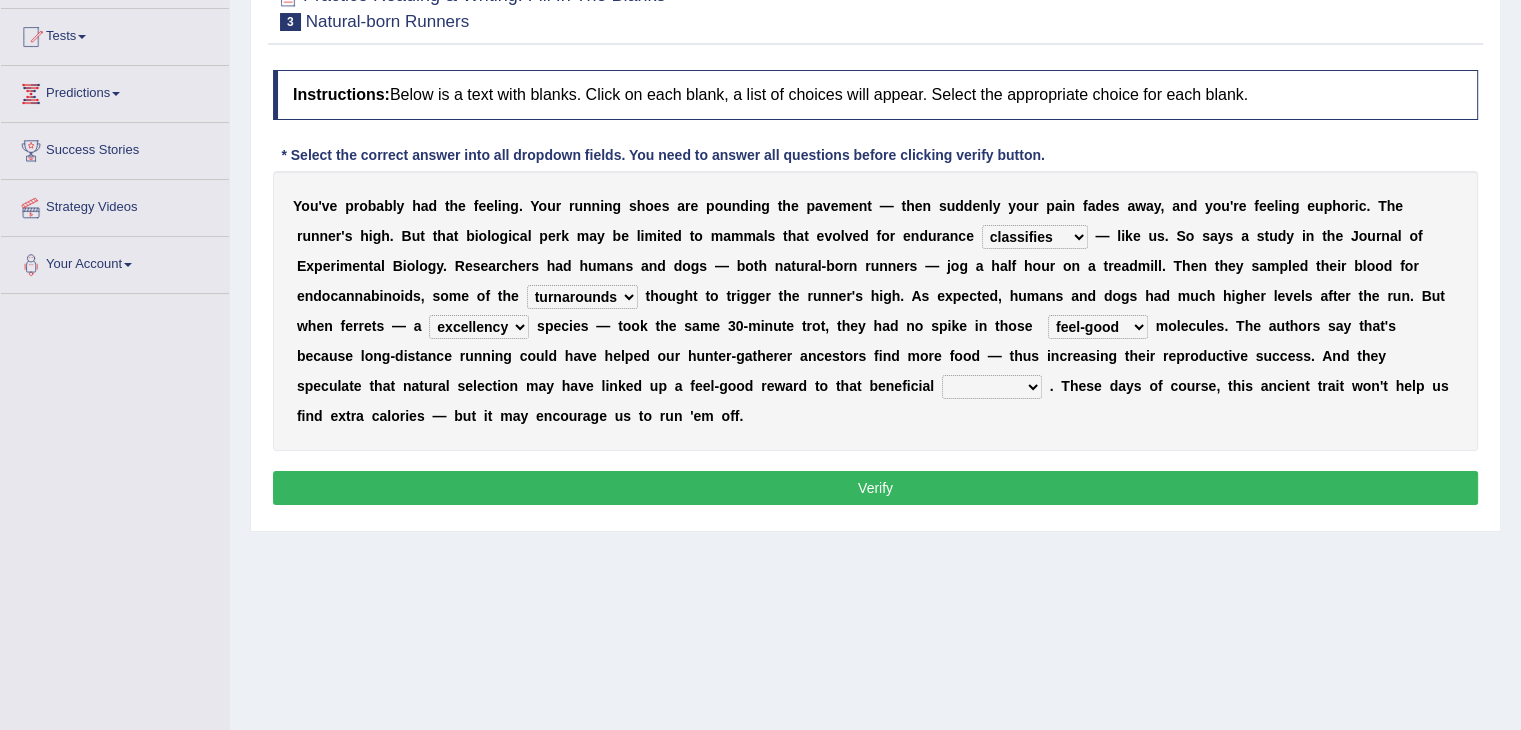 click on "groaned feel-good inchoate loaned" at bounding box center [1098, 327] 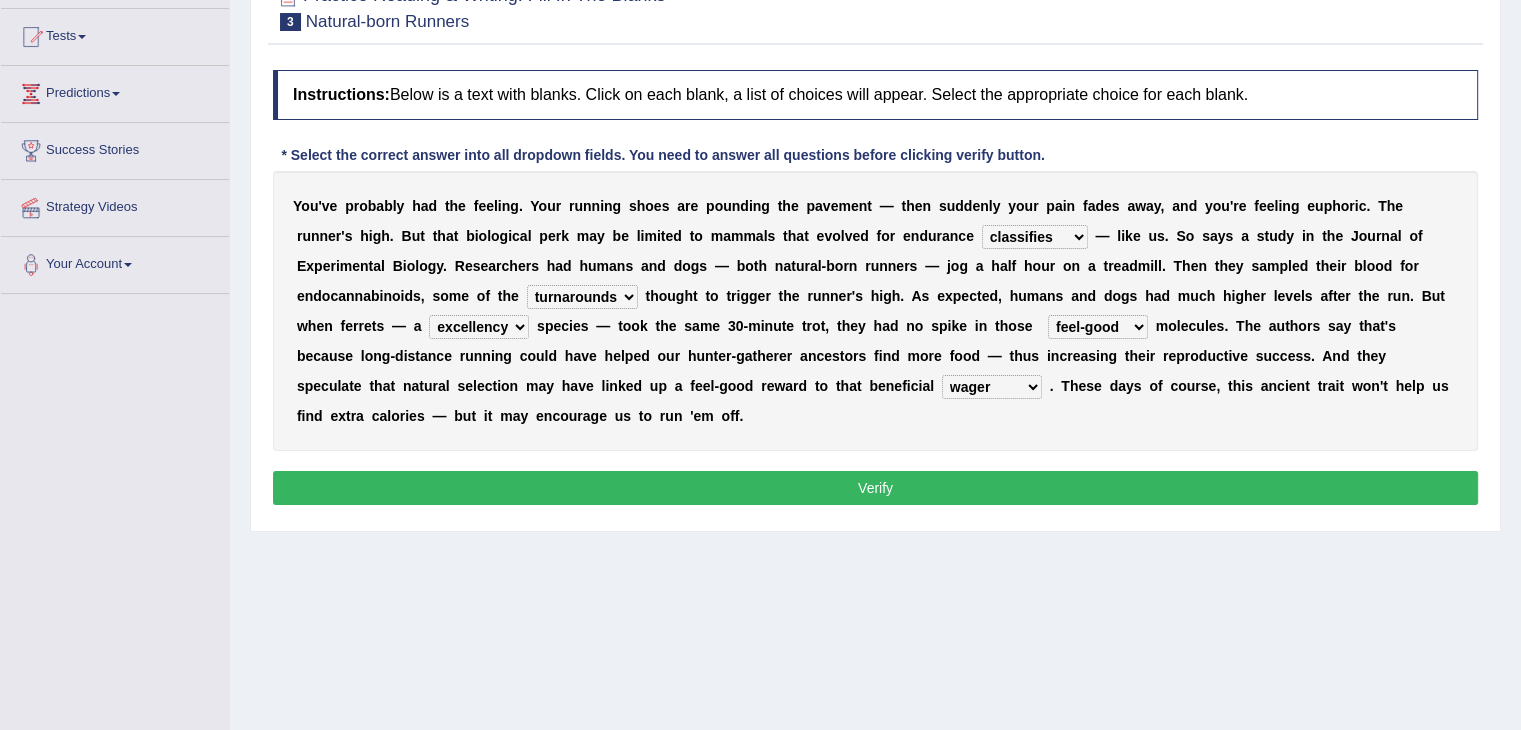 click on "wager exchanger behavior regulator" at bounding box center [992, 387] 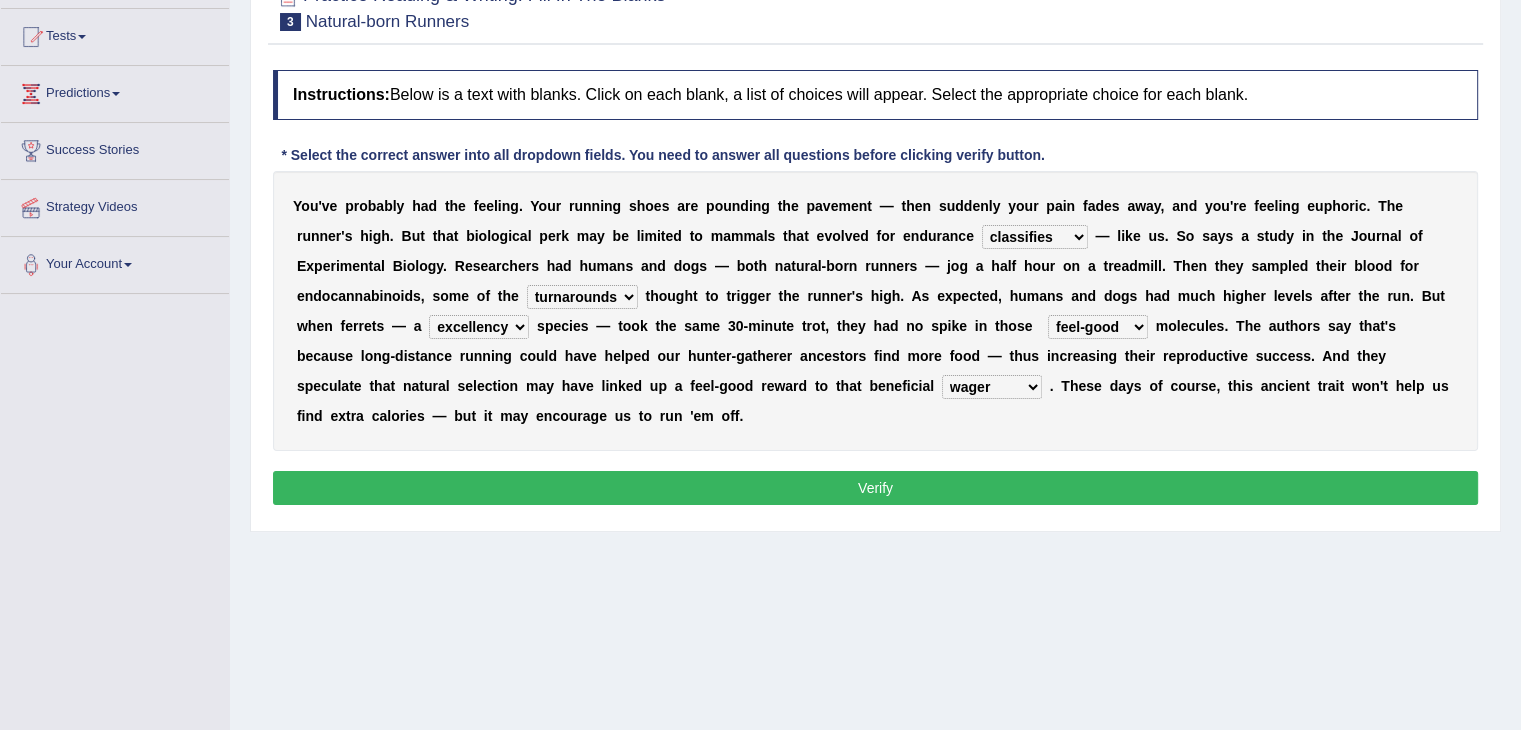 click on "Verify" at bounding box center [875, 488] 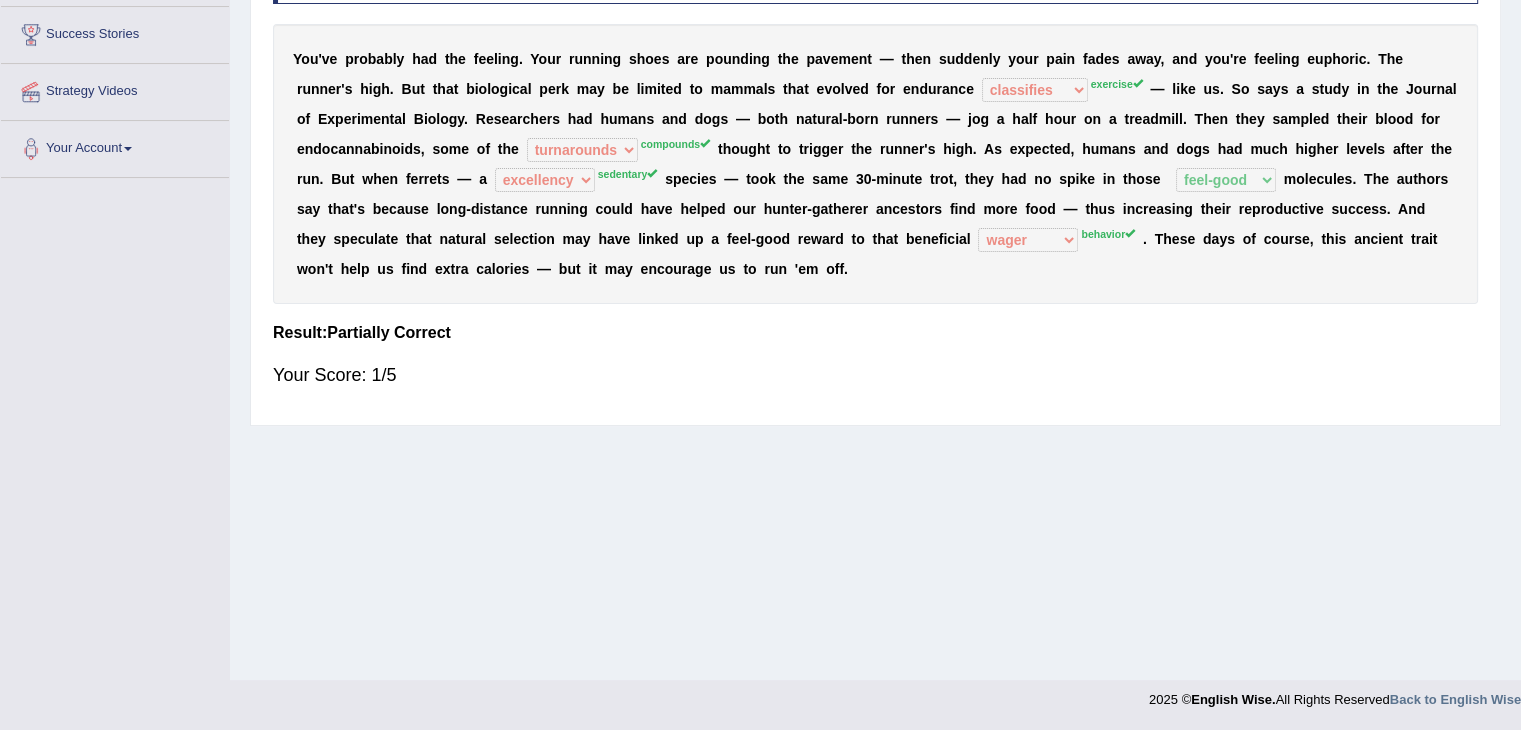 scroll, scrollTop: 0, scrollLeft: 0, axis: both 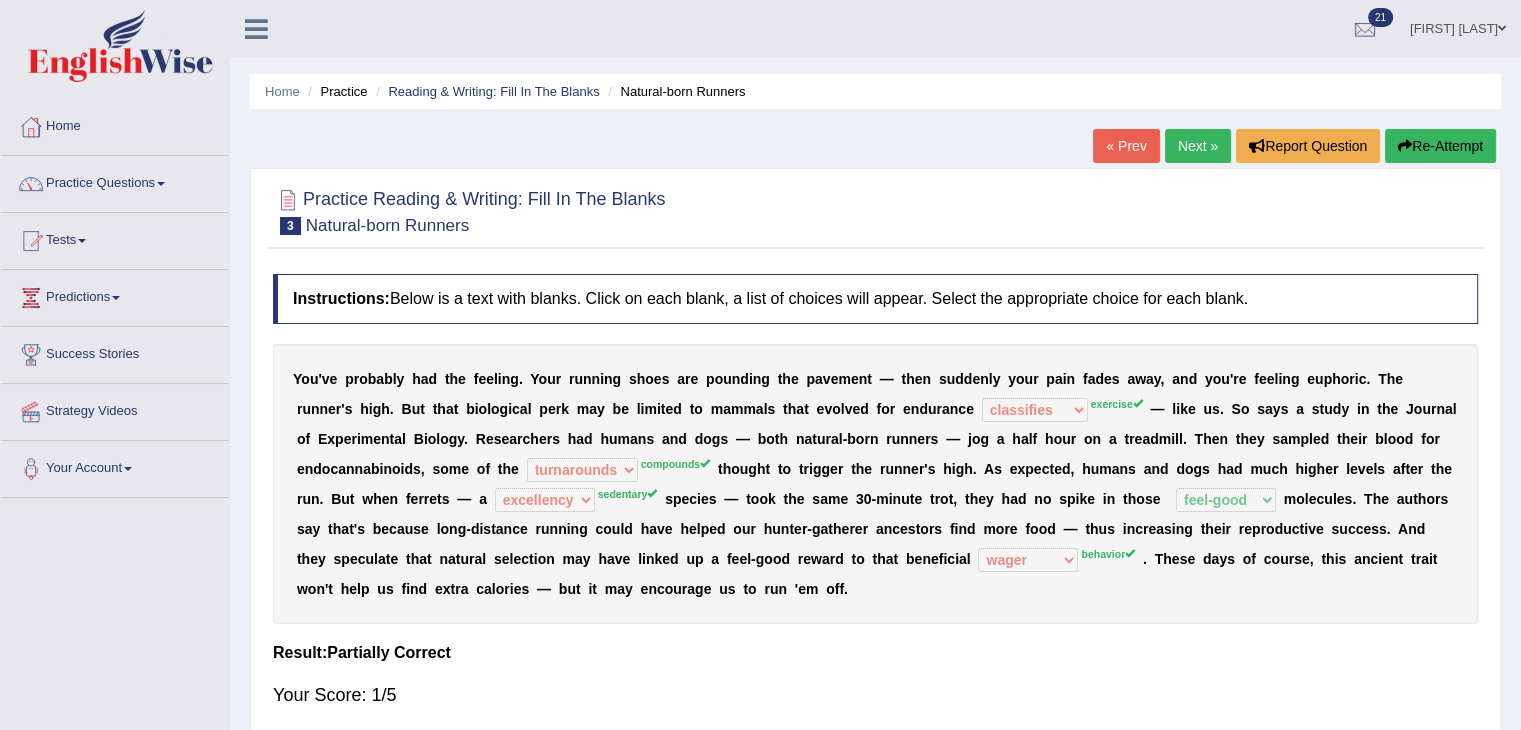 click on "Next »" at bounding box center [1198, 146] 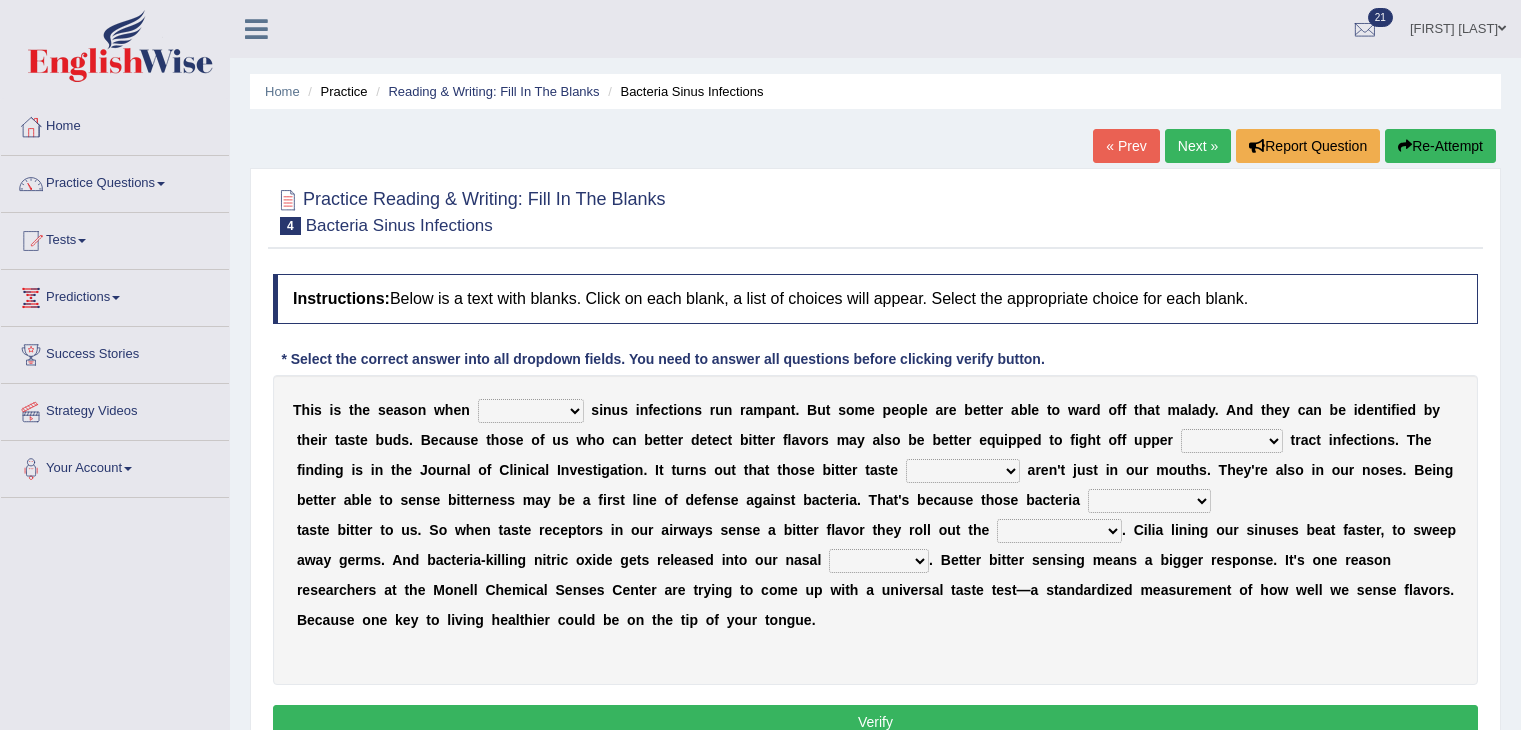 scroll, scrollTop: 0, scrollLeft: 0, axis: both 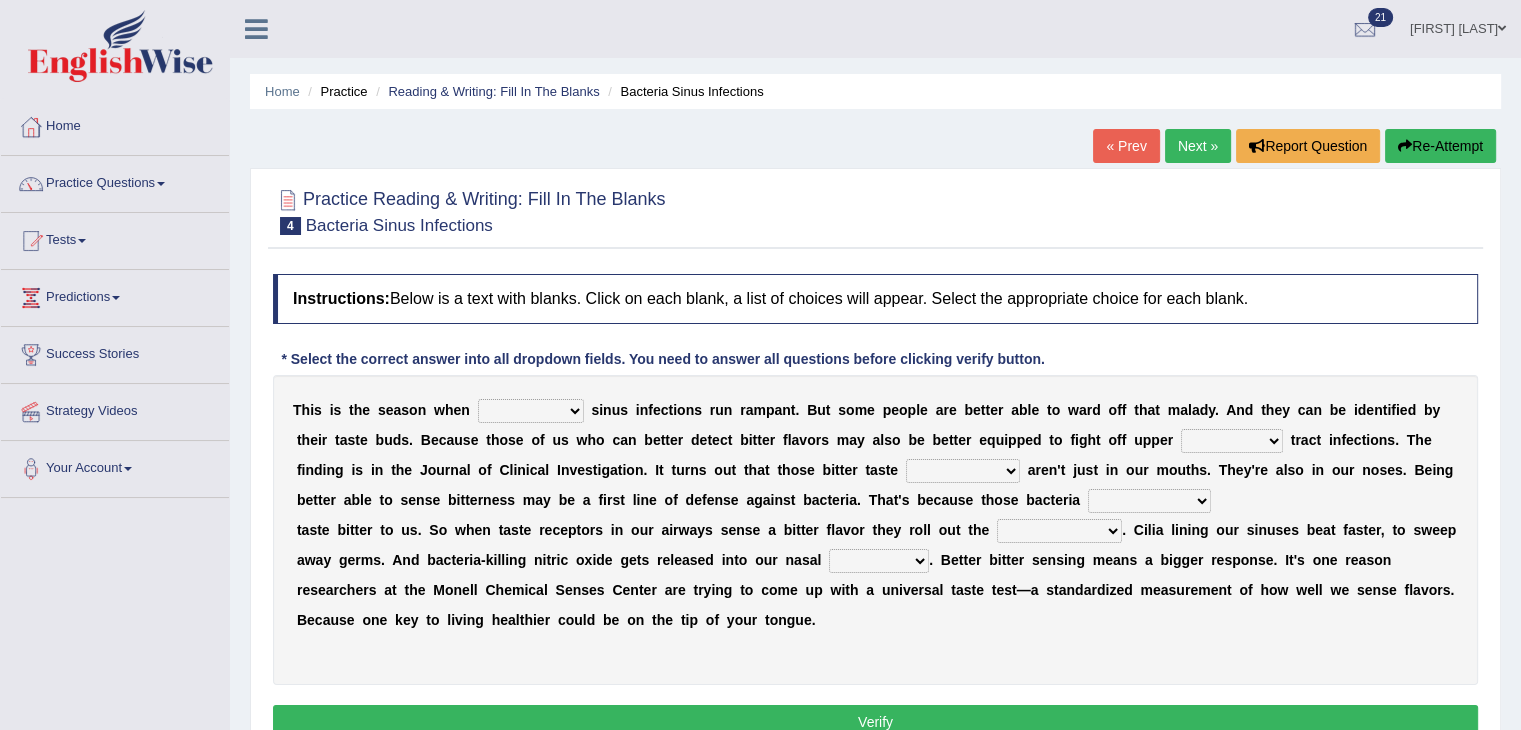 click on "u" at bounding box center (556, 440) 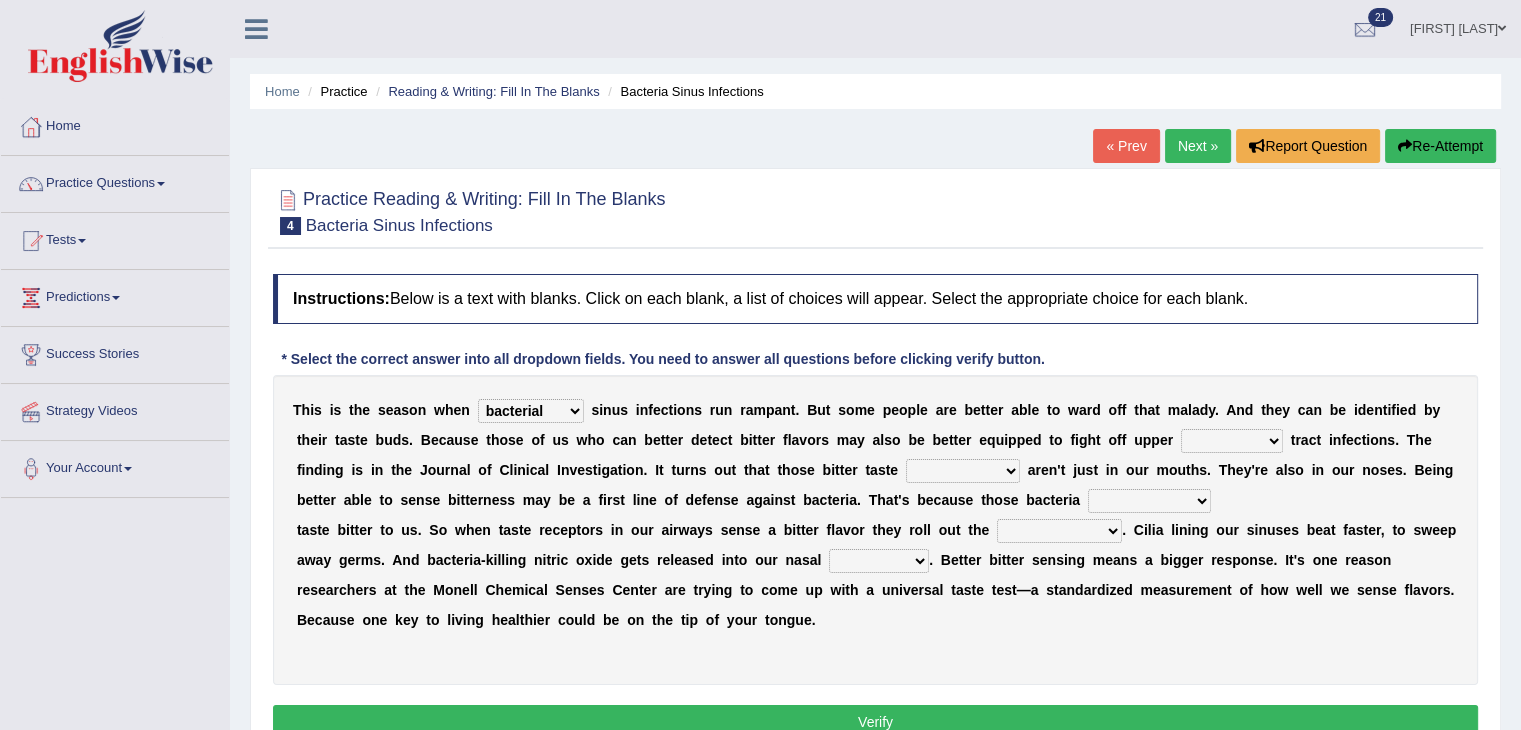 click on "conventicle atheist bacterial prissier" at bounding box center (531, 411) 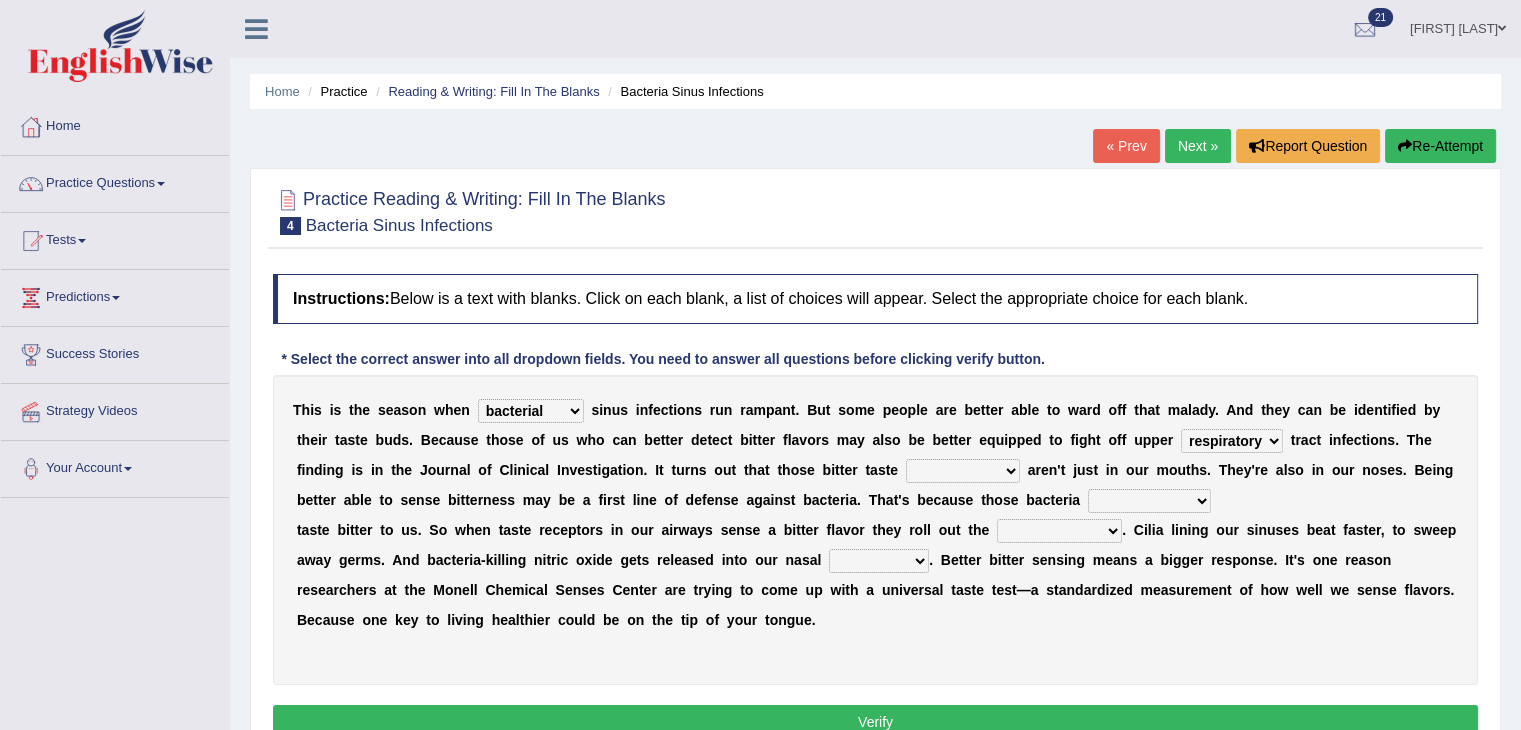 click on "faulty respiratory togae gawky" at bounding box center (1232, 441) 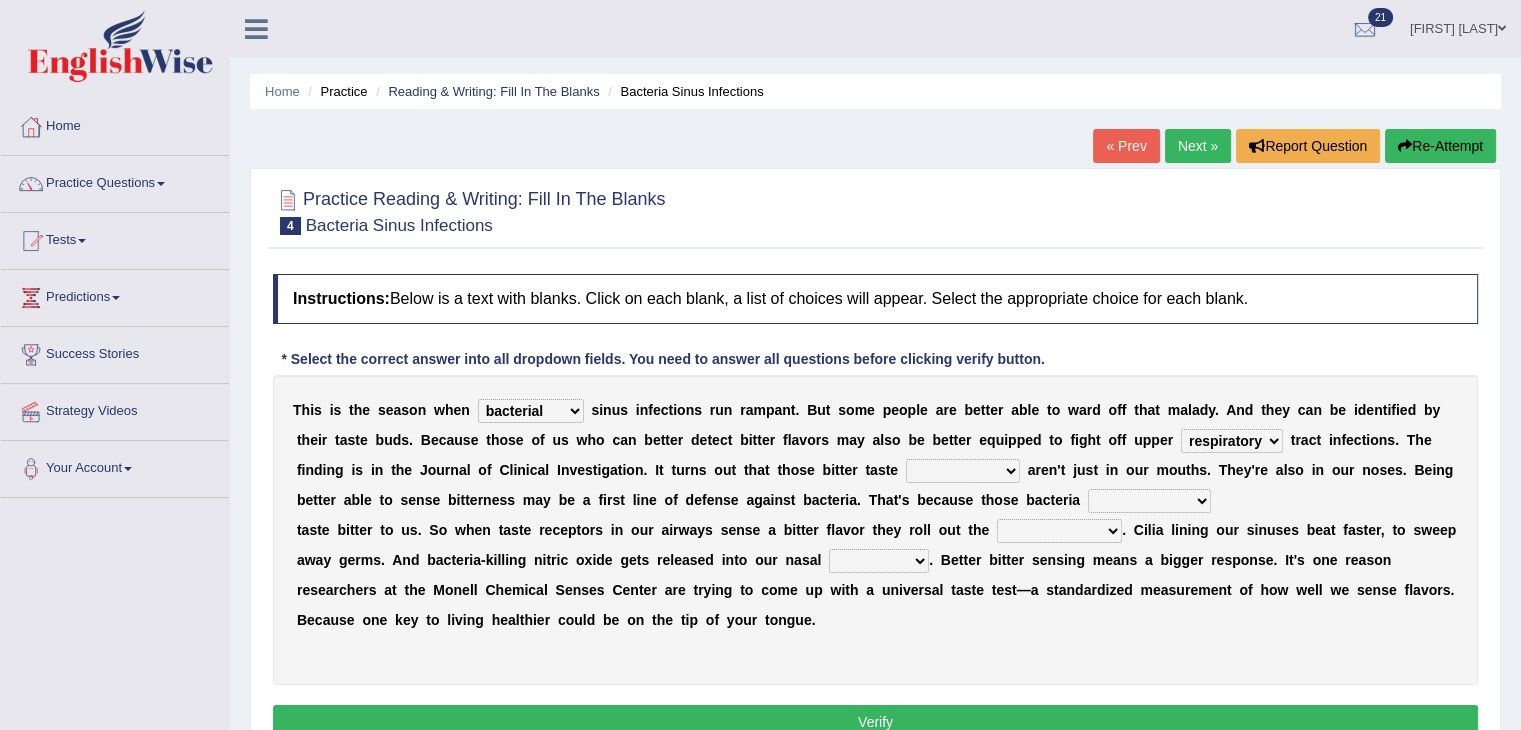 click on "depressions dinners submissions receptors" at bounding box center (963, 471) 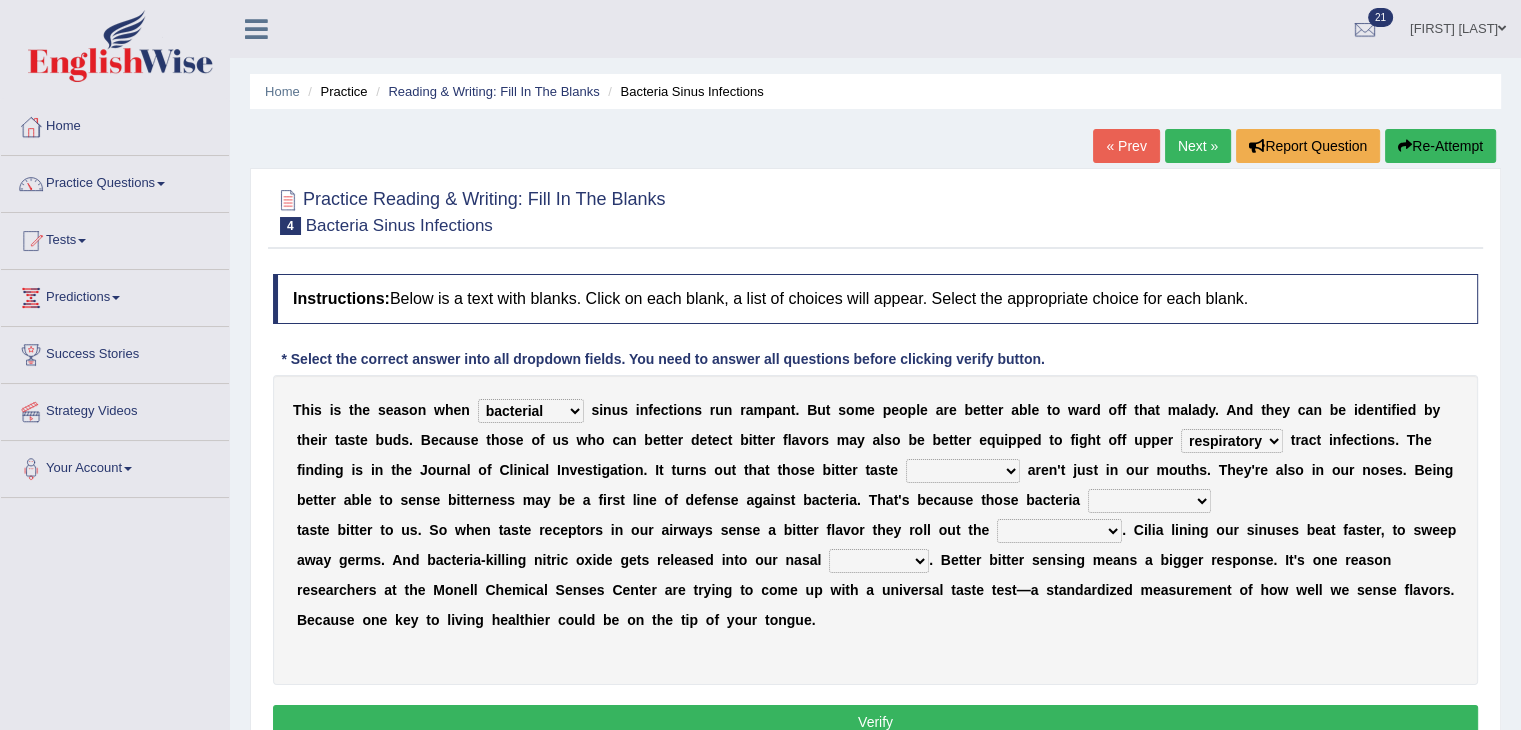 select on "dinners" 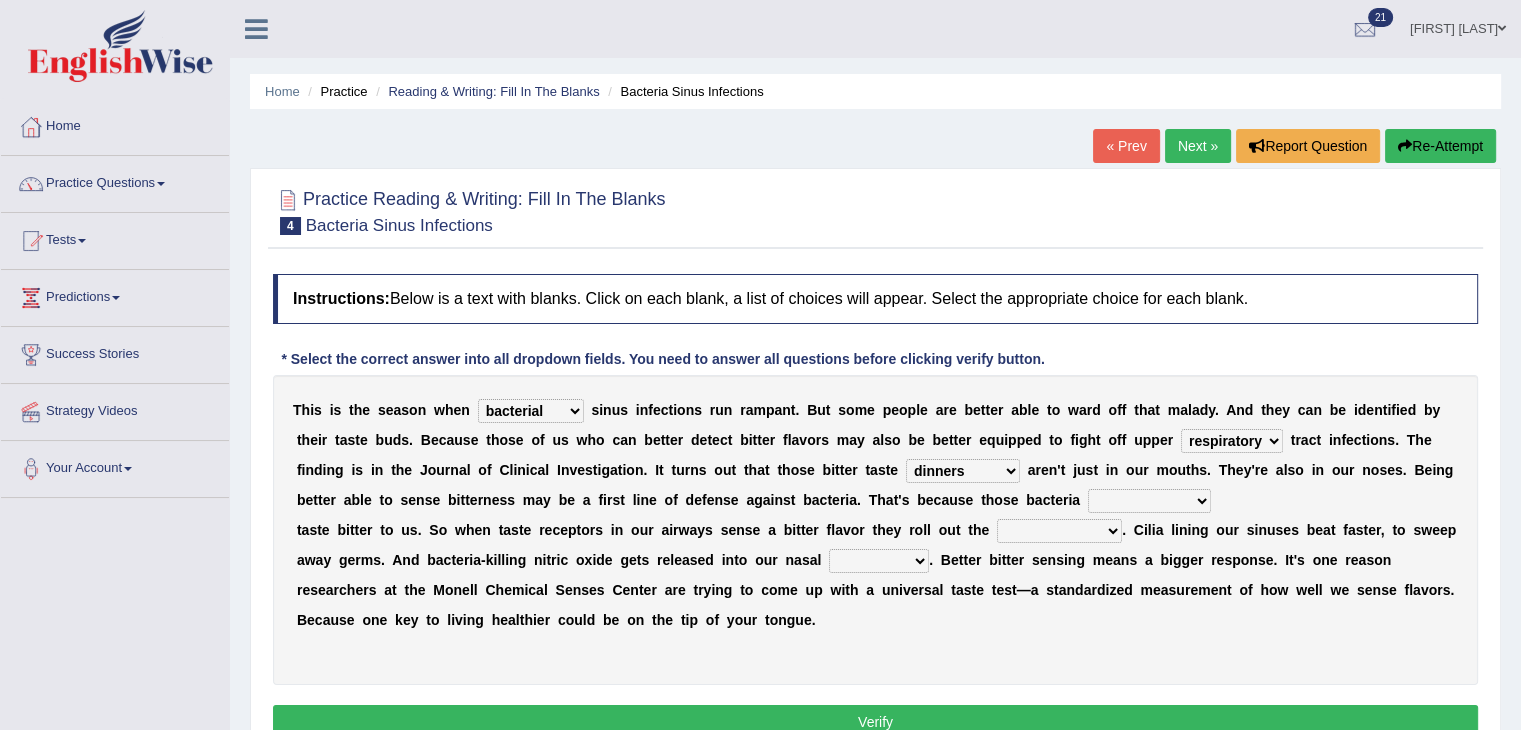 click on "depressions dinners submissions receptors" at bounding box center (963, 471) 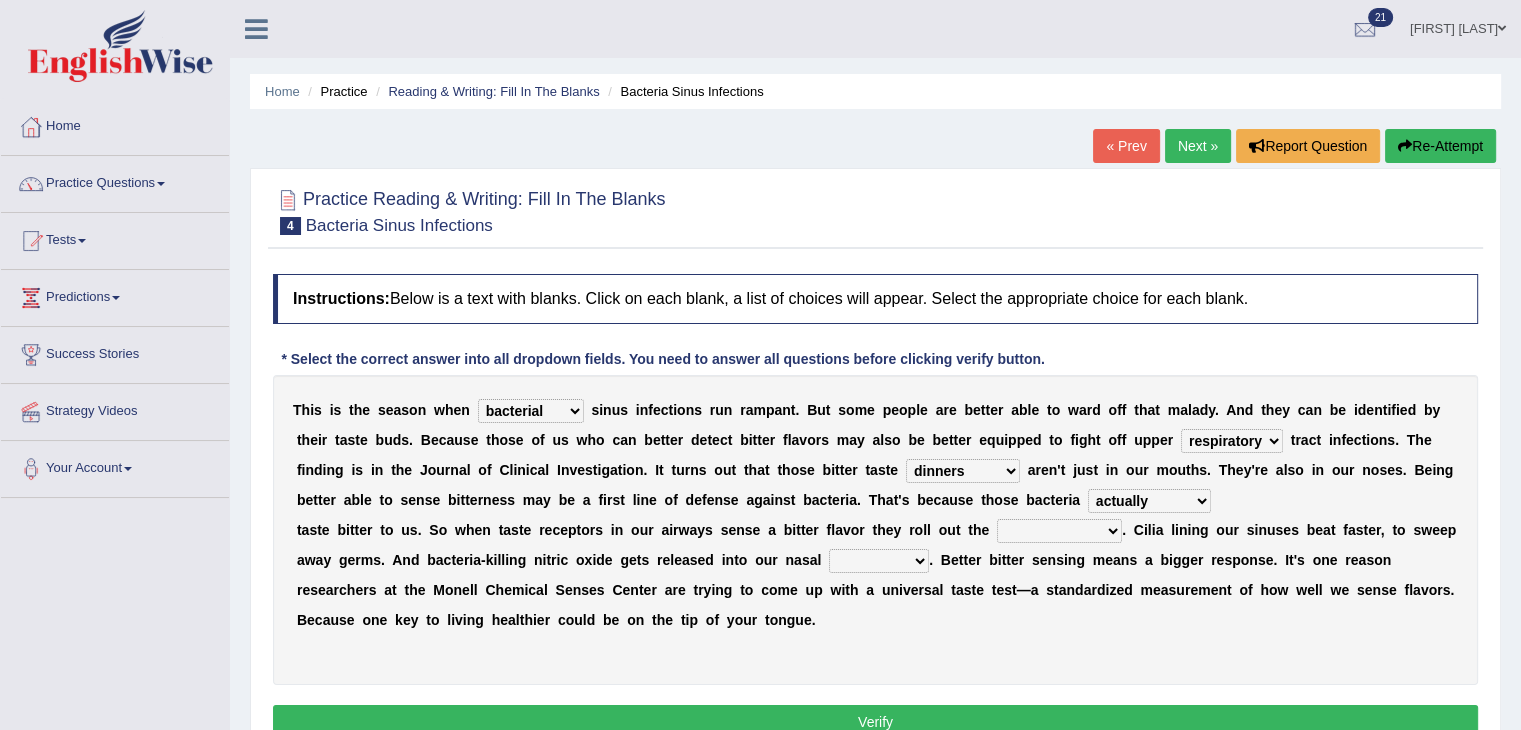 click on "purposelessly actually diagonally providently" at bounding box center (1149, 501) 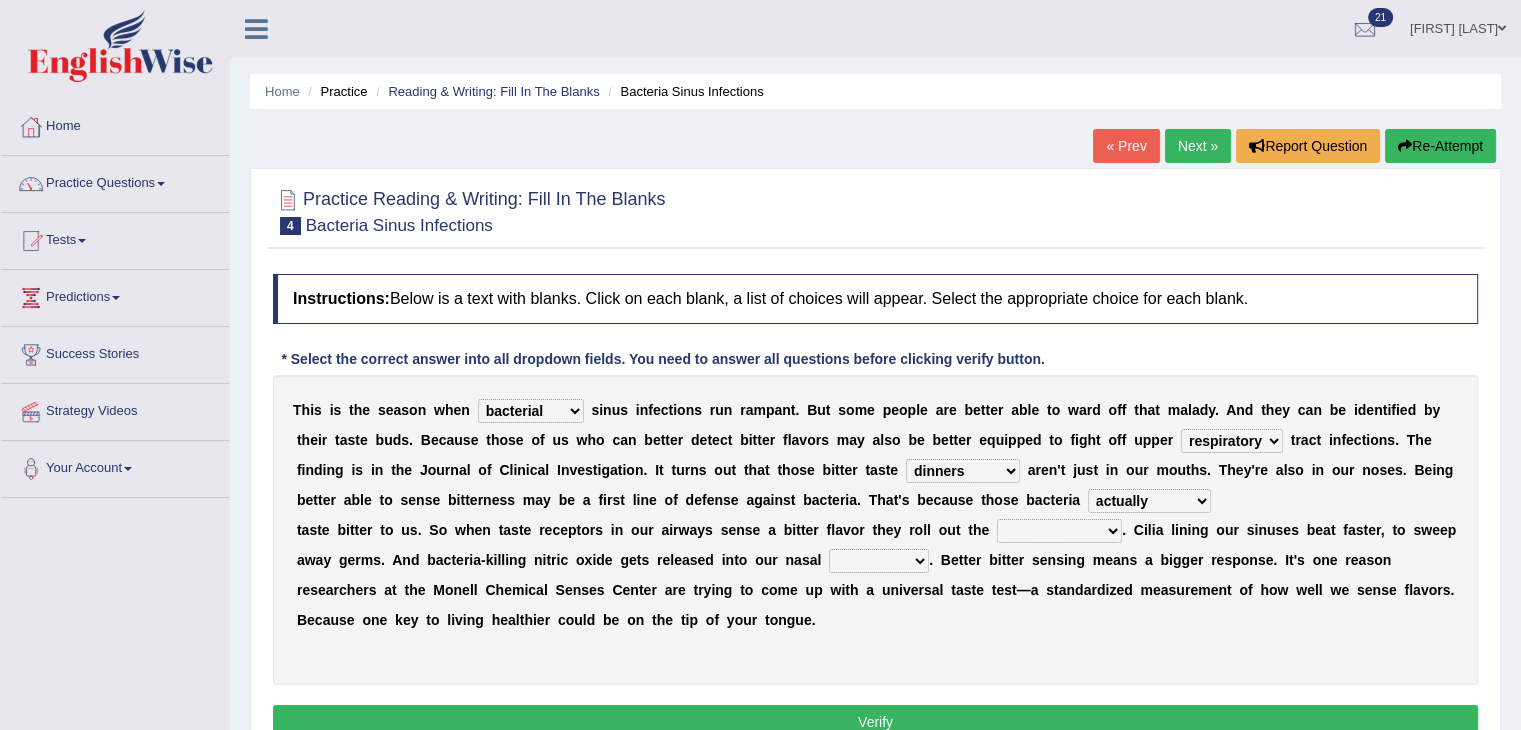 click on "depressions dinners submissions receptors" at bounding box center (963, 471) 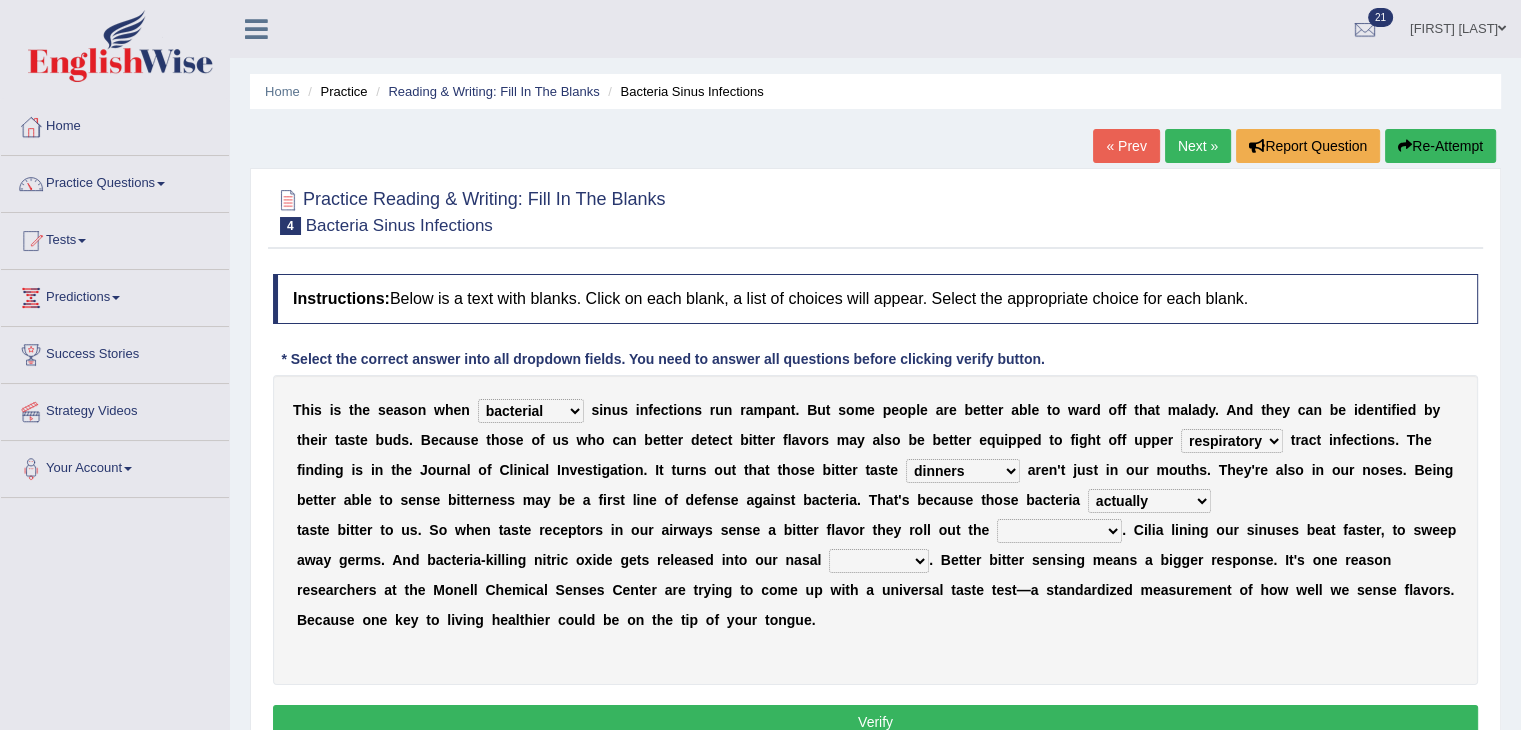 select on "receptors" 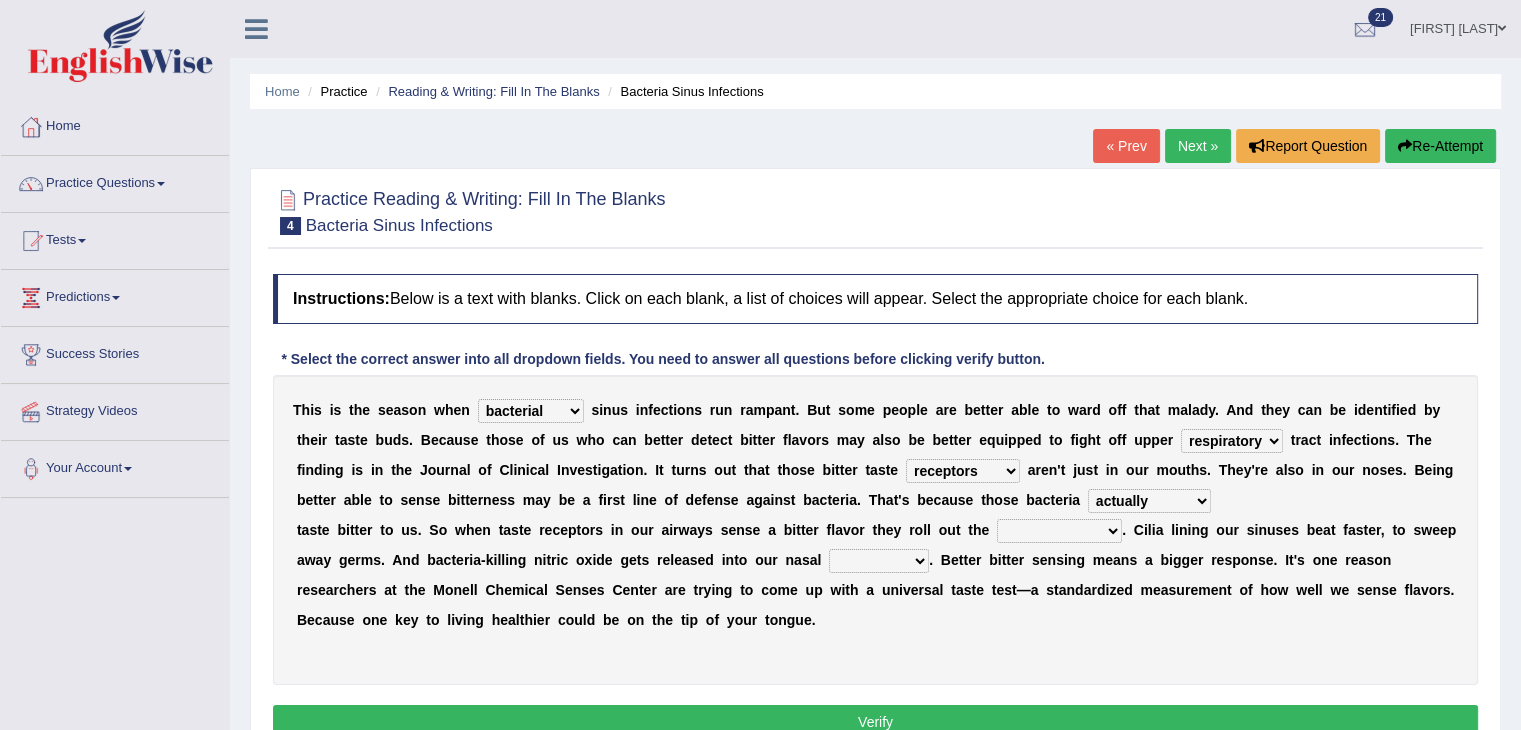 click on "defenses contradictions chestnuts pelvis" at bounding box center [1059, 531] 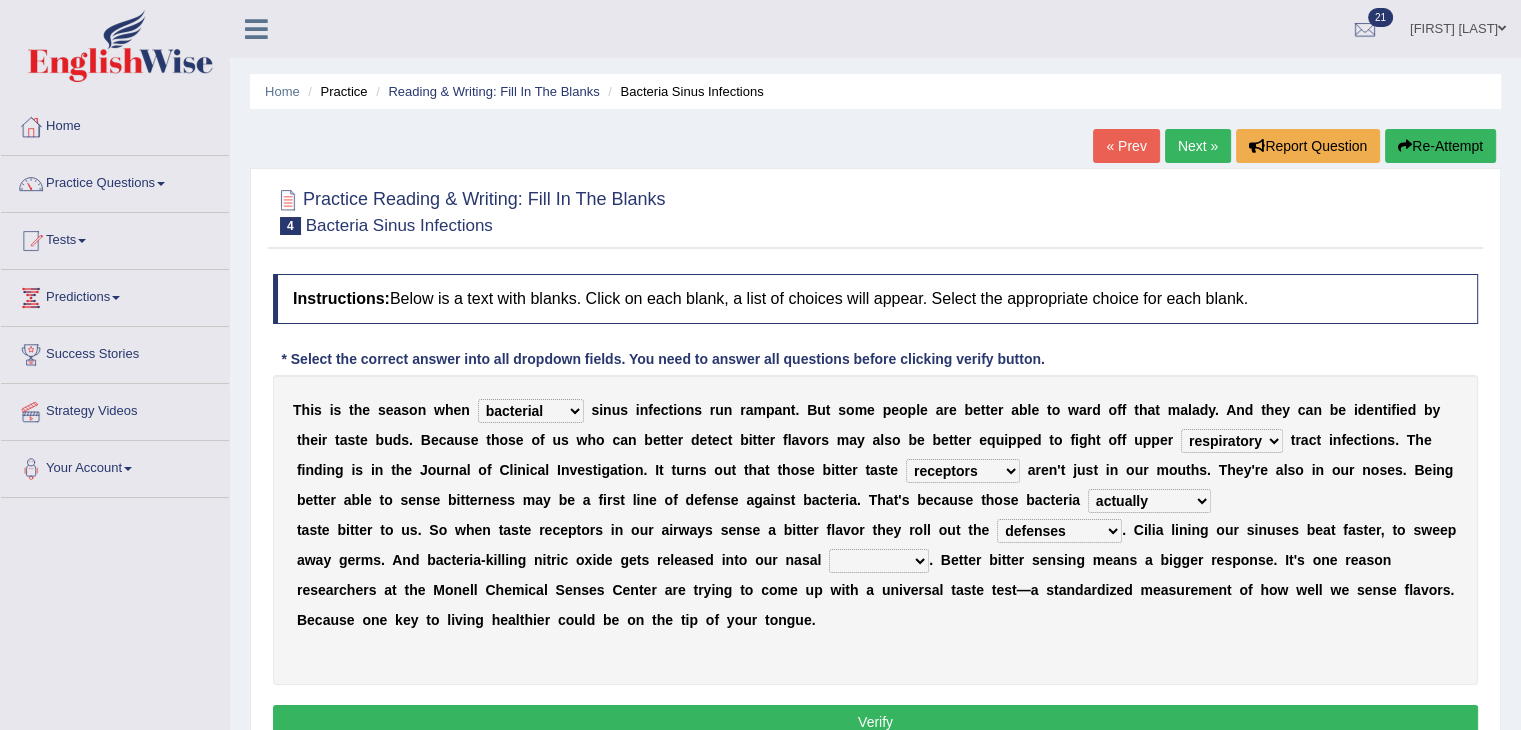 click on "defenses contradictions chestnuts pelvis" at bounding box center (1059, 531) 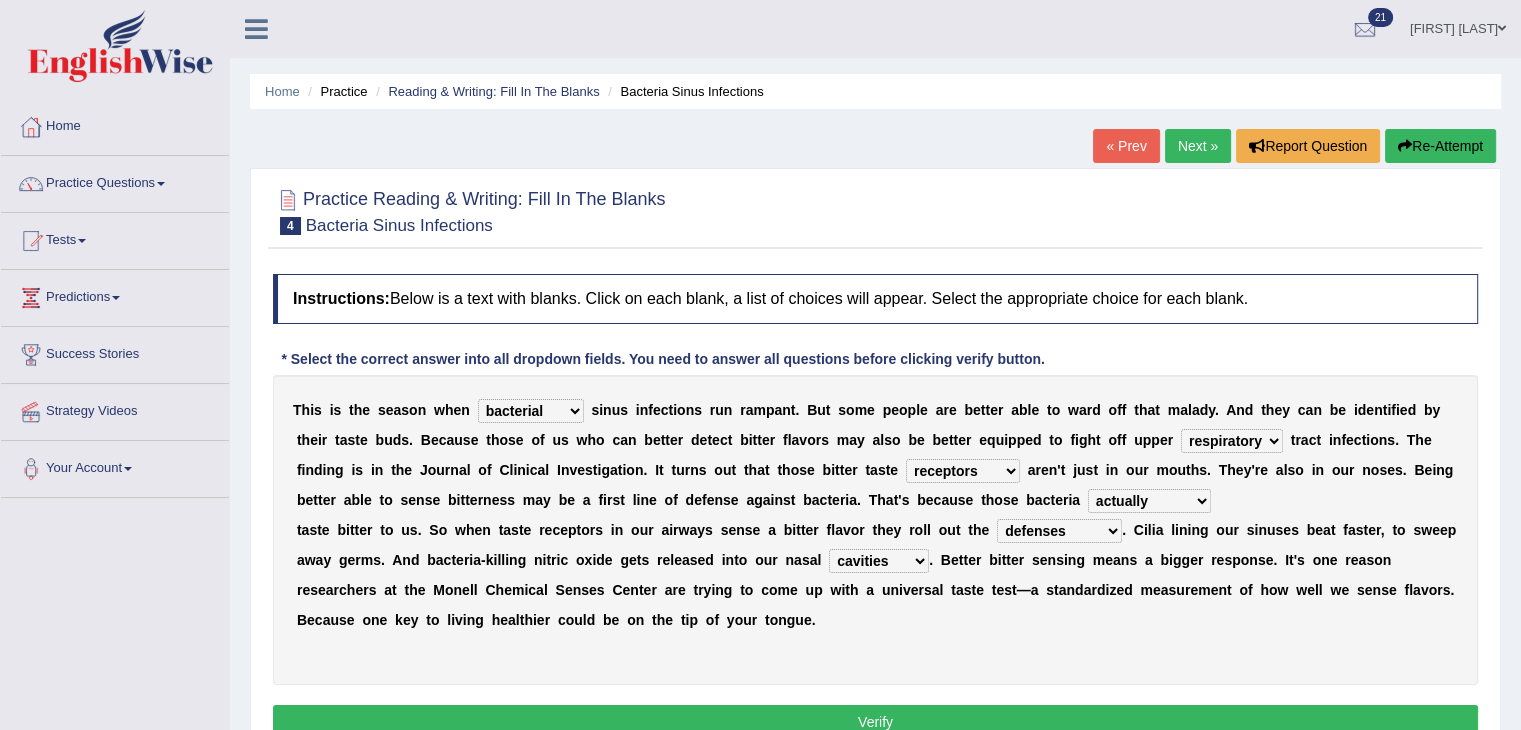 click on "Verify" at bounding box center (875, 722) 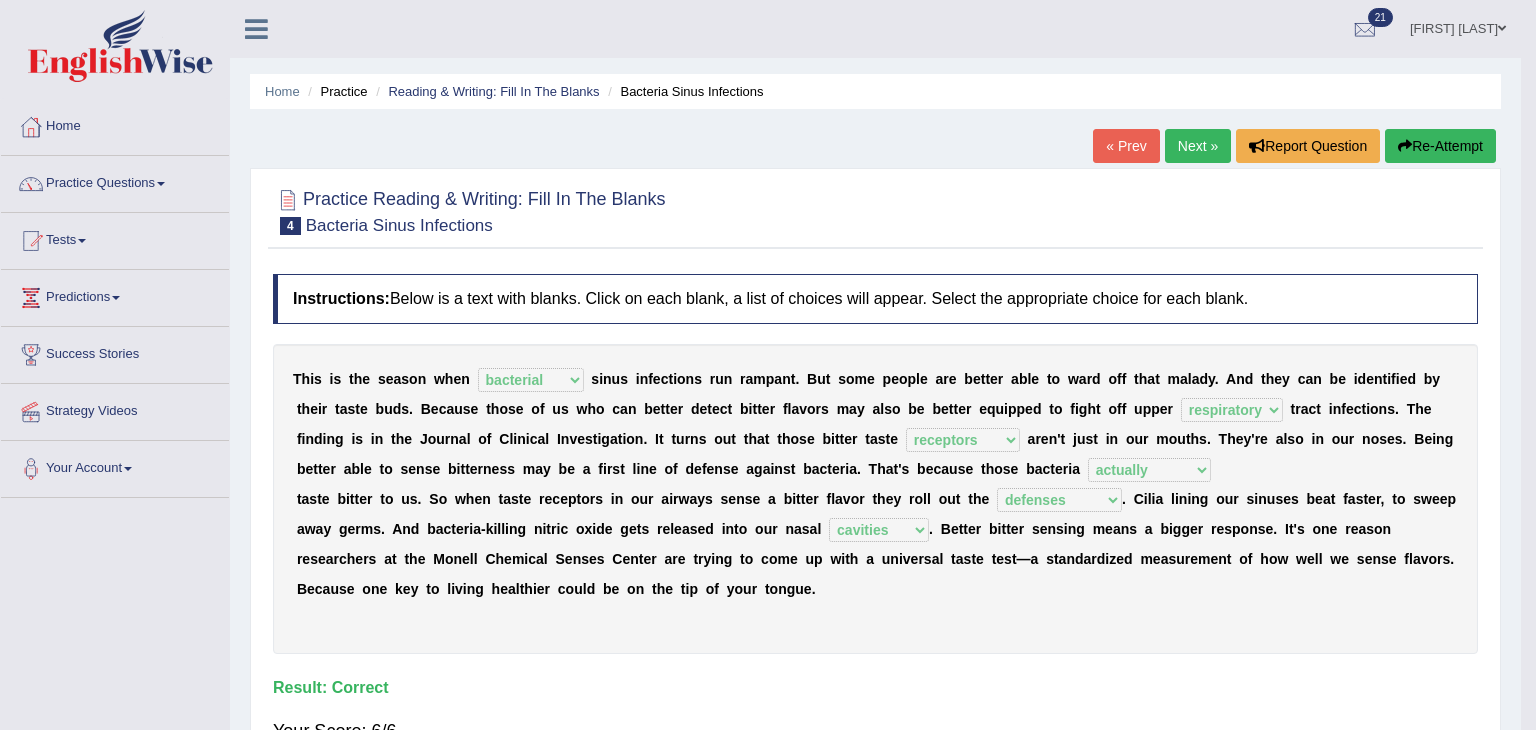 click on "Toggle navigation
Home
Practice Questions   Speaking Practice Read Aloud
Repeat Sentence
Describe Image
Re-tell Lecture
Answer Short Question
Summarize Group Discussion
Respond To A Situation
Writing Practice  Summarize Written Text
Write Essay
Reading Practice  Reading & Writing: Fill In The Blanks
Choose Multiple Answers
Re-order Paragraphs
Fill In The Blanks
Choose Single Answer
Listening Practice  Summarize Spoken Text
Highlight Incorrect Words
Highlight Correct Summary
Select Missing Word
Choose Single Answer
Choose Multiple Answers
Fill In The Blanks
Write From Dictation
Pronunciation
Tests  Take Practice Sectional Test" at bounding box center [768, 365] 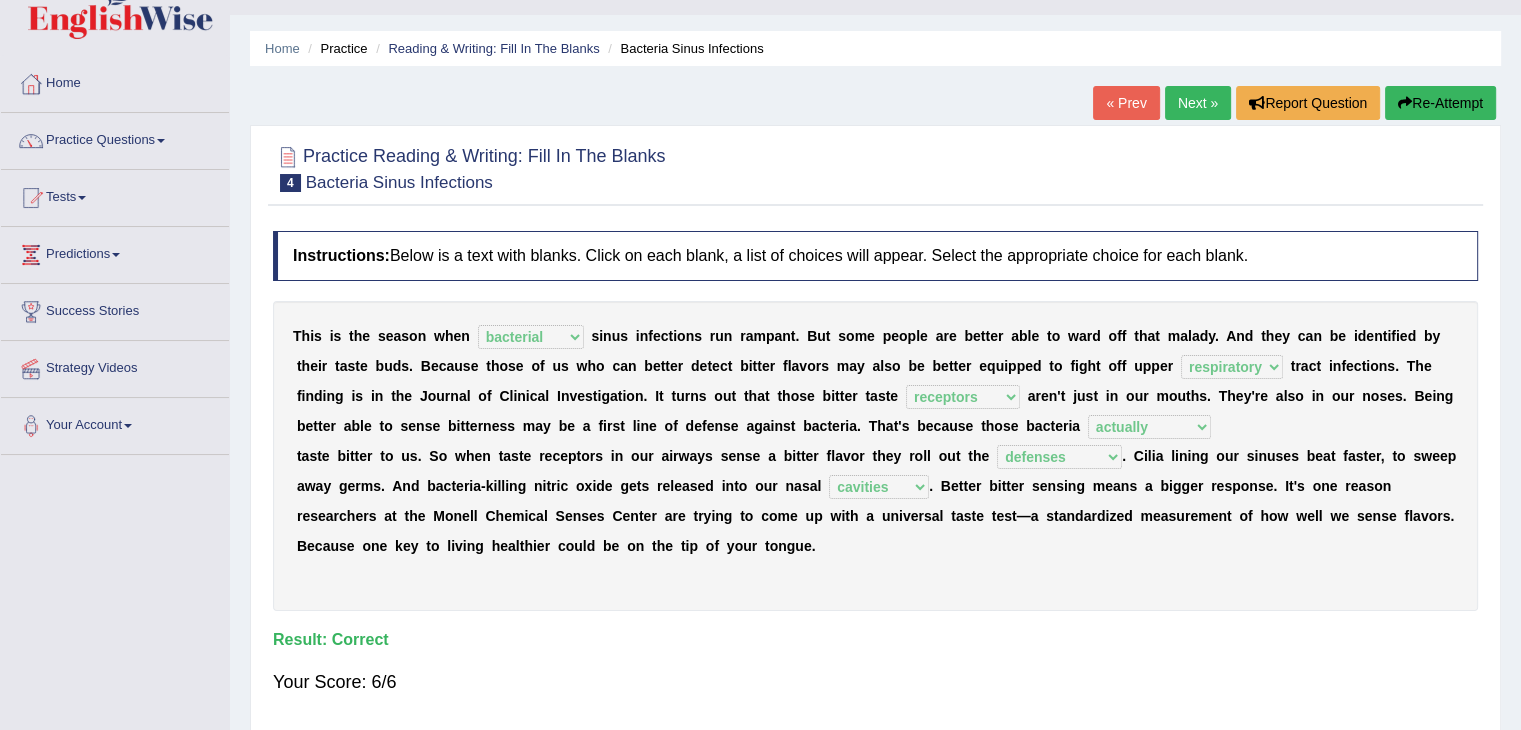 scroll, scrollTop: 32, scrollLeft: 0, axis: vertical 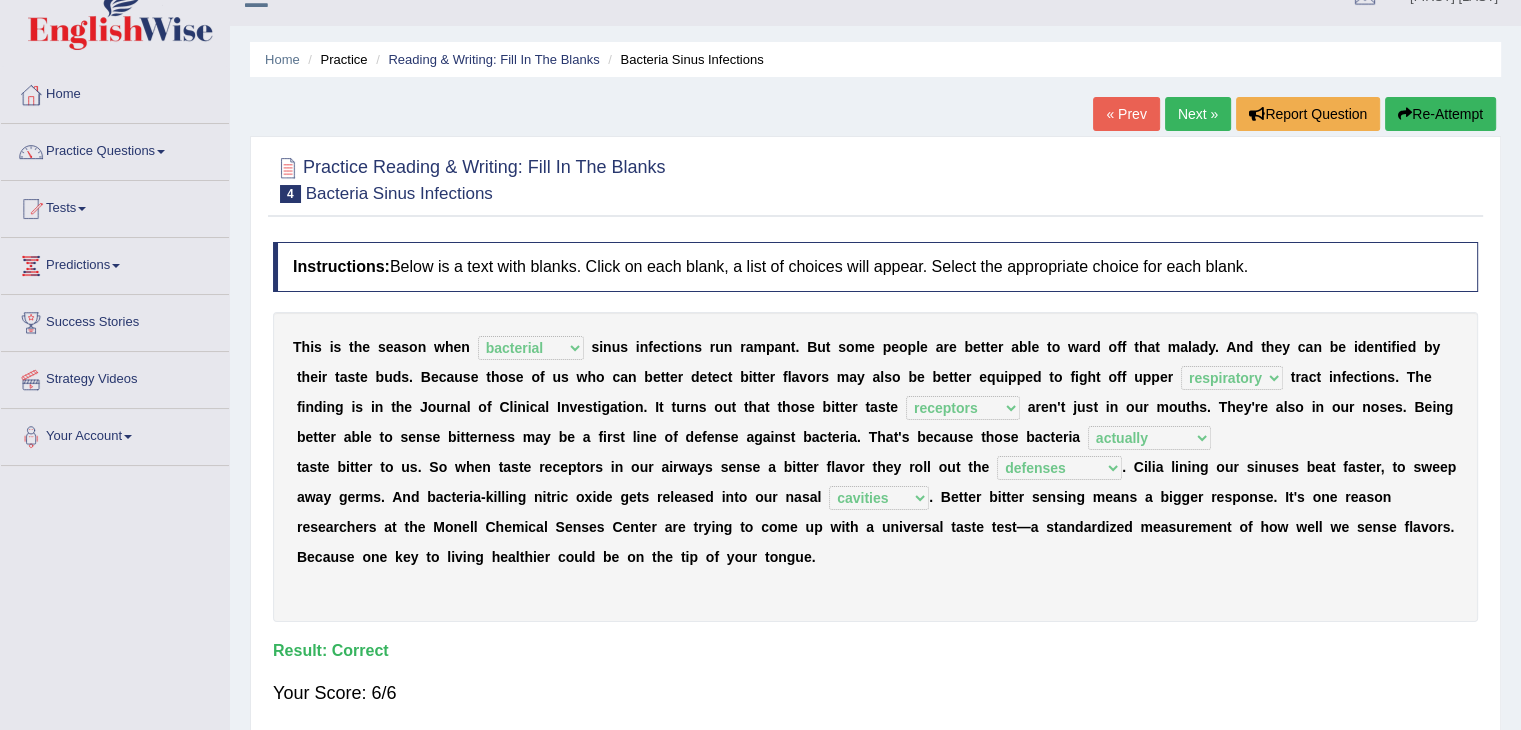 click on "Next »" at bounding box center [1198, 114] 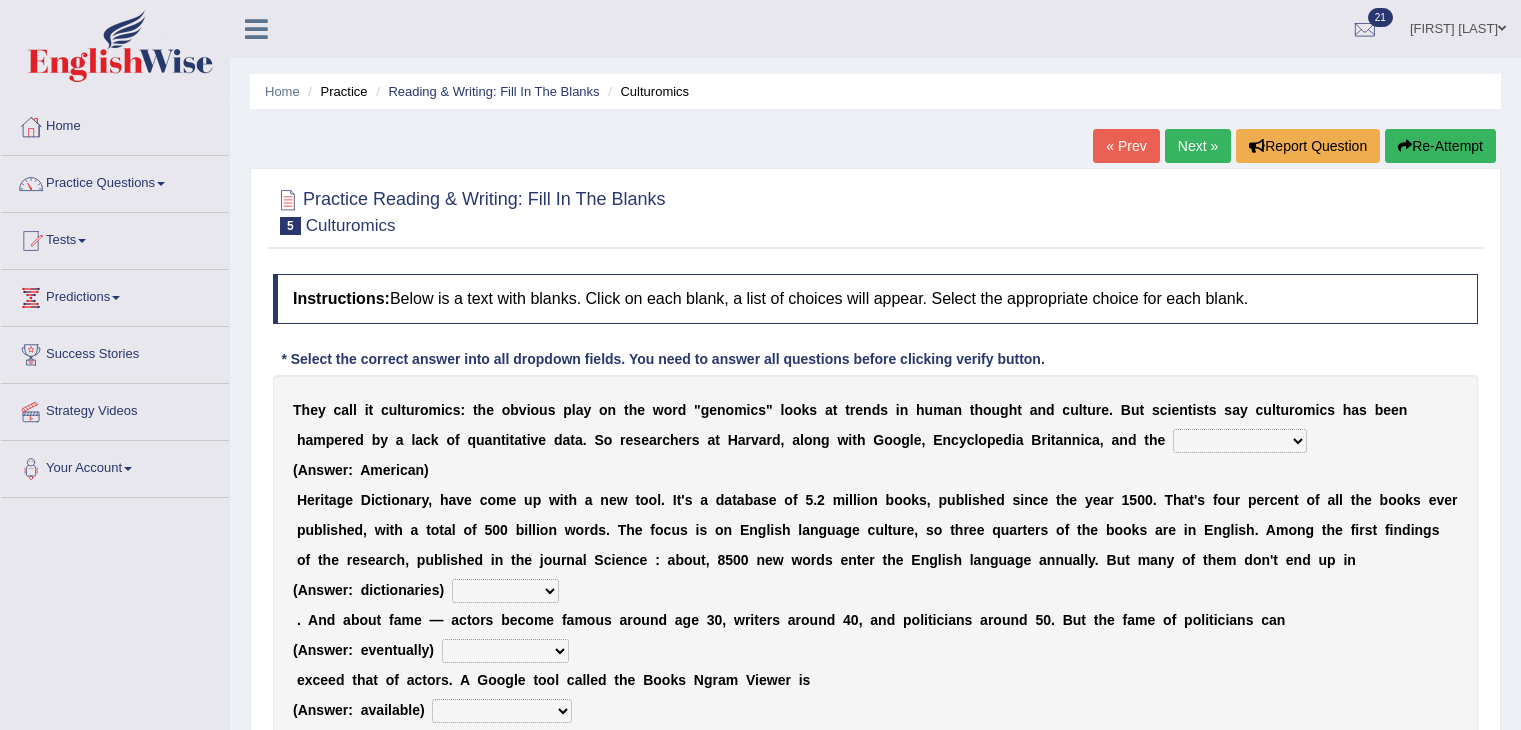 scroll, scrollTop: 0, scrollLeft: 0, axis: both 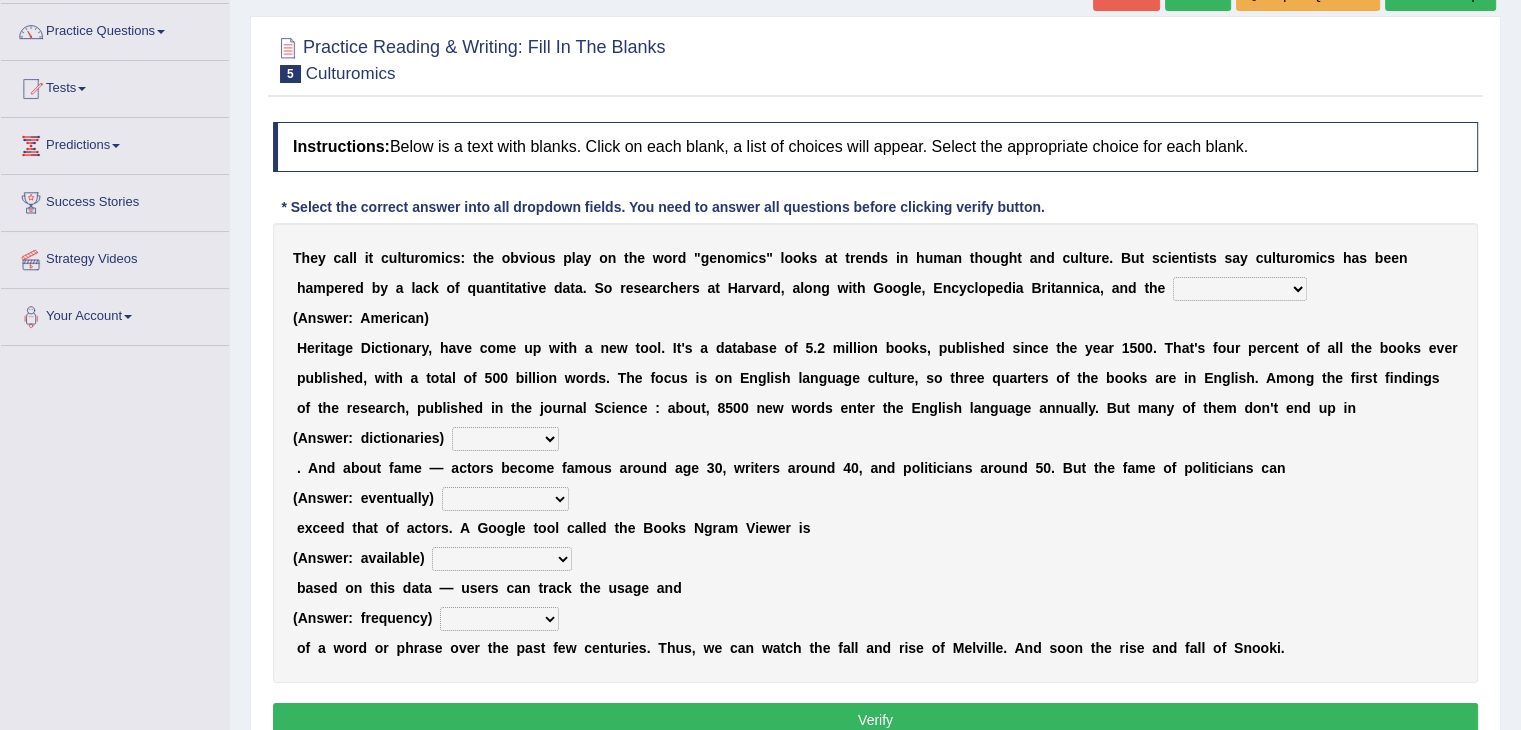 click on "Mettlesome Silicon Acetaminophen American" at bounding box center [1240, 289] 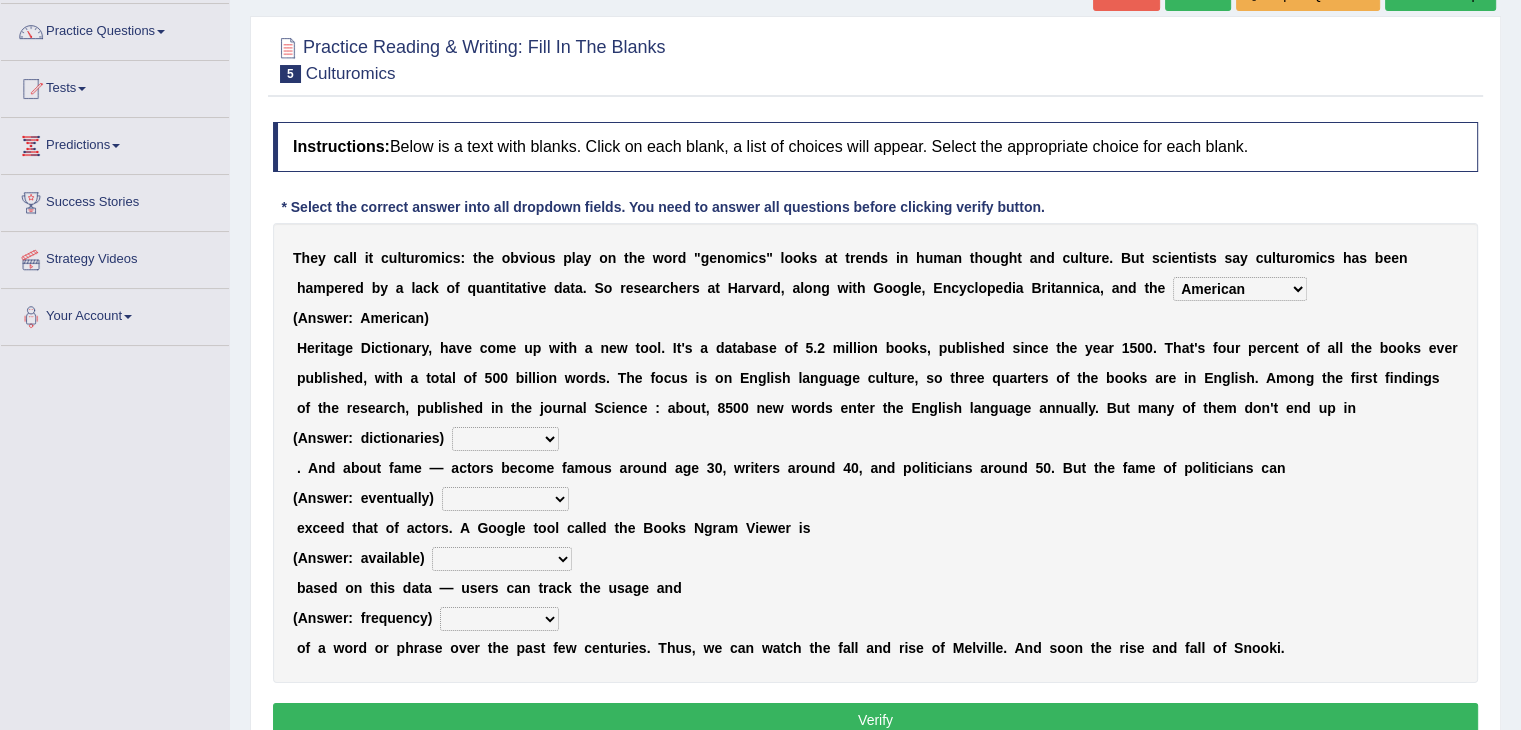 click on "Mettlesome Silicon Acetaminophen American" at bounding box center [1240, 289] 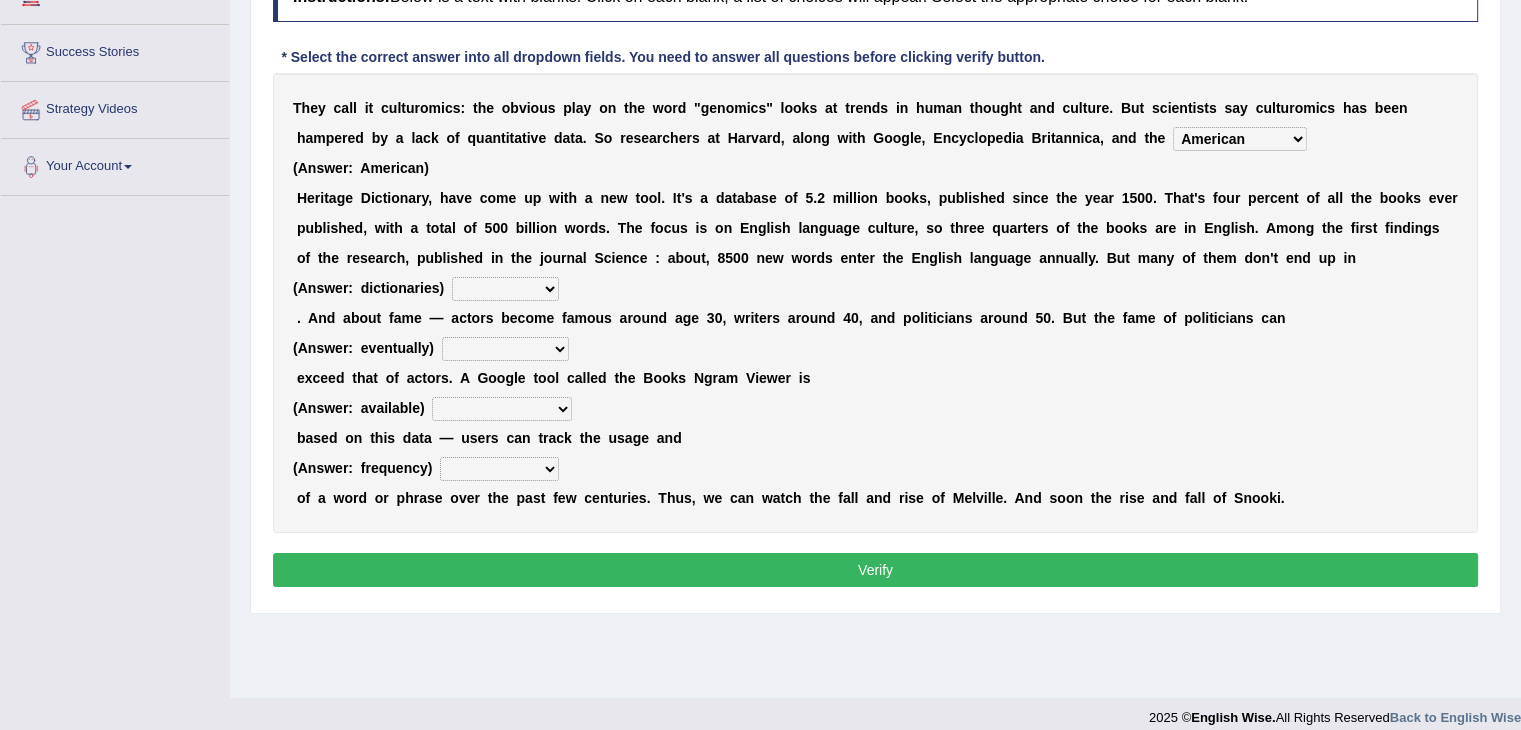 scroll, scrollTop: 303, scrollLeft: 0, axis: vertical 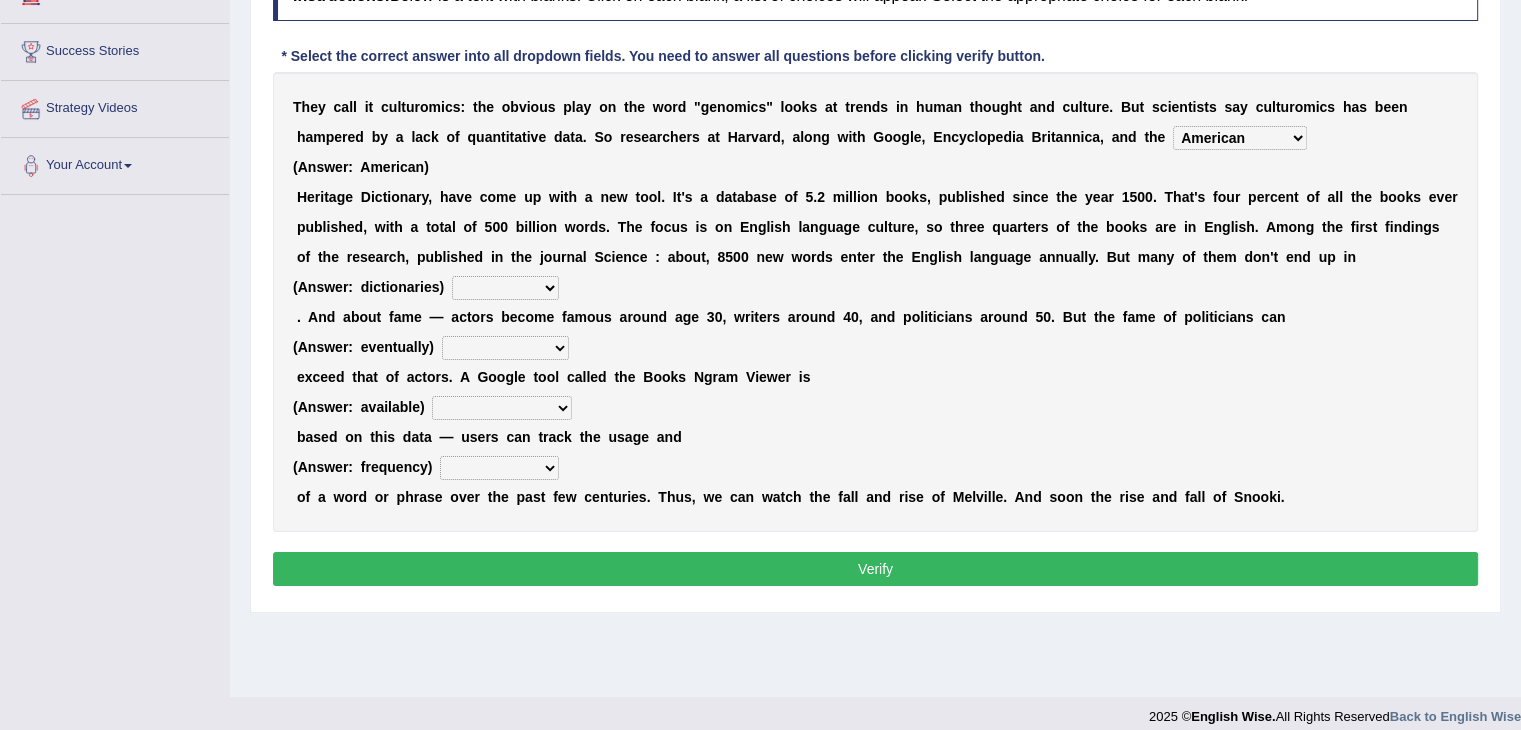 click on "veterinaries fairies dictionaries smithies" at bounding box center [505, 288] 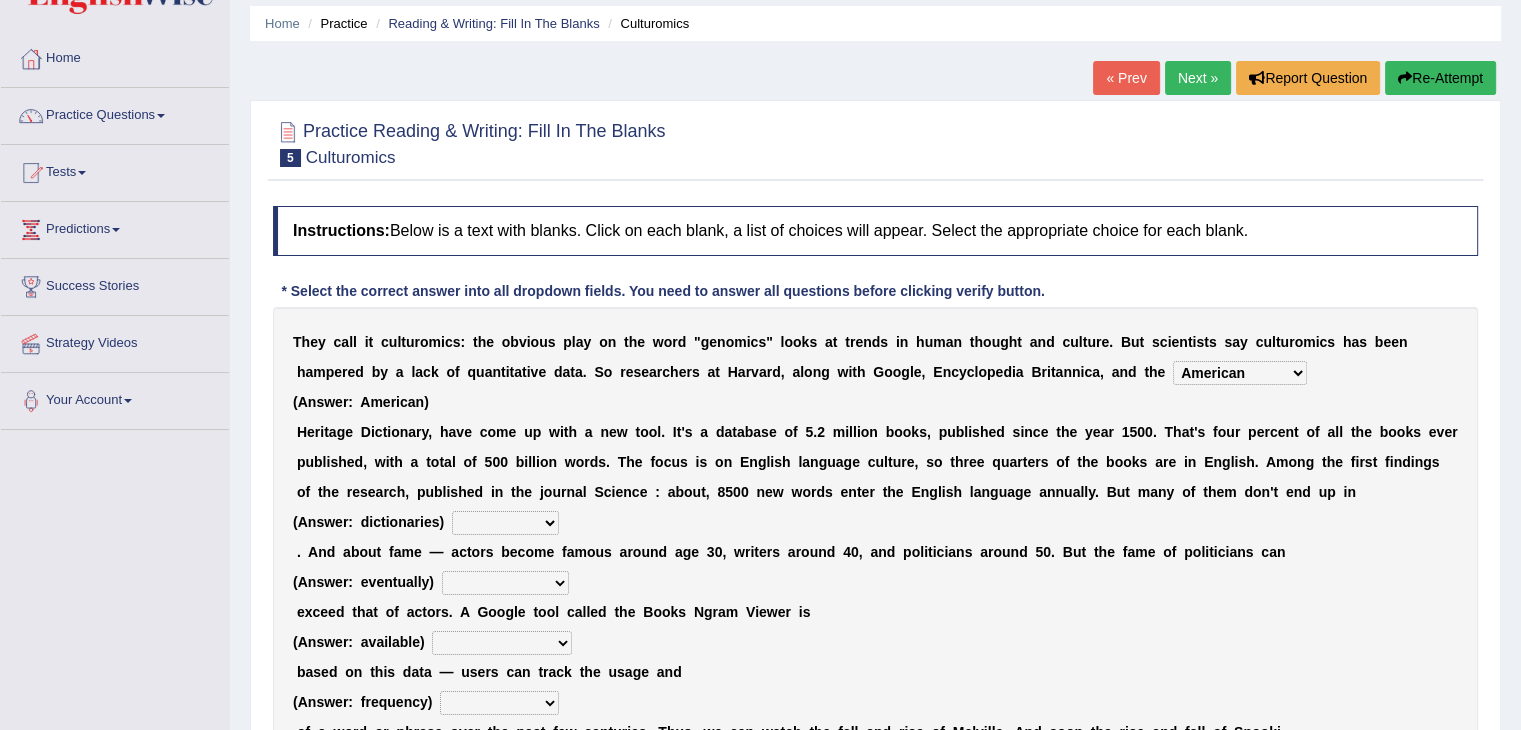 scroll, scrollTop: 0, scrollLeft: 0, axis: both 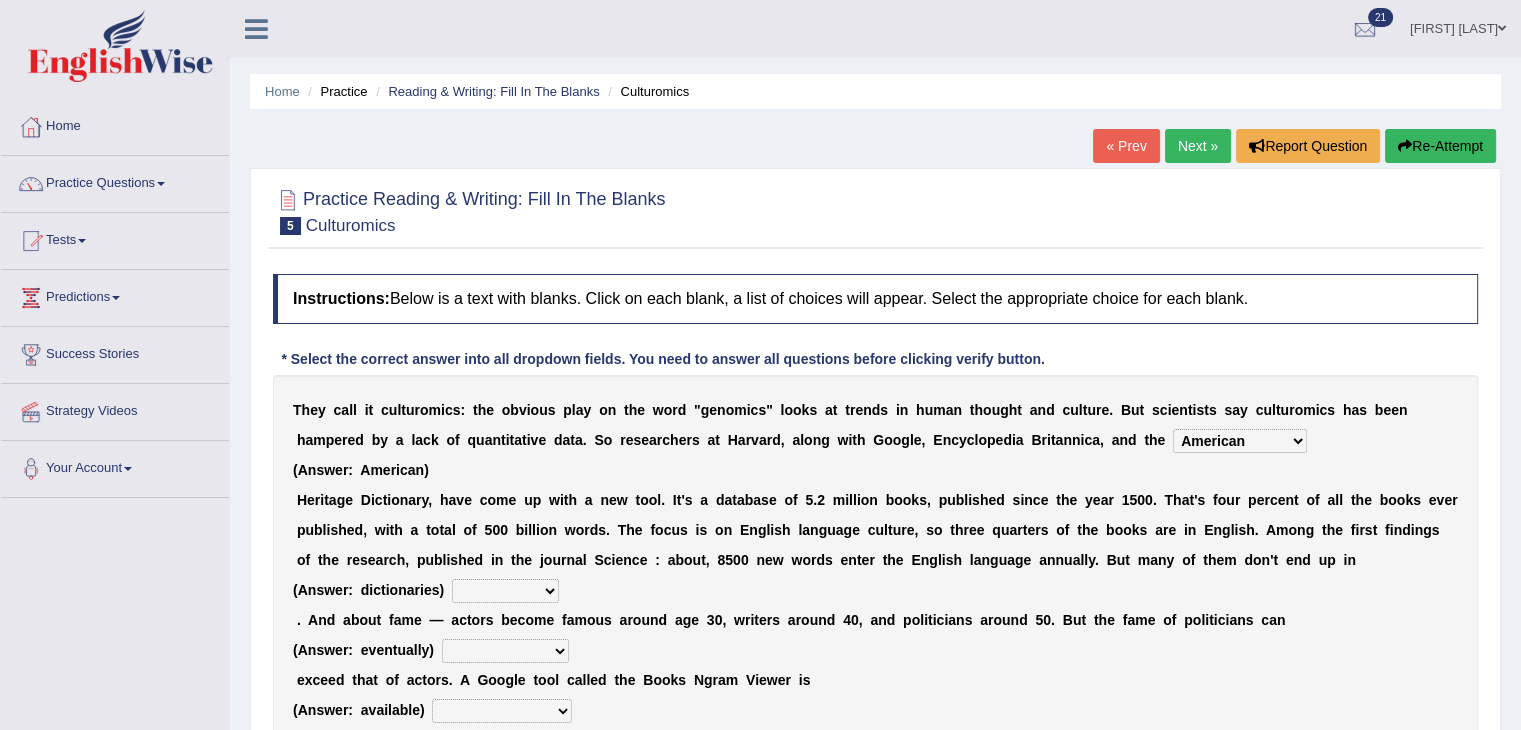 click on "Next »" at bounding box center (1198, 146) 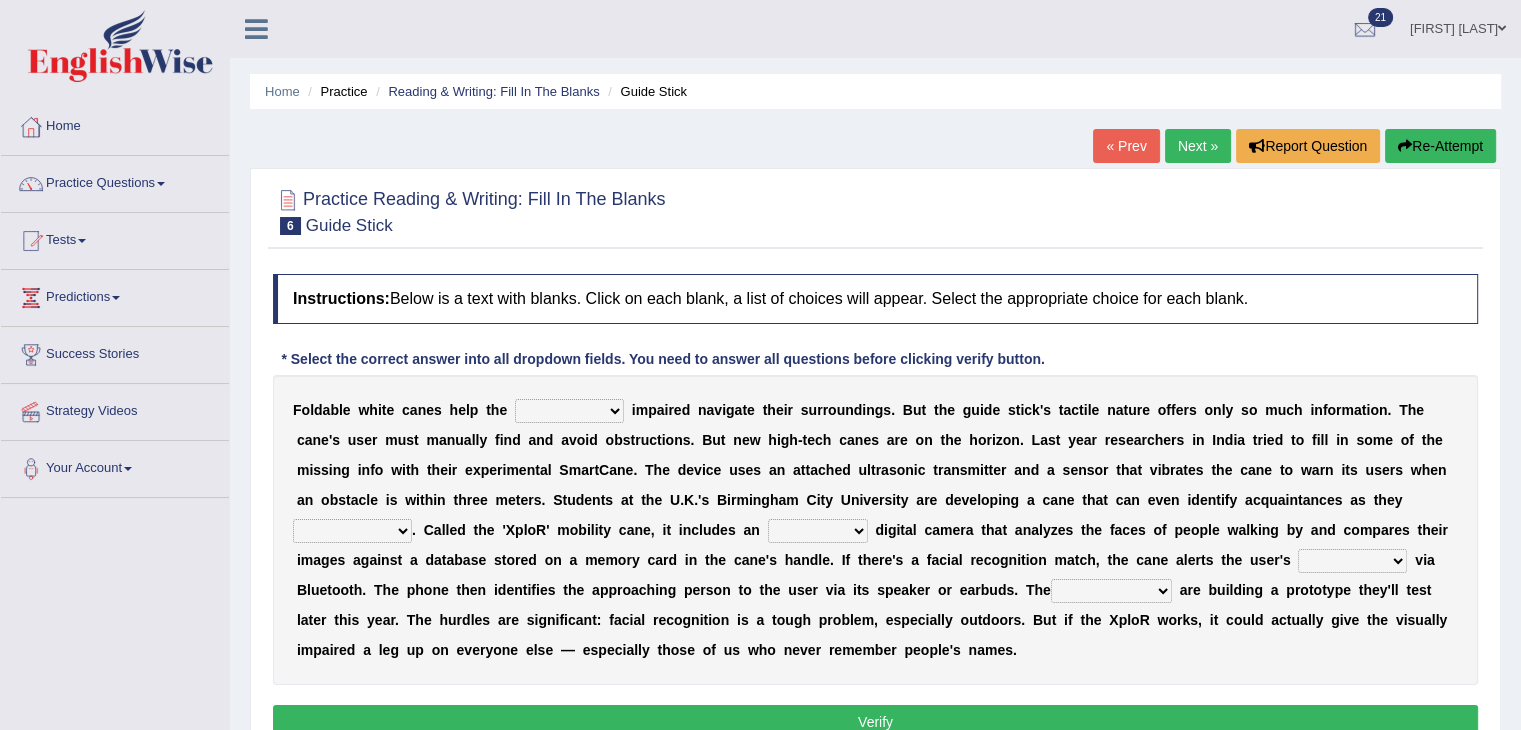 scroll, scrollTop: 104, scrollLeft: 0, axis: vertical 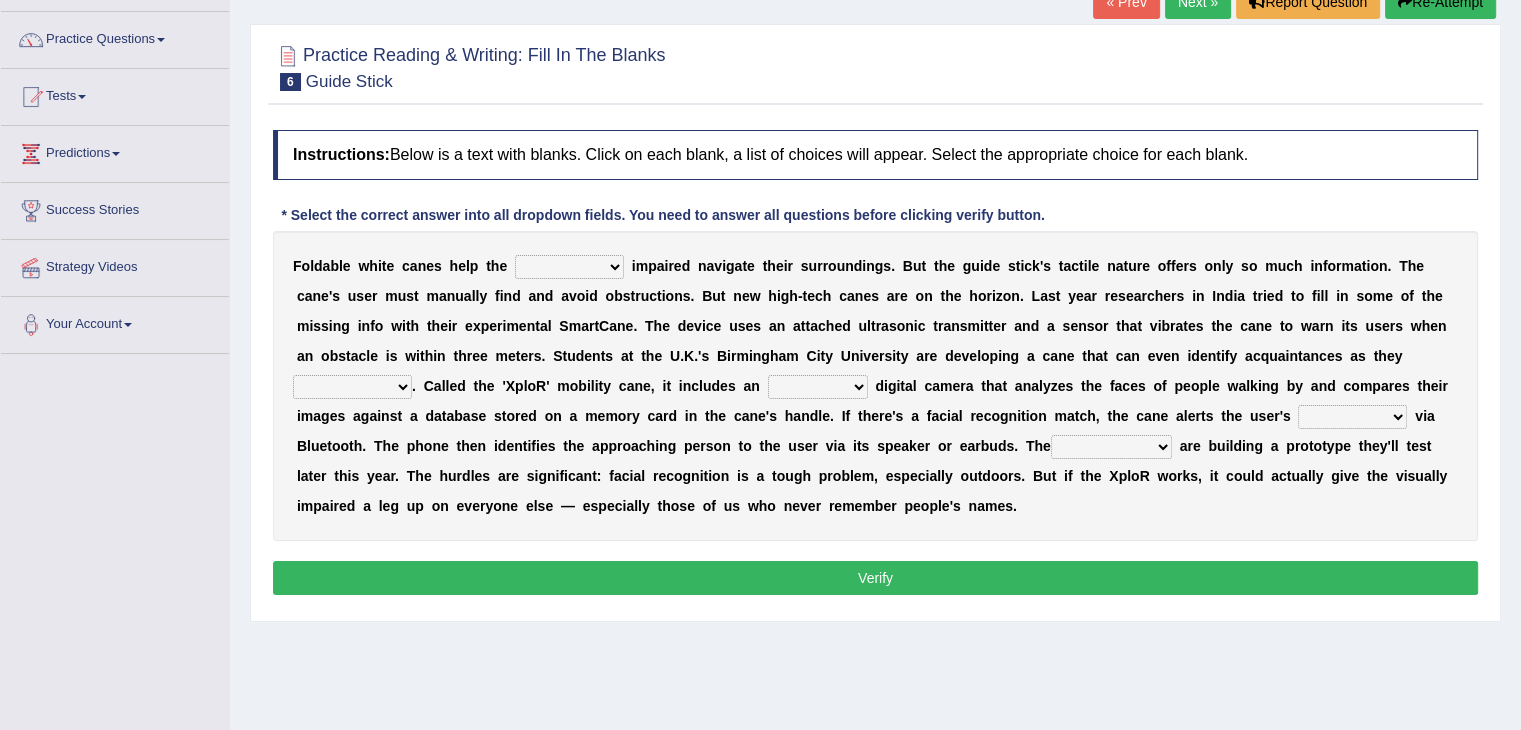 click on "felicity insensitivity visually malleability" at bounding box center (569, 267) 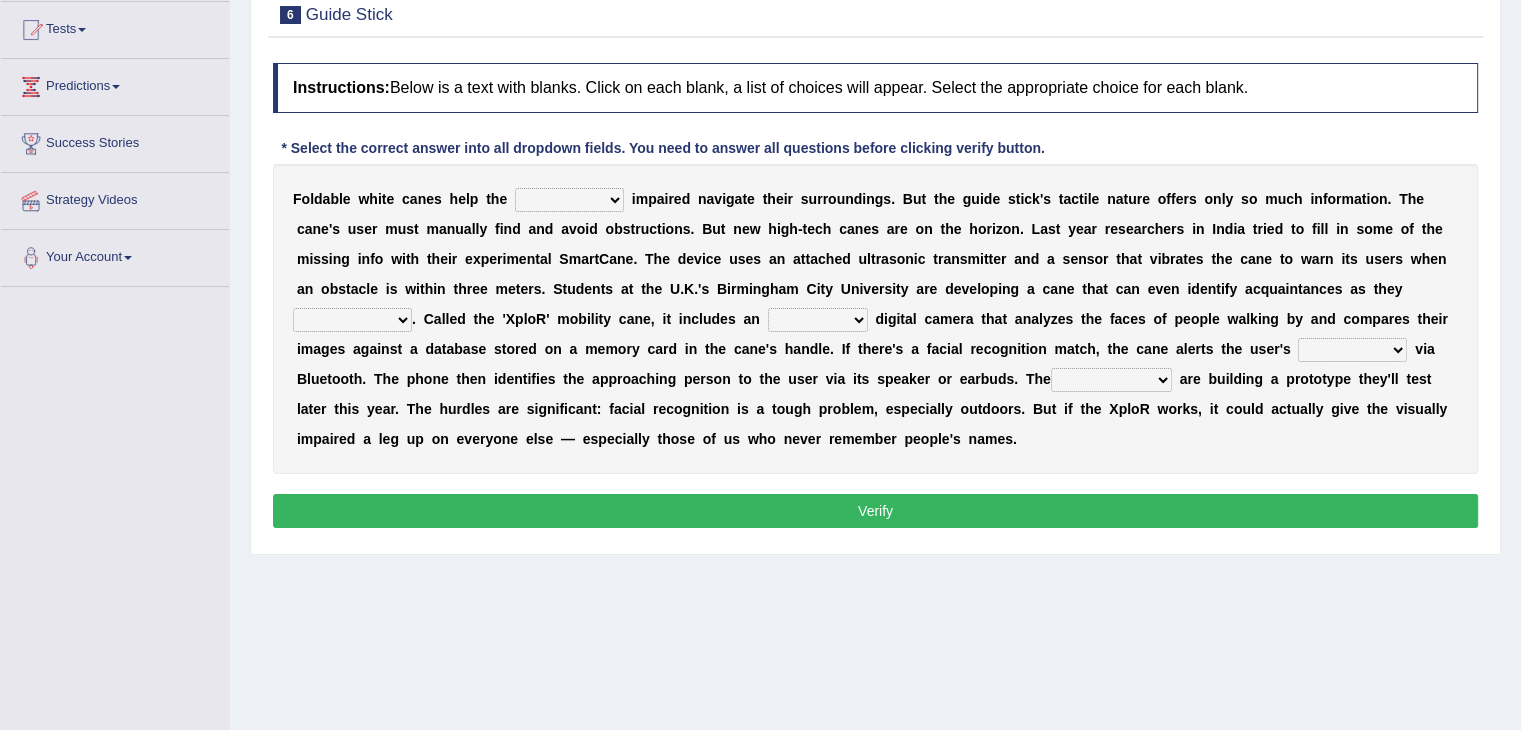 scroll, scrollTop: 176, scrollLeft: 0, axis: vertical 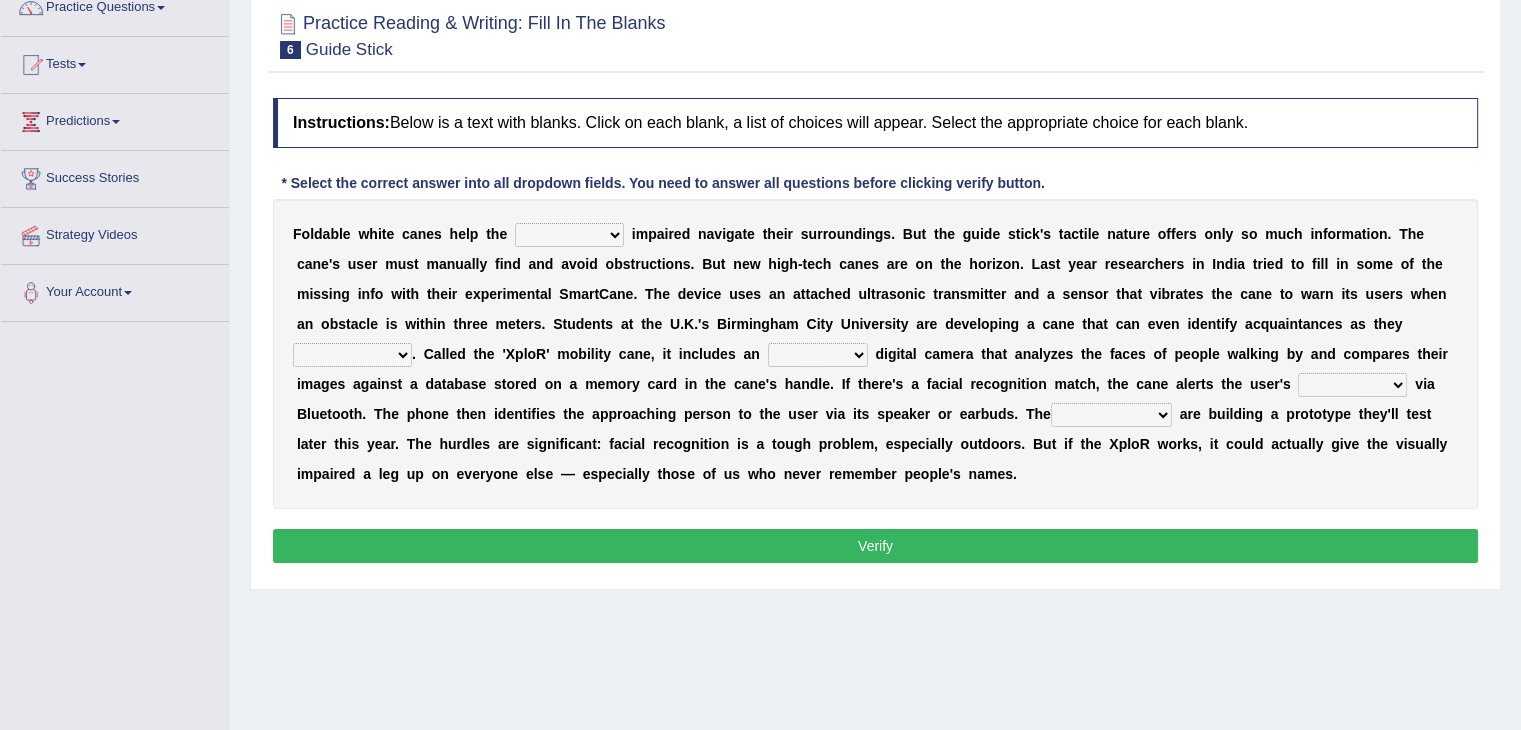 click on "felicity insensitivity visually malleability" at bounding box center (569, 235) 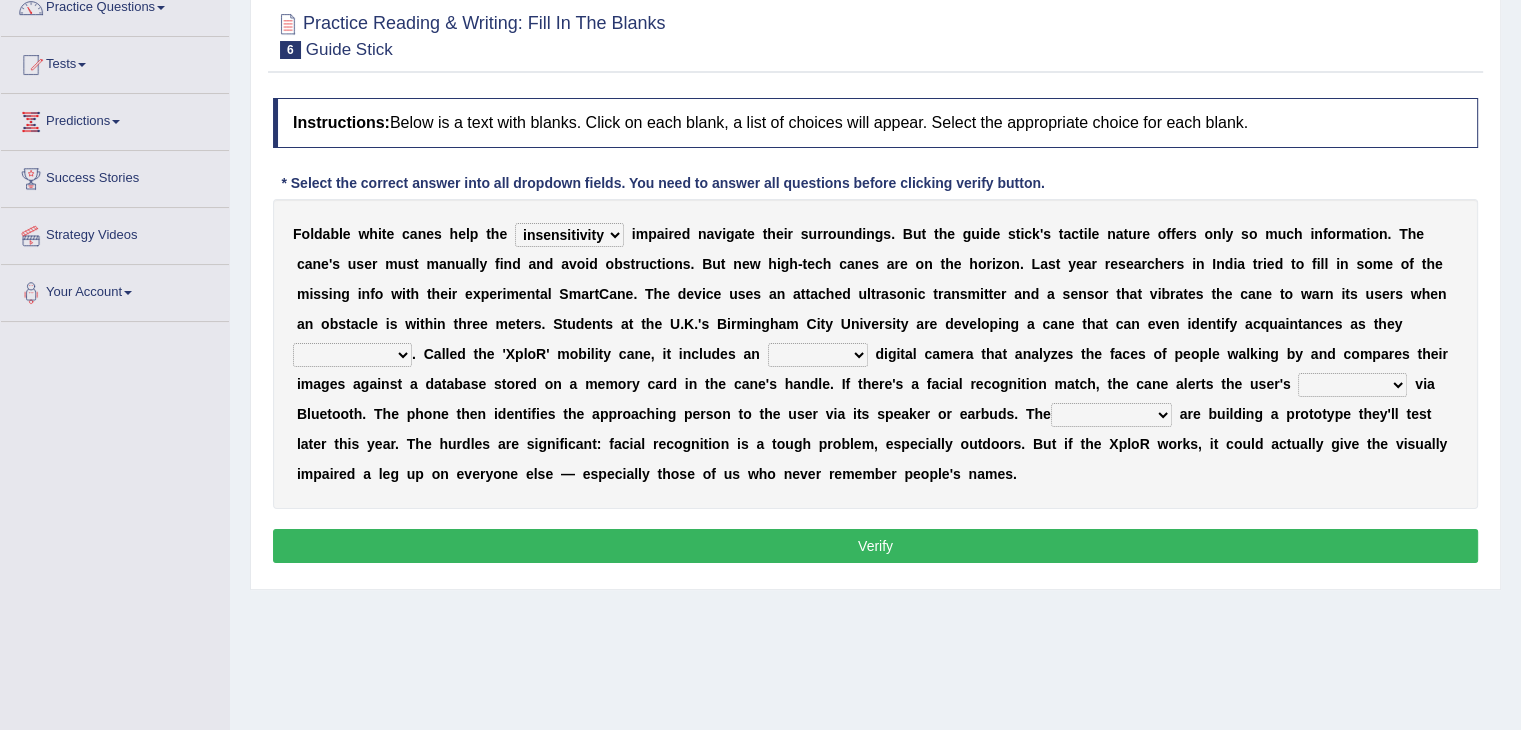 click on "felicity insensitivity visually malleability" at bounding box center [569, 235] 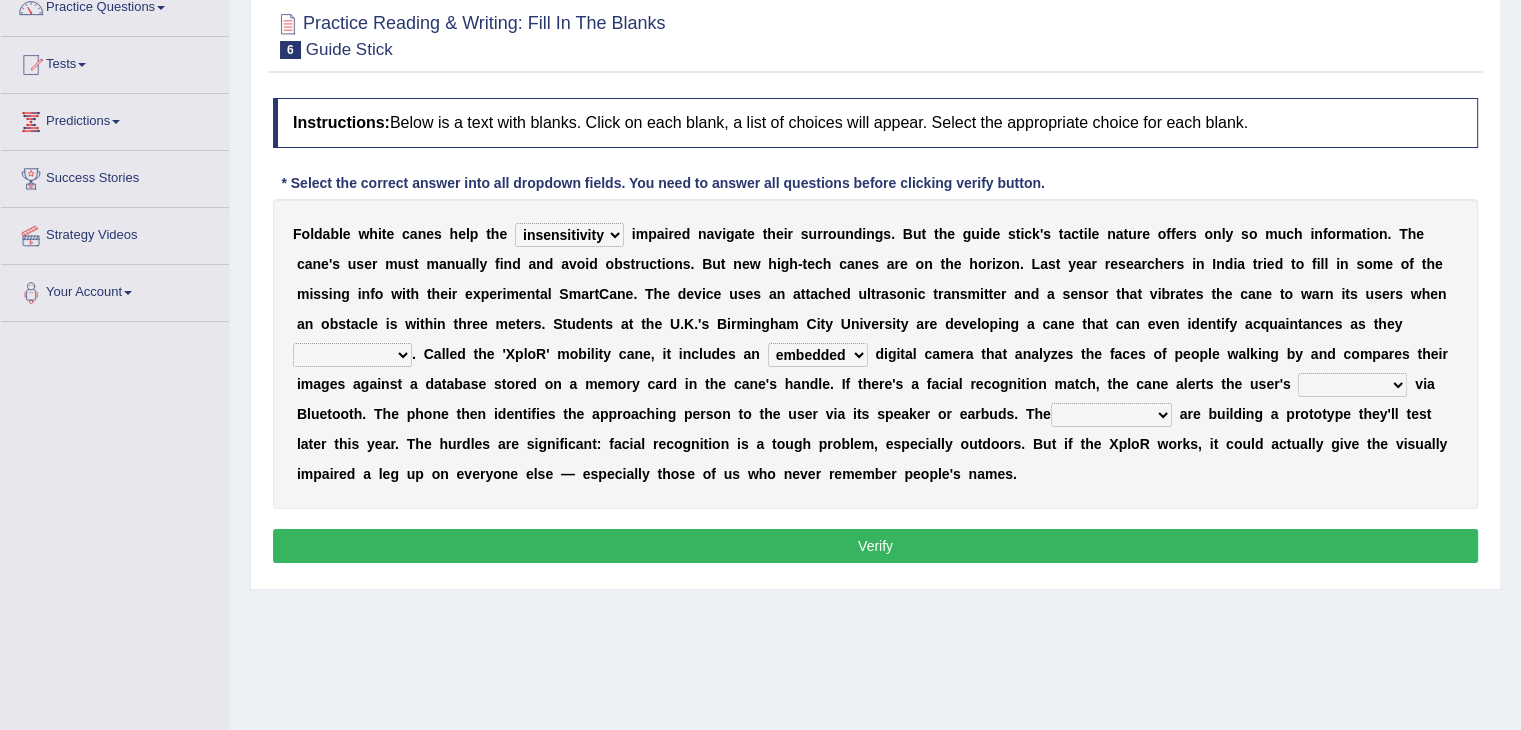 click on "untested embedded deadest skinhead" at bounding box center (818, 355) 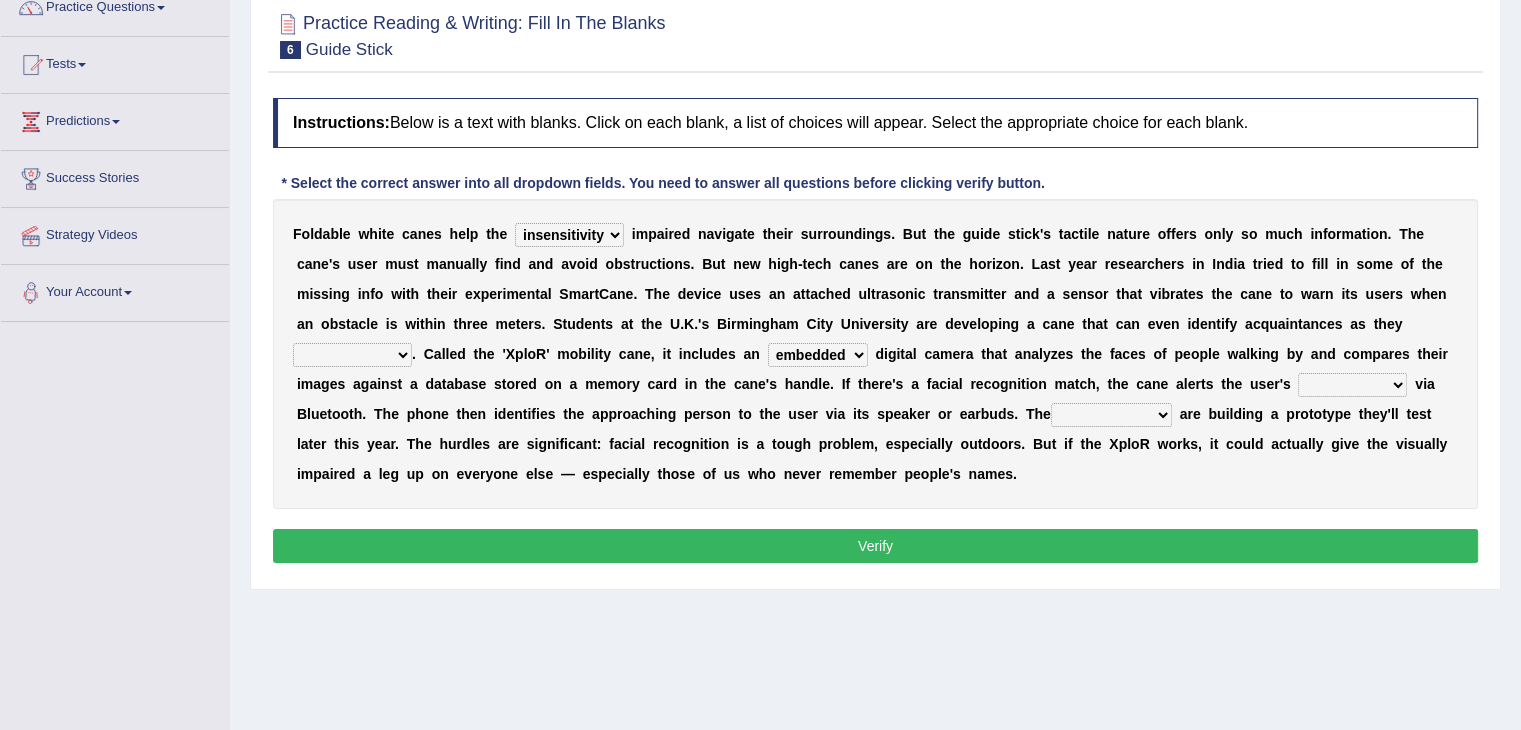 click on "likelihood throat northernmost approach" at bounding box center [352, 355] 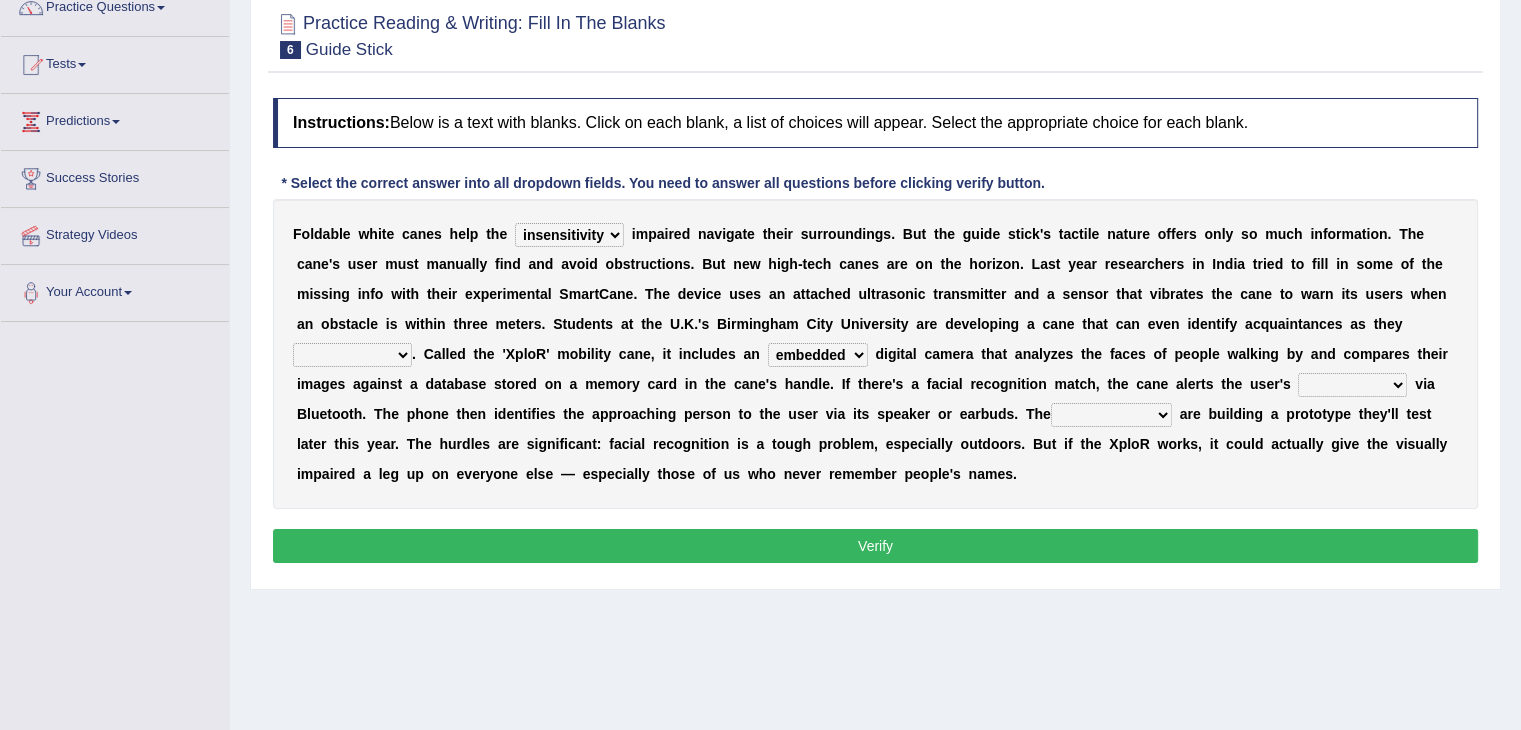 select on "likelihood" 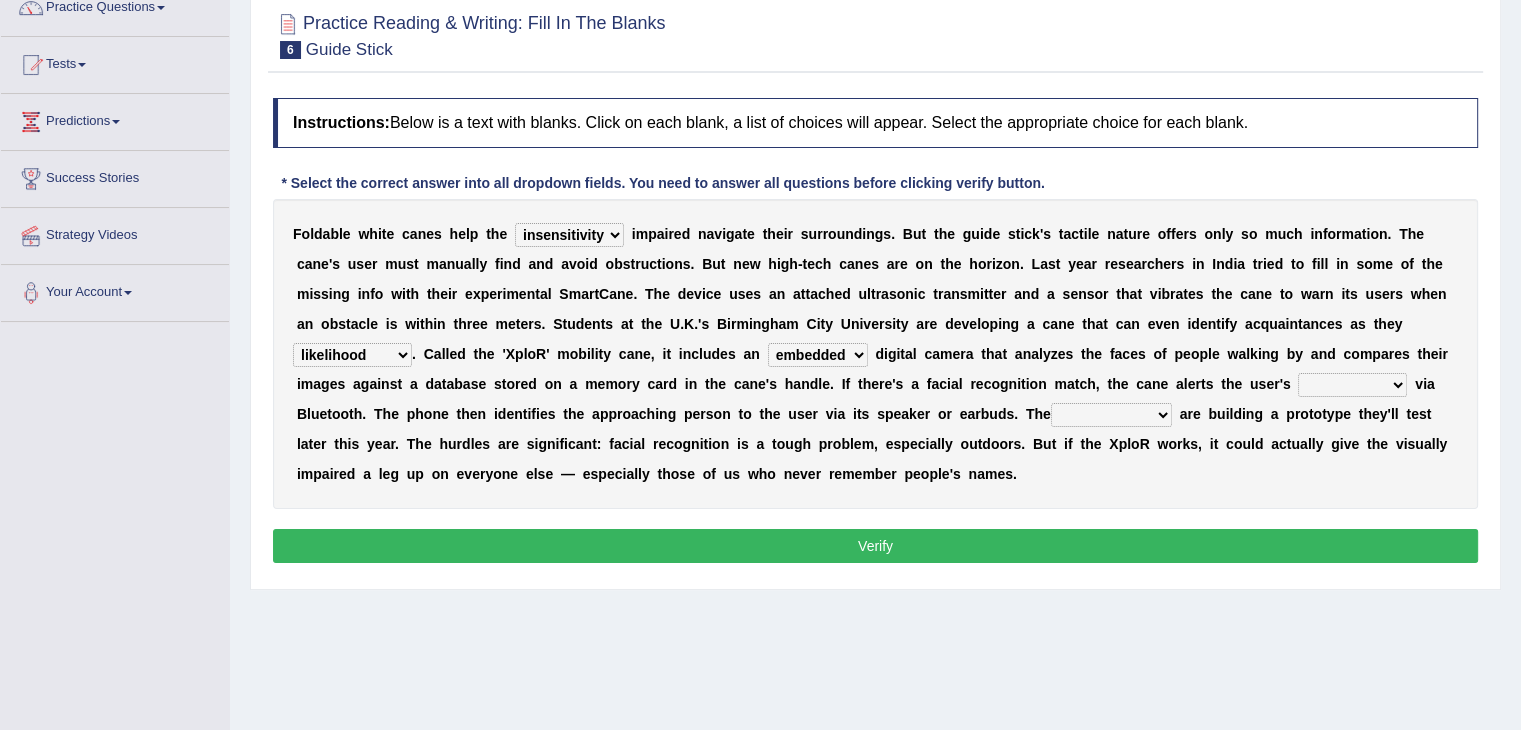 click on "likelihood throat northernmost approach" at bounding box center (352, 355) 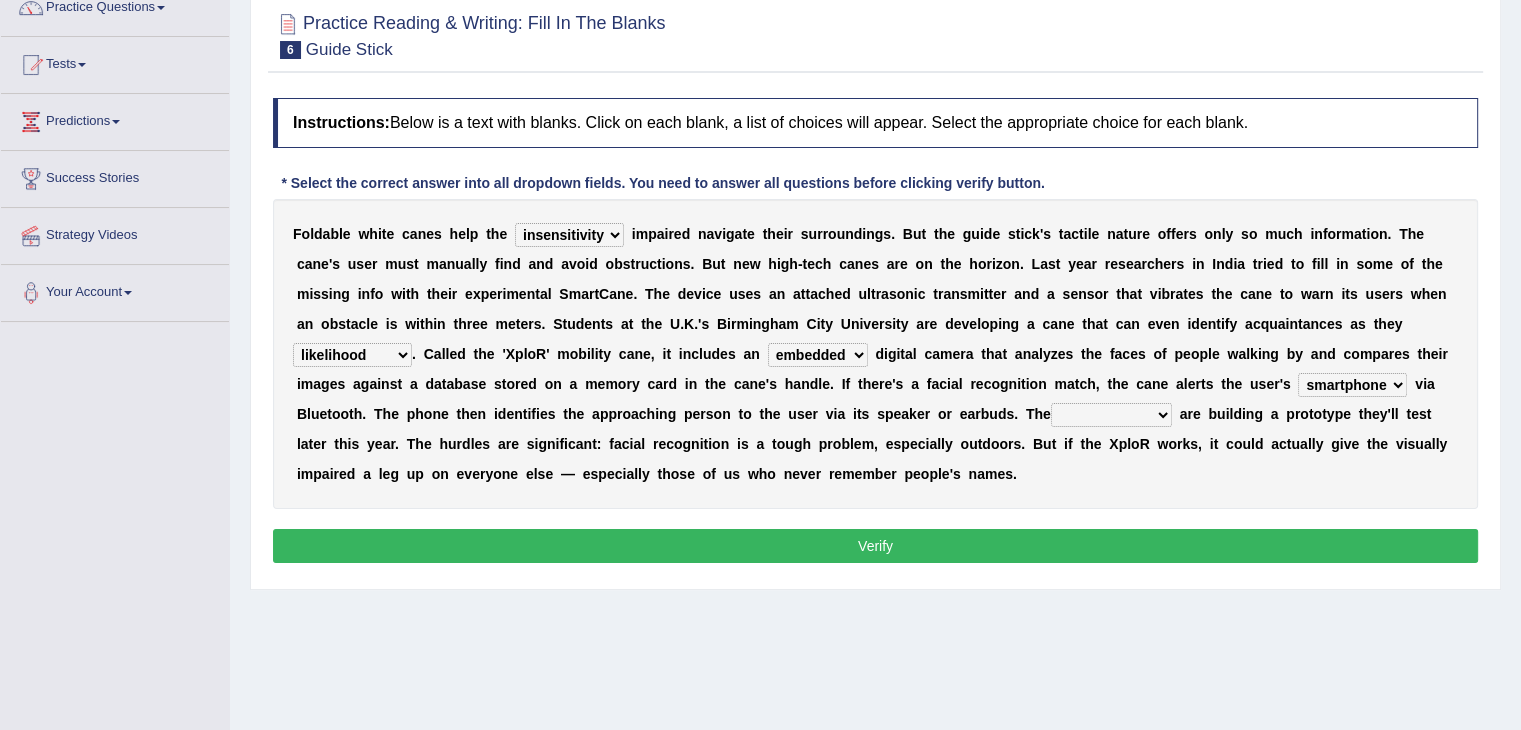 click on "waterborne alone smartphone postpone" at bounding box center (1352, 385) 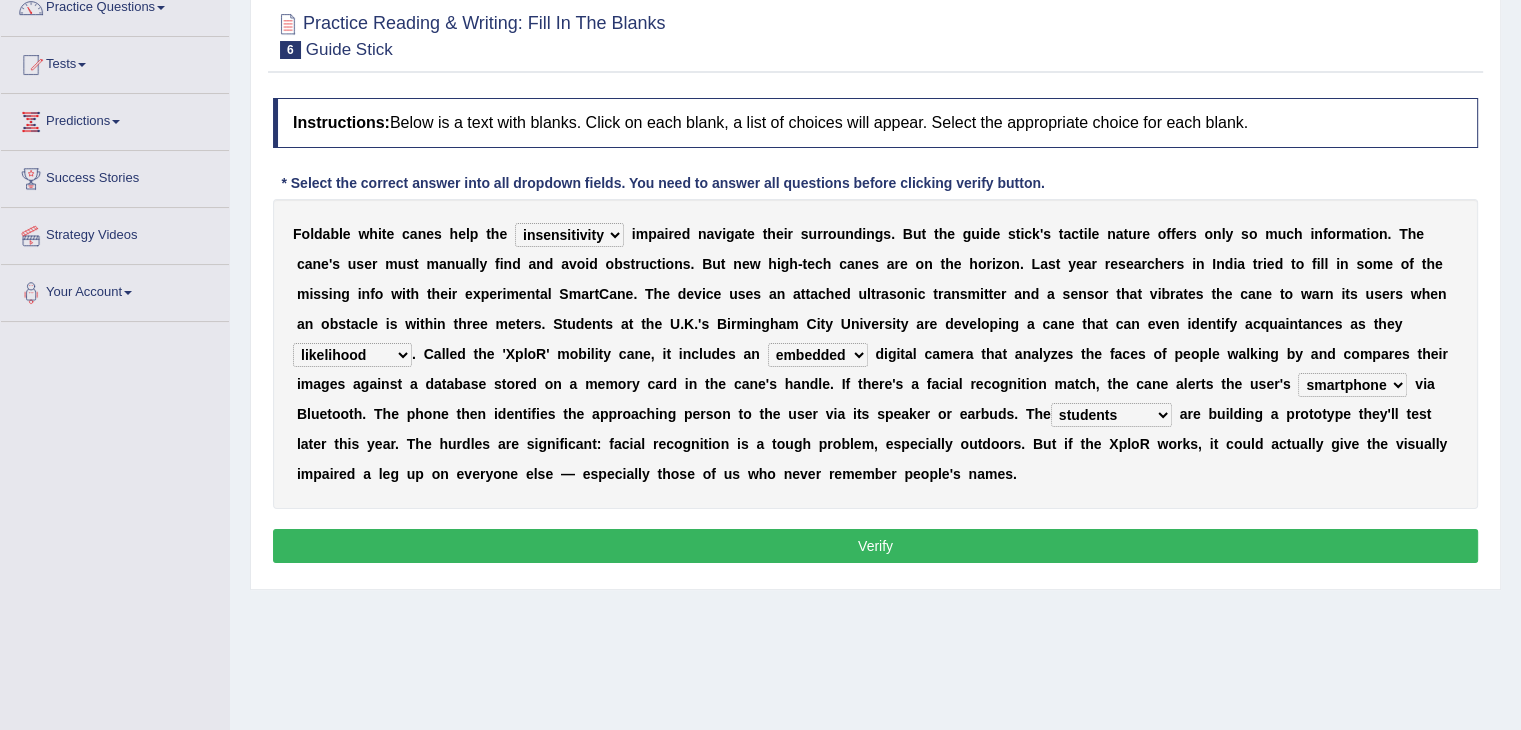 click on "jurisprudence bootless students jukebox" at bounding box center [1111, 415] 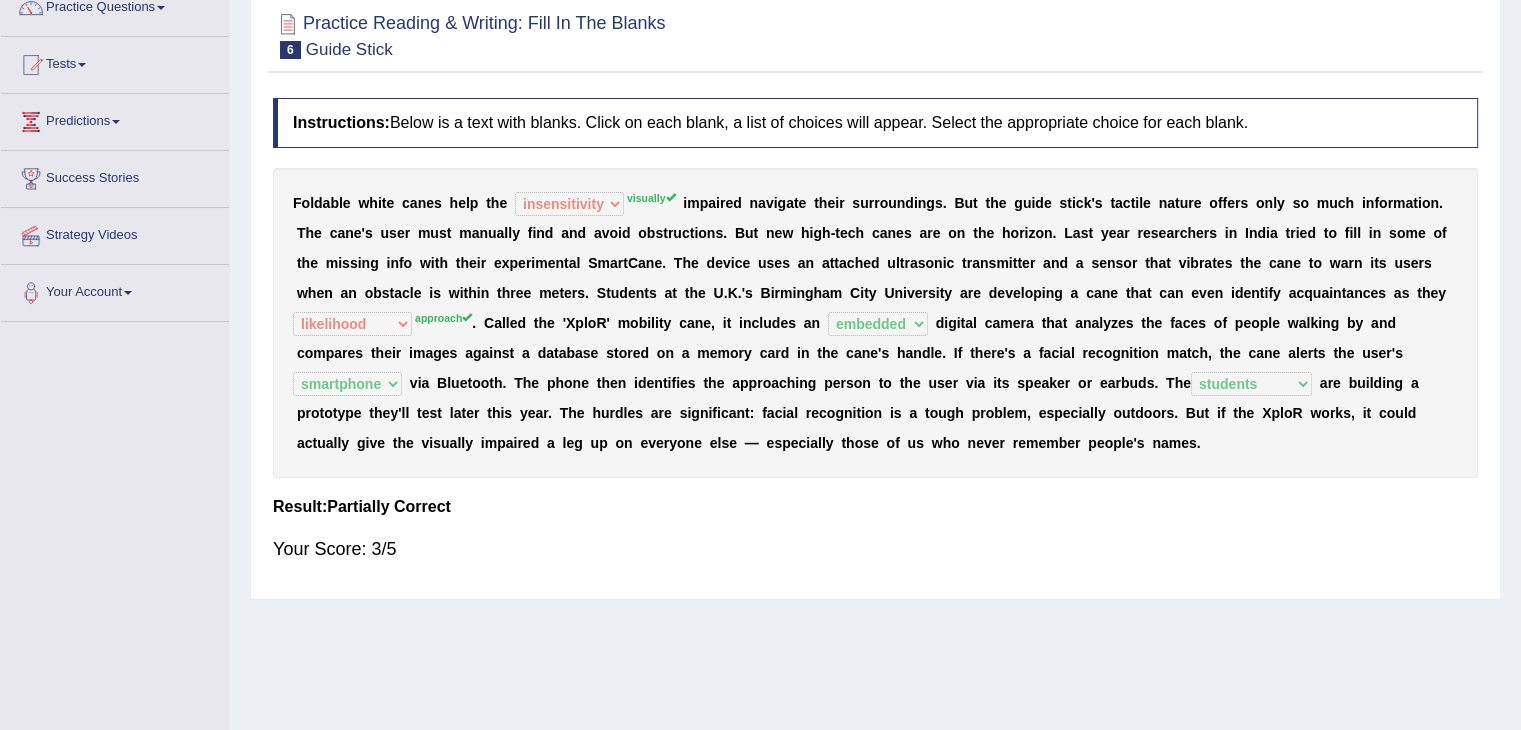 scroll, scrollTop: 0, scrollLeft: 0, axis: both 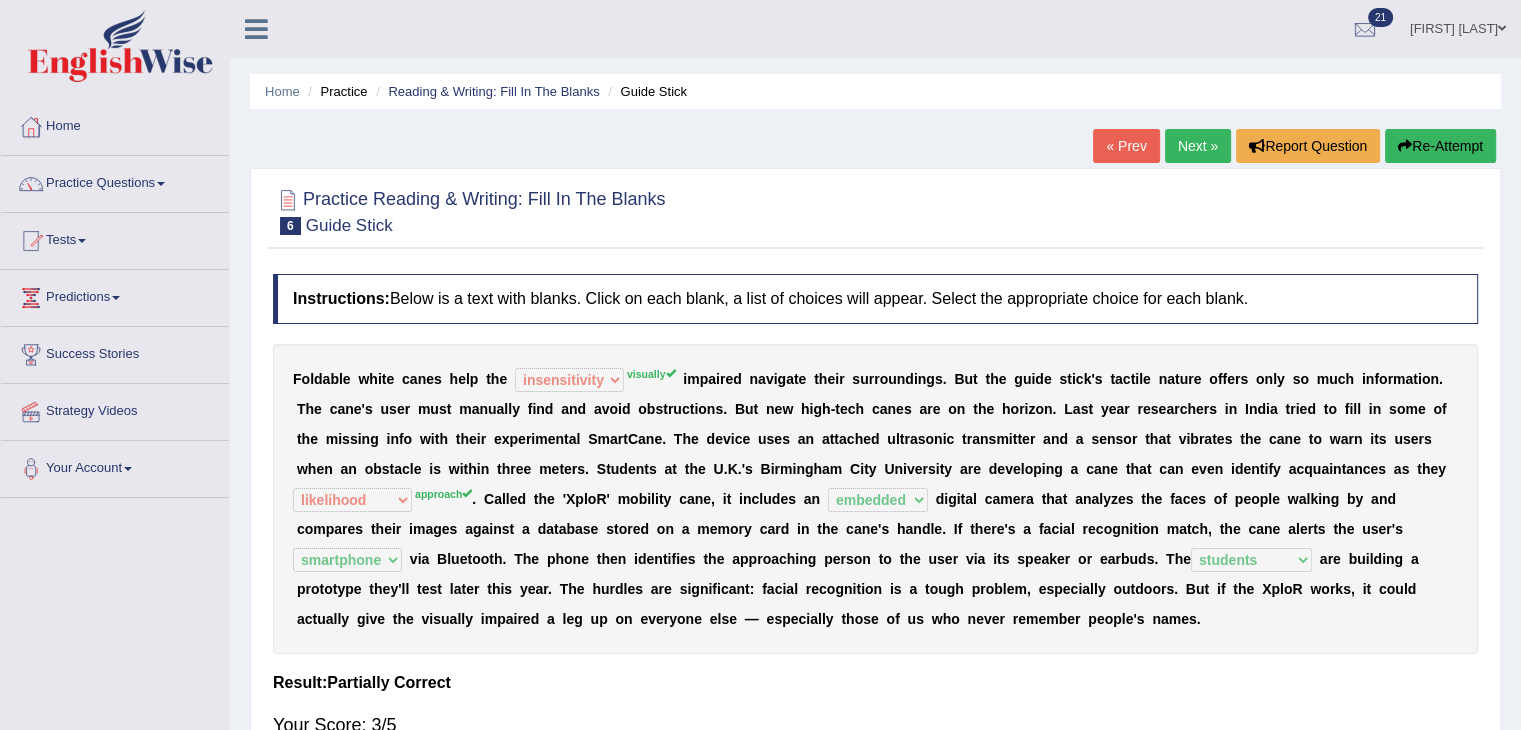 click on "Next »" at bounding box center (1198, 146) 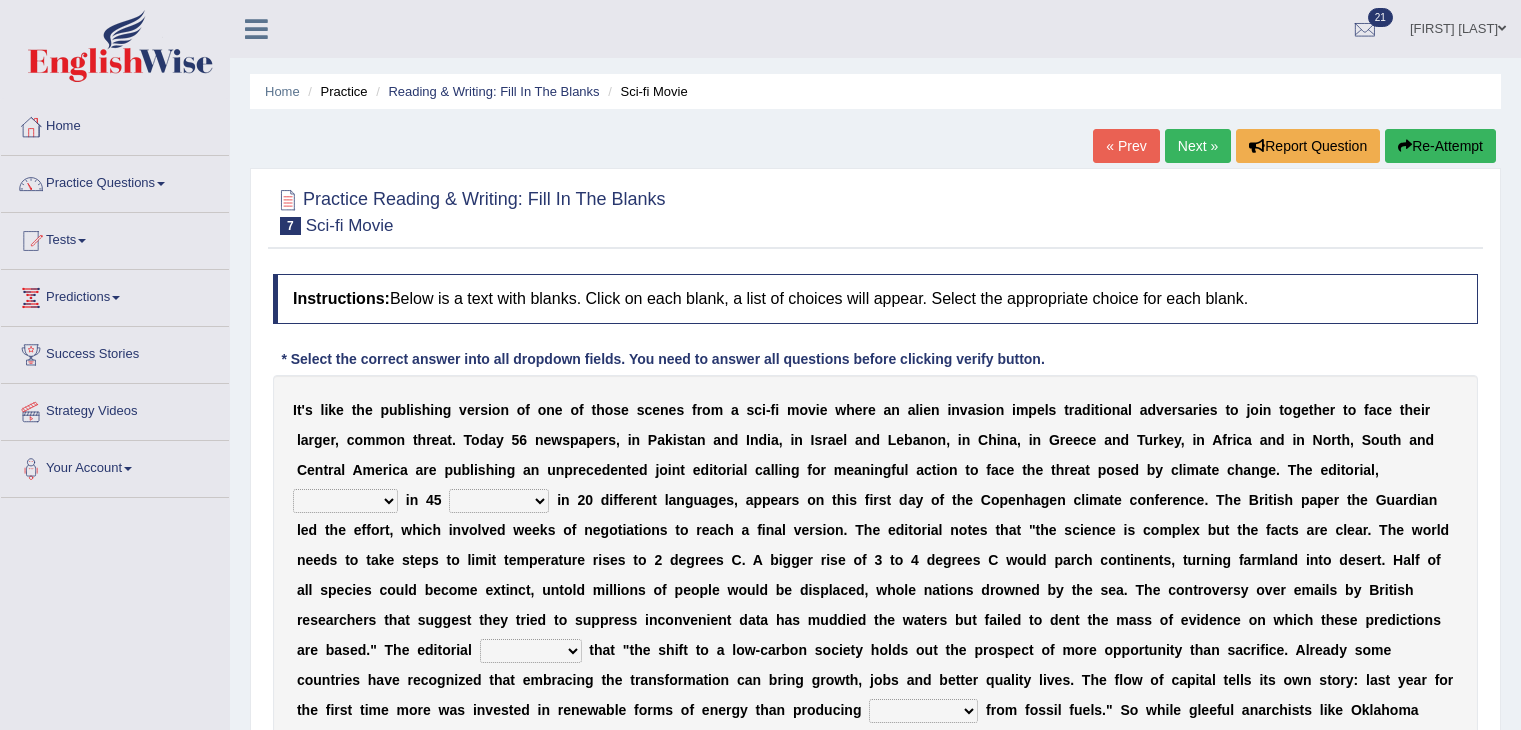 scroll, scrollTop: 0, scrollLeft: 0, axis: both 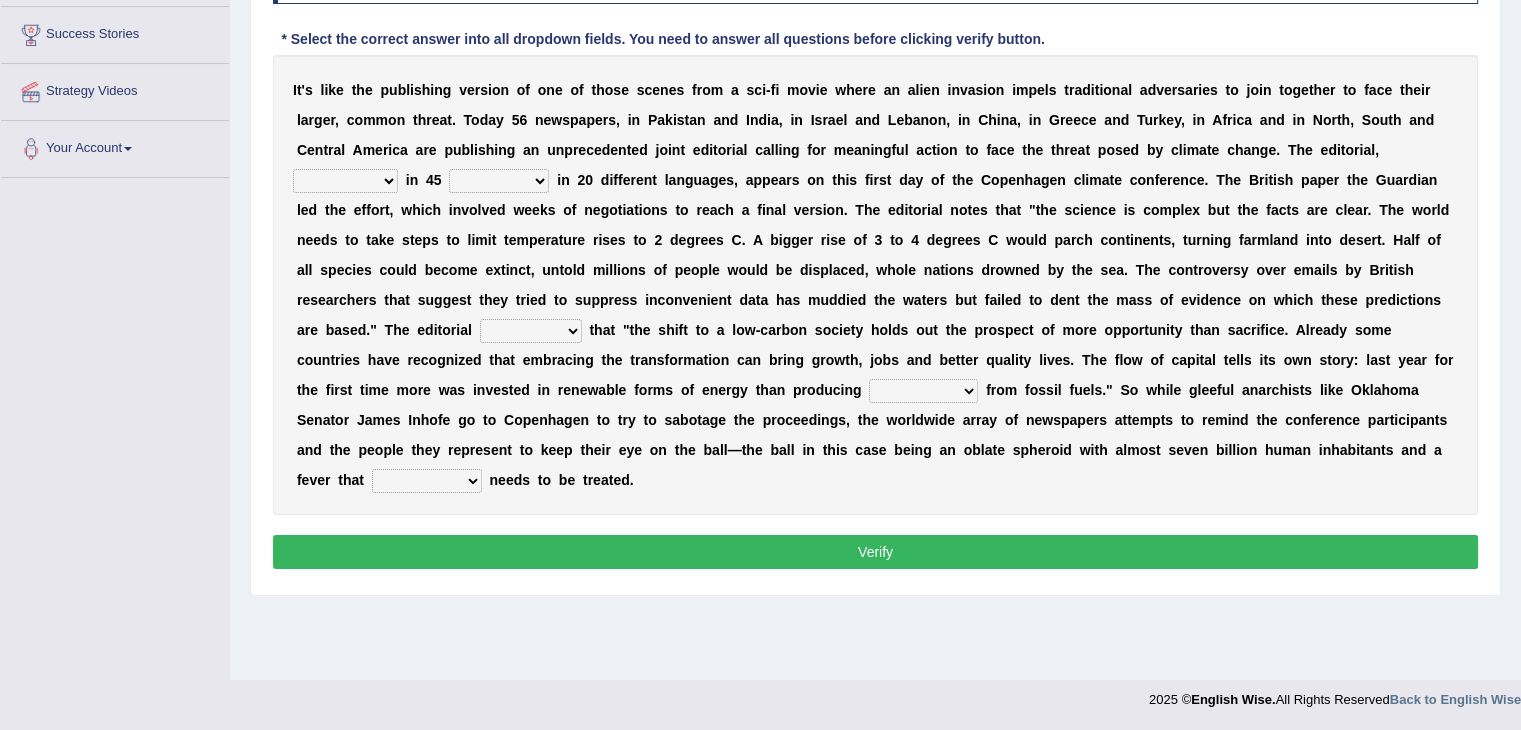 click on "published publicized burnished transmitted" at bounding box center [345, 181] 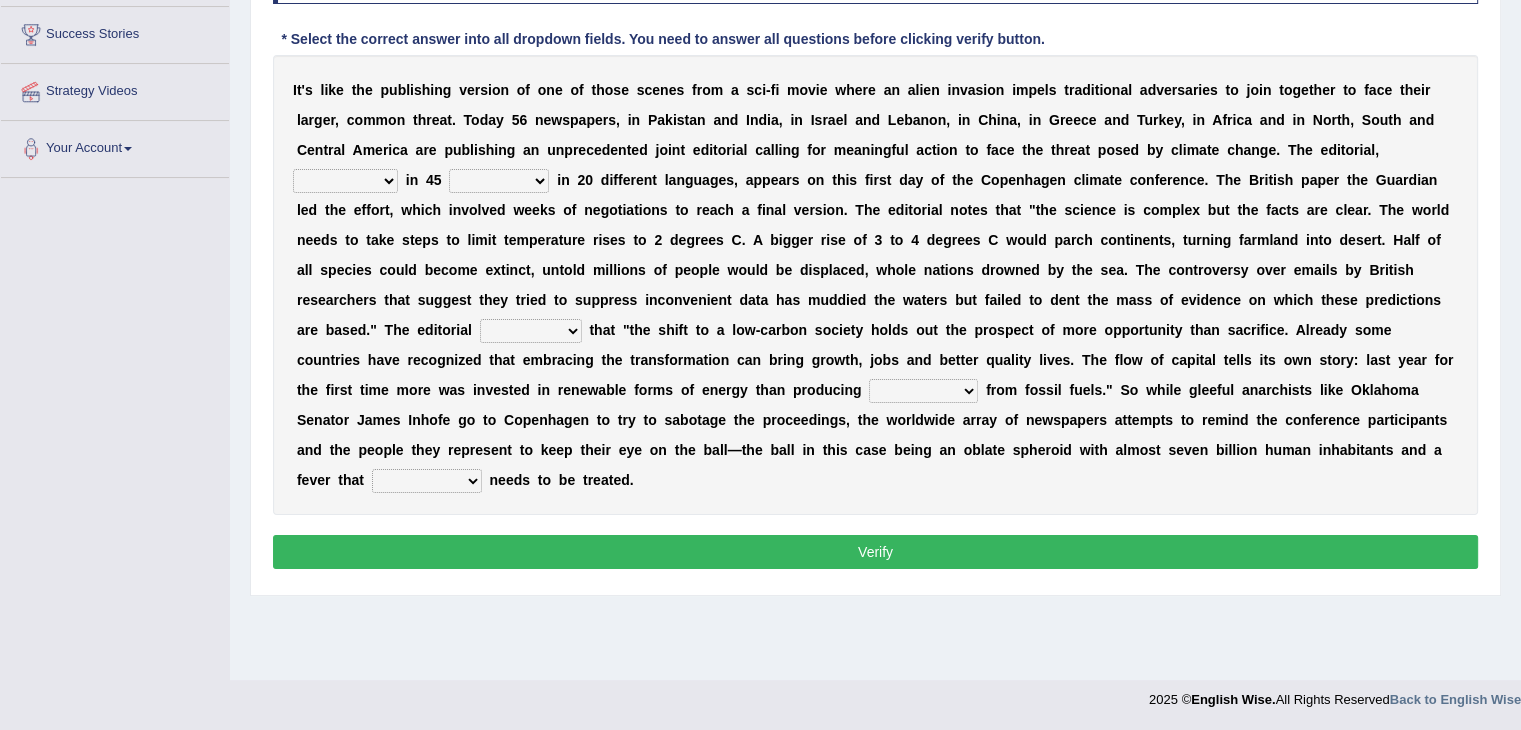 select on "published" 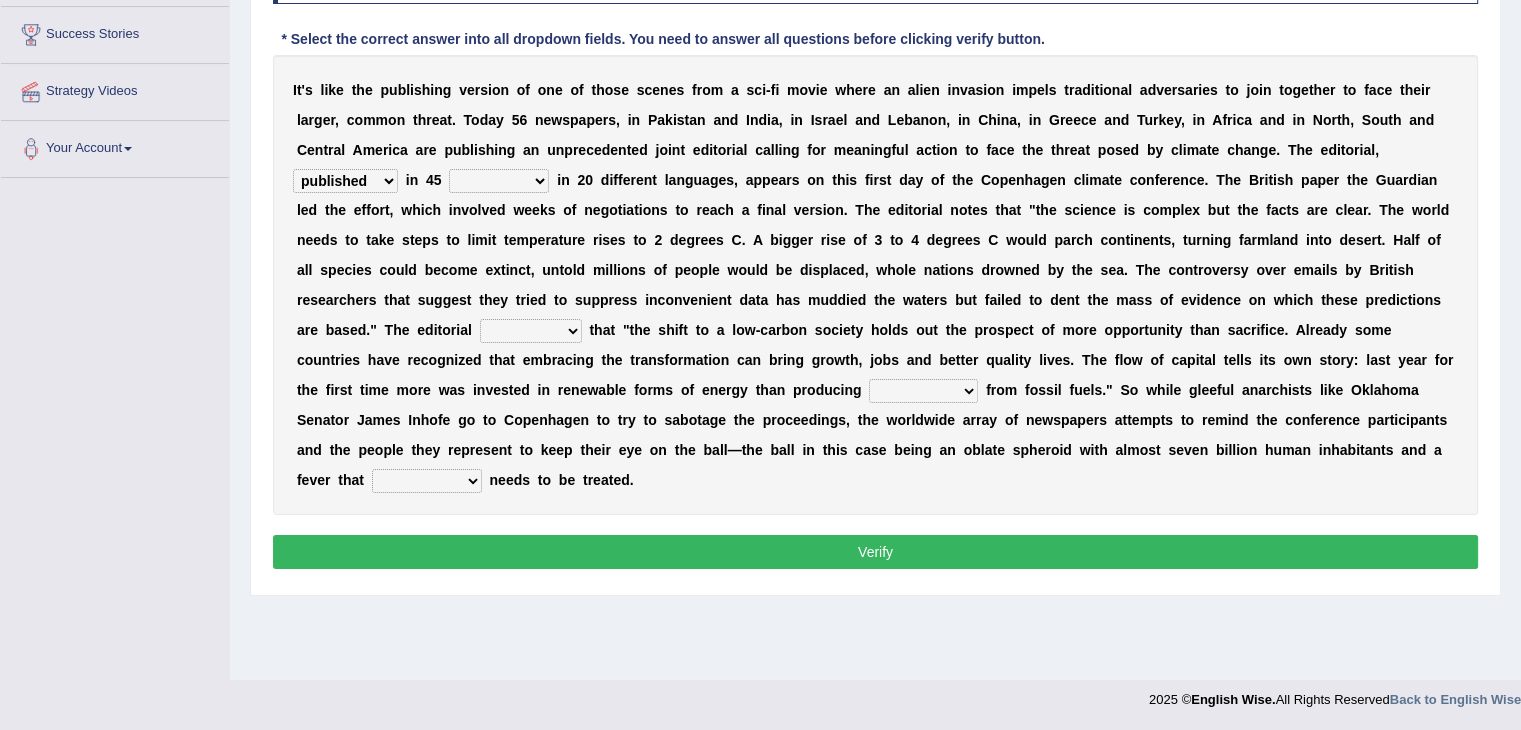click on "clans countries continents terraces" at bounding box center [499, 181] 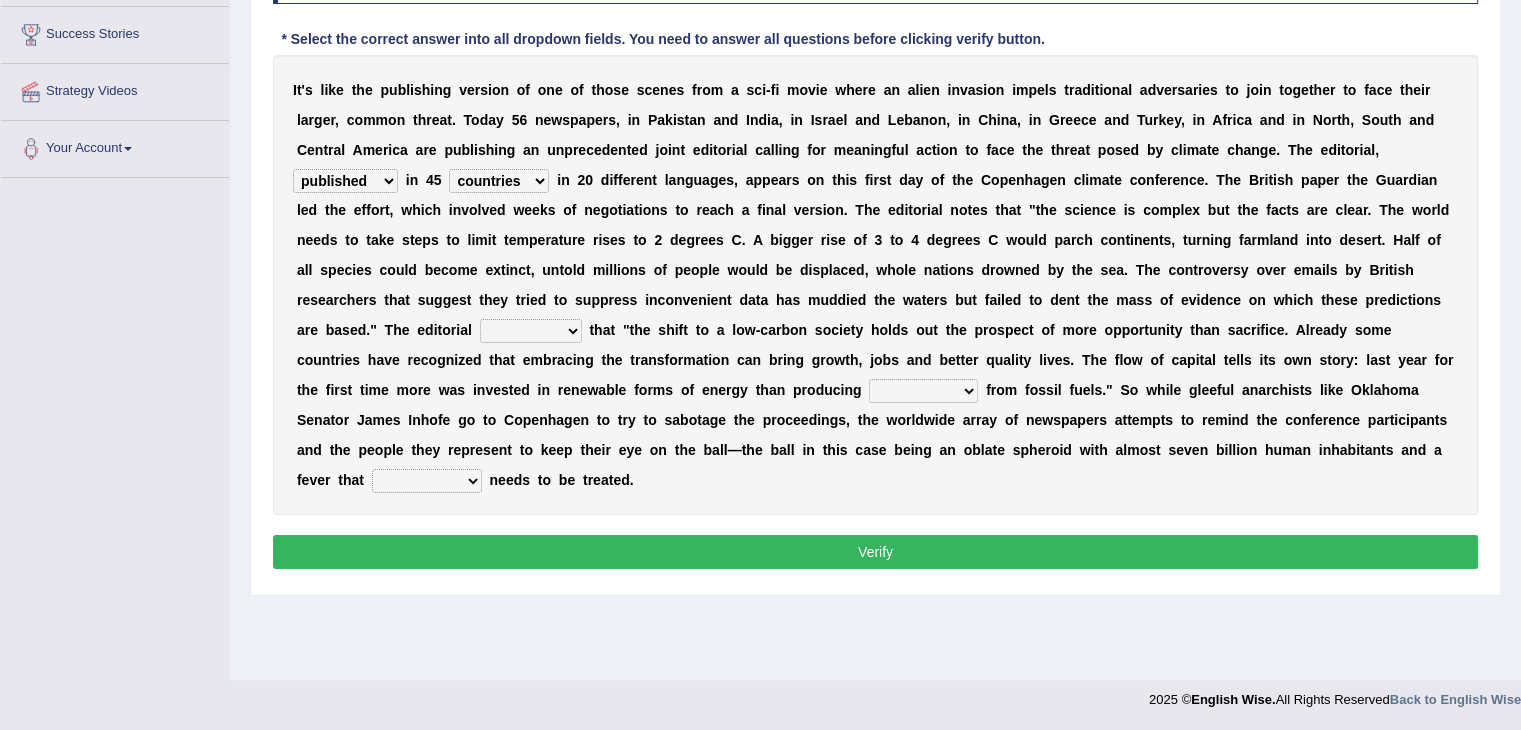 click on "I t ' s    l i k e    t h e    p u b l i s h i n g    v e r s i o n    o f    o n e    o f    t h o s e    s c e n e s    f r o m    a    s c i - f i    m o v i e    w h e r e    a n    a l i e n    i n v a s i o n    i m p e l s    t r a d i t i o n a l    a d v e r s a r i e s    t o    j o i n    t o g e t h e r    t o    f a c e    t h e i r    l a r g e r ,    c o m m o n    t h r e a t .    T o d a y    5 6    n e w s p a p e r s ,    i n    [COUNTRY]    a n d    [COUNTRY] ,    i n    [COUNTRY]    a n d    [COUNTRY] ,    i n    [COUNTRY] ,    i n    [COUNTRY]    a n d    [COUNTRY] ,    i n    [COUNTRY]    a n d    i n    [COUNTRY] ,    [COUNTRY]    a n d    [COUNTRY]    A m e r i c a    a r e    p u b l i s h i n g    a n    u n p r e c e d e n t e d    j o i n t    e d i t o r i a l    c a l l i n g    f o r    m e a n i n g f u l    a c t i o n    t o    f a c e    t h e    t h r e a t    p o s e d    b y" at bounding box center [875, 285] 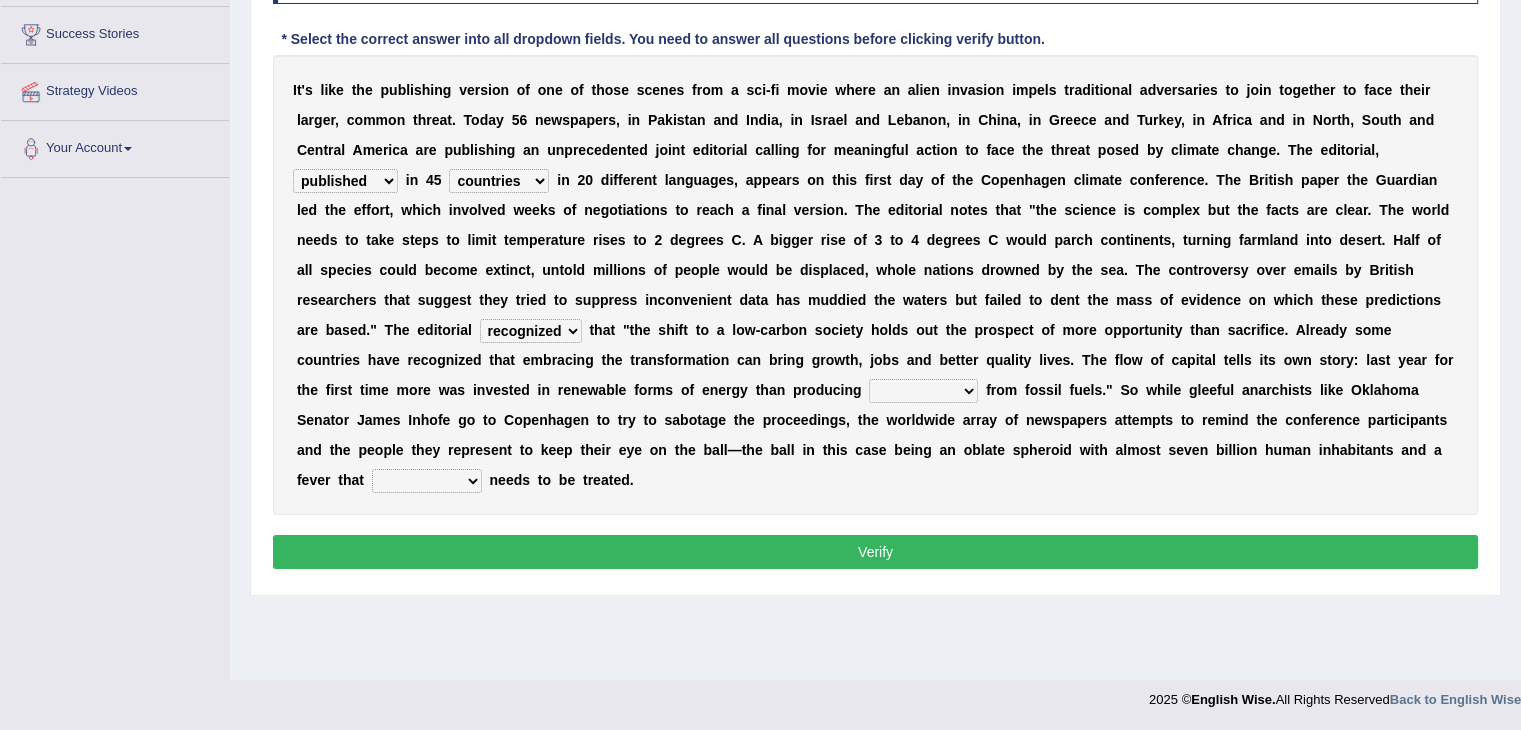 click on "modified protested recognized declined" at bounding box center (531, 331) 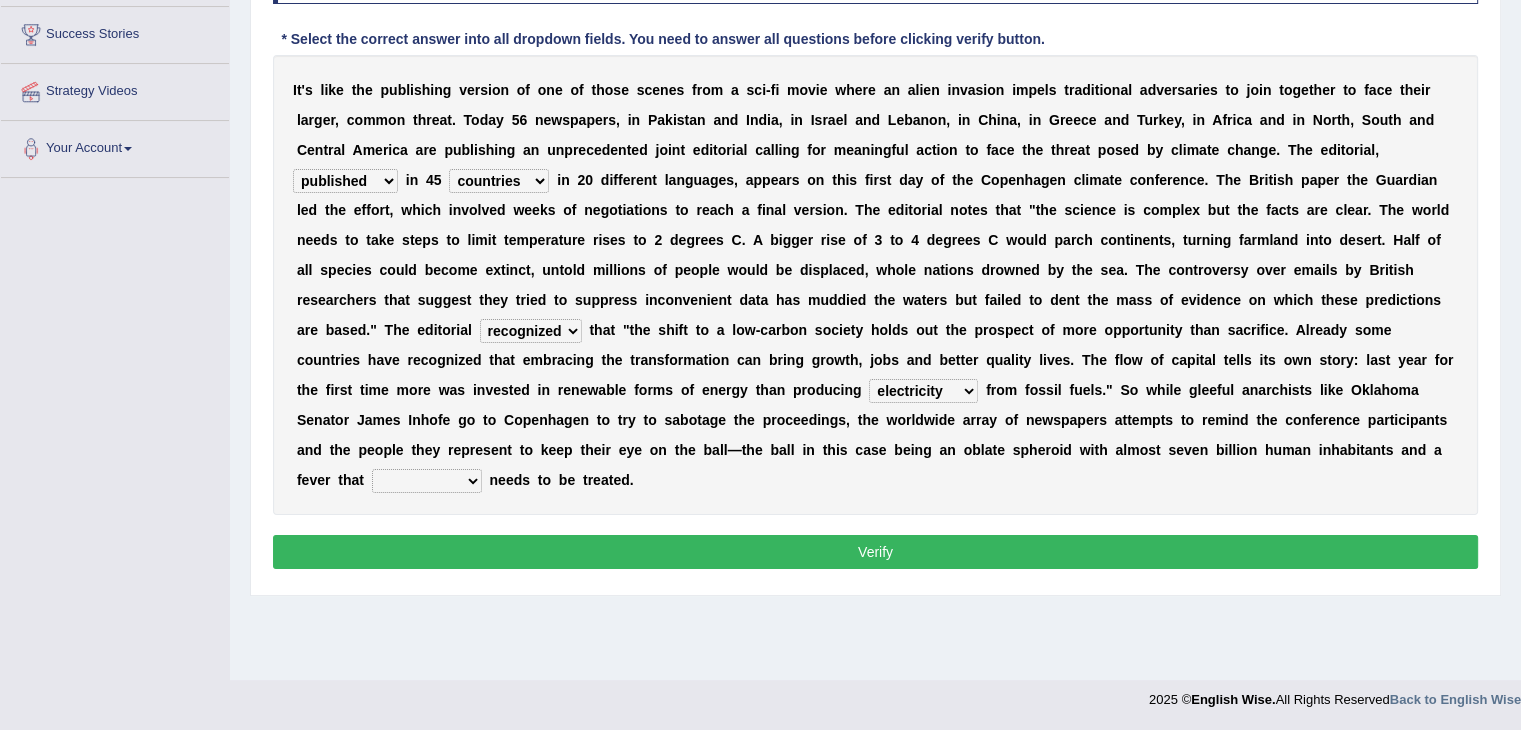 click on "electricity indivisibility negativity significance" at bounding box center (923, 391) 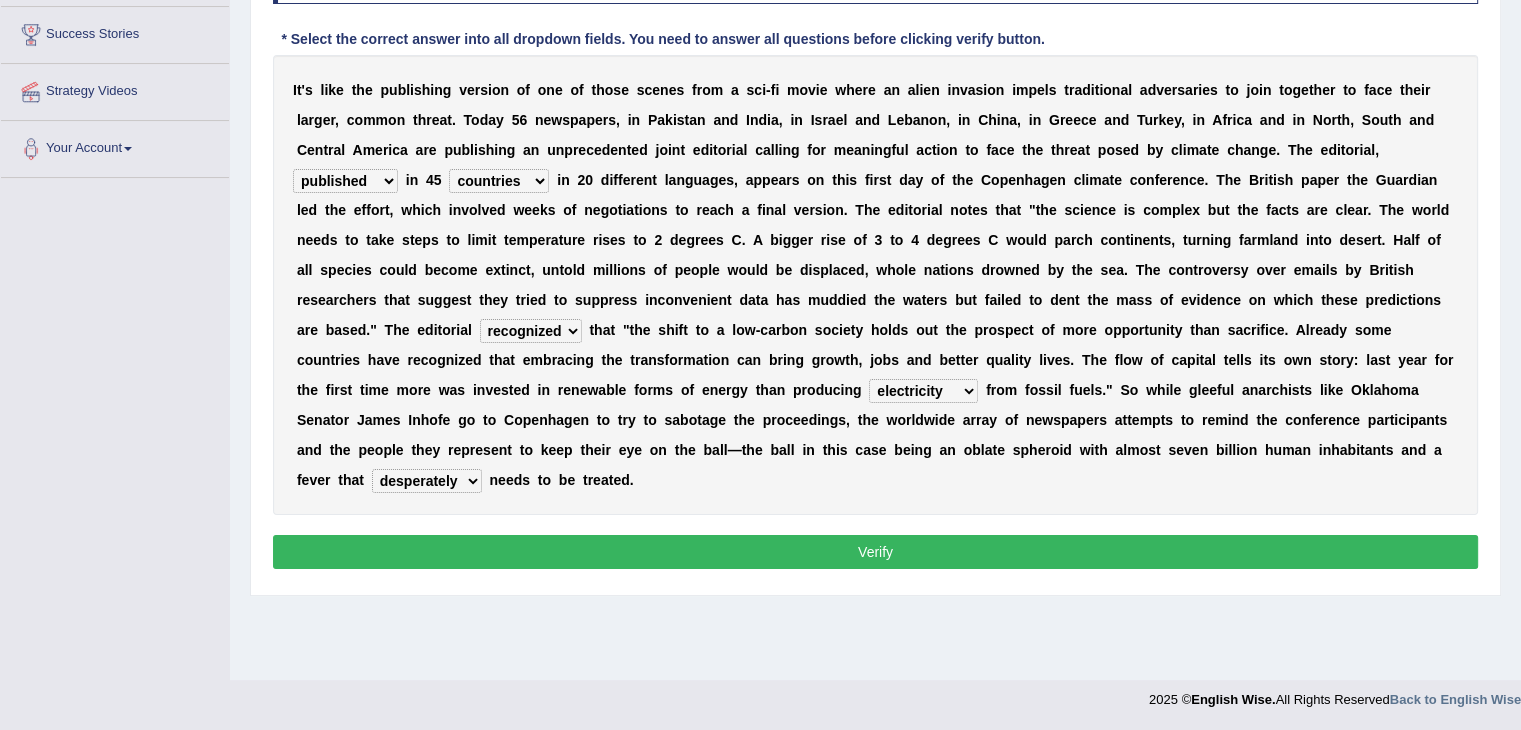 click on "Verify" at bounding box center (875, 552) 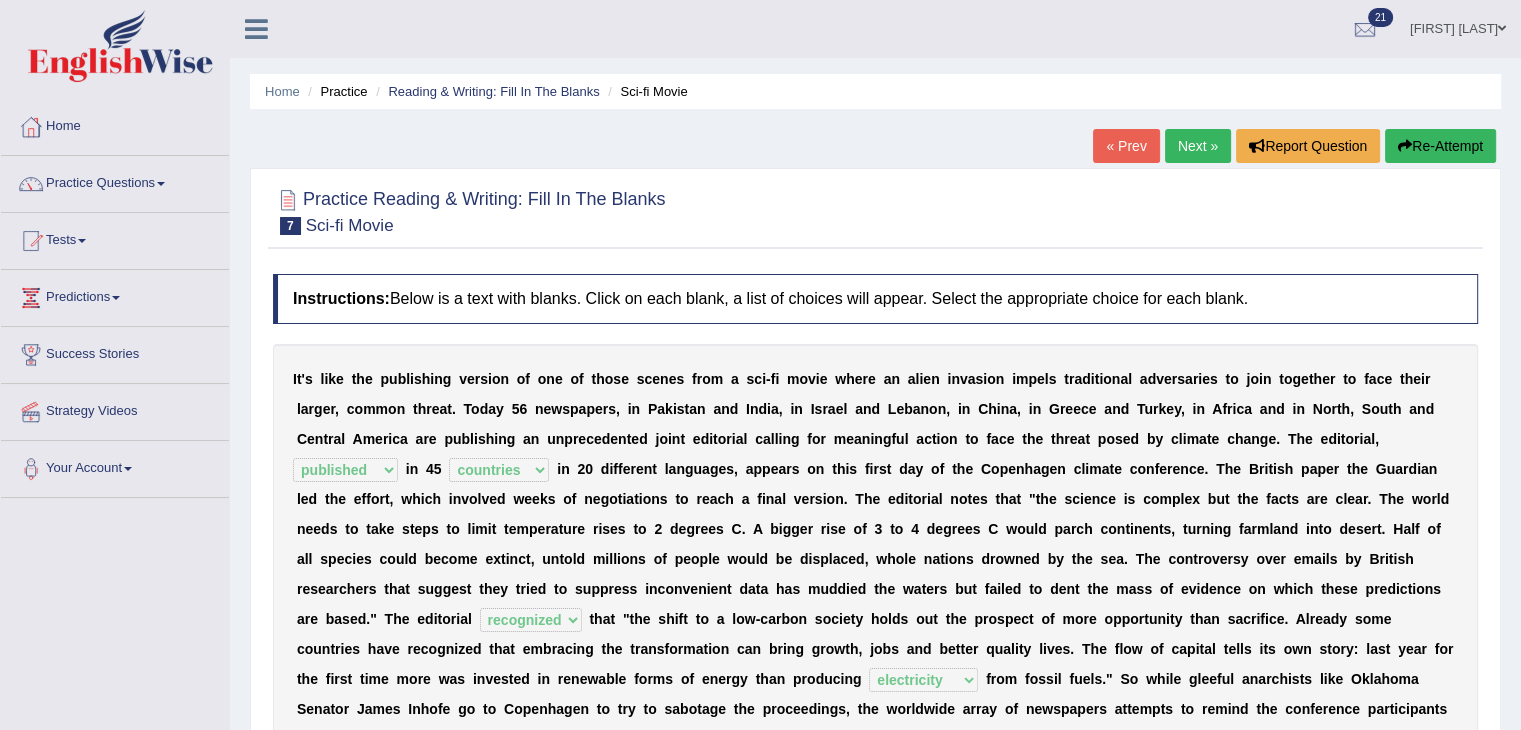 scroll, scrollTop: 0, scrollLeft: 0, axis: both 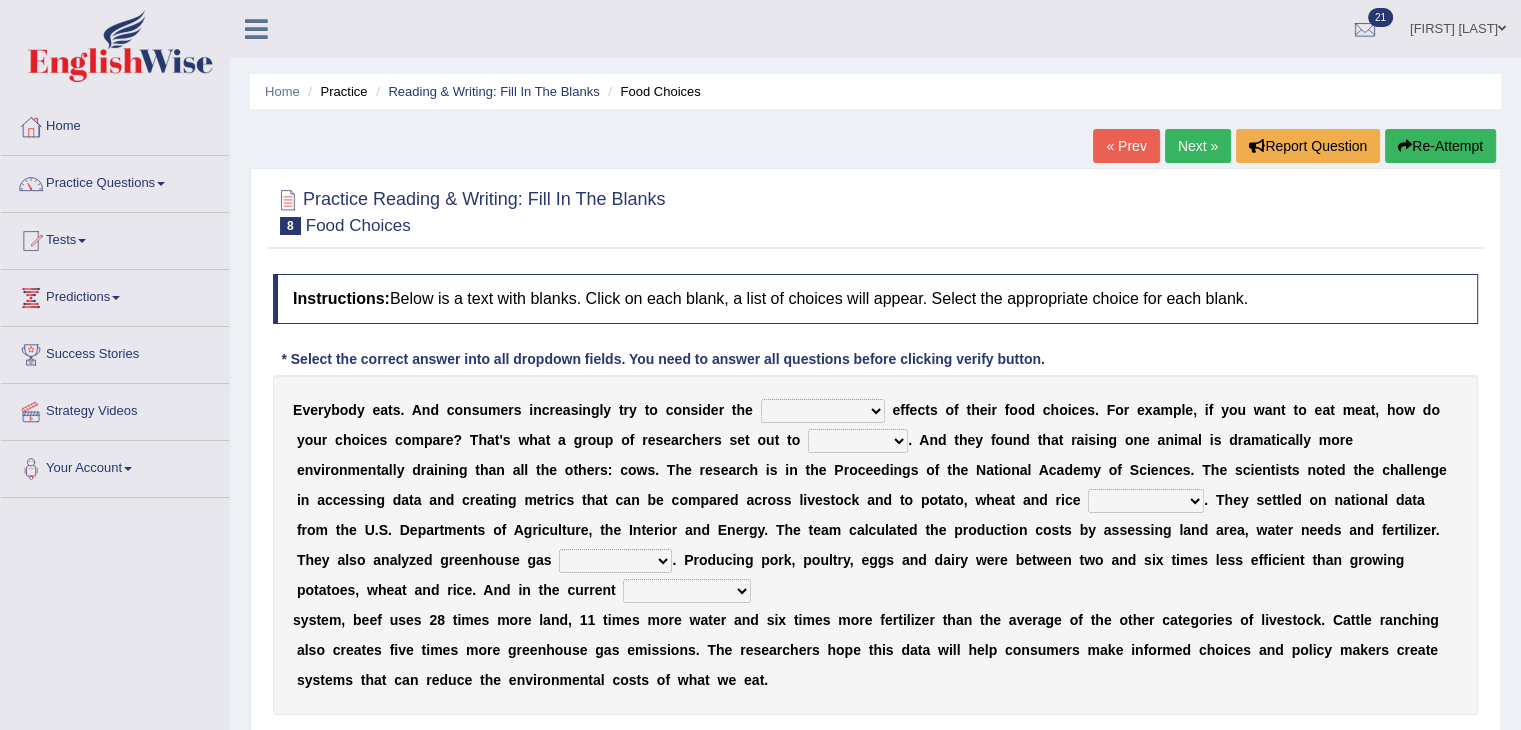 click on "spiritual economic environmental material" at bounding box center (823, 411) 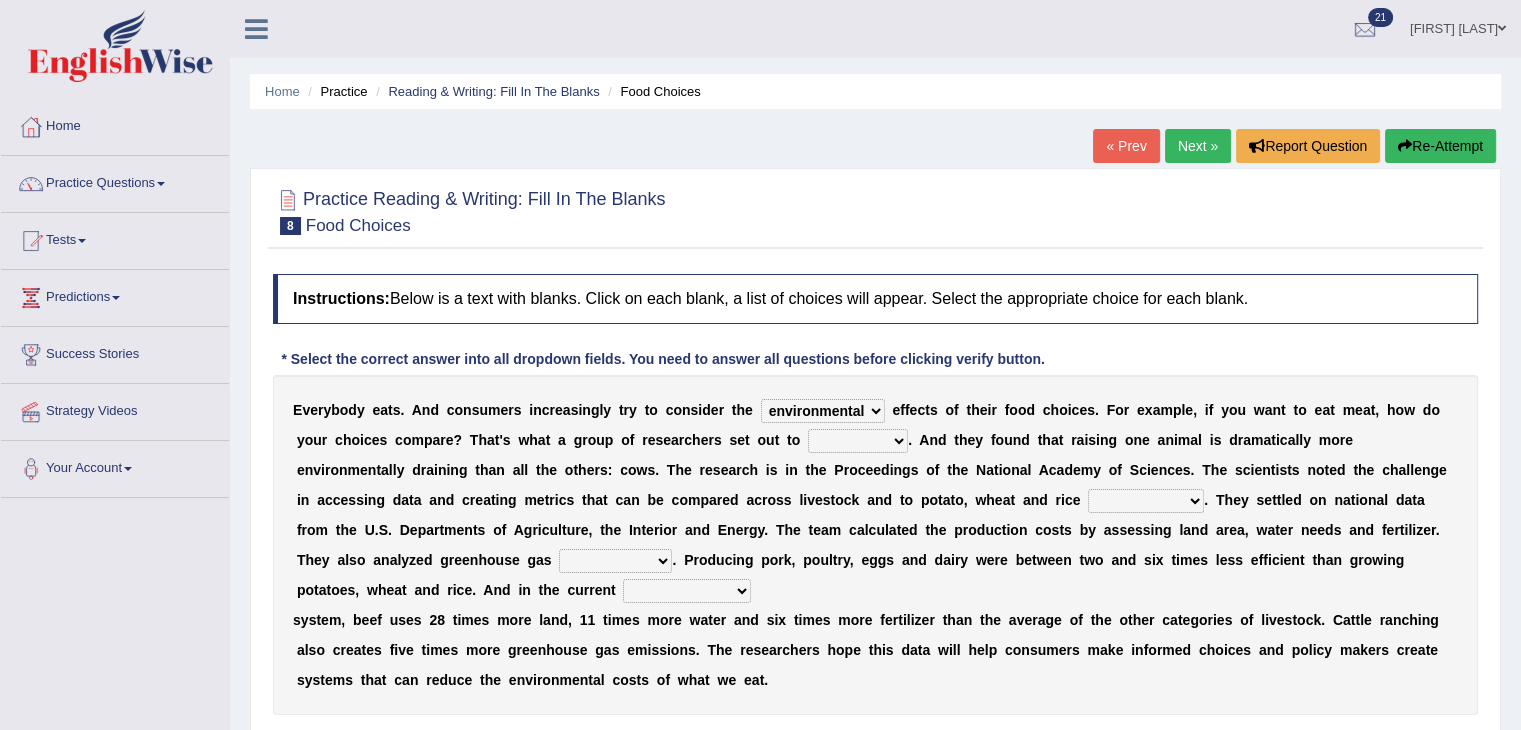click on "spiritual economic environmental material" at bounding box center [823, 411] 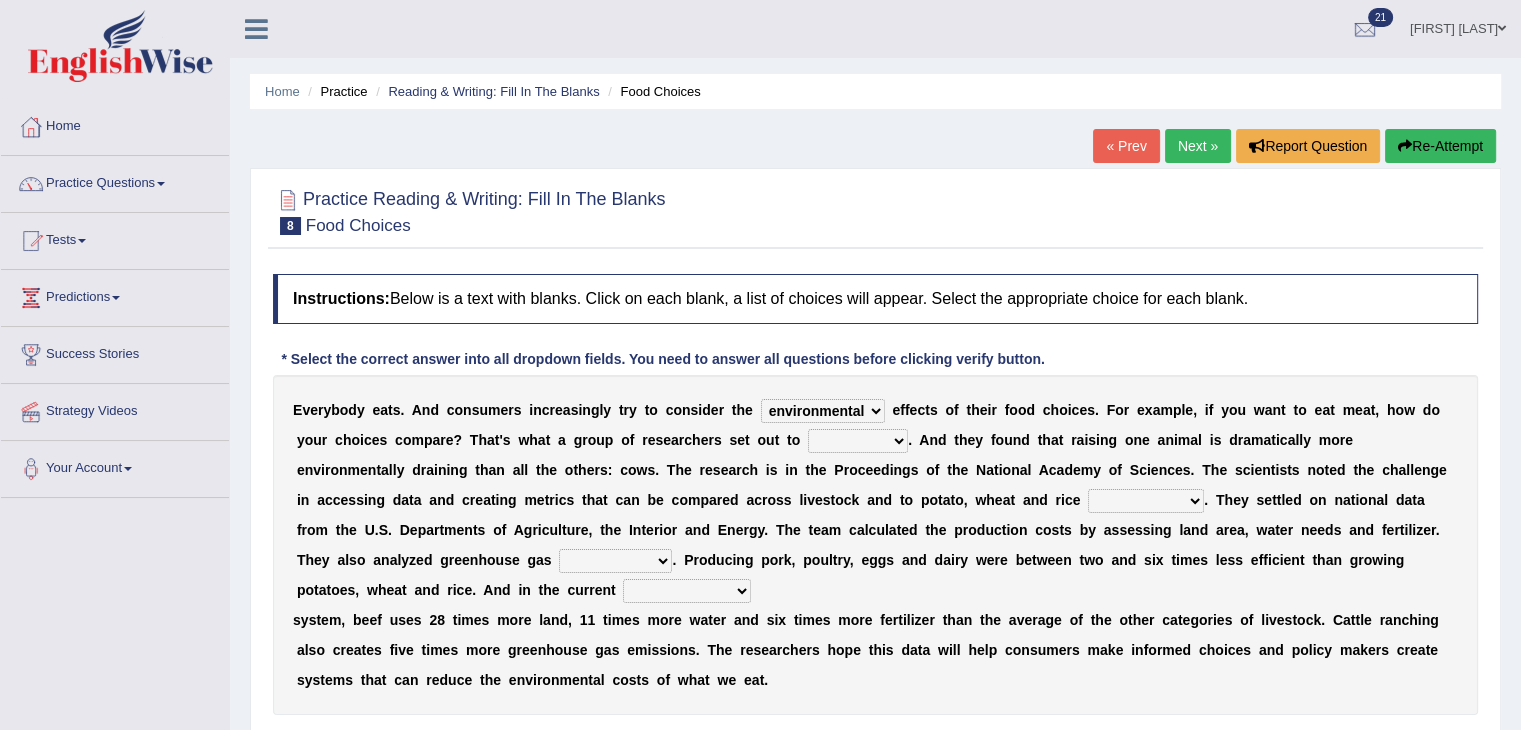 click on "exemplify squander discover purchase" at bounding box center (858, 441) 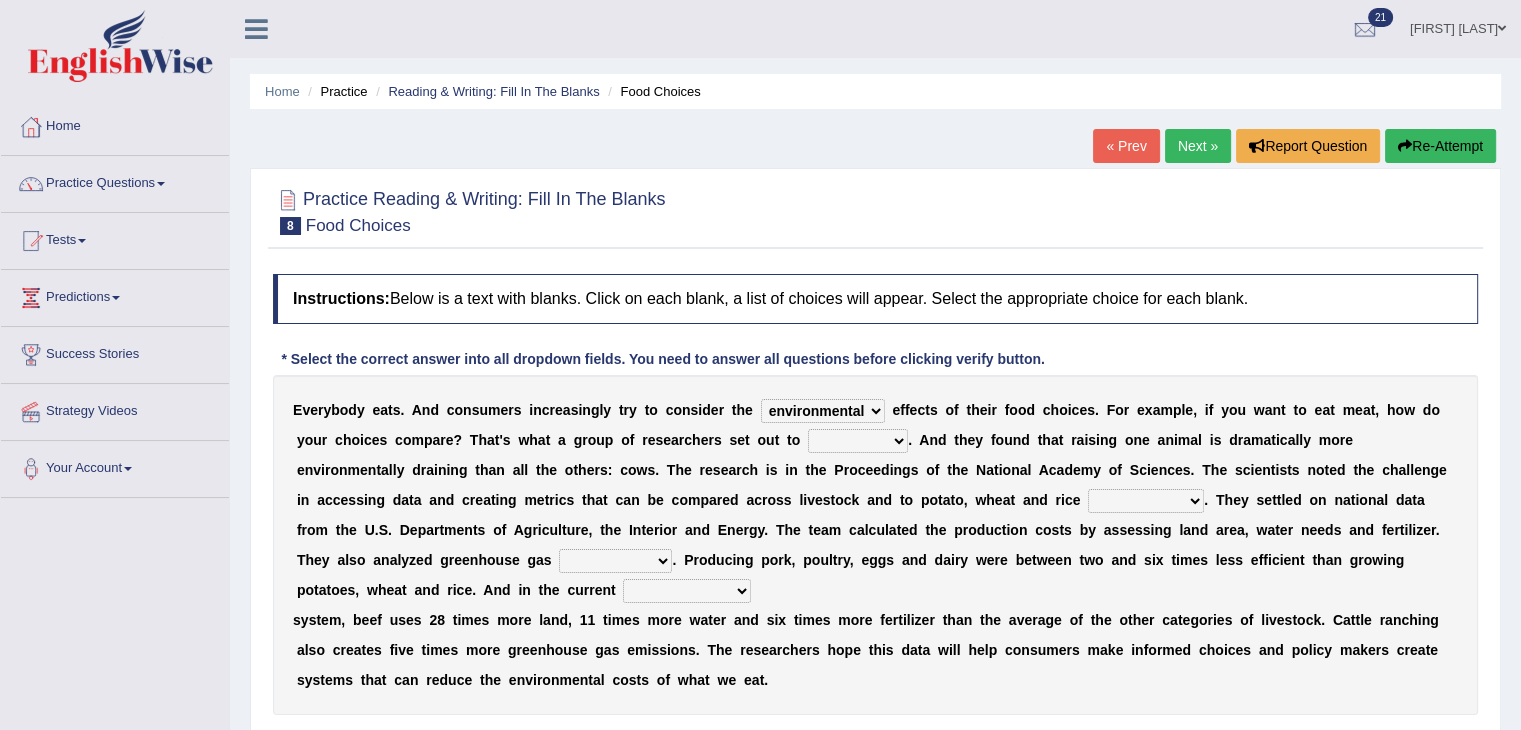 select on "discover" 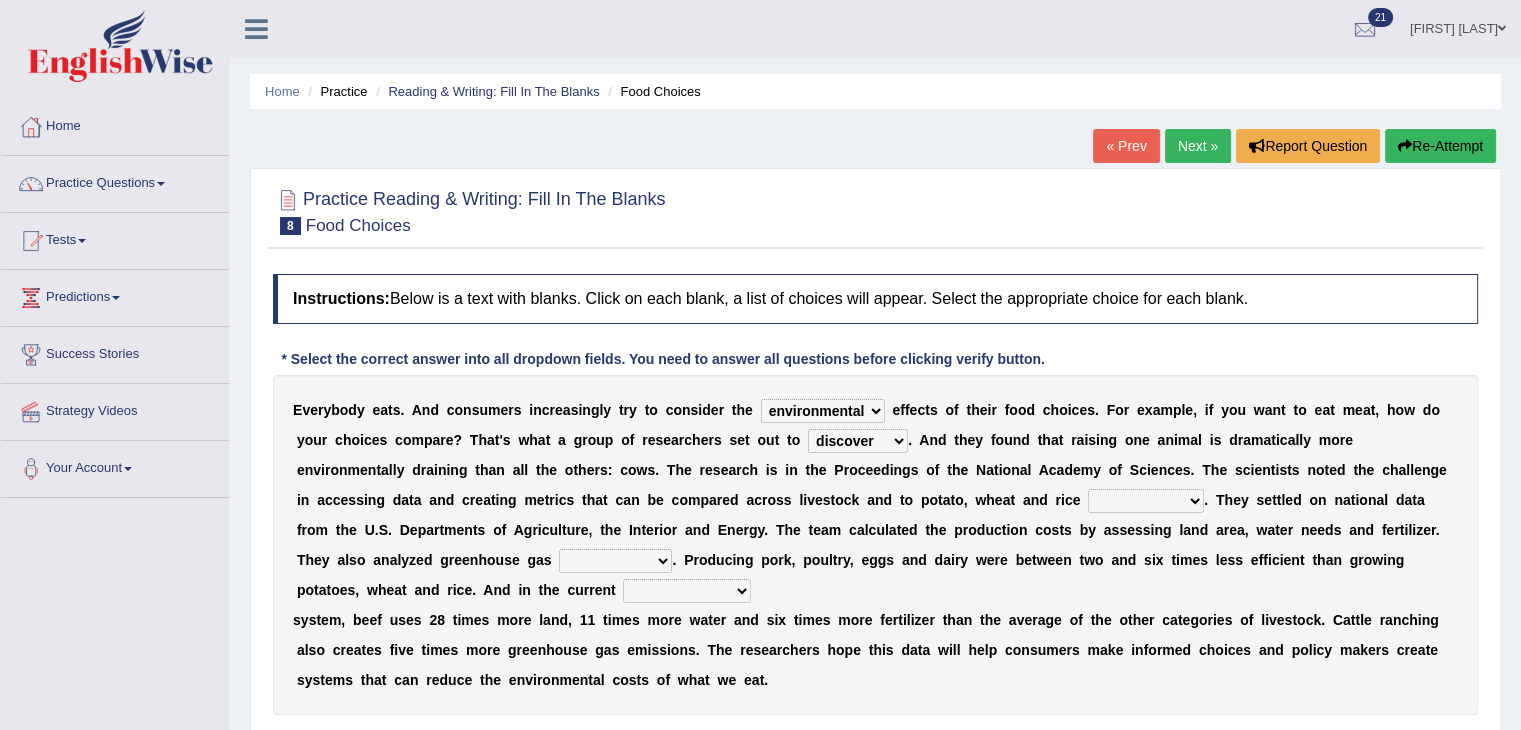 click on "exemplify squander discover purchase" at bounding box center [858, 441] 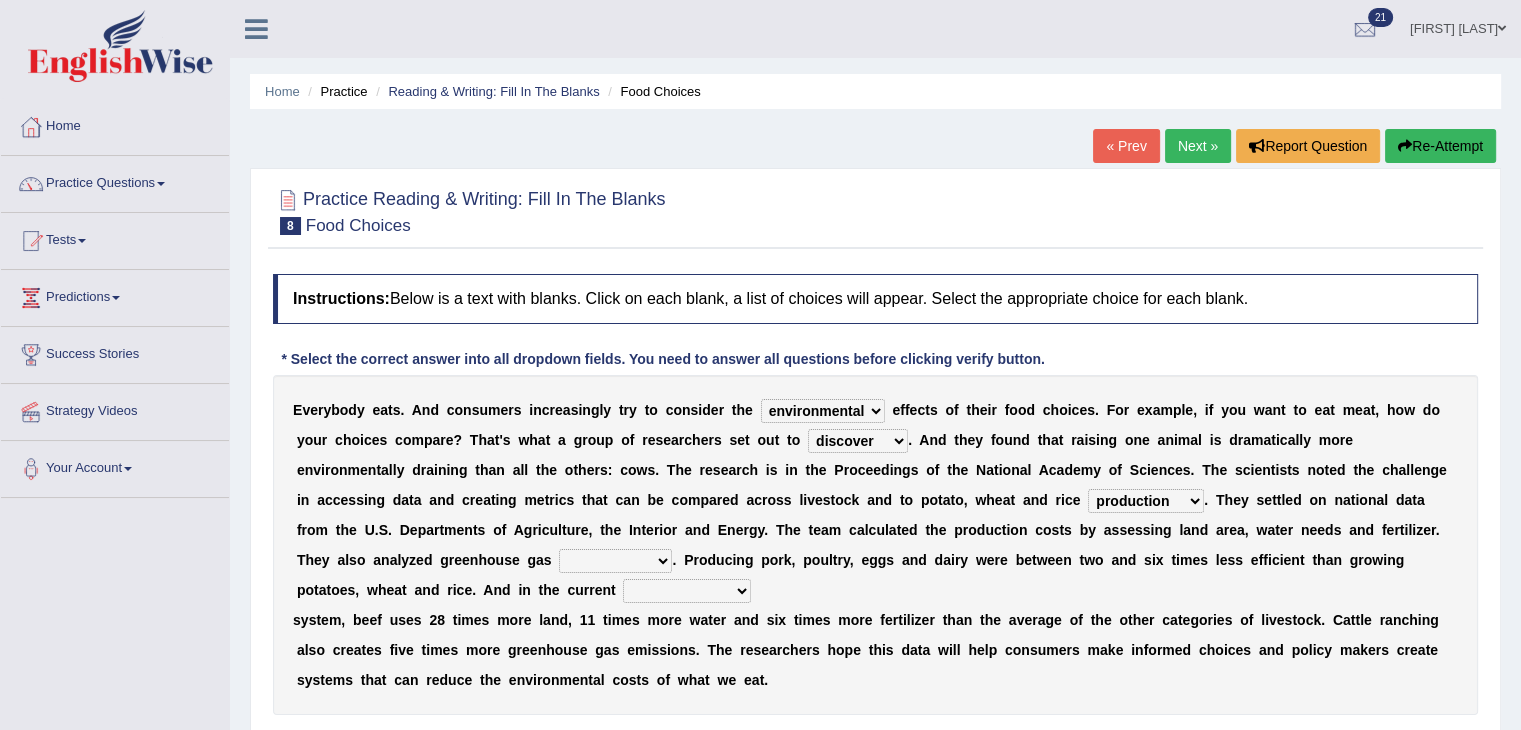 click on "production corruption consumption inventory" at bounding box center [1146, 501] 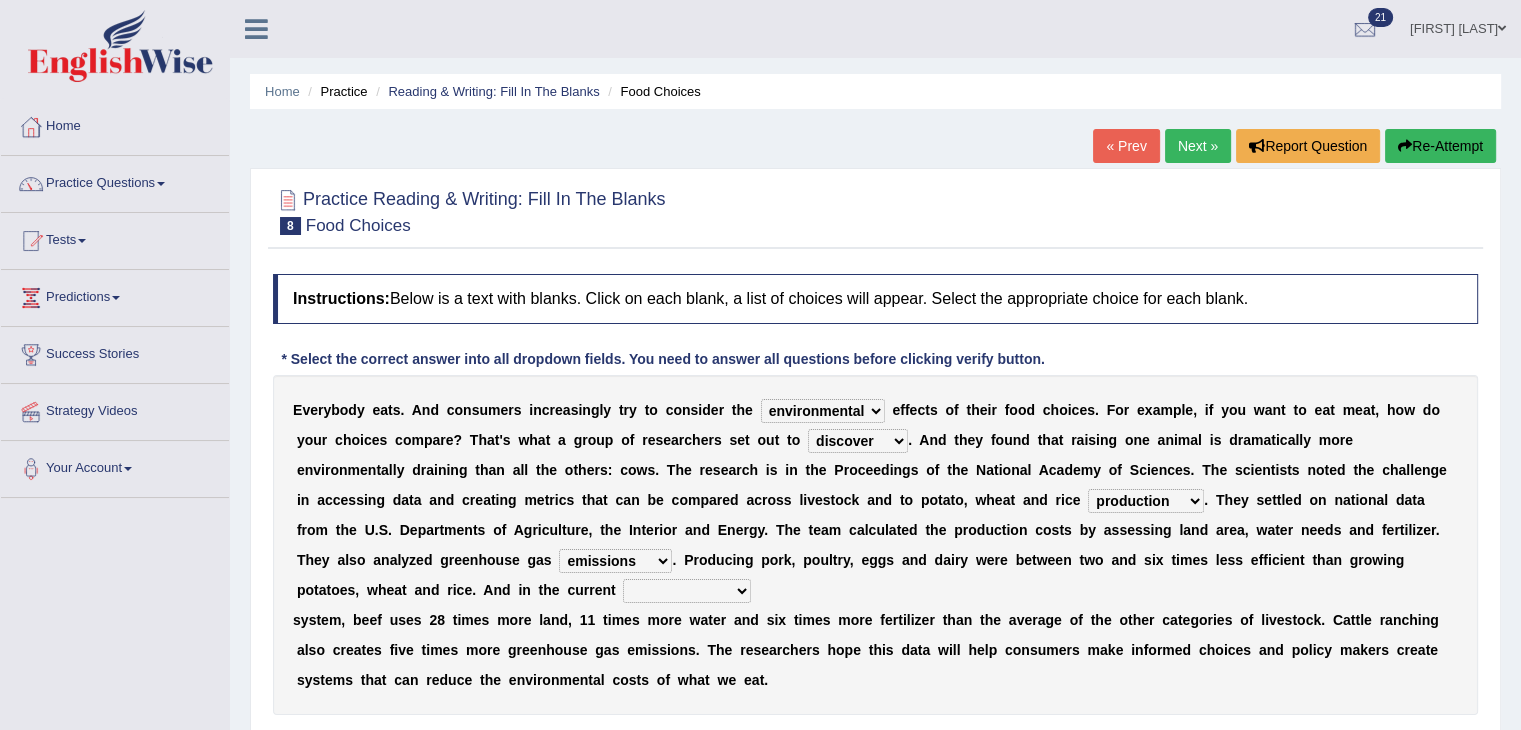 click on "agricultural impalpable ungrammatical terminal" at bounding box center (687, 591) 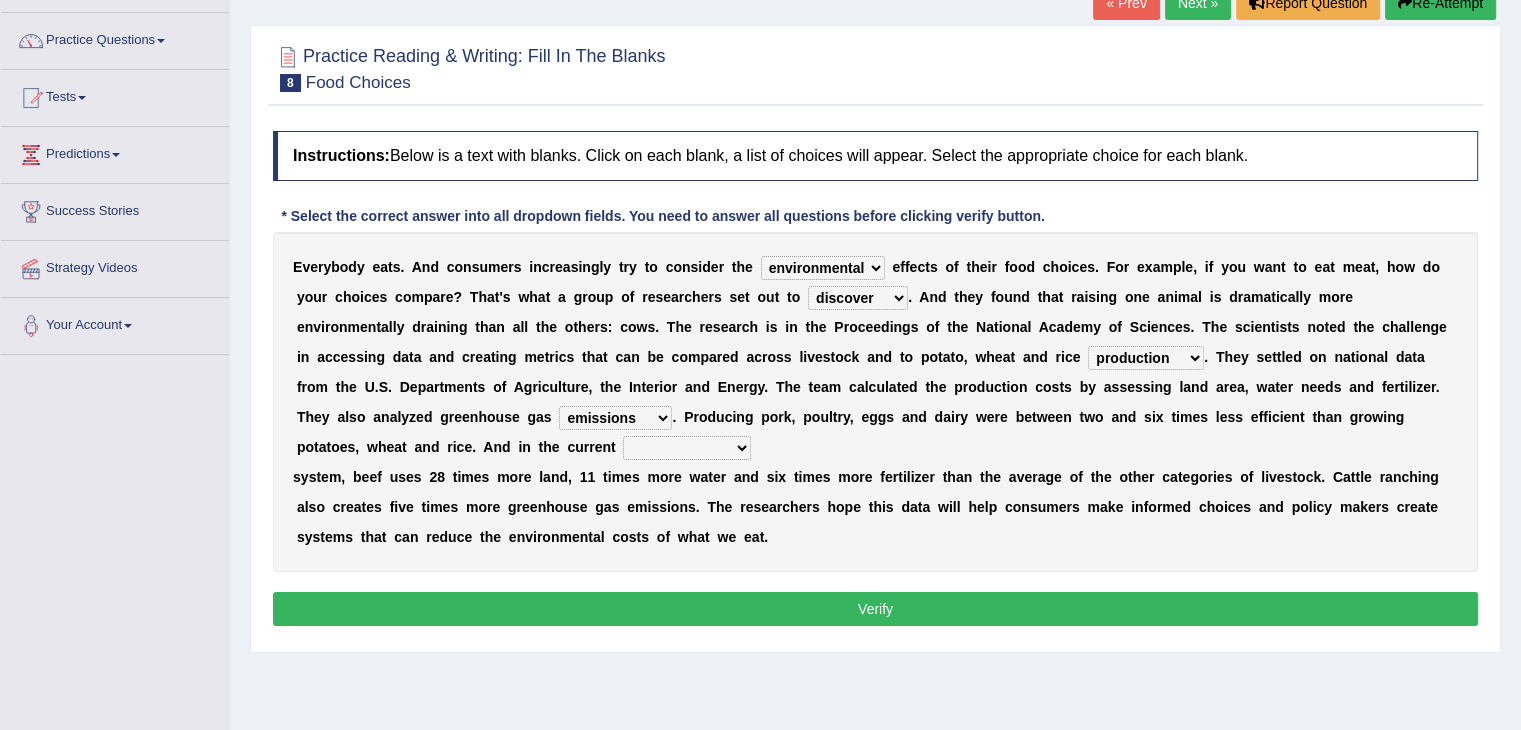 scroll, scrollTop: 163, scrollLeft: 0, axis: vertical 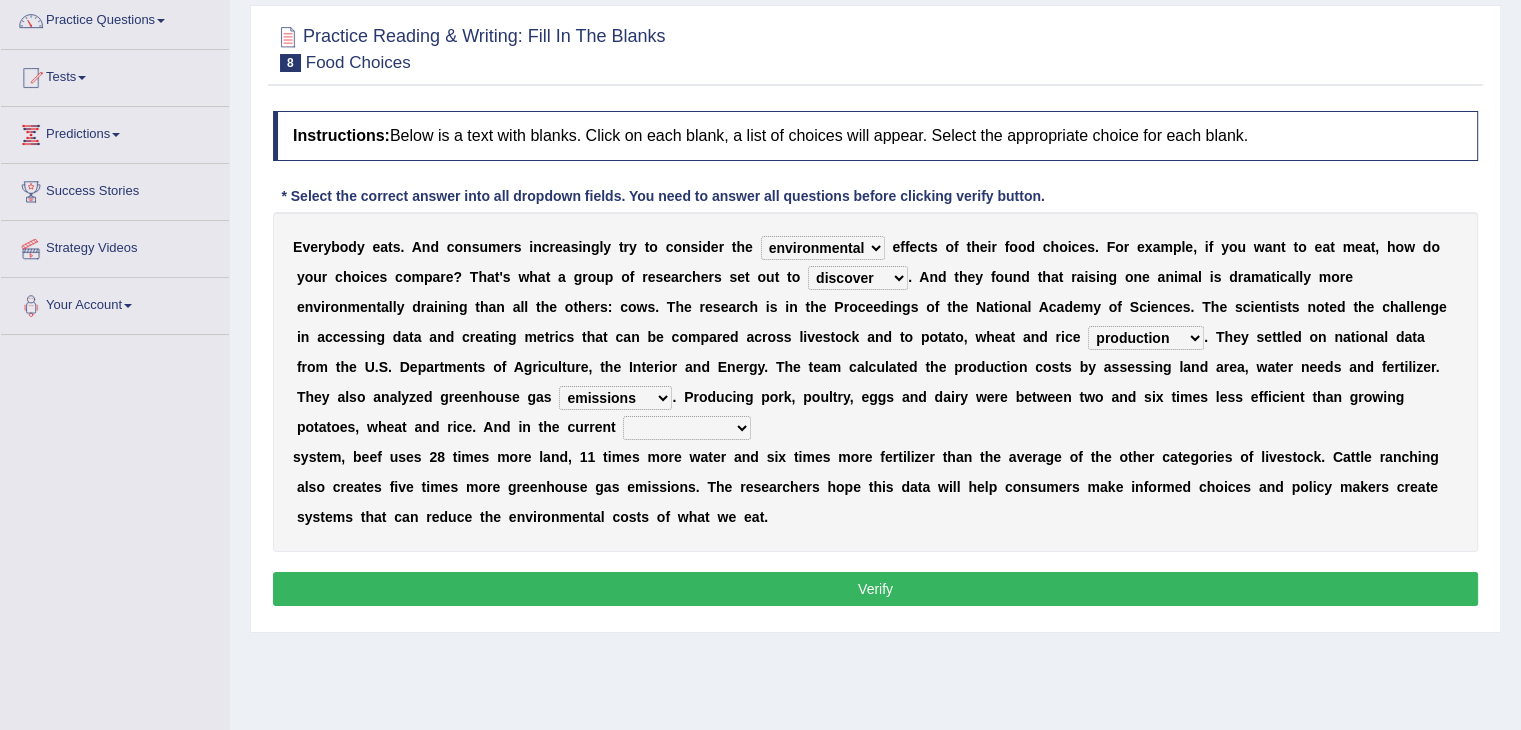 click on "agricultural impalpable ungrammatical terminal" at bounding box center (687, 428) 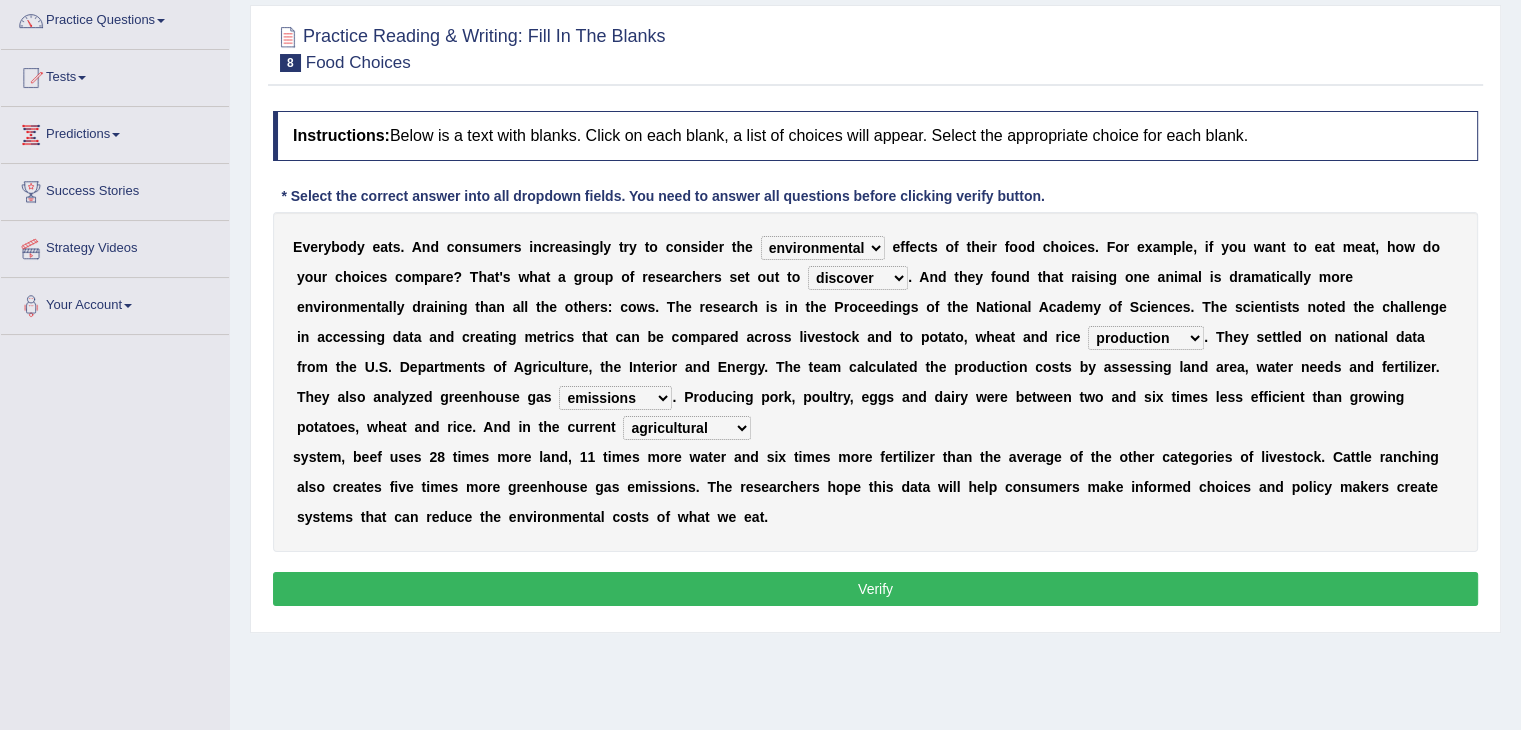click on "agricultural impalpable ungrammatical terminal" at bounding box center [687, 428] 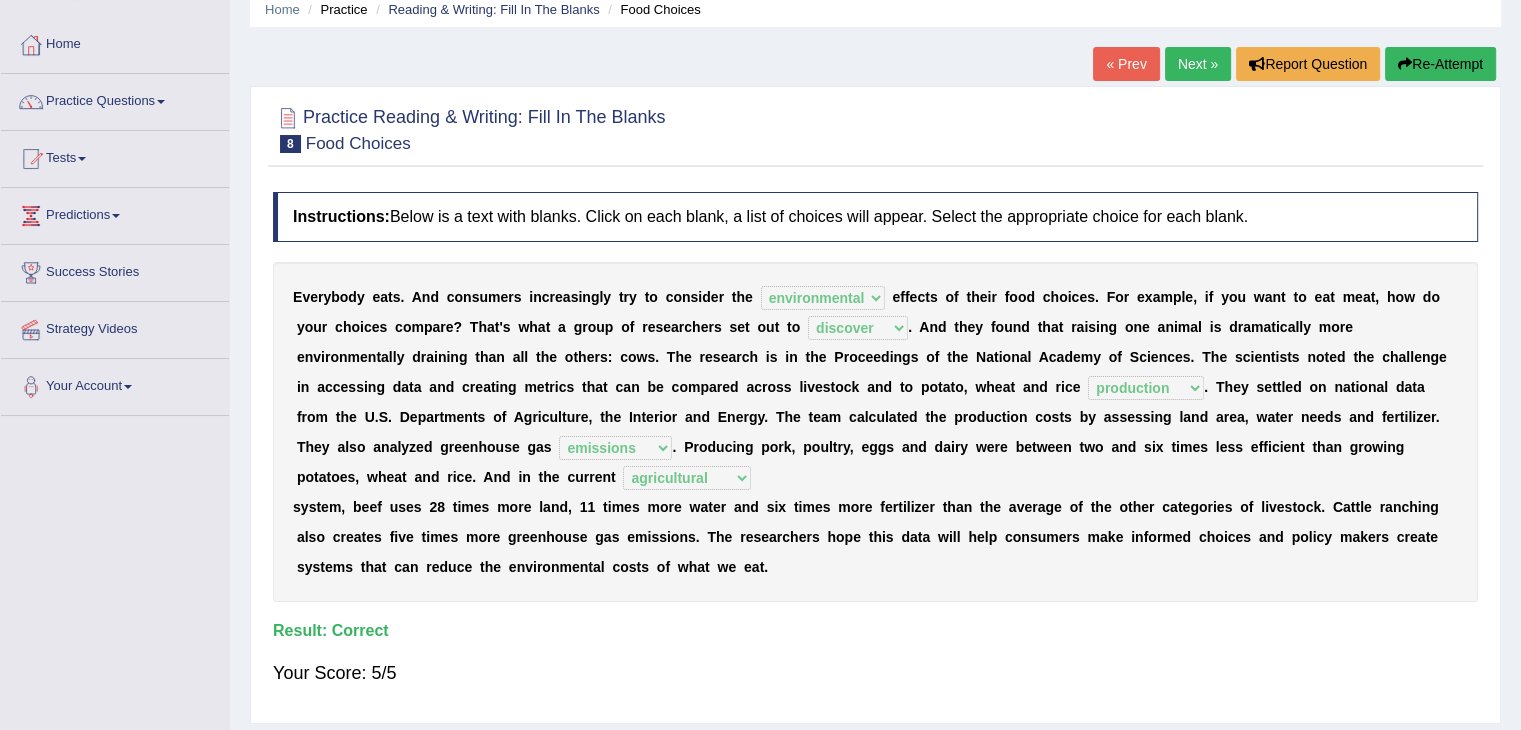 scroll, scrollTop: 72, scrollLeft: 0, axis: vertical 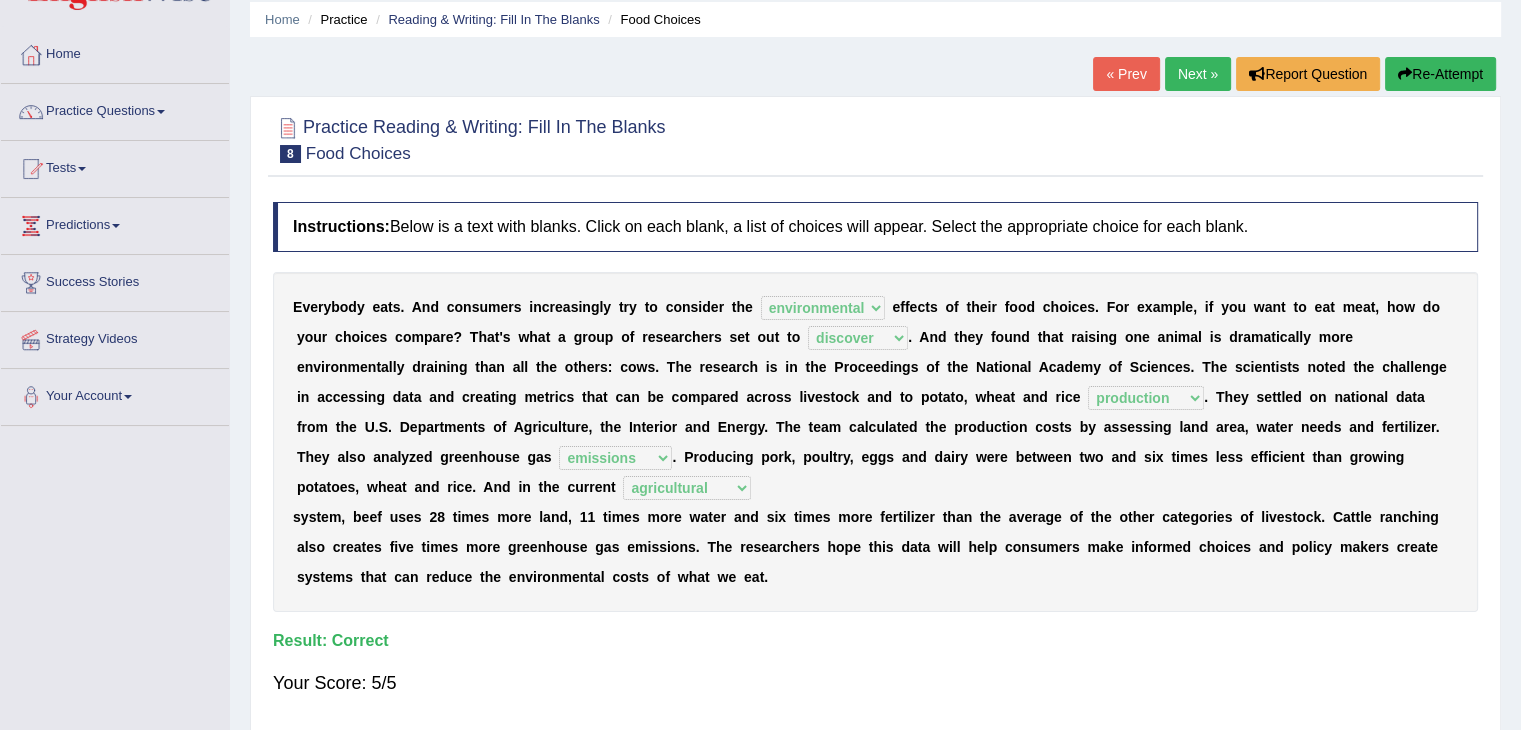 click on "Next »" at bounding box center (1198, 74) 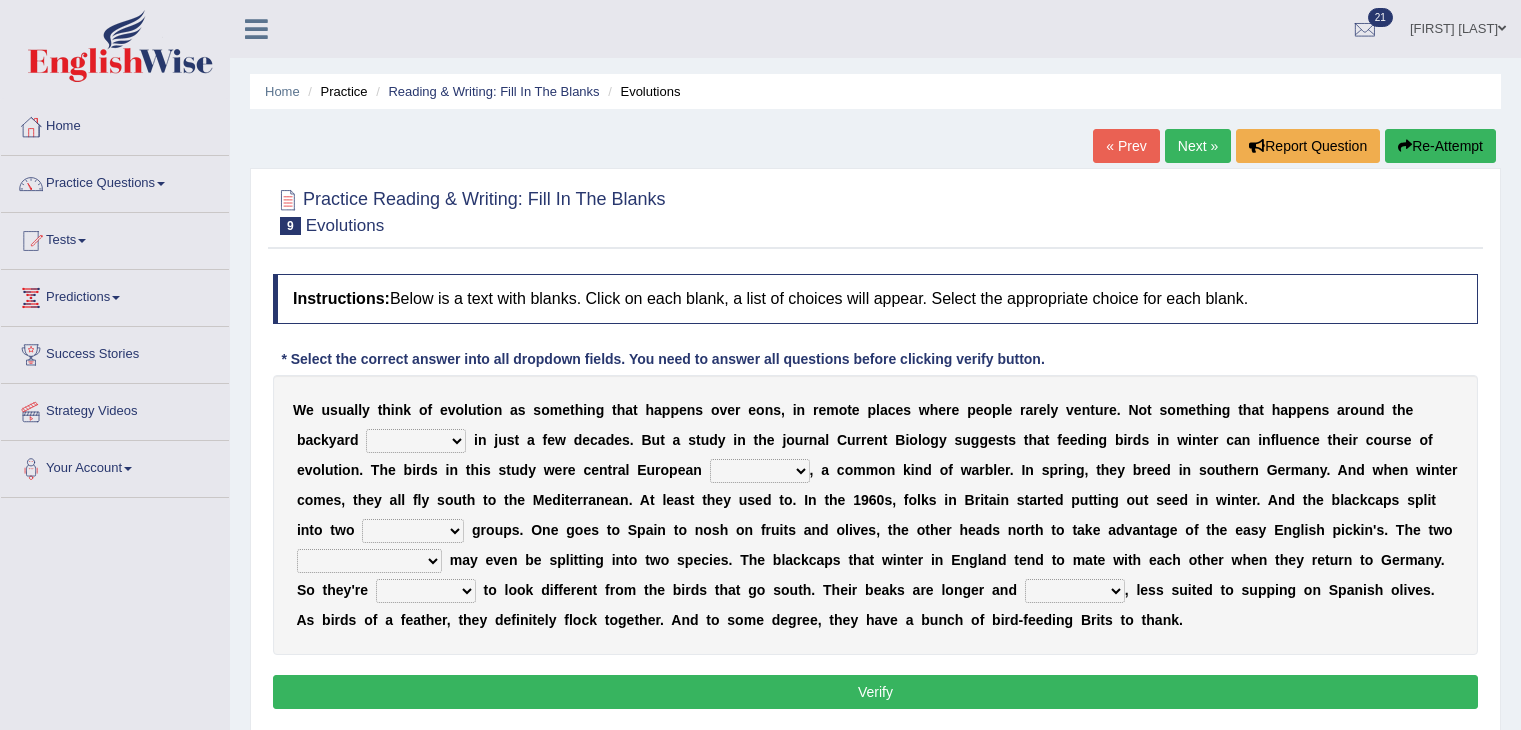 scroll, scrollTop: 0, scrollLeft: 0, axis: both 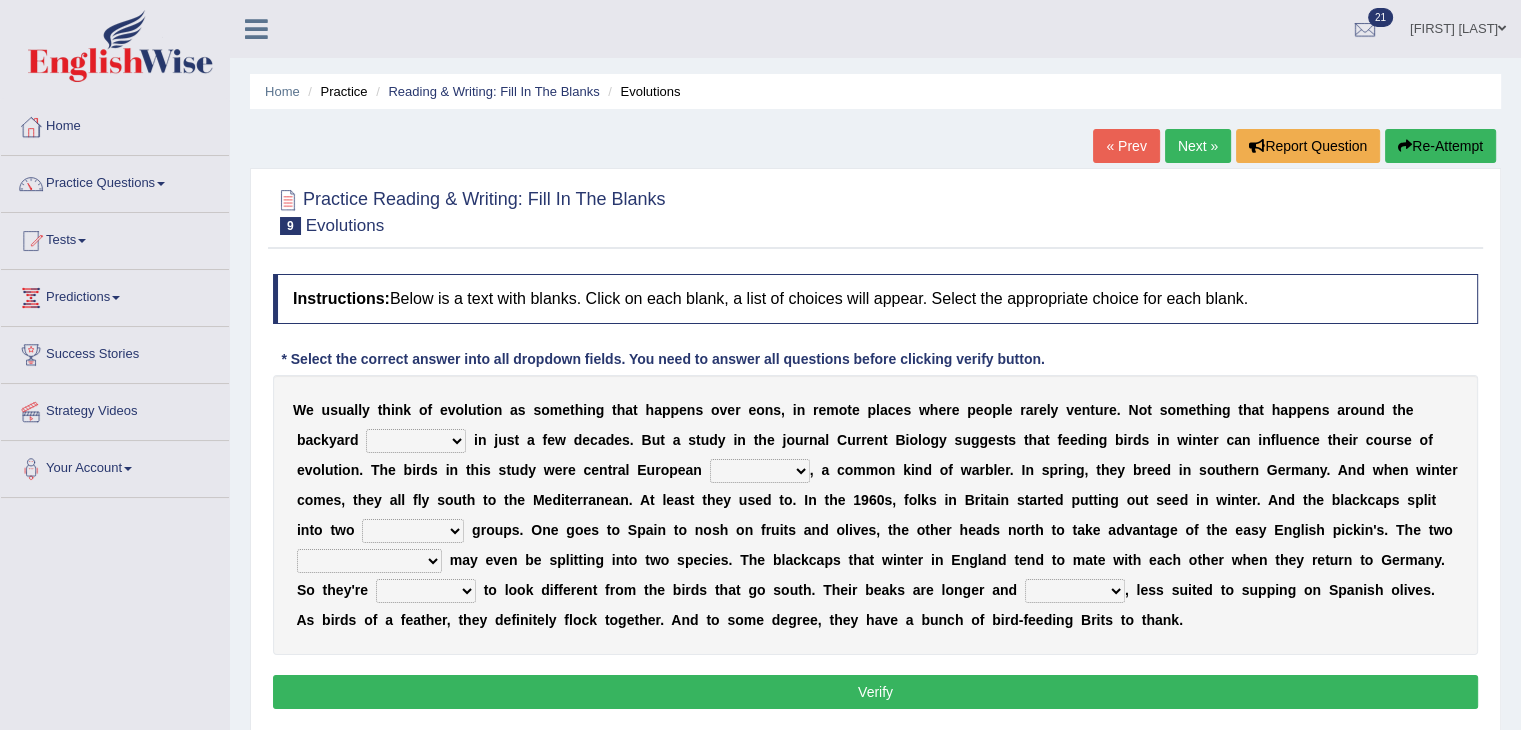 click on "beaver believer birdfeeder phonier" at bounding box center [416, 441] 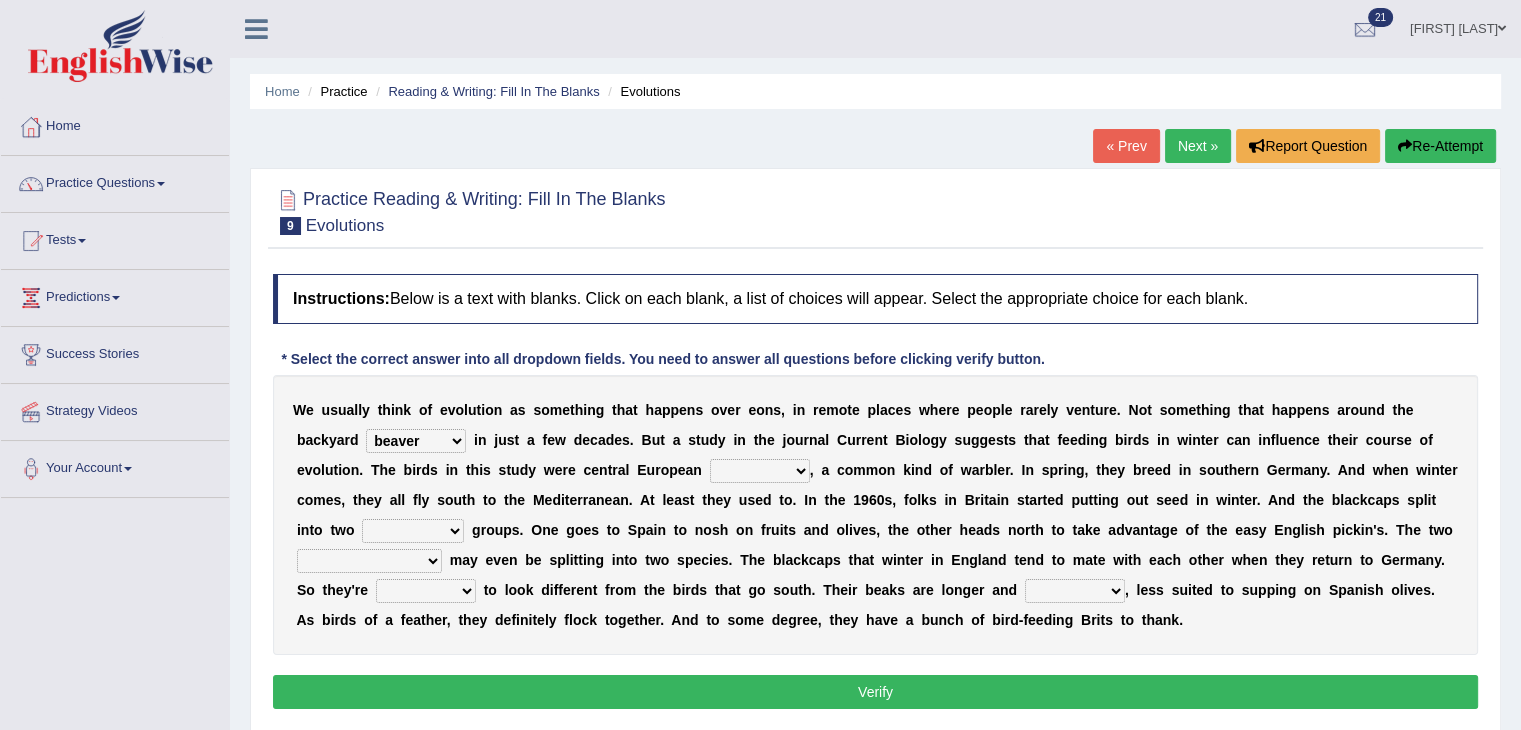 click on "beaver believer birdfeeder phonier" at bounding box center [416, 441] 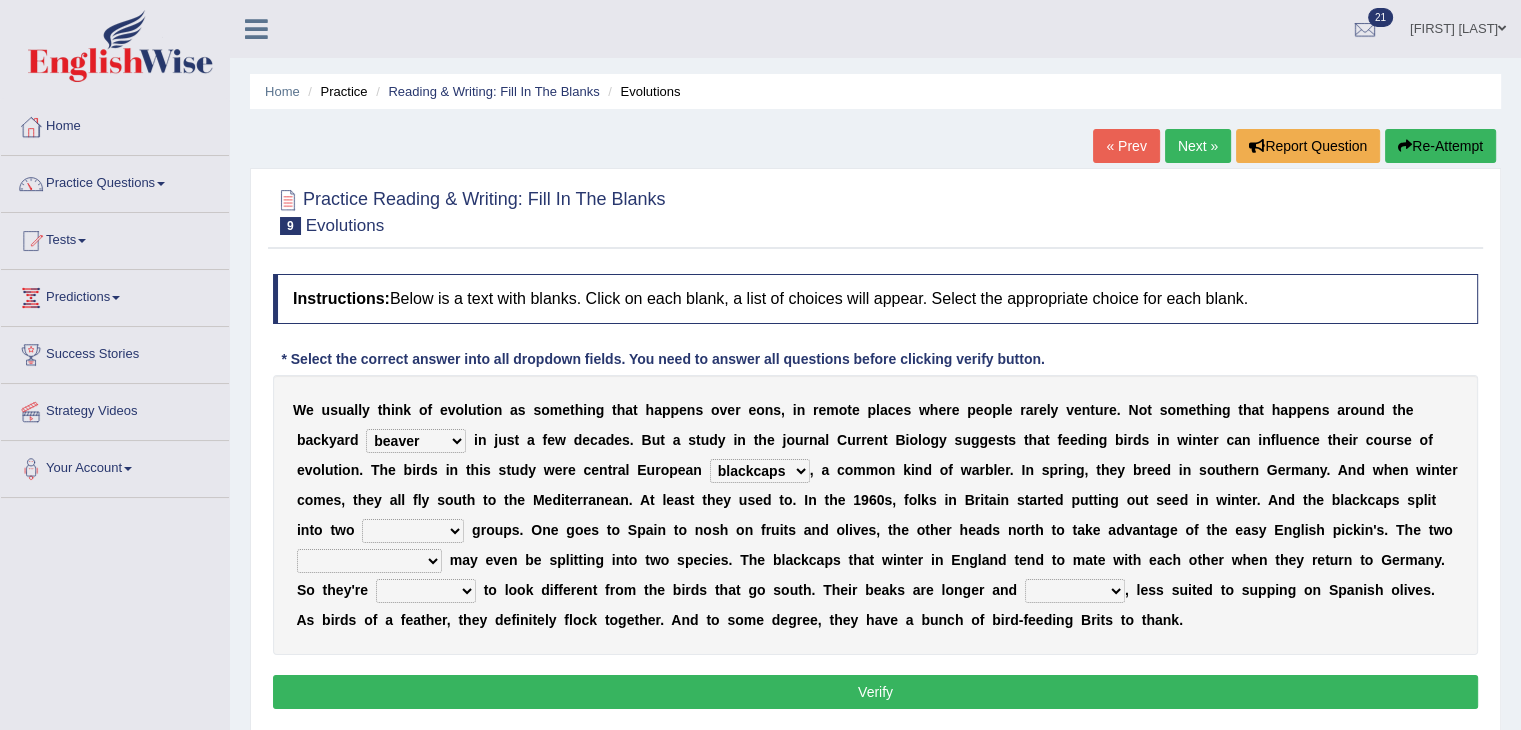 click on "blackcaps pox flaps chats" at bounding box center (760, 471) 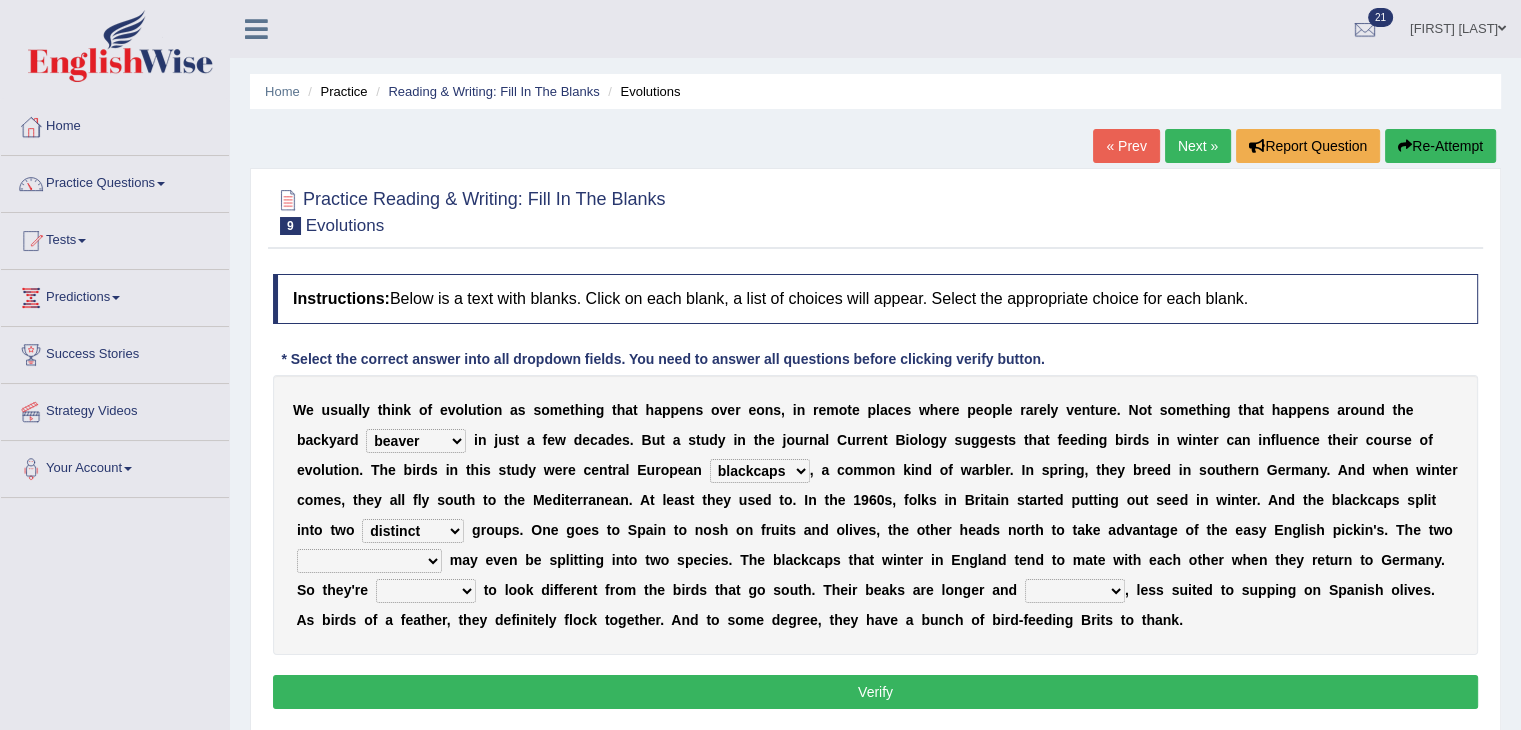 click on "distinct bit disconnect split" at bounding box center (413, 531) 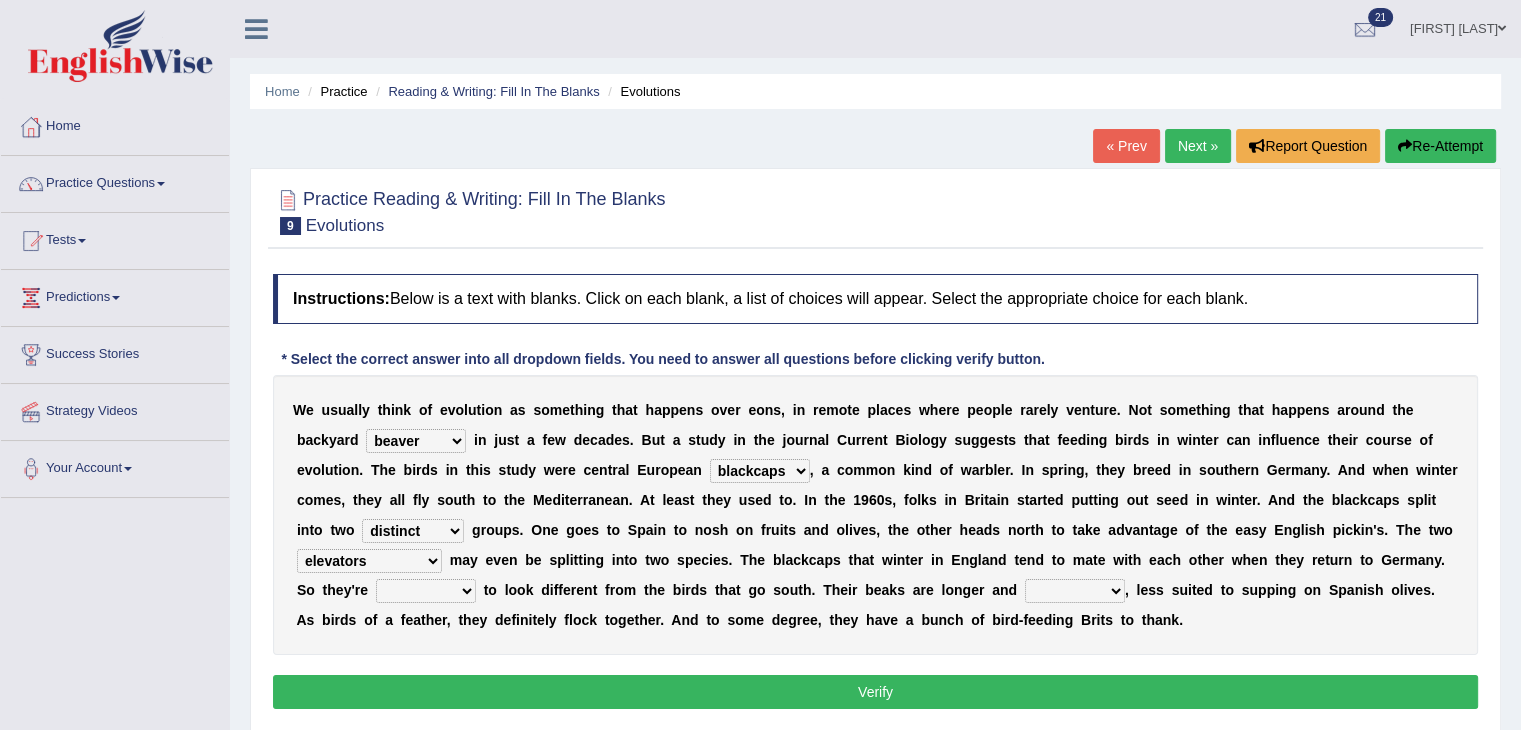click on "elevators populations breakers contraindications" at bounding box center (369, 561) 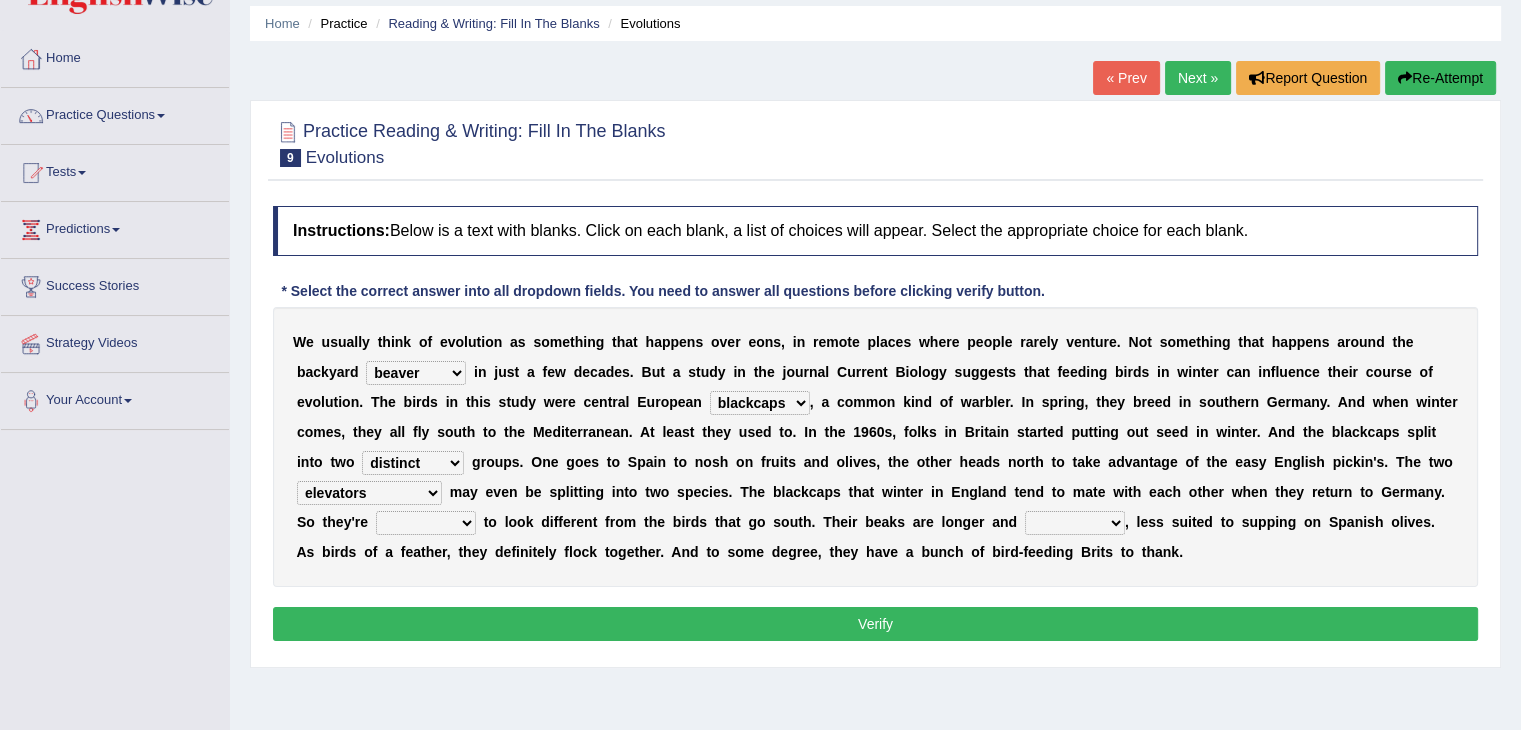 scroll, scrollTop: 71, scrollLeft: 0, axis: vertical 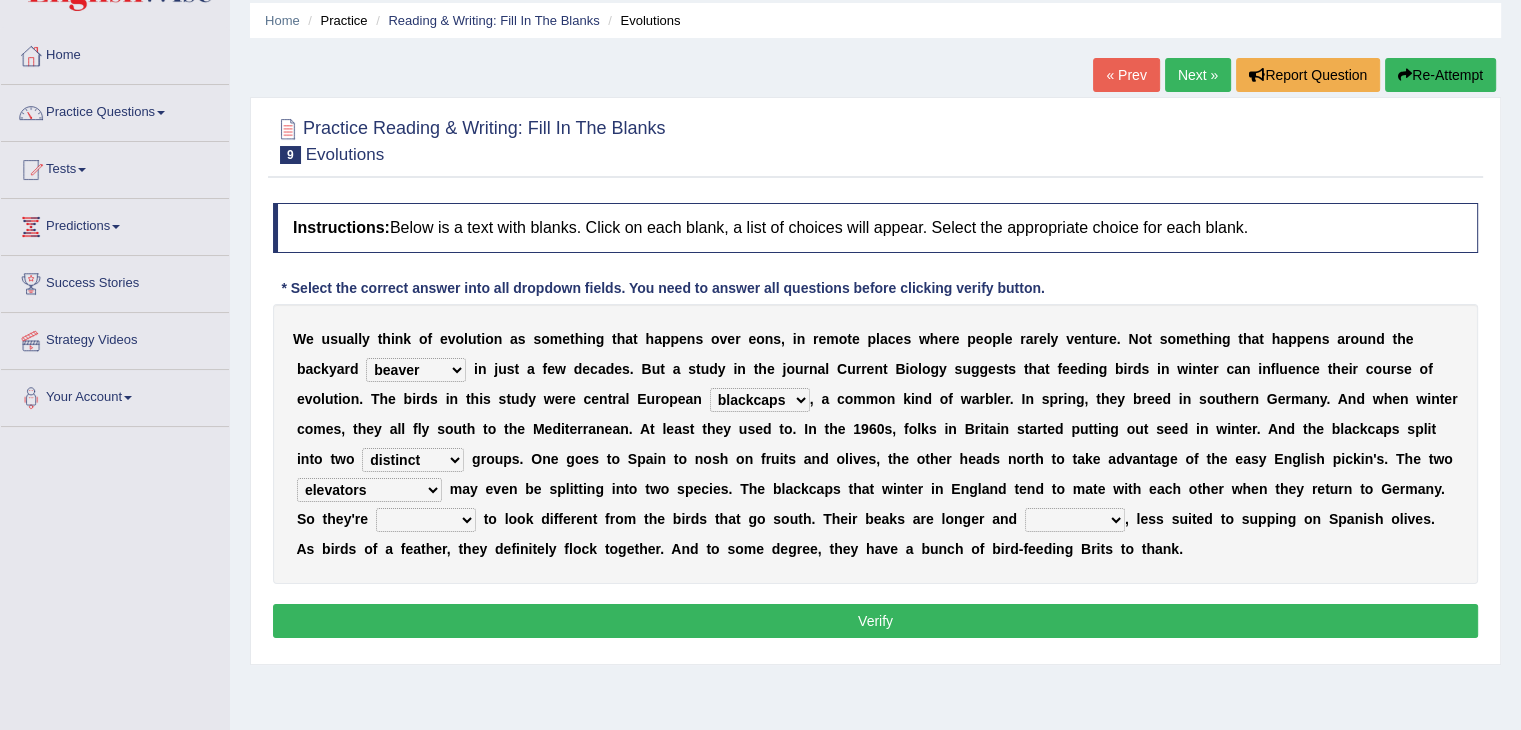 click on "starting blotting wanting padding" at bounding box center (426, 520) 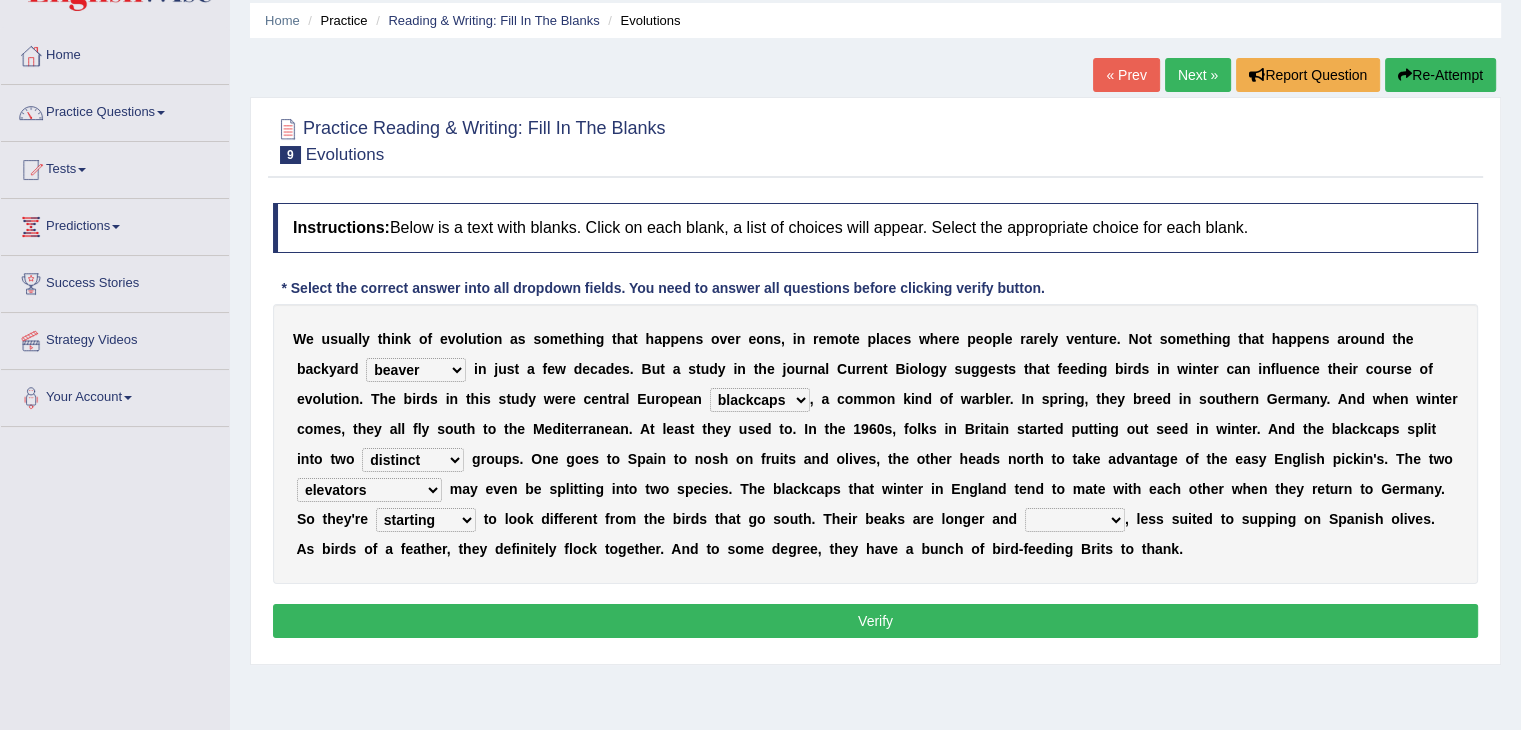 click on "starting blotting wanting padding" at bounding box center (426, 520) 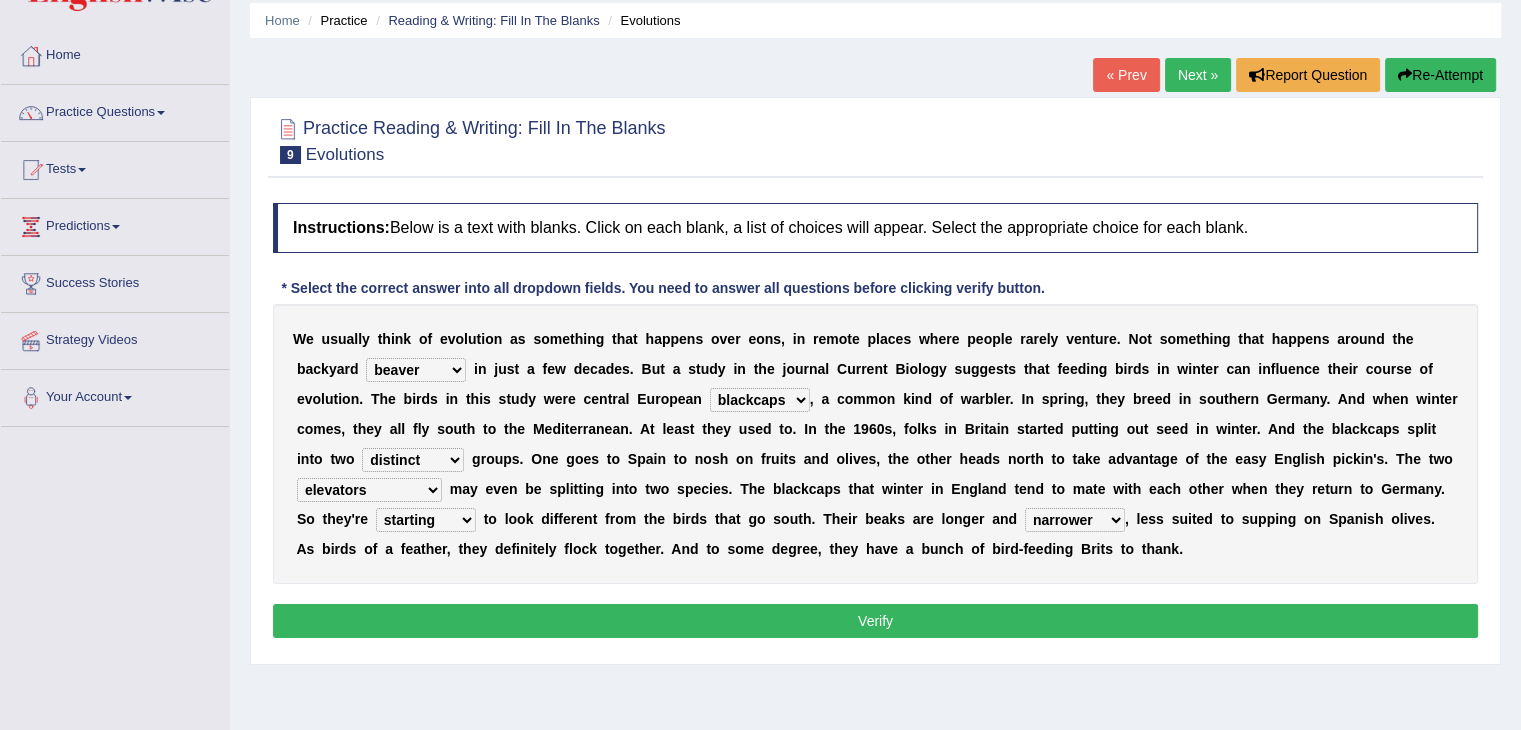 click on "freshwater spillover scheduler narrower" at bounding box center (1075, 520) 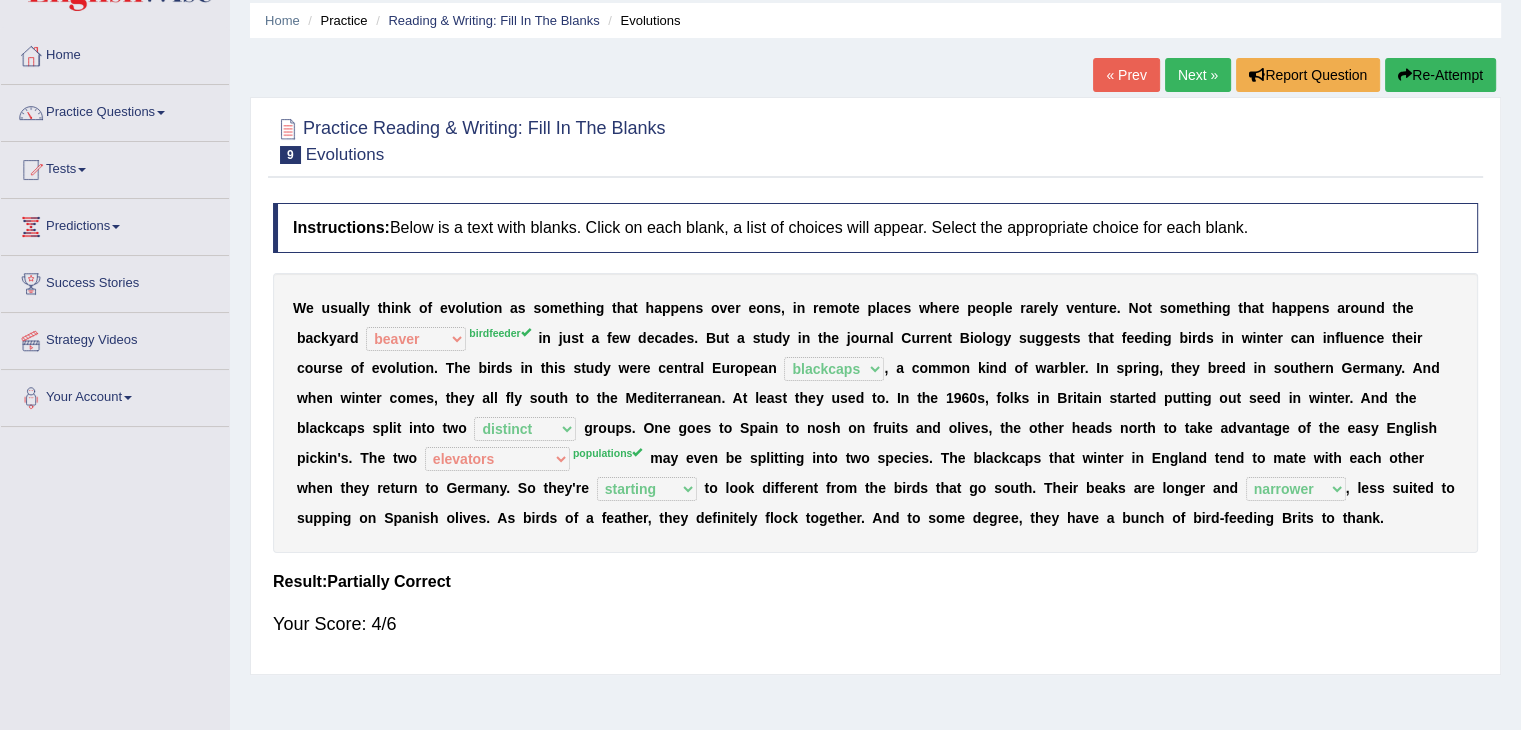 scroll, scrollTop: 0, scrollLeft: 0, axis: both 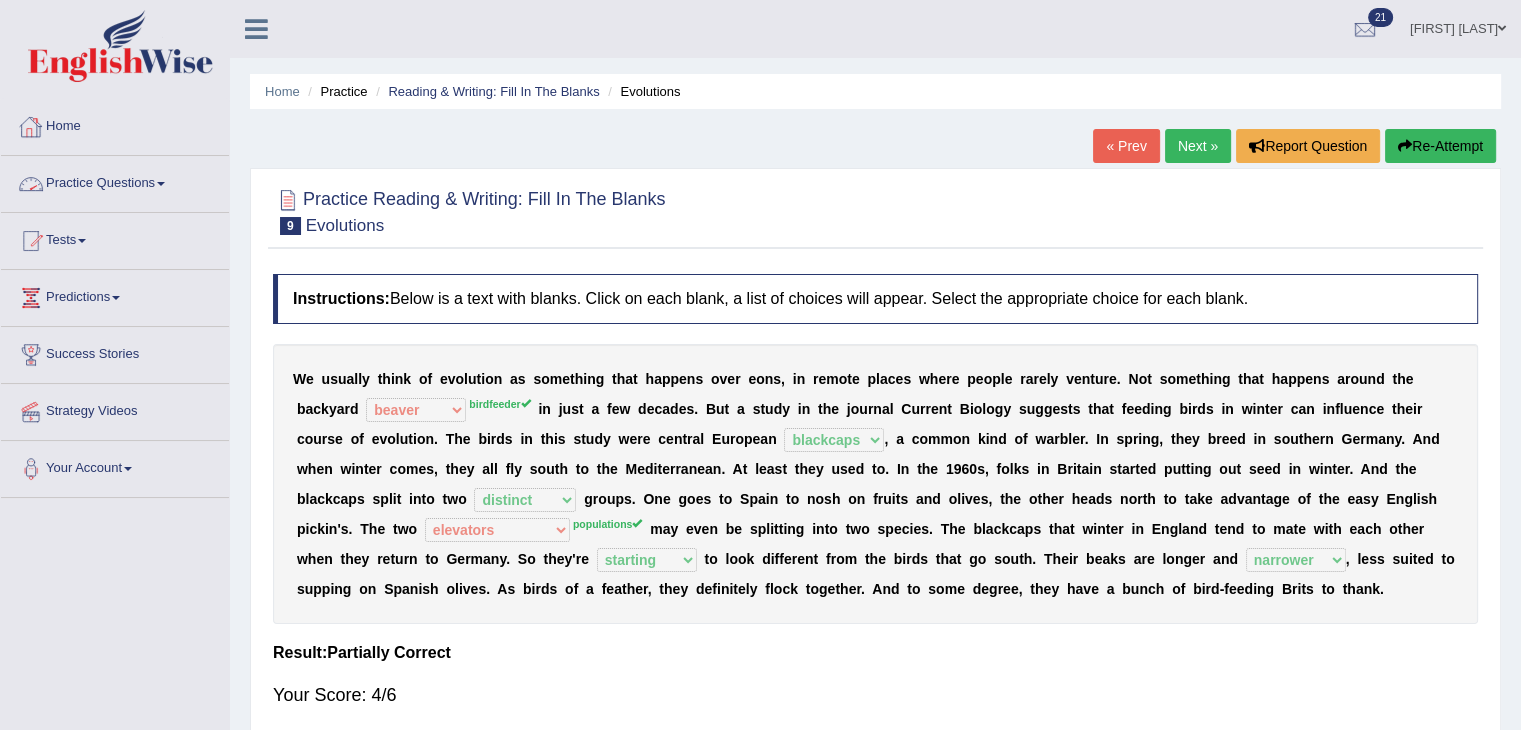 click on "Home" at bounding box center (115, 124) 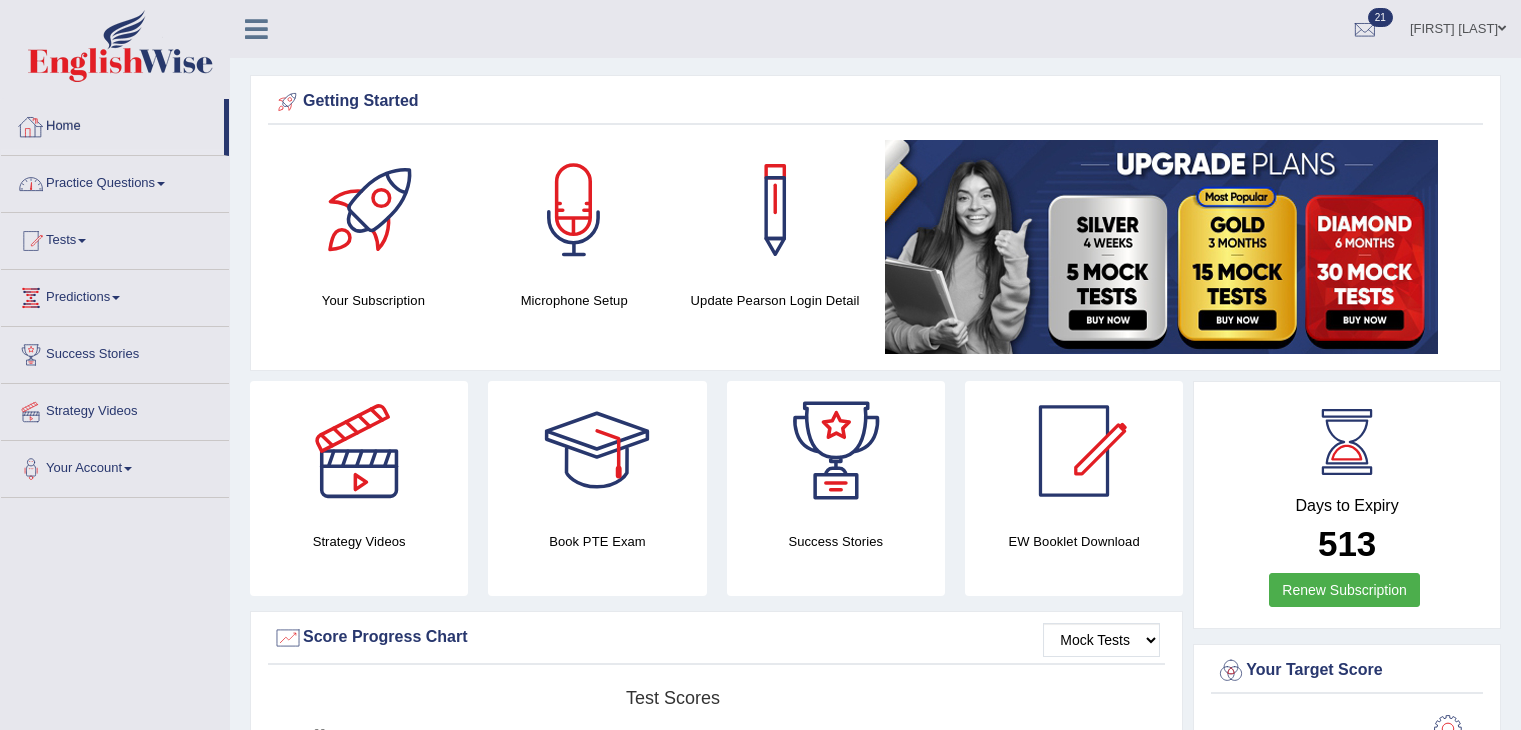 scroll, scrollTop: 0, scrollLeft: 0, axis: both 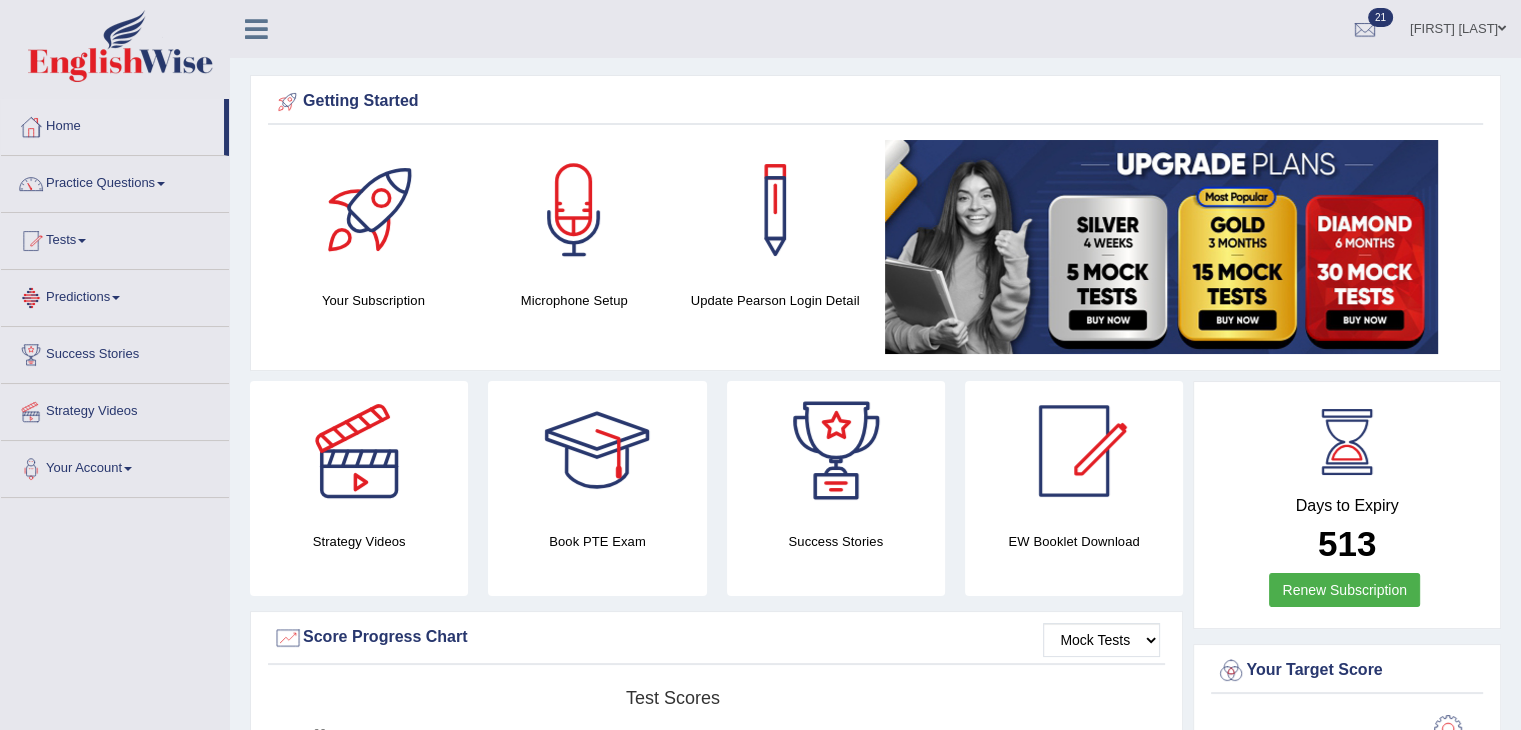 click on "Practice Questions" at bounding box center [115, 181] 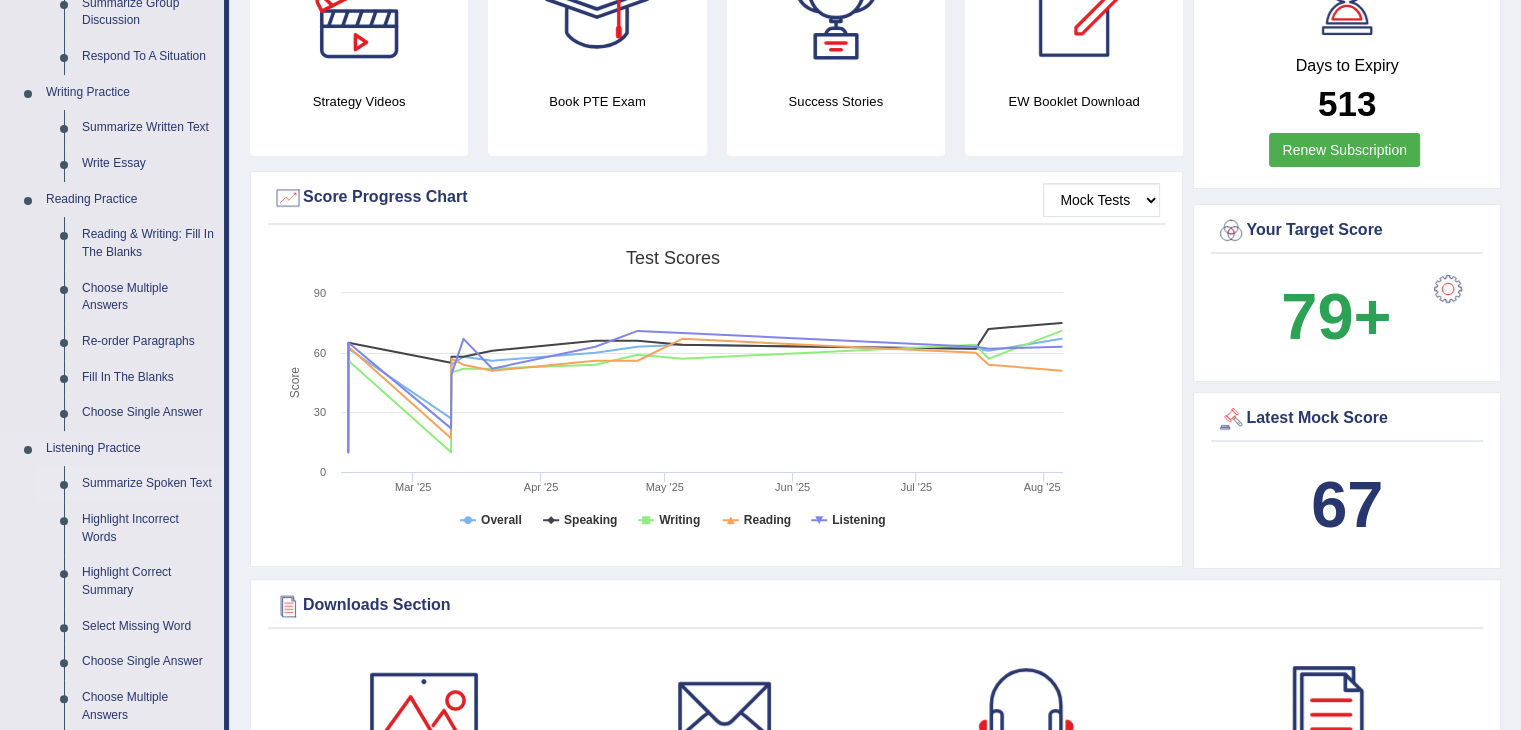 scroll, scrollTop: 440, scrollLeft: 0, axis: vertical 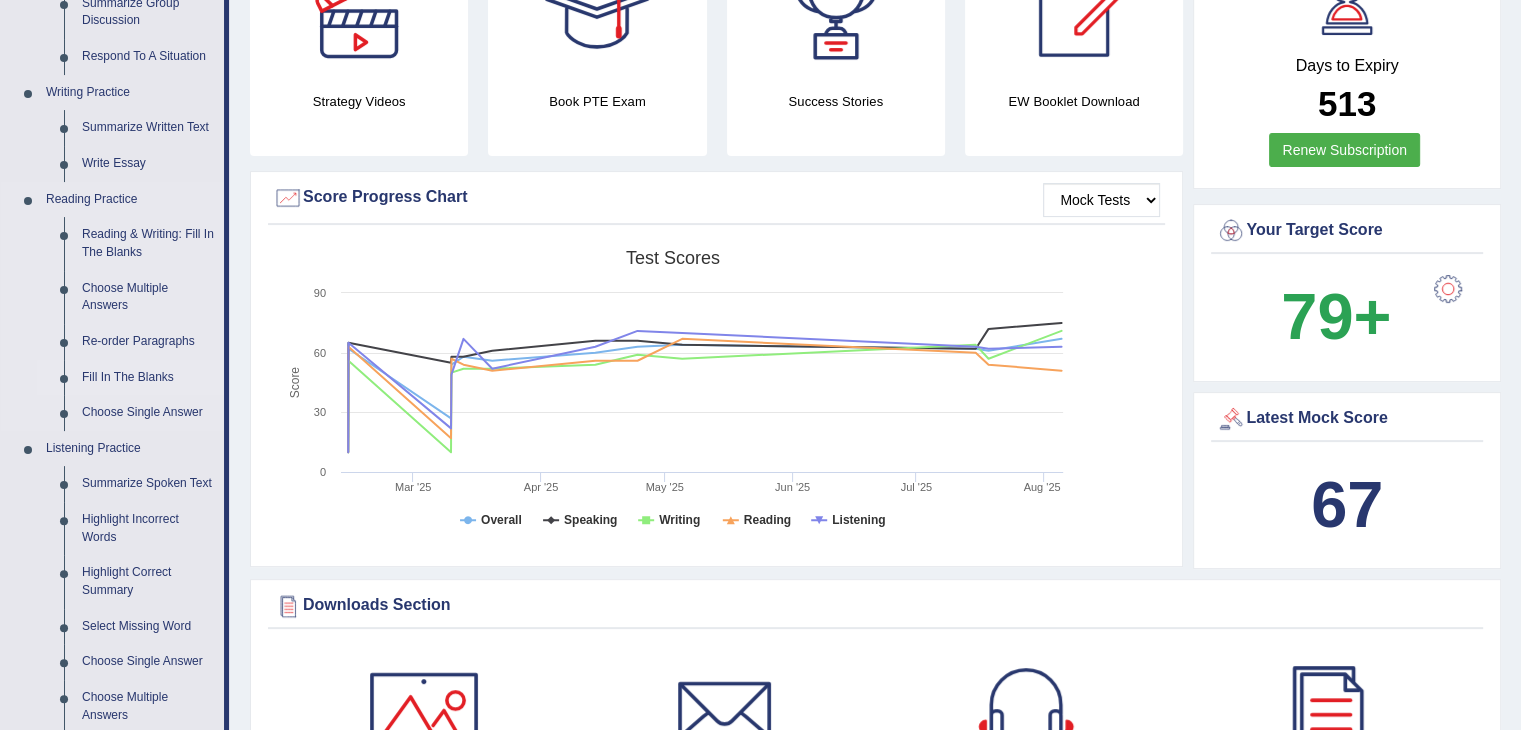 click on "Fill In The Blanks" at bounding box center (148, 378) 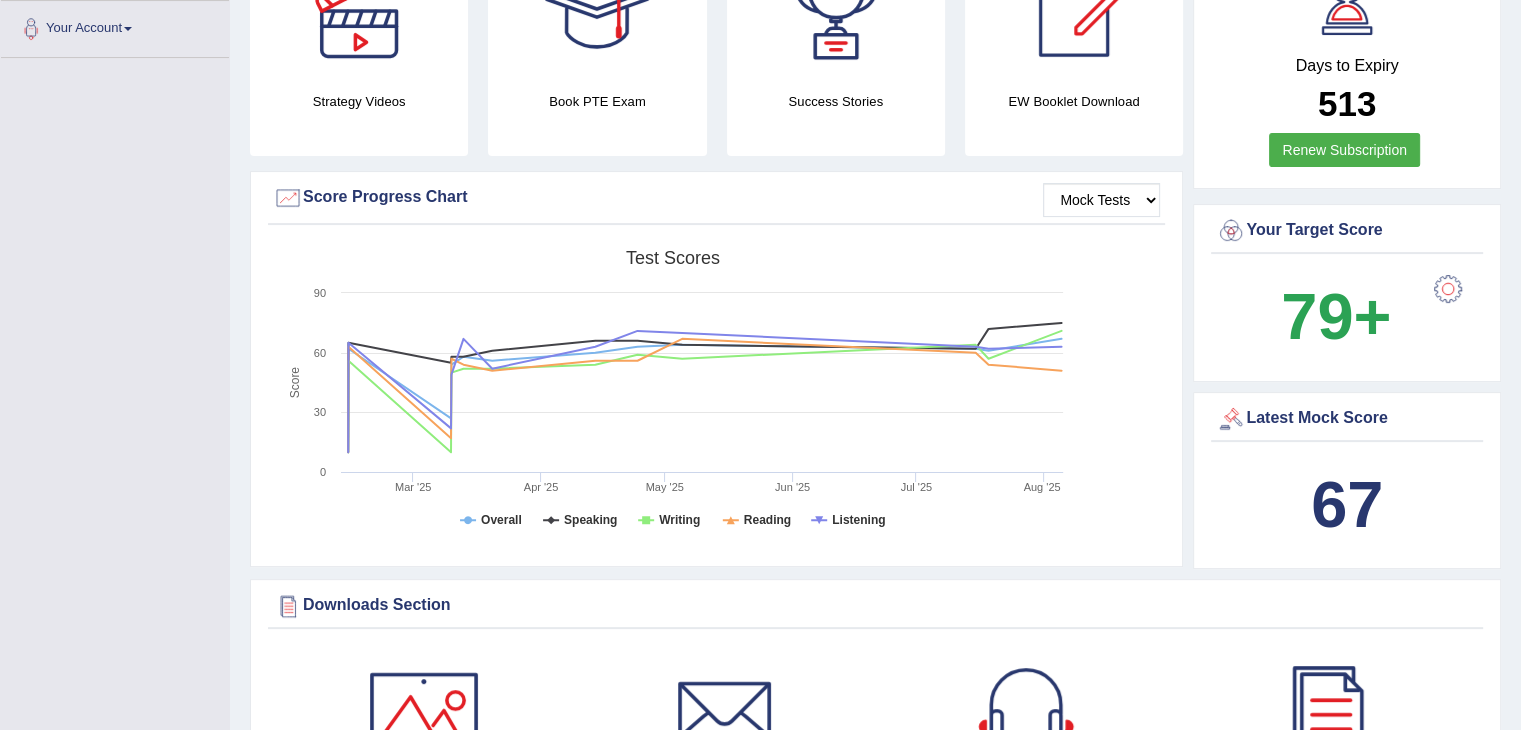 scroll, scrollTop: 463, scrollLeft: 0, axis: vertical 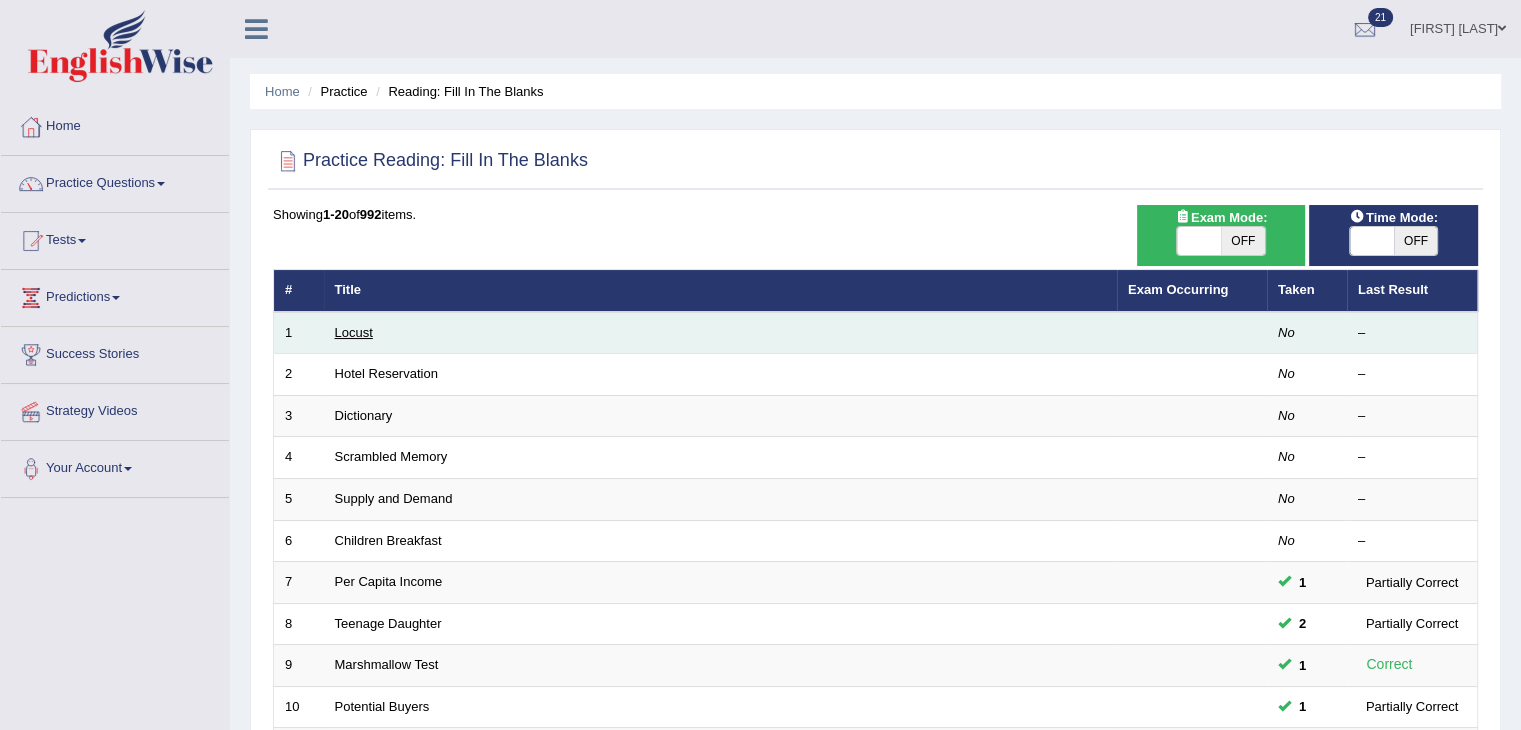 click on "Locust" at bounding box center (354, 332) 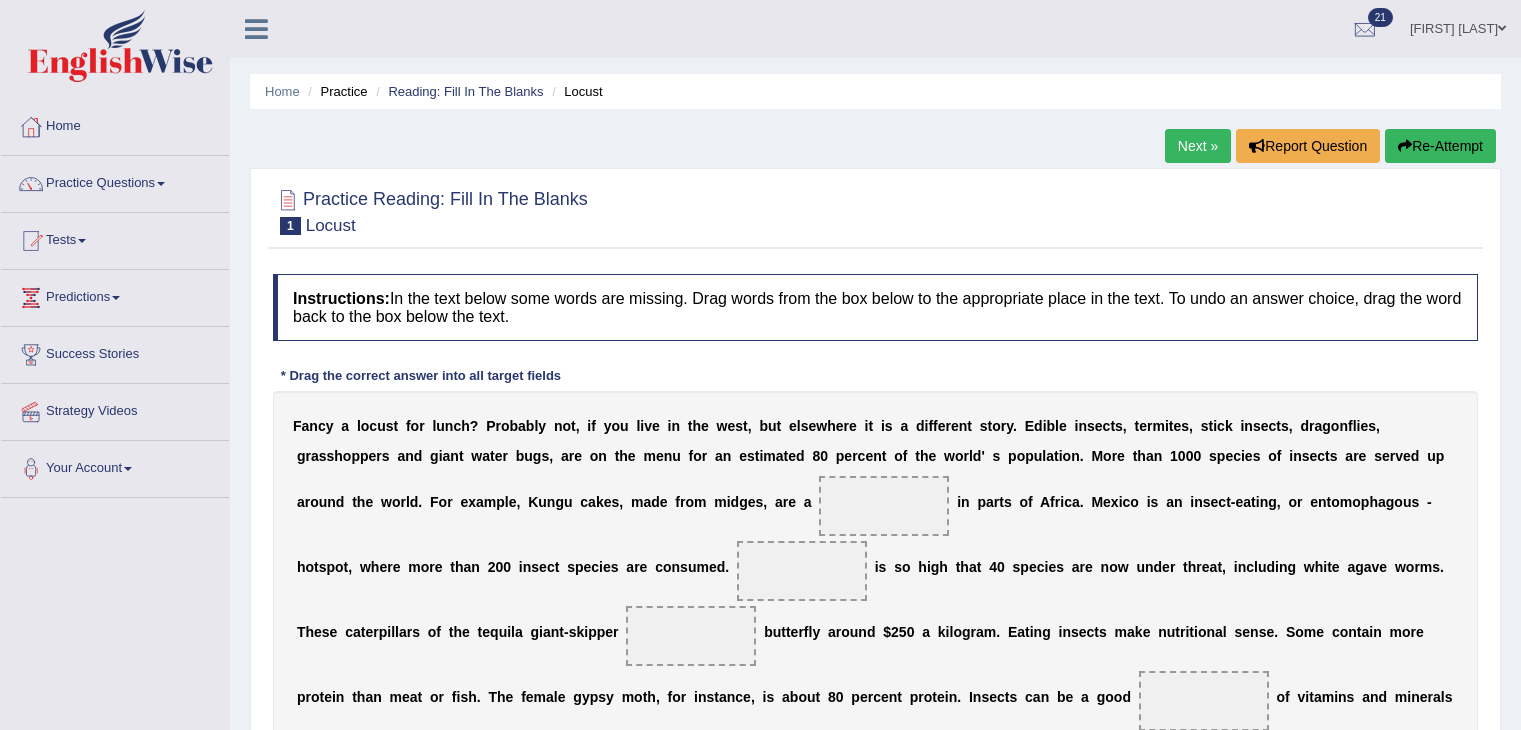 scroll, scrollTop: 0, scrollLeft: 0, axis: both 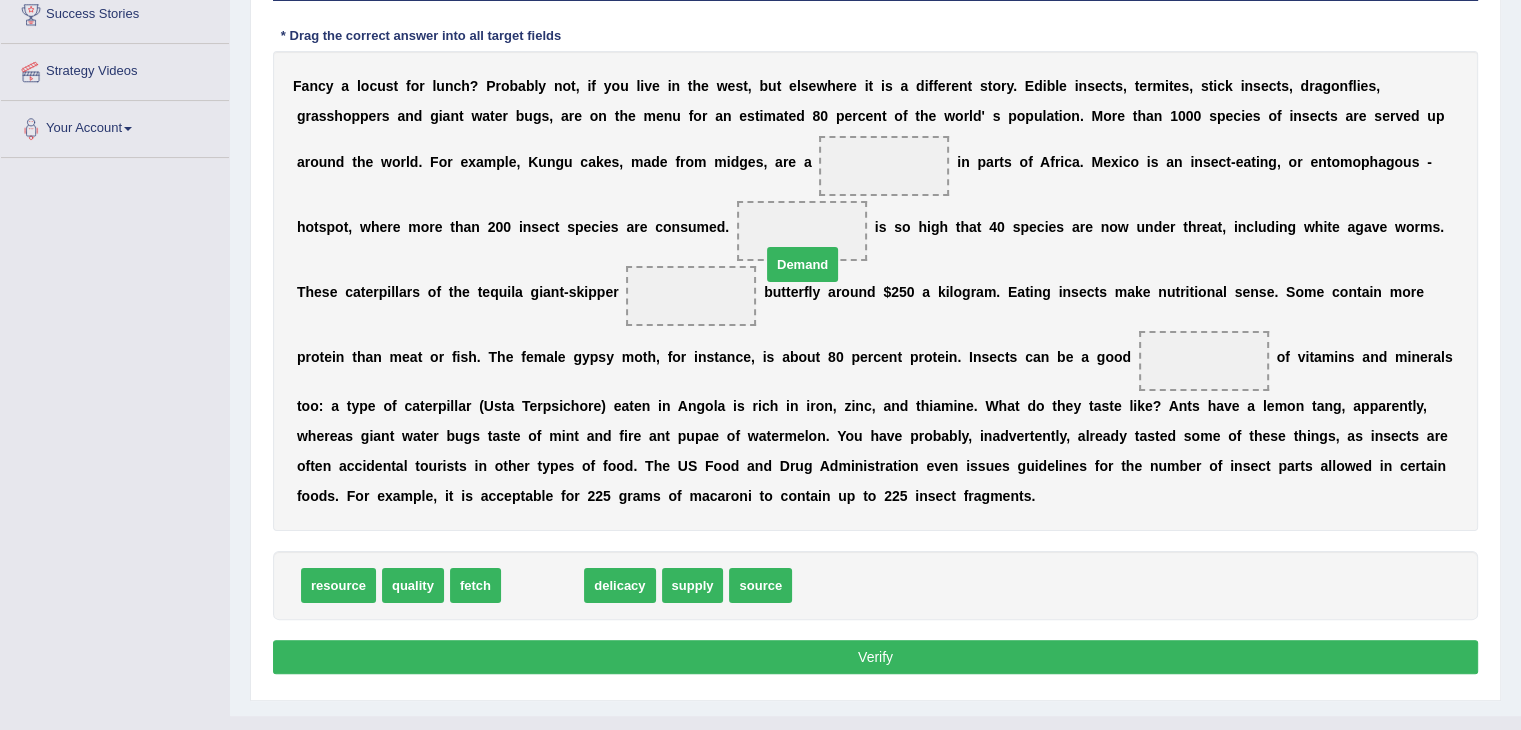 drag, startPoint x: 561, startPoint y: 570, endPoint x: 821, endPoint y: 249, distance: 413.08716 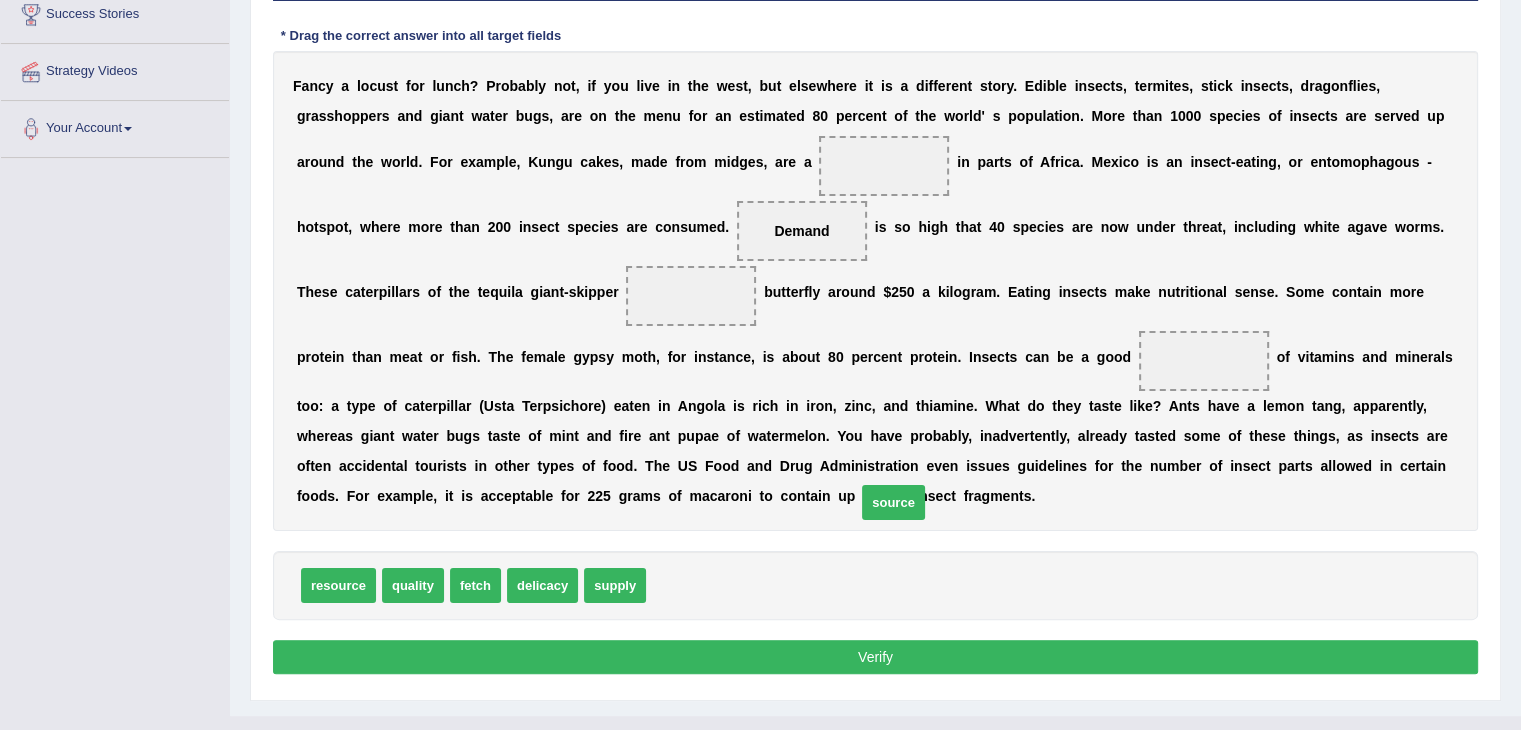 drag, startPoint x: 677, startPoint y: 583, endPoint x: 938, endPoint y: 493, distance: 276.0815 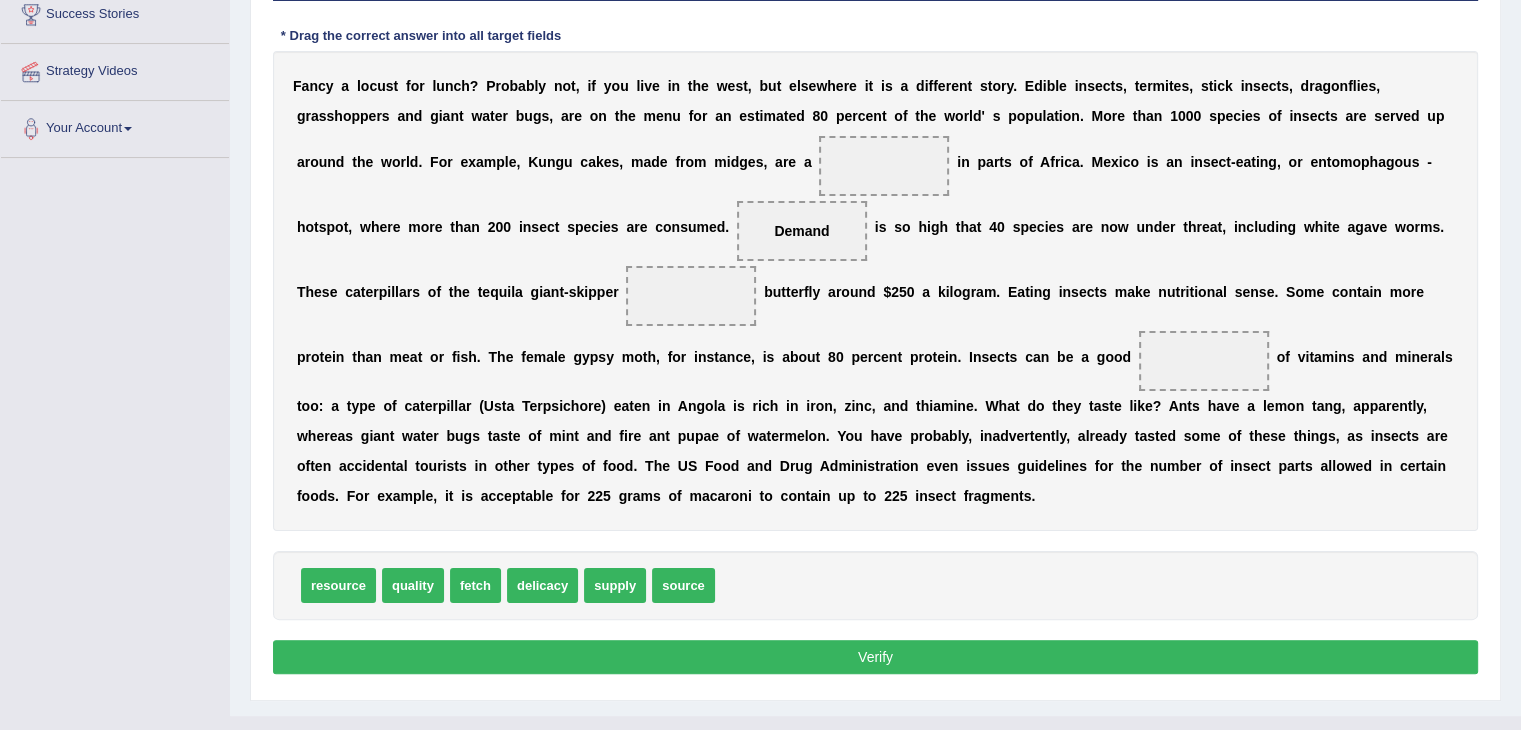 drag, startPoint x: 678, startPoint y: 581, endPoint x: 1217, endPoint y: 248, distance: 633.5693 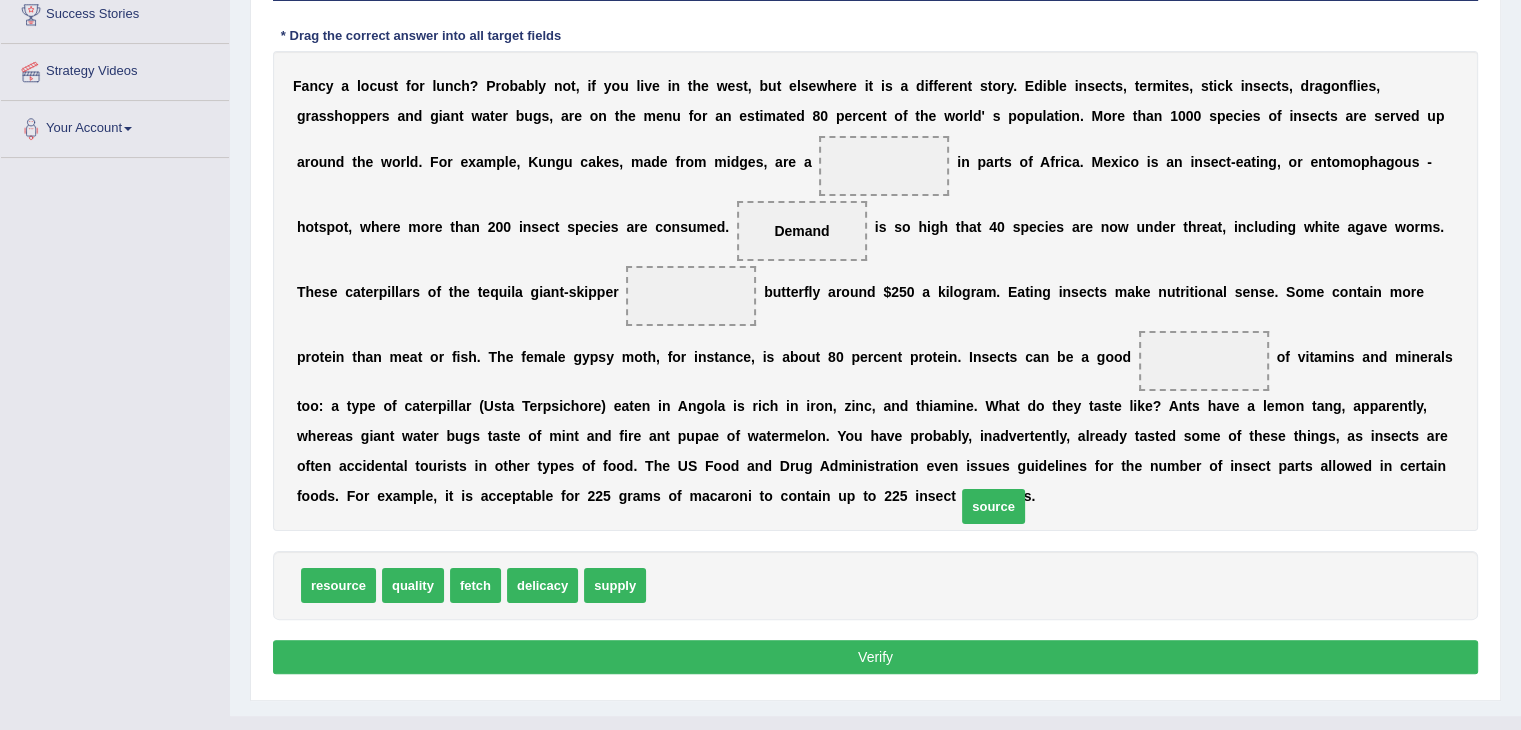 drag, startPoint x: 689, startPoint y: 579, endPoint x: 1040, endPoint y: 492, distance: 361.62134 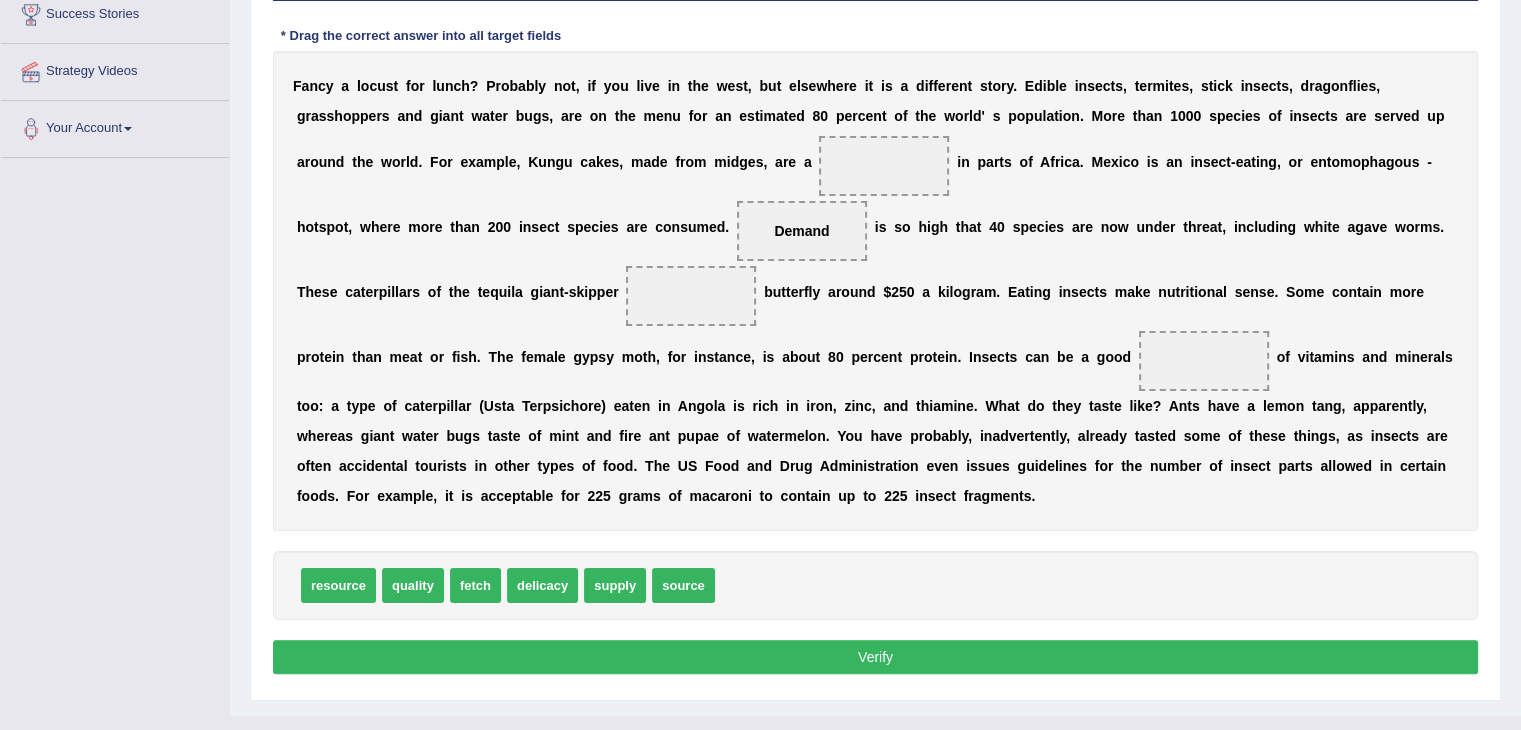 drag, startPoint x: 676, startPoint y: 569, endPoint x: 1072, endPoint y: 313, distance: 471.54214 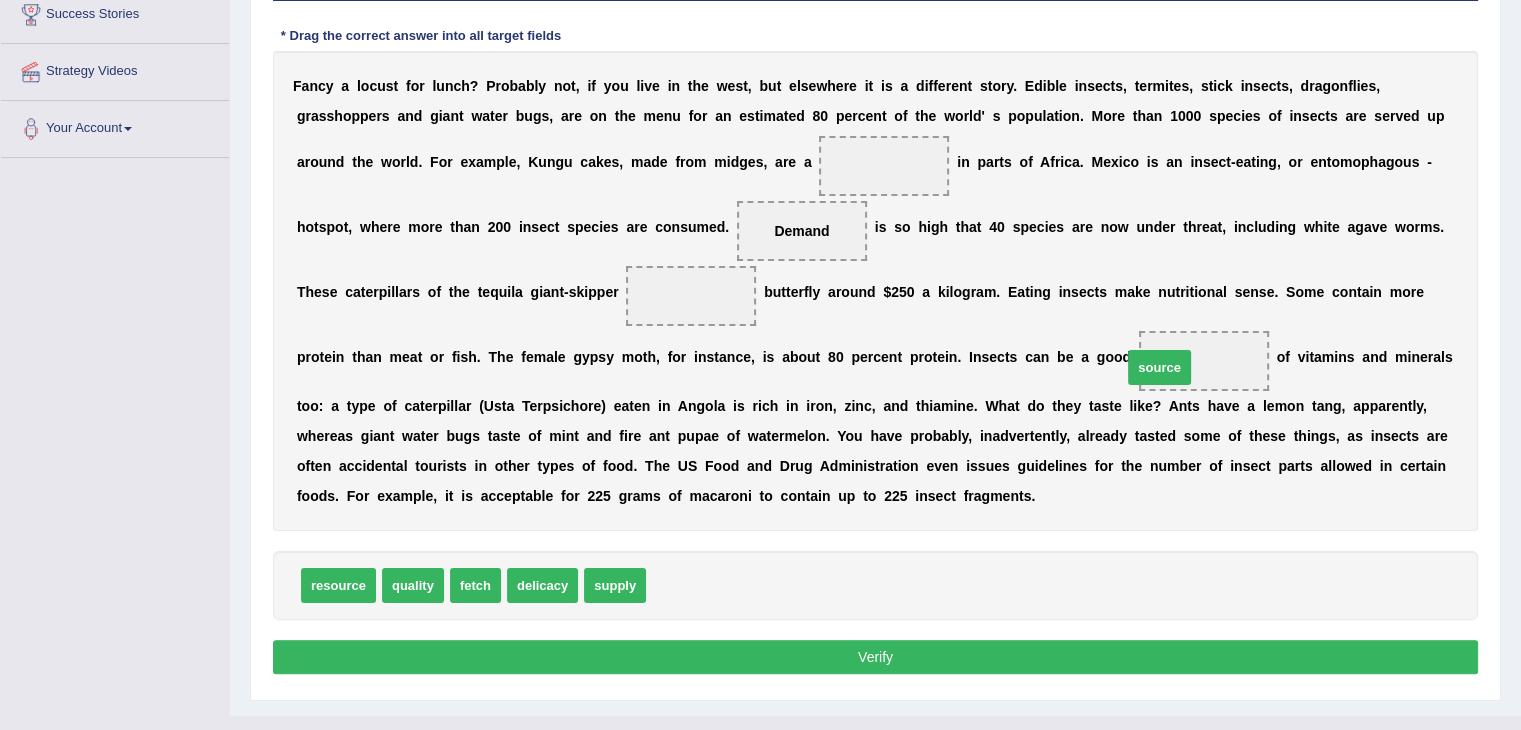drag, startPoint x: 721, startPoint y: 565, endPoint x: 1172, endPoint y: 355, distance: 497.49472 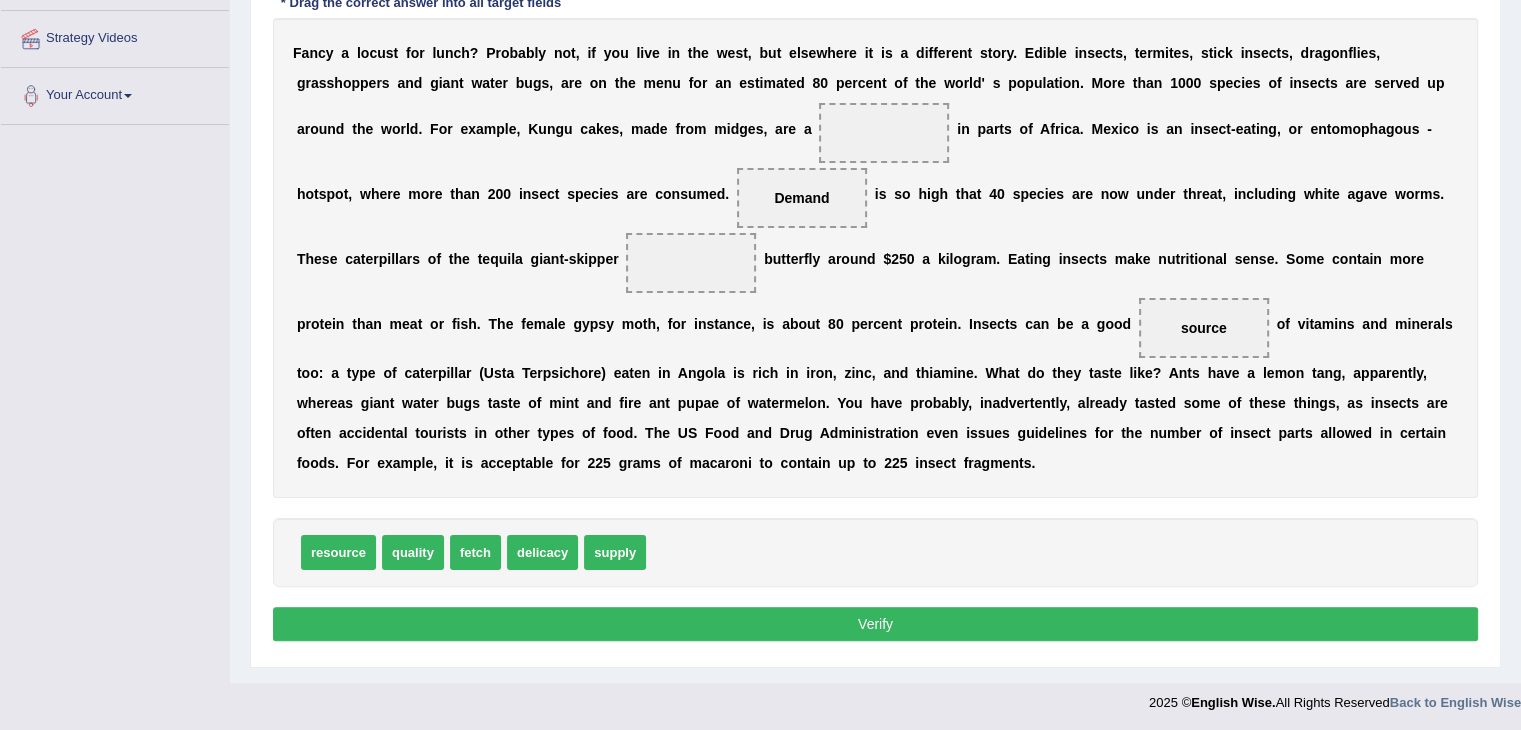 scroll, scrollTop: 372, scrollLeft: 0, axis: vertical 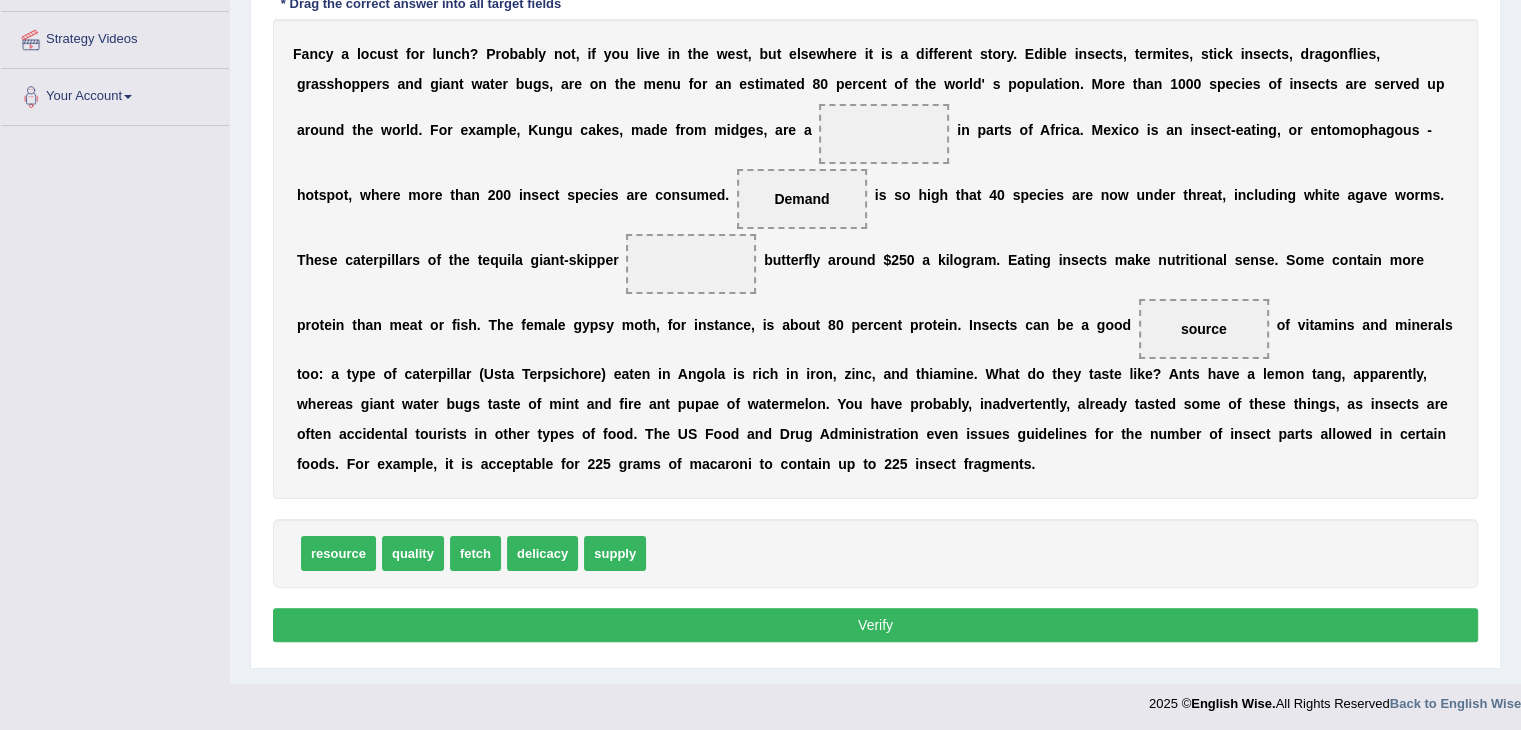 drag, startPoint x: 465, startPoint y: 553, endPoint x: 691, endPoint y: 299, distance: 339.98822 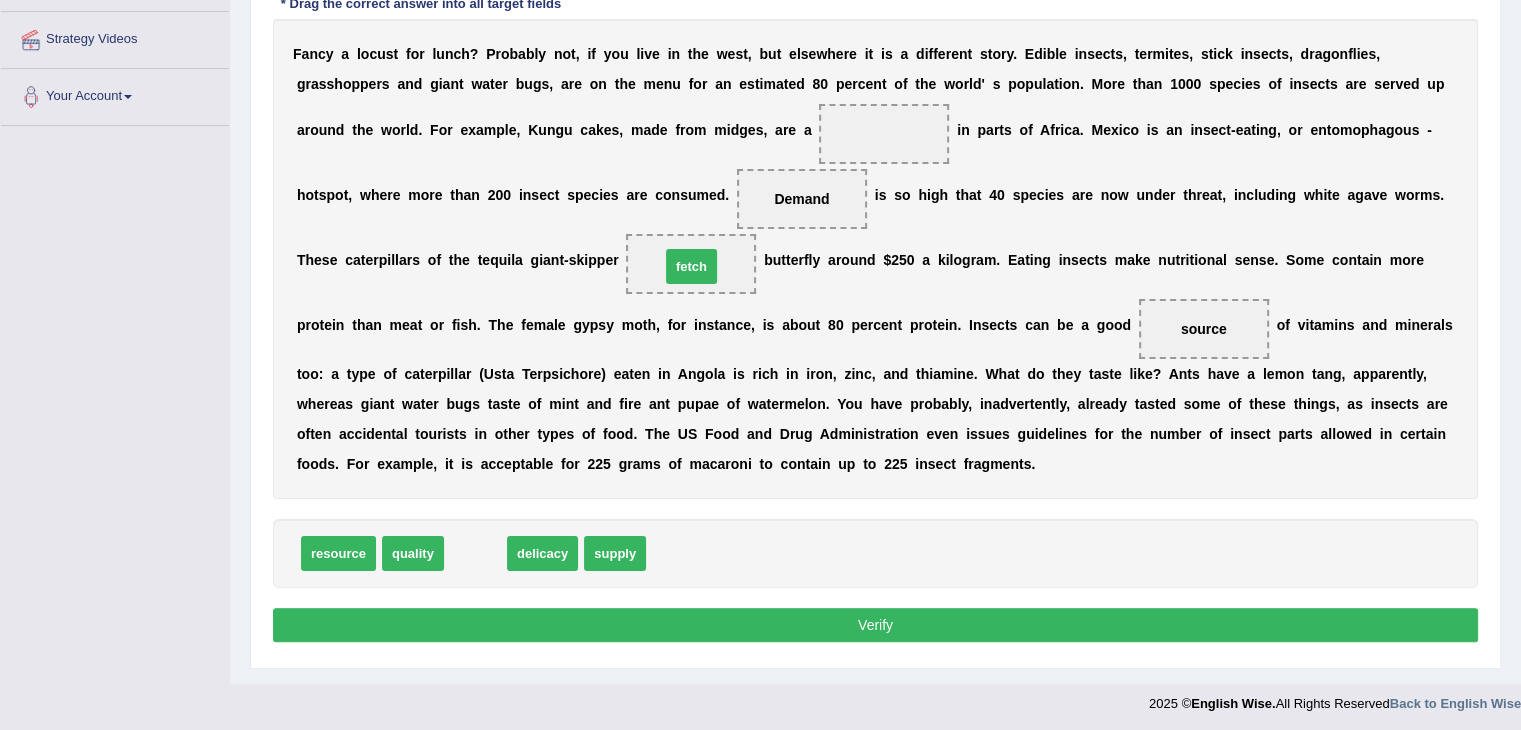 drag, startPoint x: 468, startPoint y: 543, endPoint x: 690, endPoint y: 244, distance: 372.40436 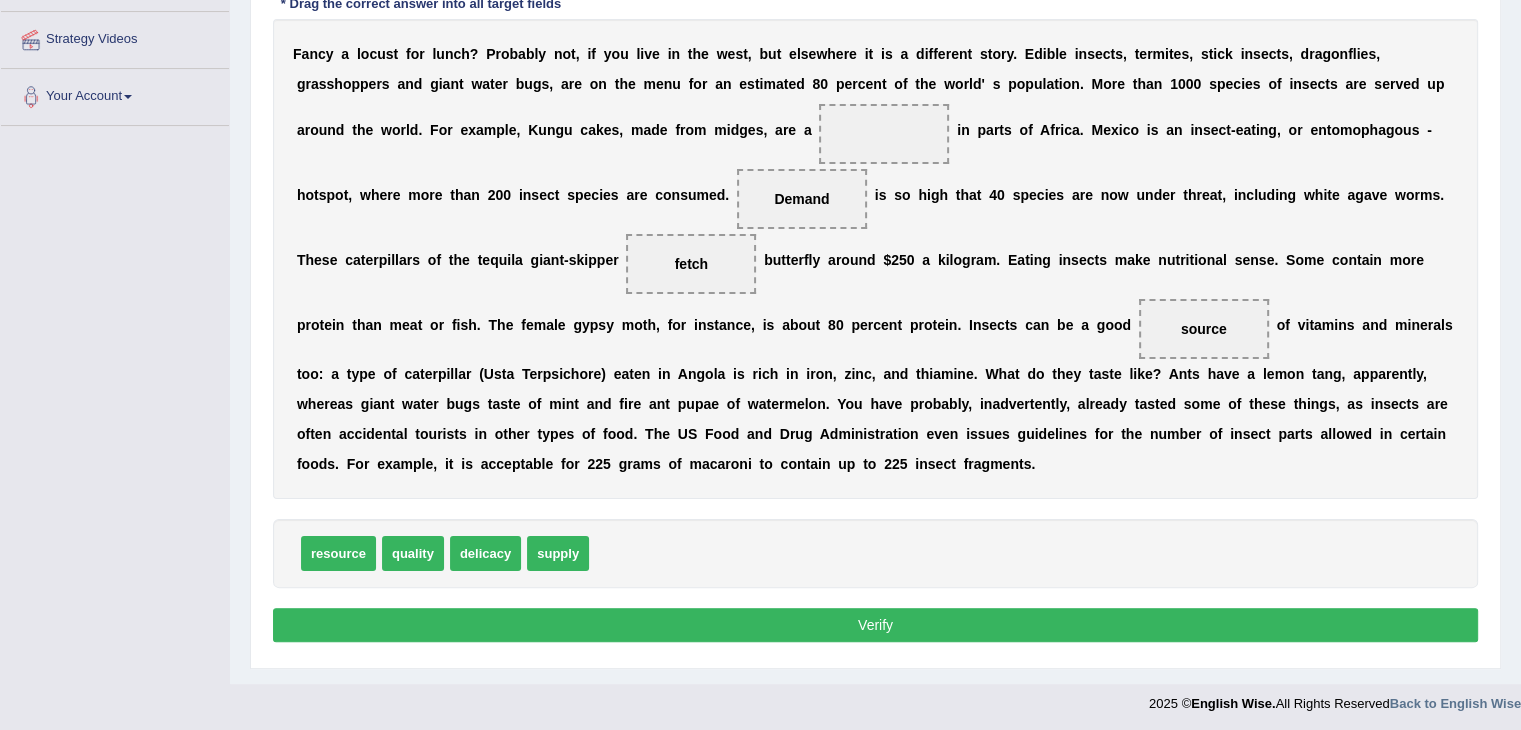 drag, startPoint x: 350, startPoint y: 558, endPoint x: 754, endPoint y: 173, distance: 558.069 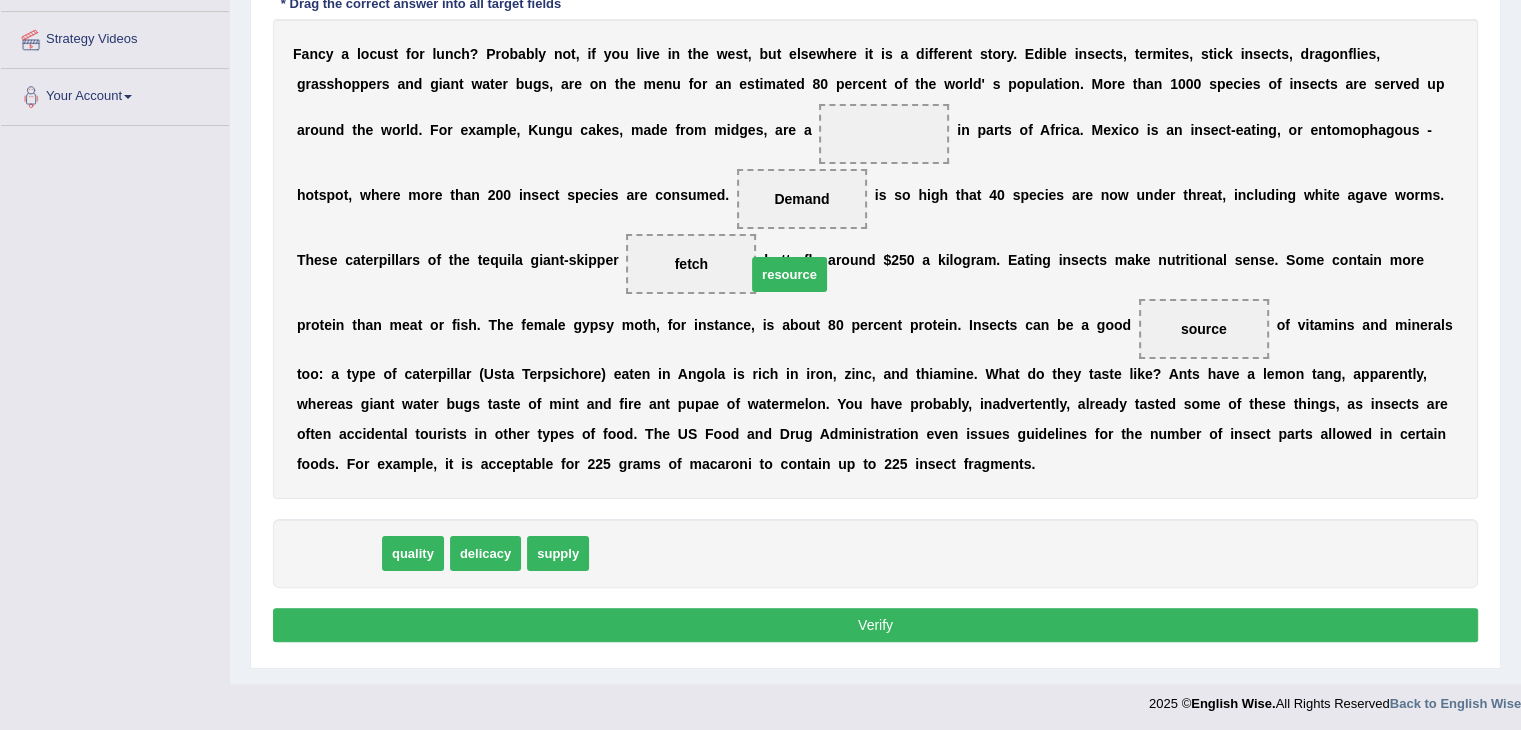 drag, startPoint x: 323, startPoint y: 543, endPoint x: 929, endPoint y: 161, distance: 716.35187 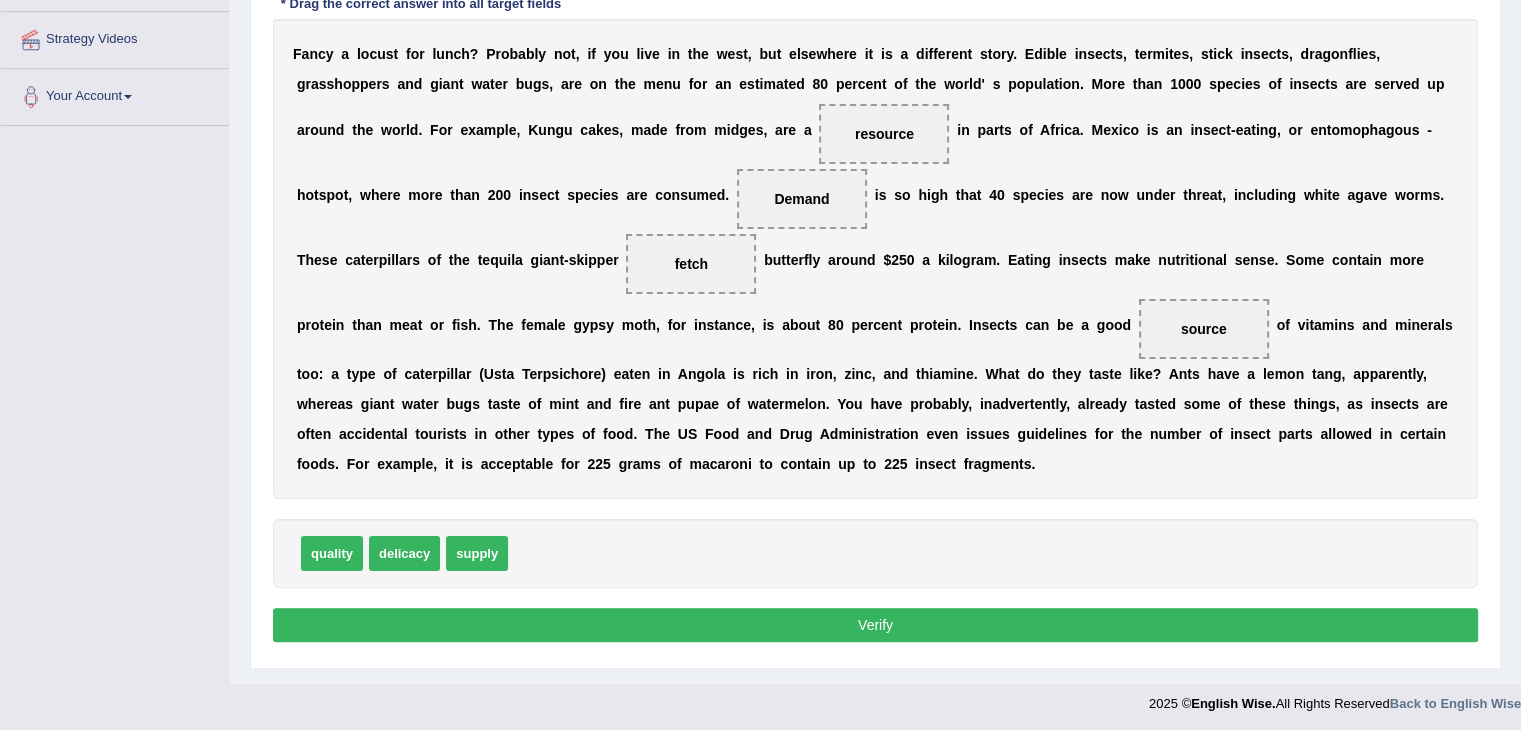 click on "Verify" at bounding box center [875, 625] 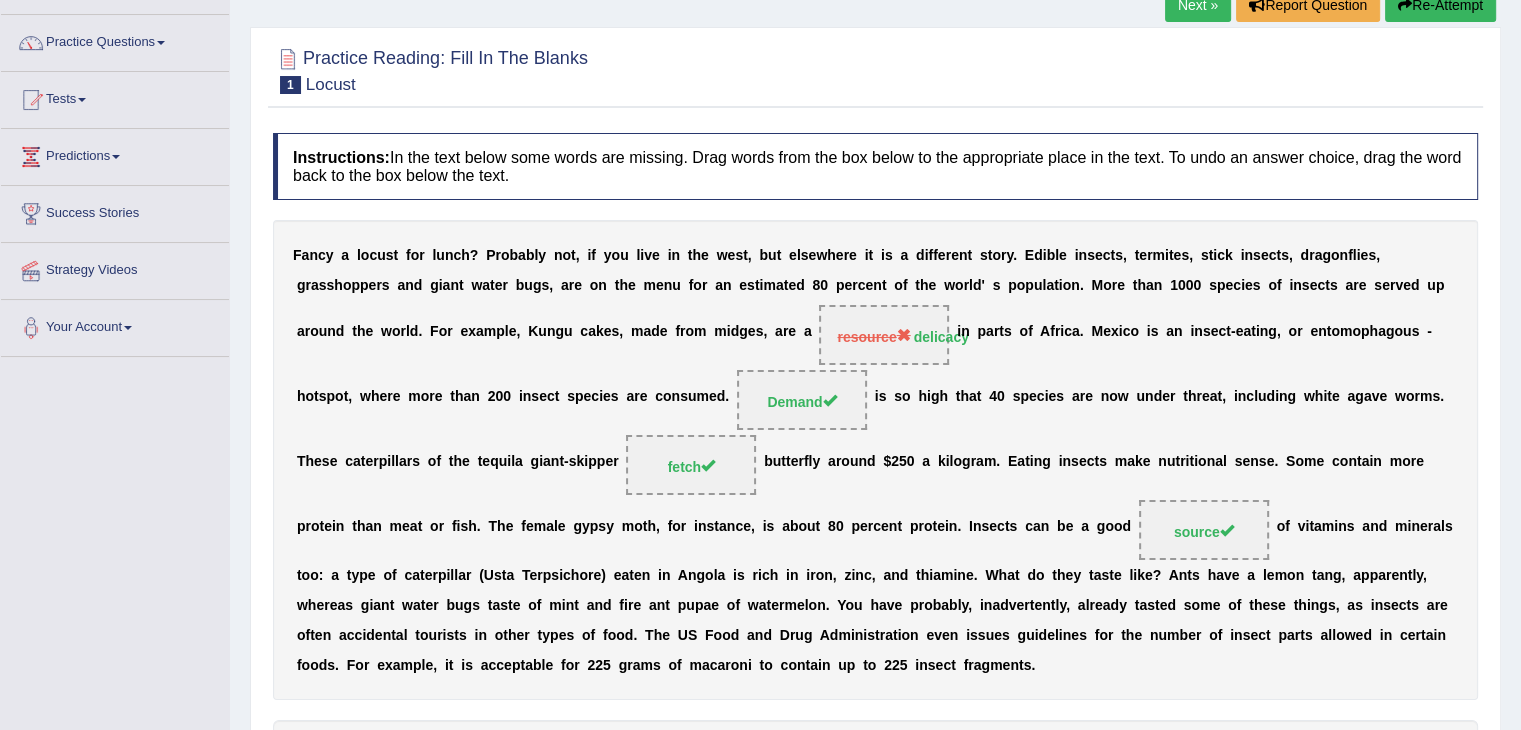 scroll, scrollTop: 0, scrollLeft: 0, axis: both 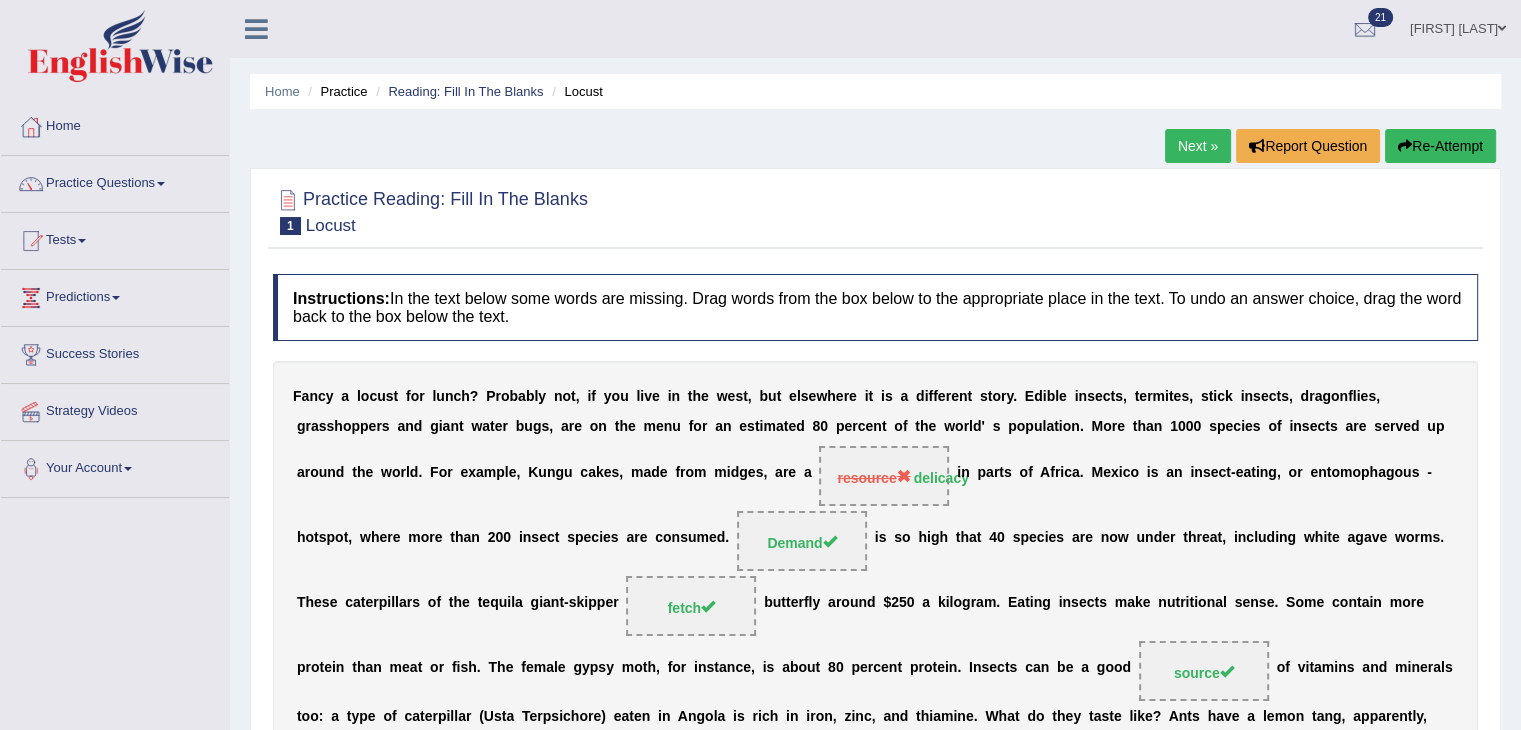 click on "Next »" at bounding box center [1198, 146] 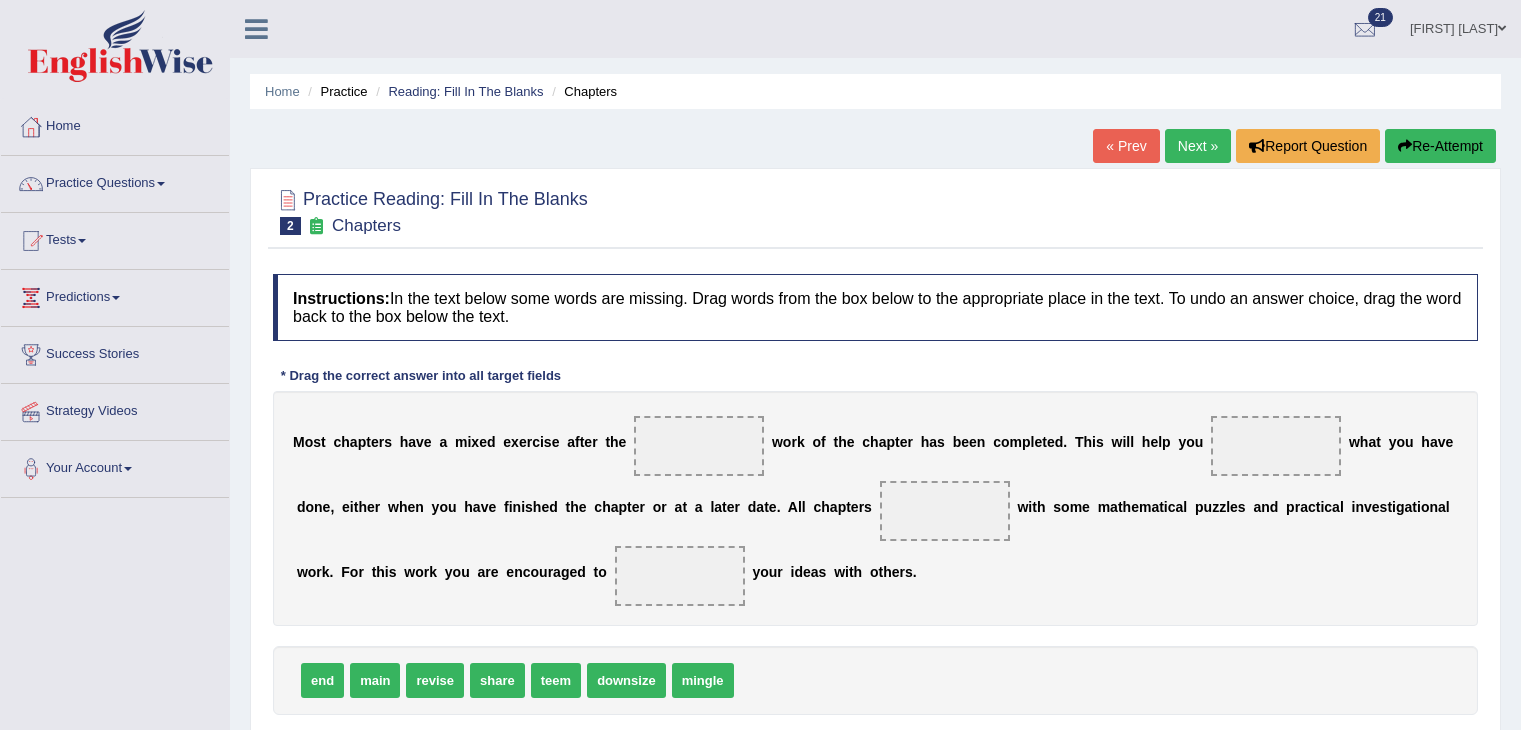 scroll, scrollTop: 220, scrollLeft: 0, axis: vertical 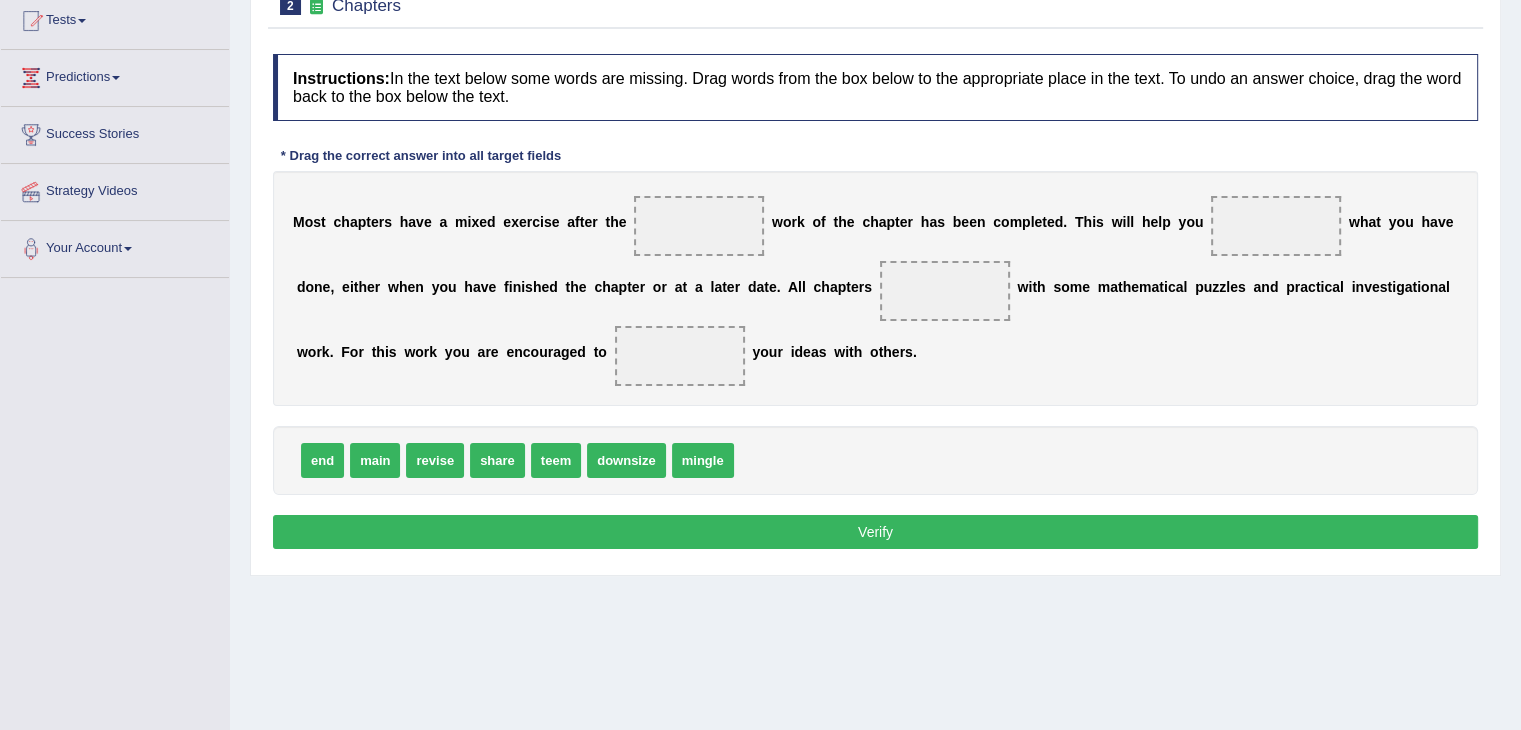 drag, startPoint x: 448, startPoint y: 453, endPoint x: 797, endPoint y: 305, distance: 379.0844 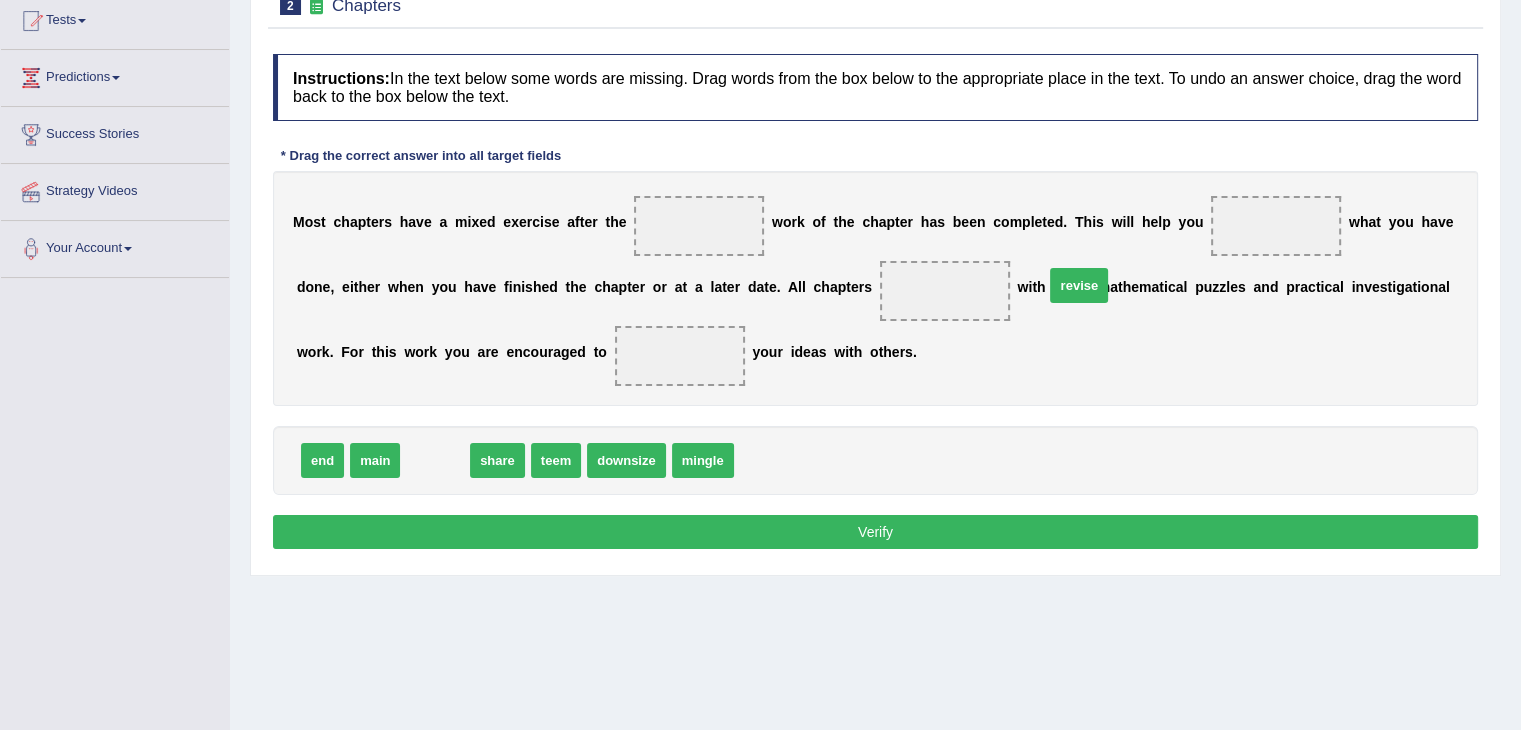 drag, startPoint x: 440, startPoint y: 443, endPoint x: 1368, endPoint y: 177, distance: 965.3704 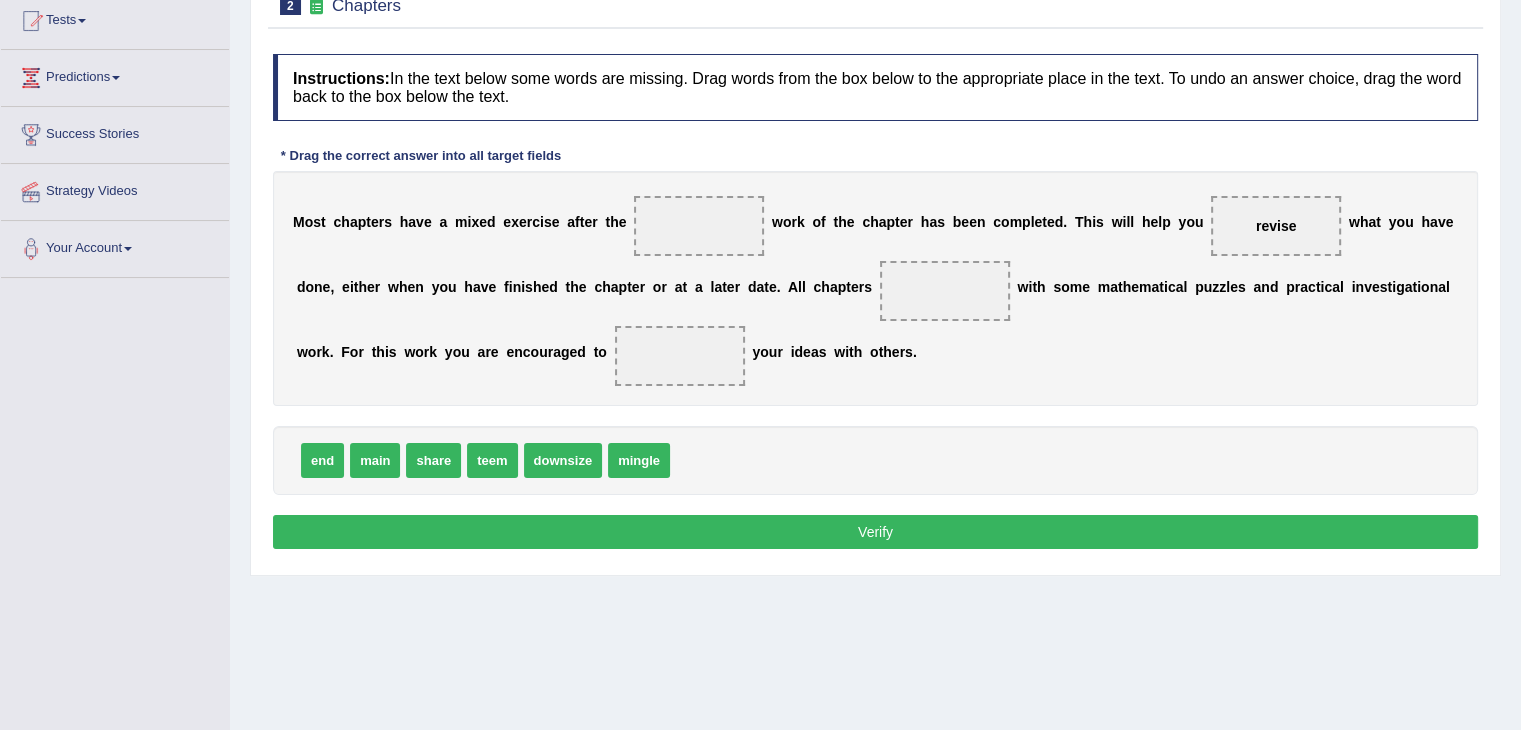 drag, startPoint x: 319, startPoint y: 451, endPoint x: 779, endPoint y: 289, distance: 487.69254 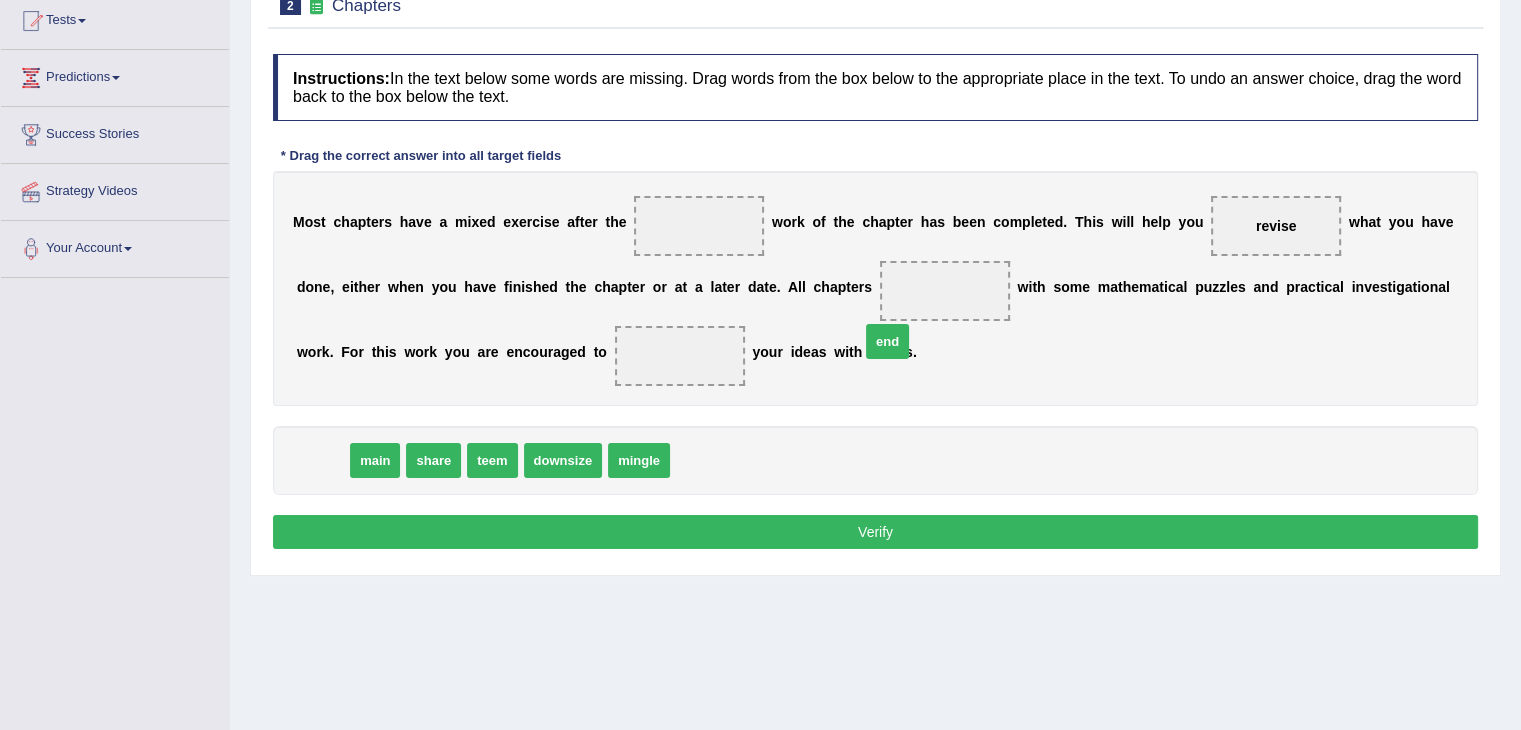 drag, startPoint x: 319, startPoint y: 450, endPoint x: 923, endPoint y: 321, distance: 617.6221 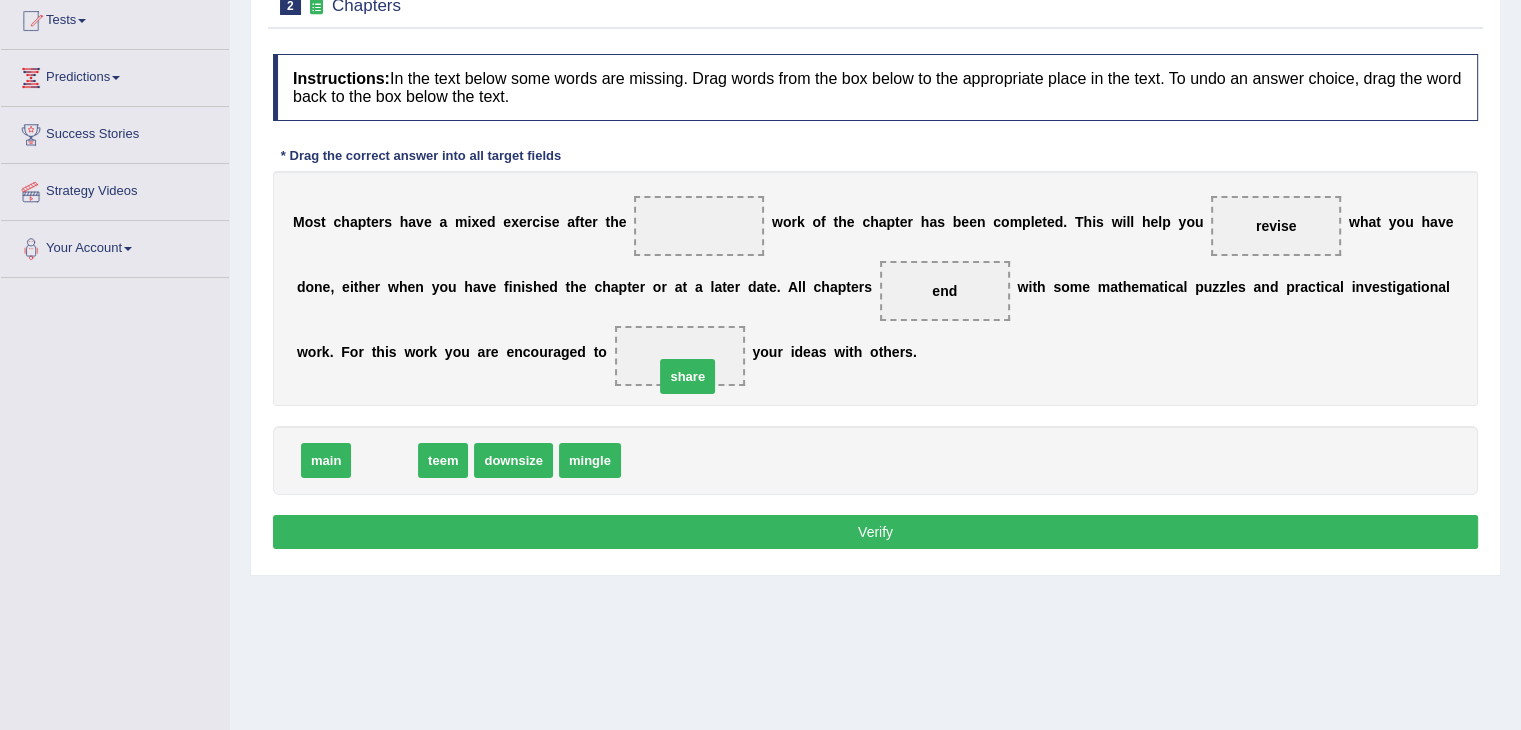 drag, startPoint x: 397, startPoint y: 453, endPoint x: 700, endPoint y: 369, distance: 314.42804 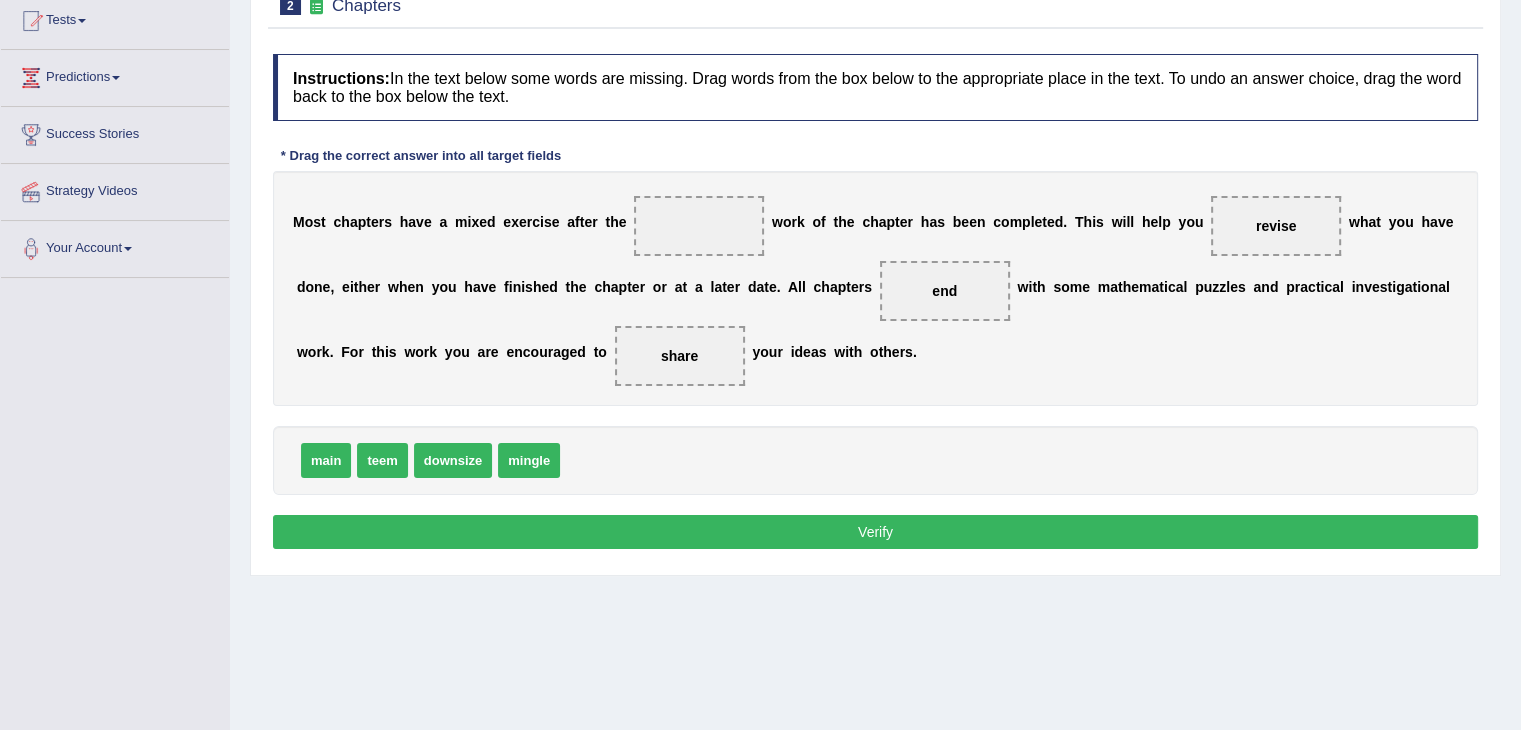 drag, startPoint x: 447, startPoint y: 464, endPoint x: 621, endPoint y: 309, distance: 233.02576 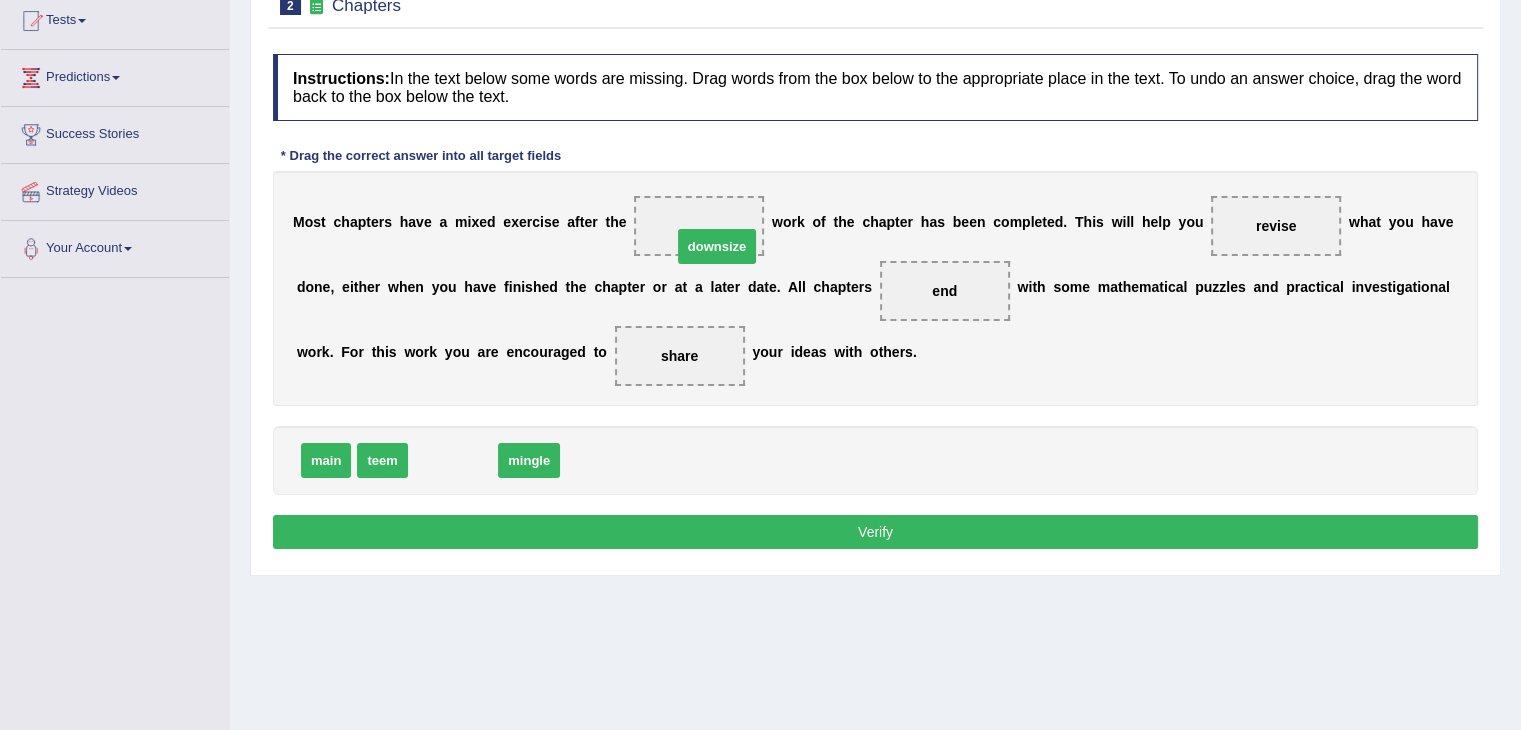 drag, startPoint x: 448, startPoint y: 454, endPoint x: 712, endPoint y: 240, distance: 339.84113 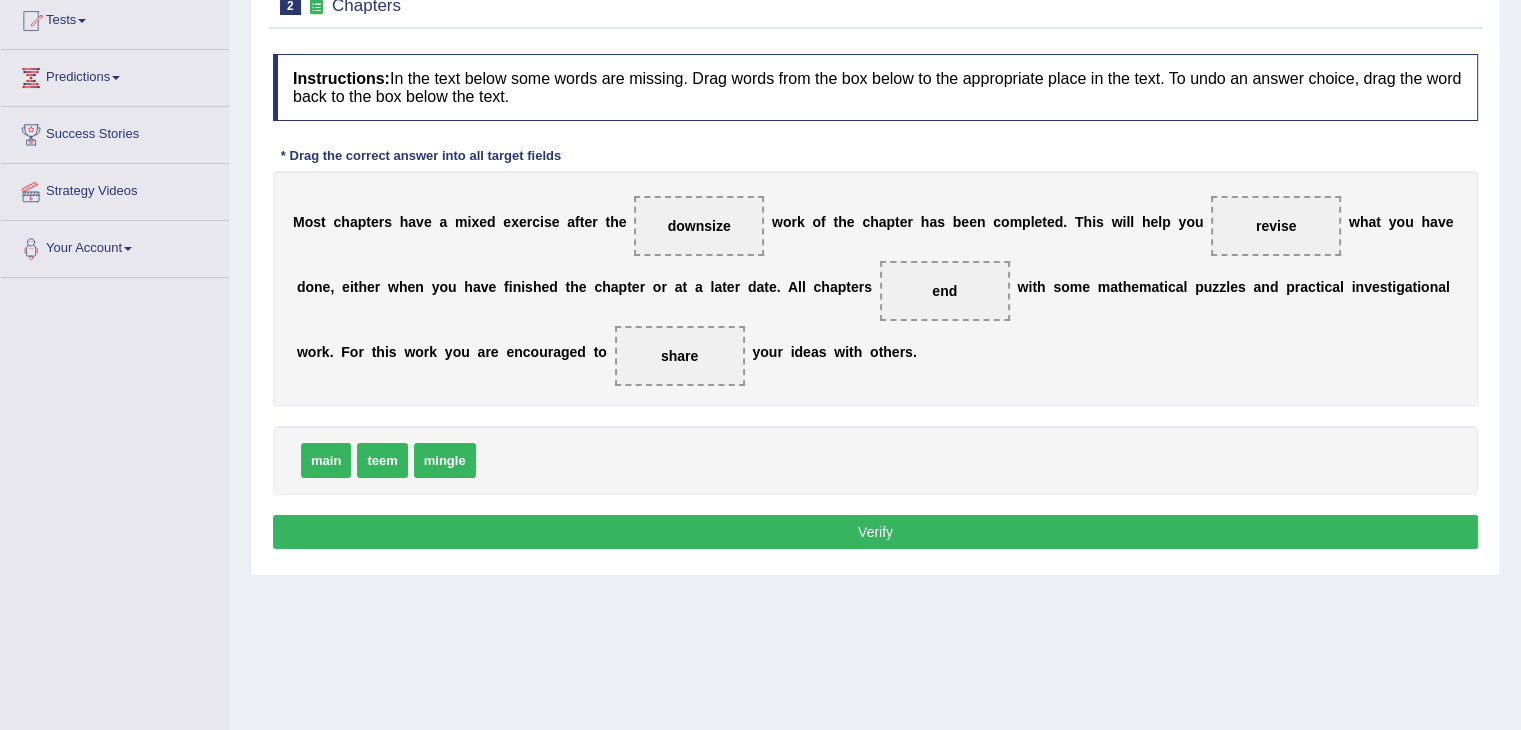 click on "Verify" at bounding box center (875, 532) 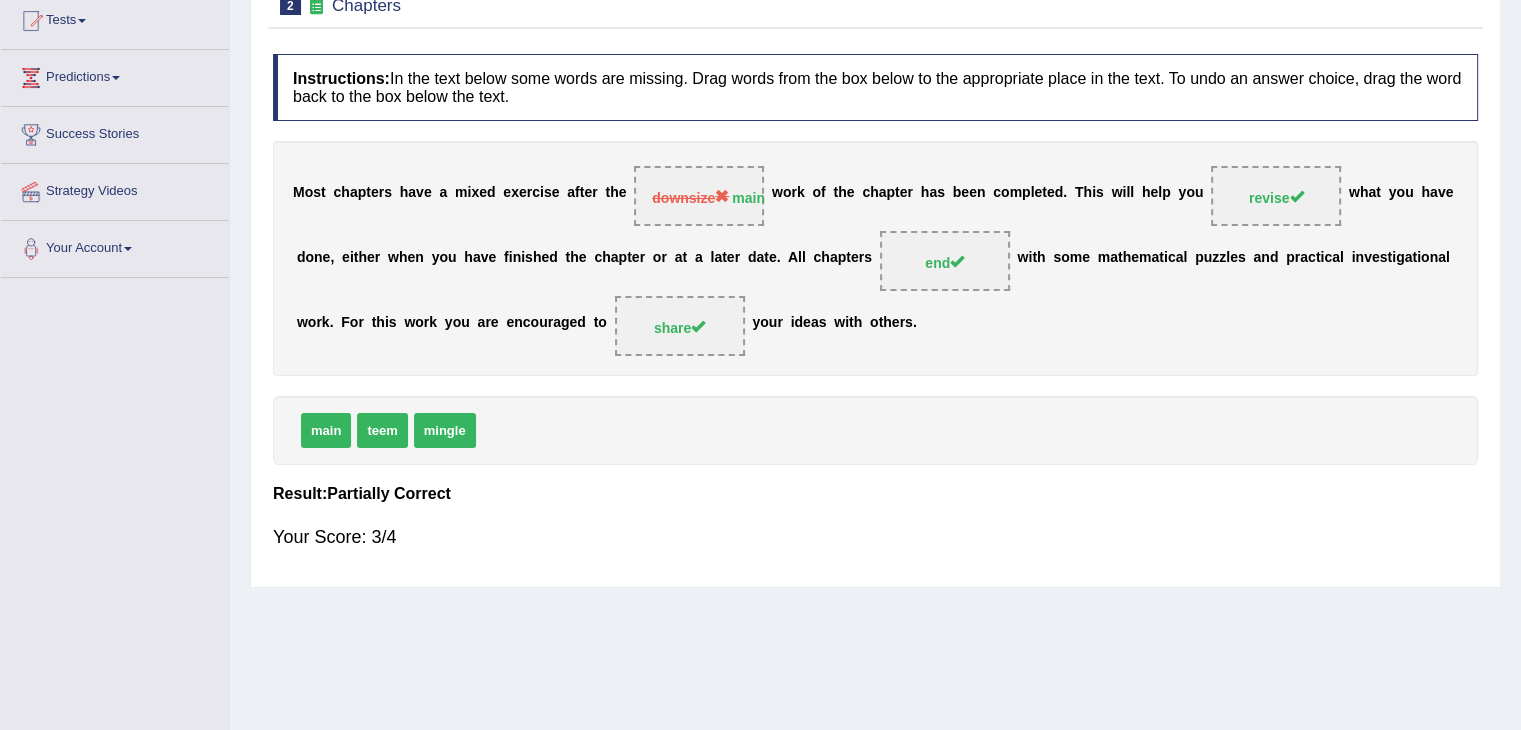 scroll, scrollTop: 0, scrollLeft: 0, axis: both 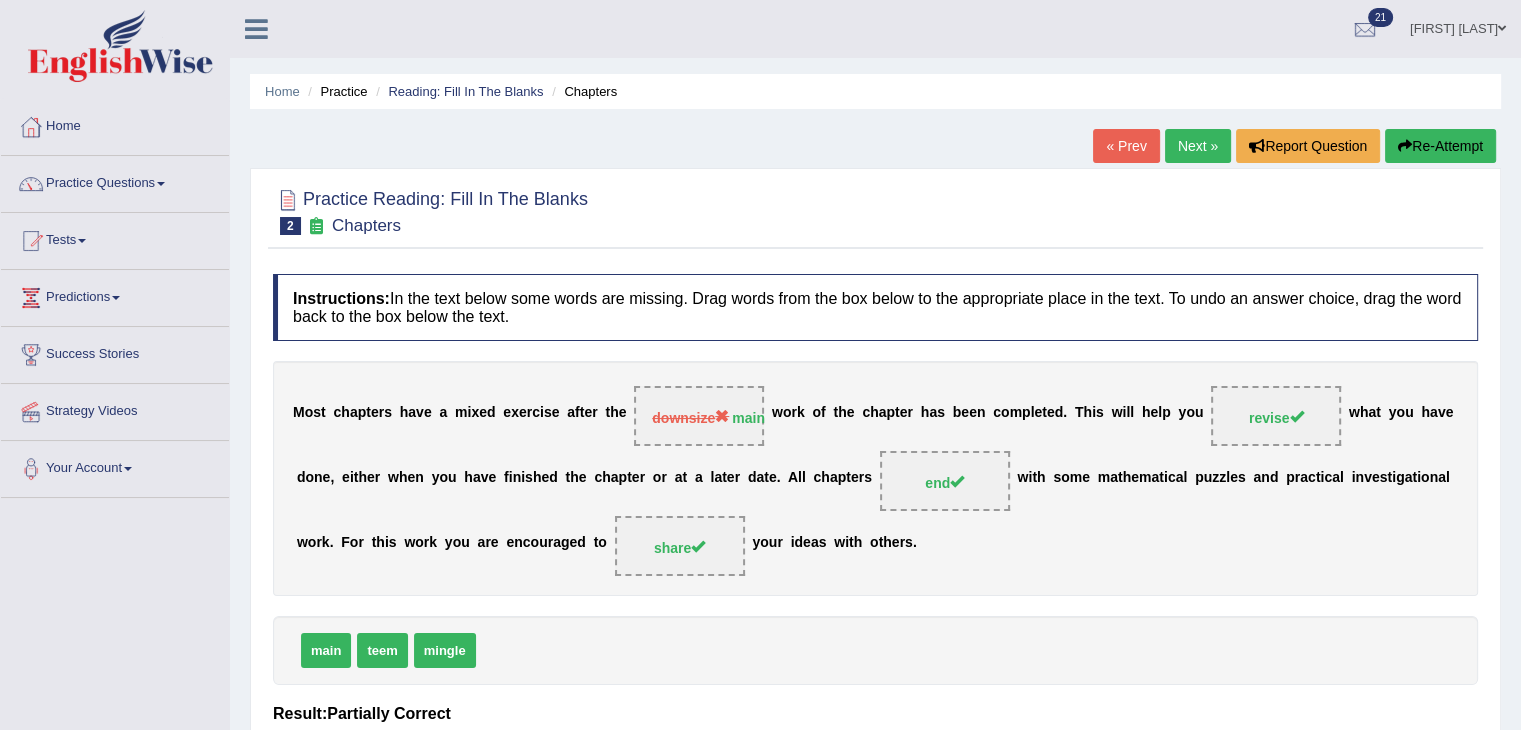 click on "Next »" at bounding box center [1198, 146] 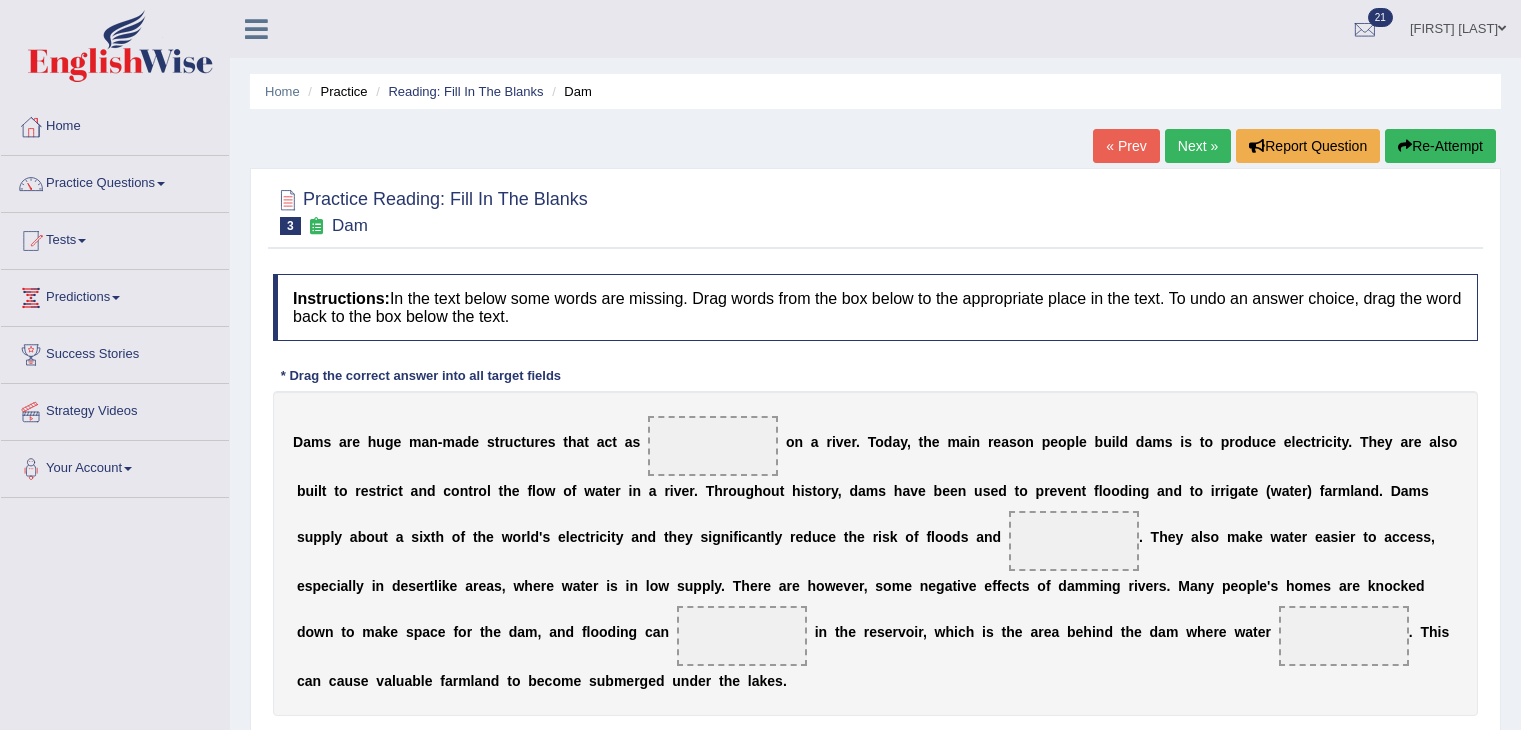 scroll, scrollTop: 0, scrollLeft: 0, axis: both 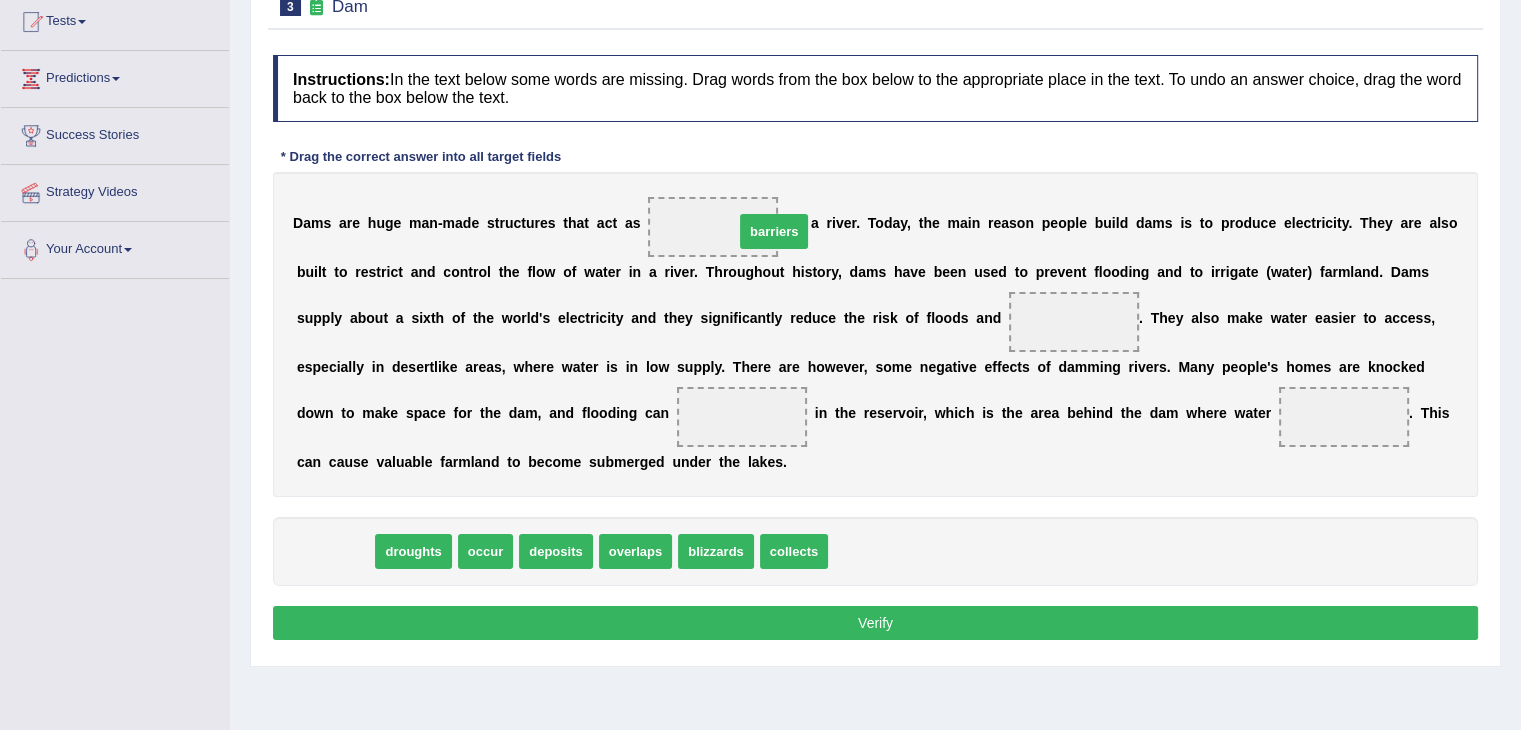drag, startPoint x: 345, startPoint y: 546, endPoint x: 779, endPoint y: 226, distance: 539.21796 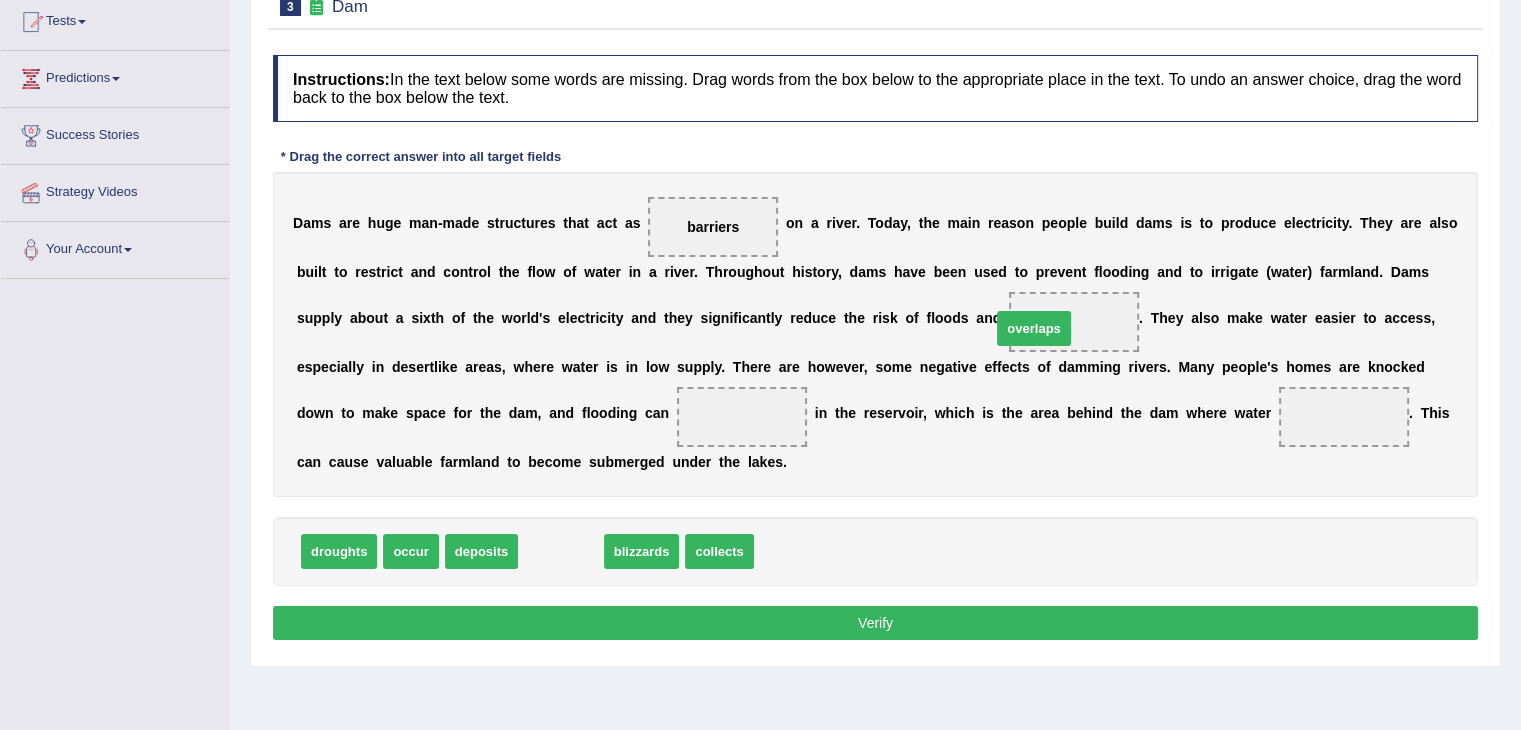 drag, startPoint x: 583, startPoint y: 549, endPoint x: 1072, endPoint y: 324, distance: 538.2806 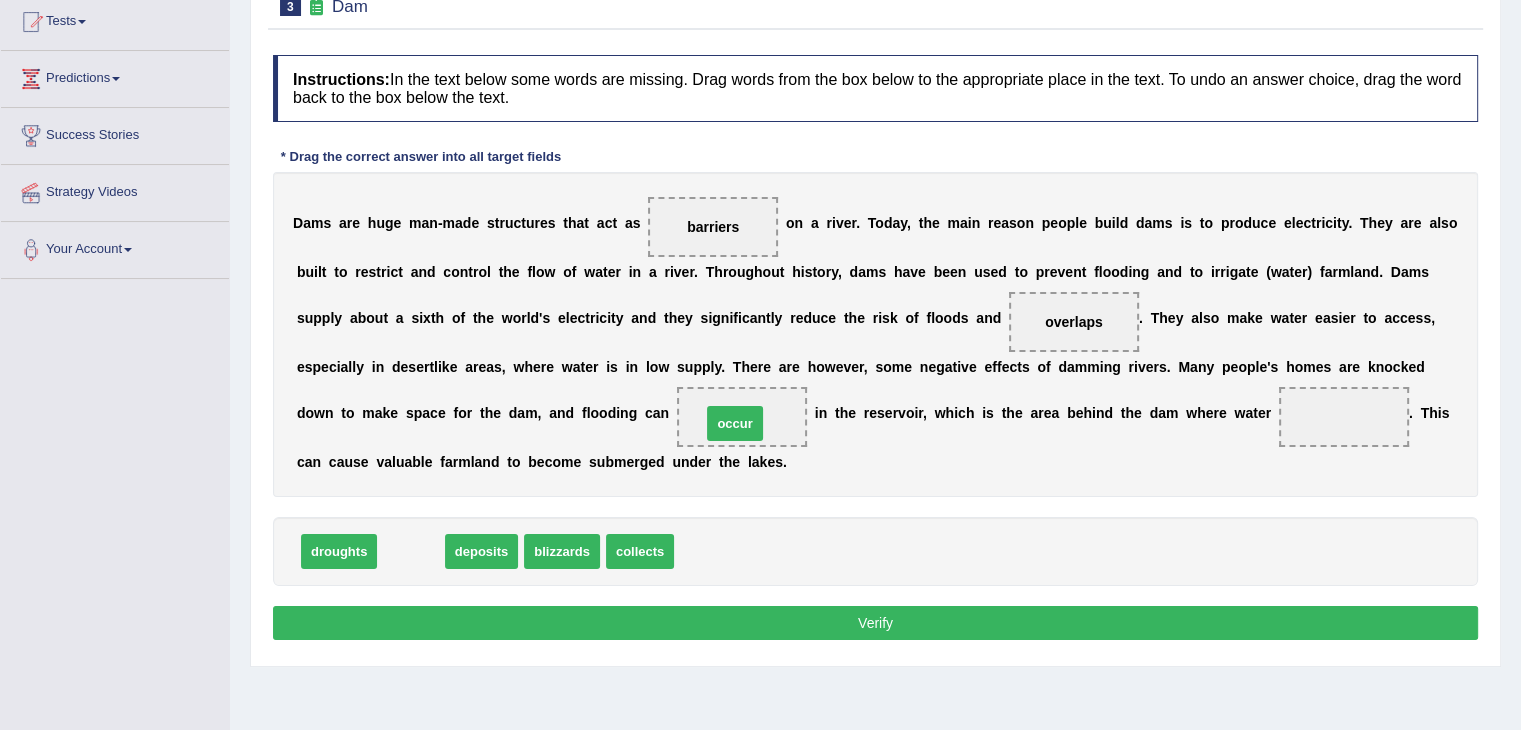 drag, startPoint x: 412, startPoint y: 550, endPoint x: 736, endPoint y: 421, distance: 348.7363 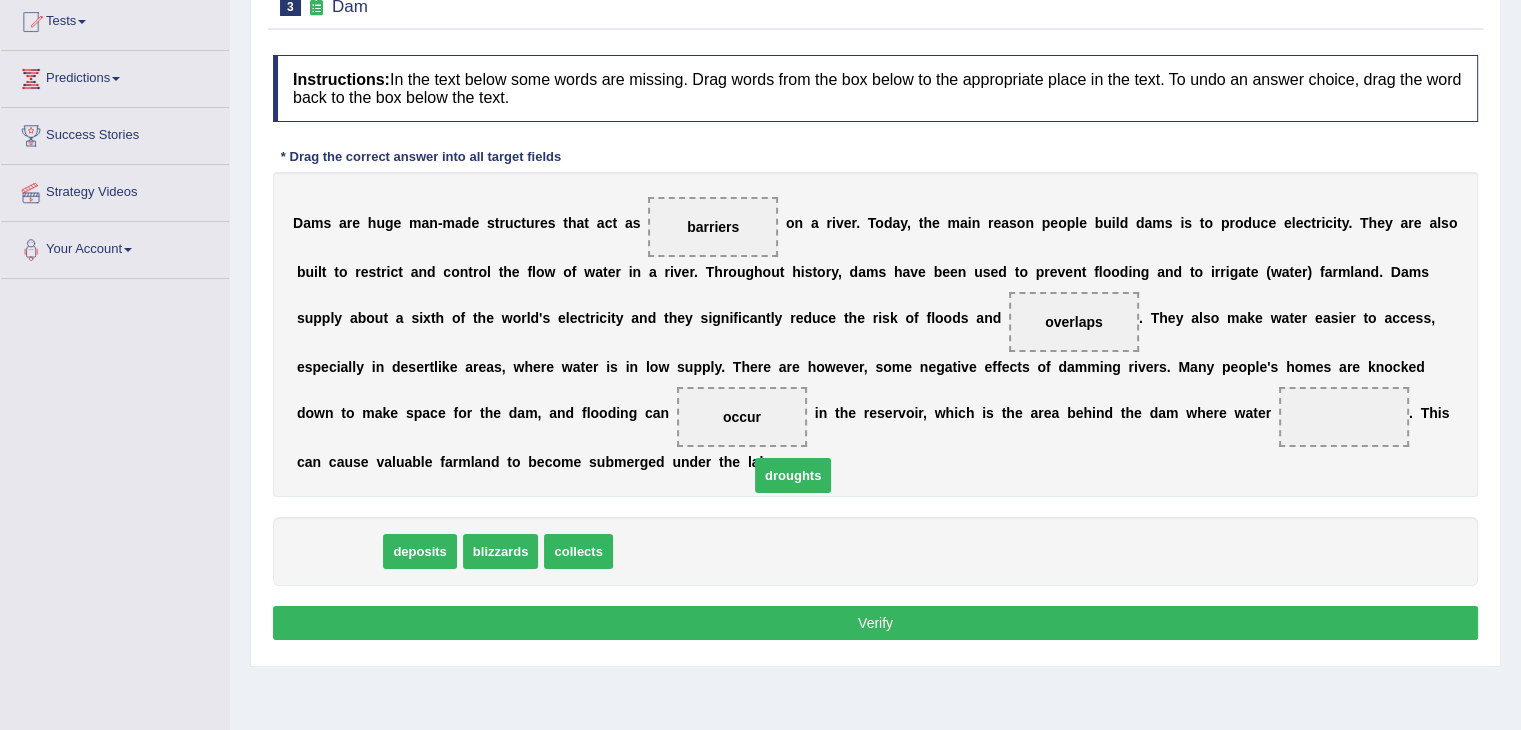 drag, startPoint x: 337, startPoint y: 552, endPoint x: 791, endPoint y: 476, distance: 460.3173 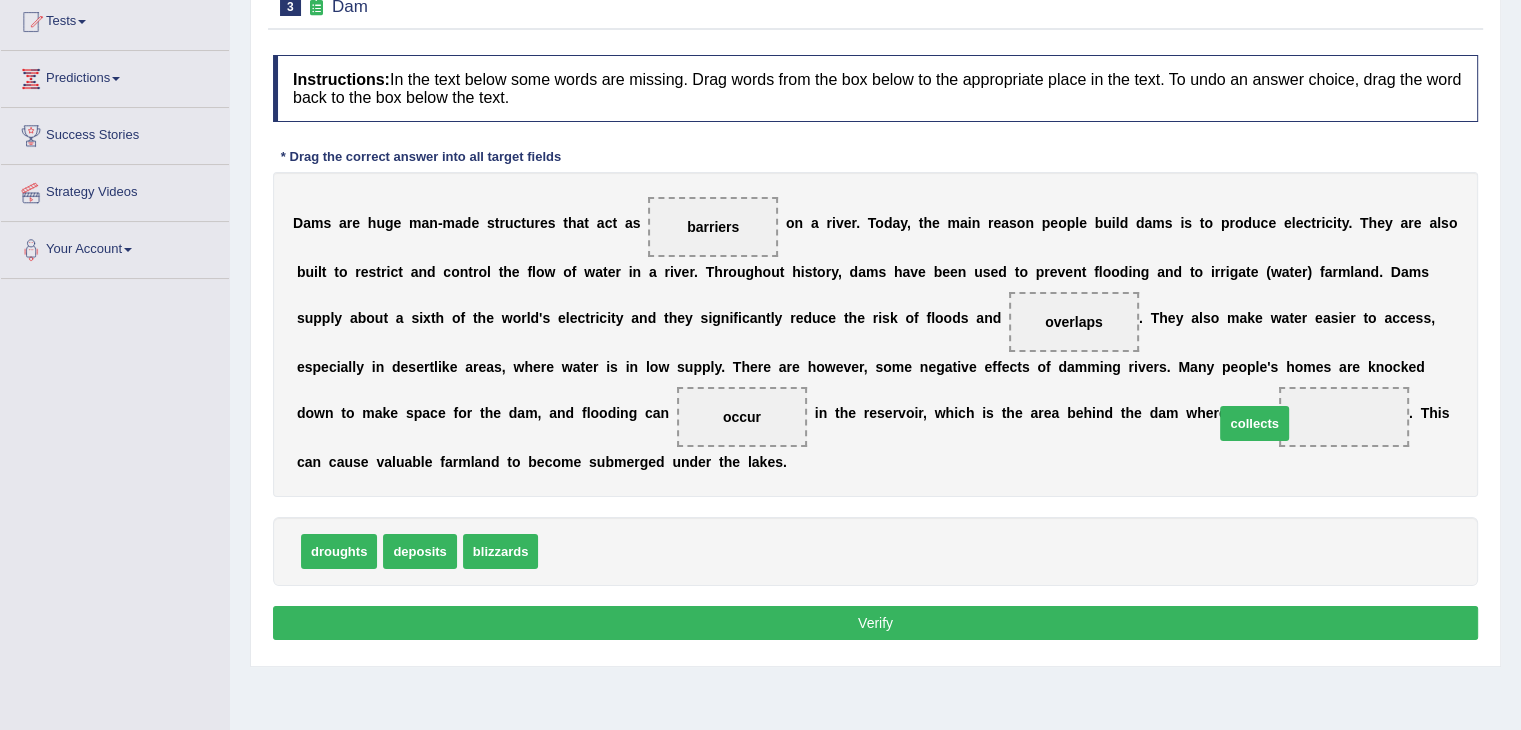 drag, startPoint x: 568, startPoint y: 546, endPoint x: 1249, endPoint y: 417, distance: 693.11035 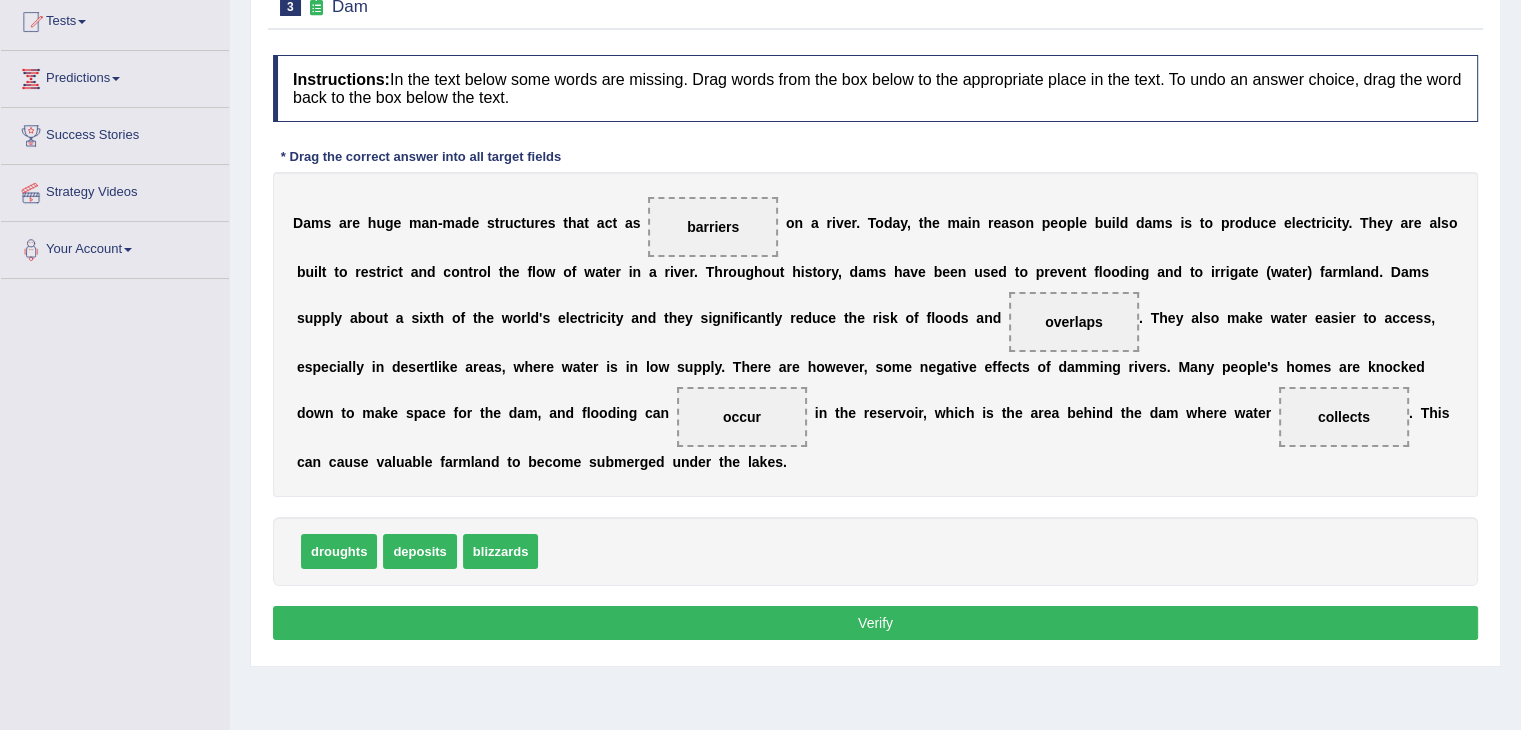 click on "Verify" at bounding box center [875, 623] 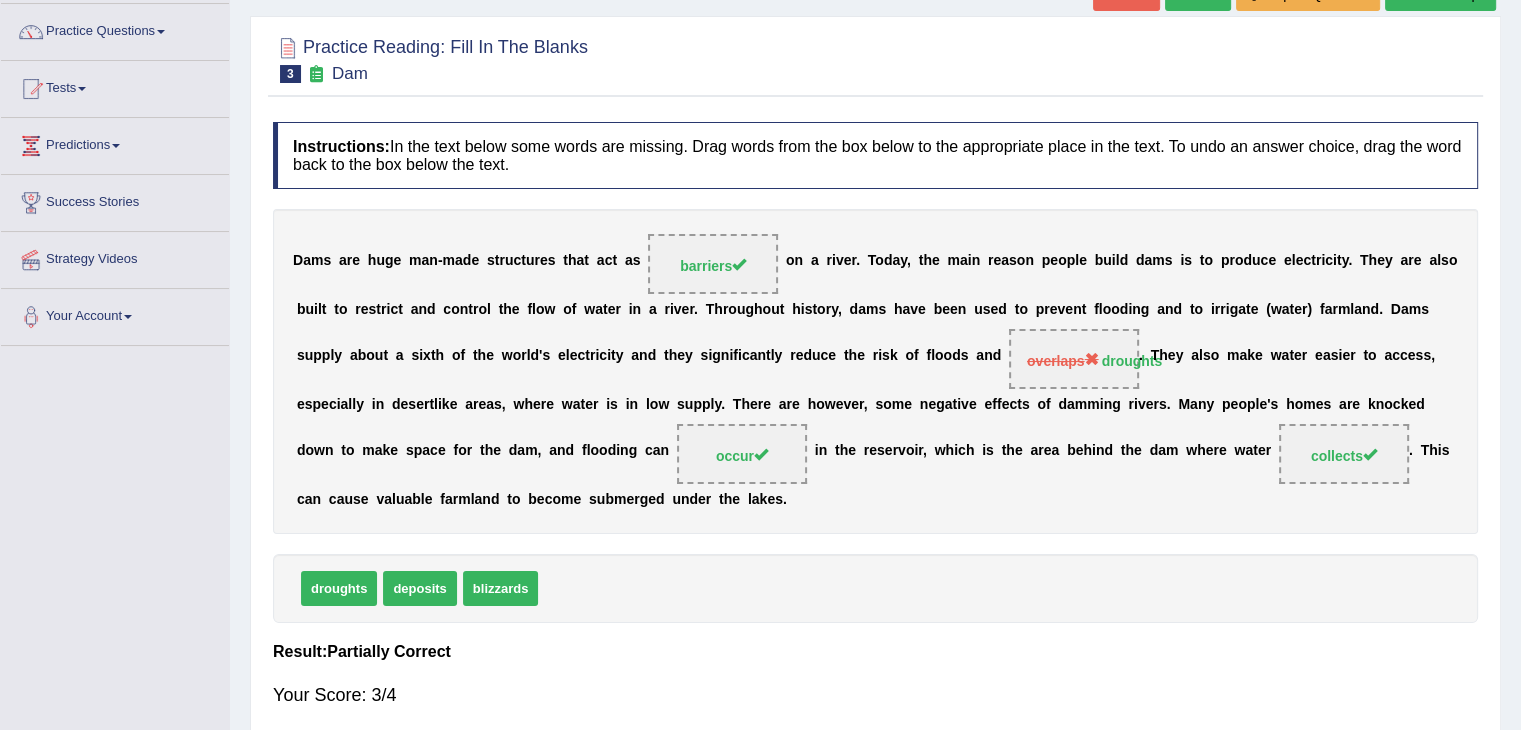 scroll, scrollTop: 0, scrollLeft: 0, axis: both 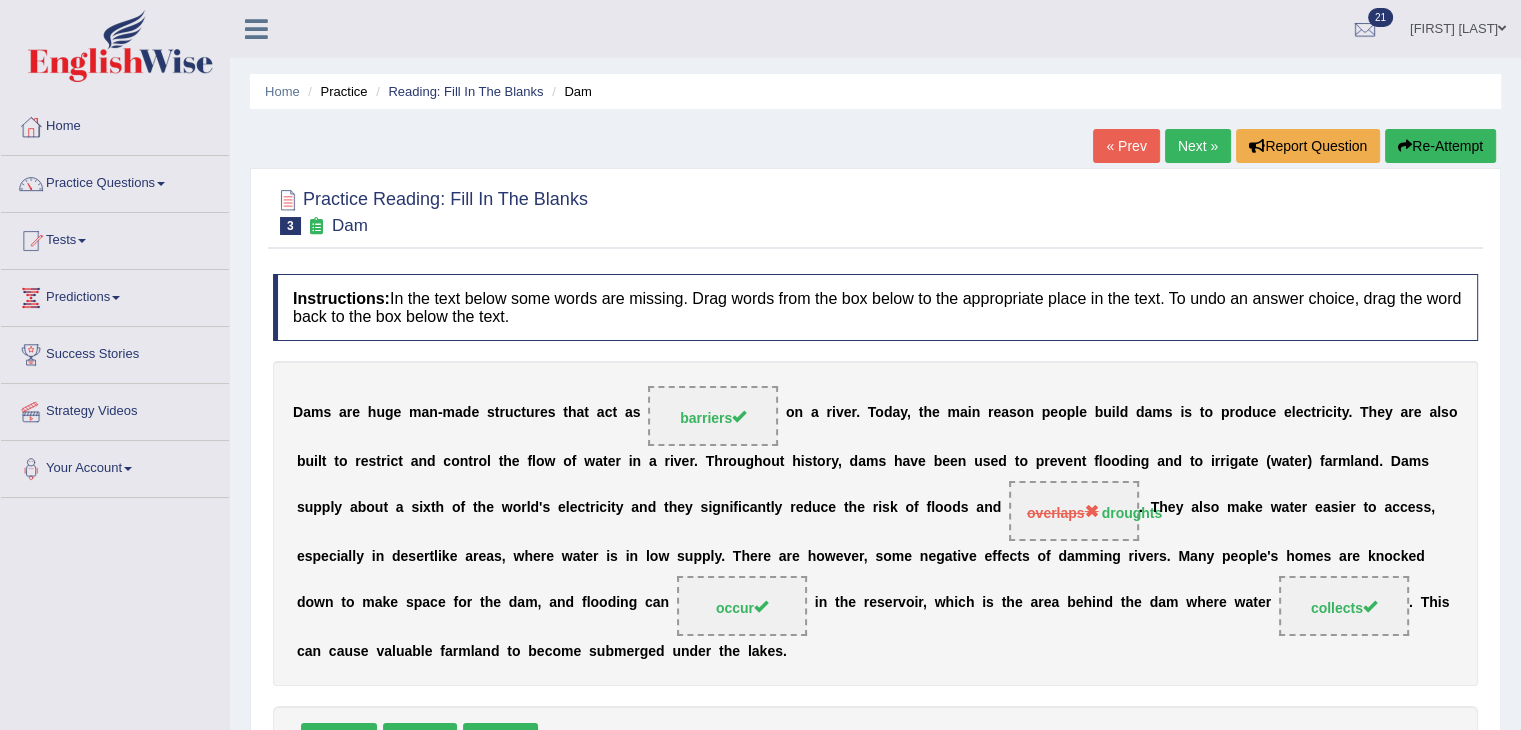 click on "Next »" at bounding box center [1198, 146] 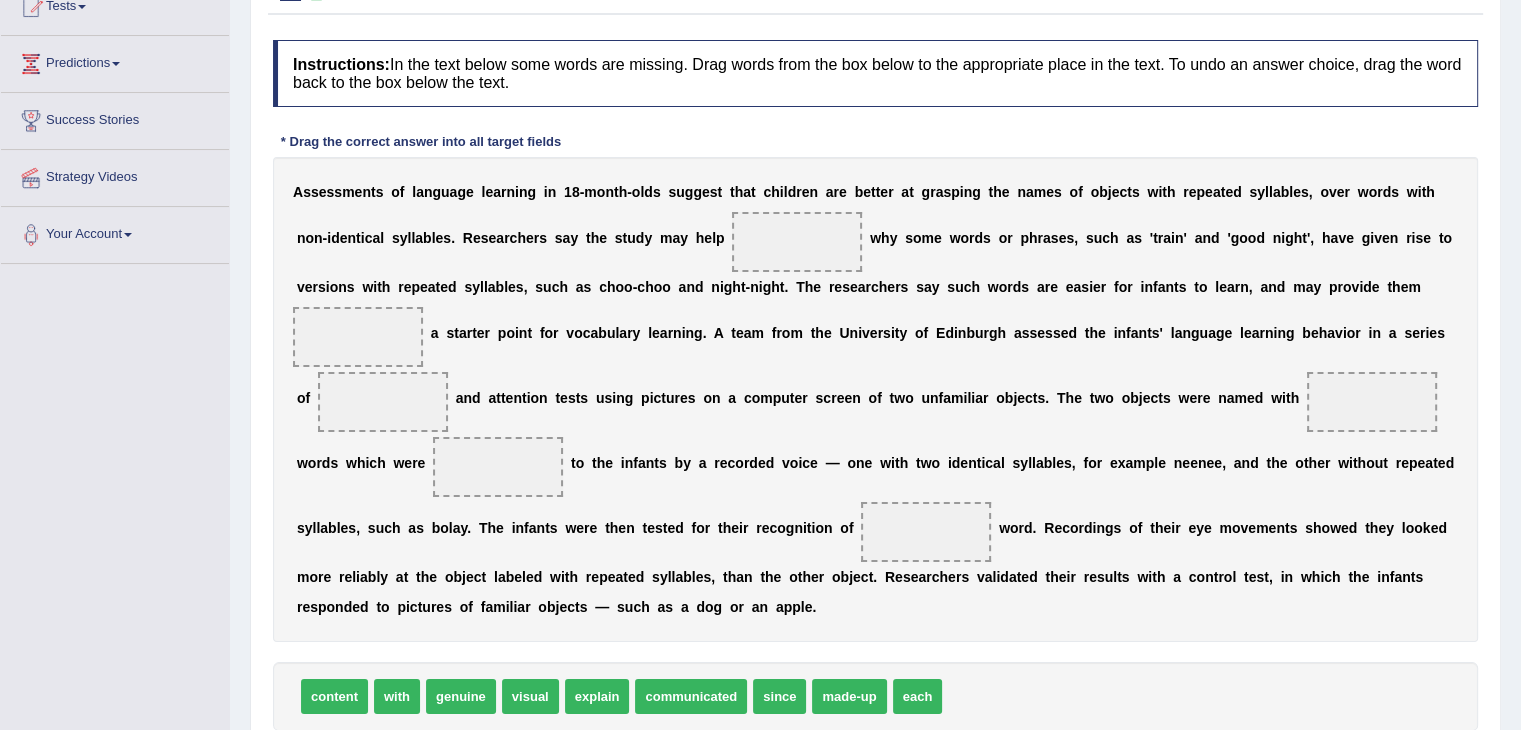 scroll, scrollTop: 330, scrollLeft: 0, axis: vertical 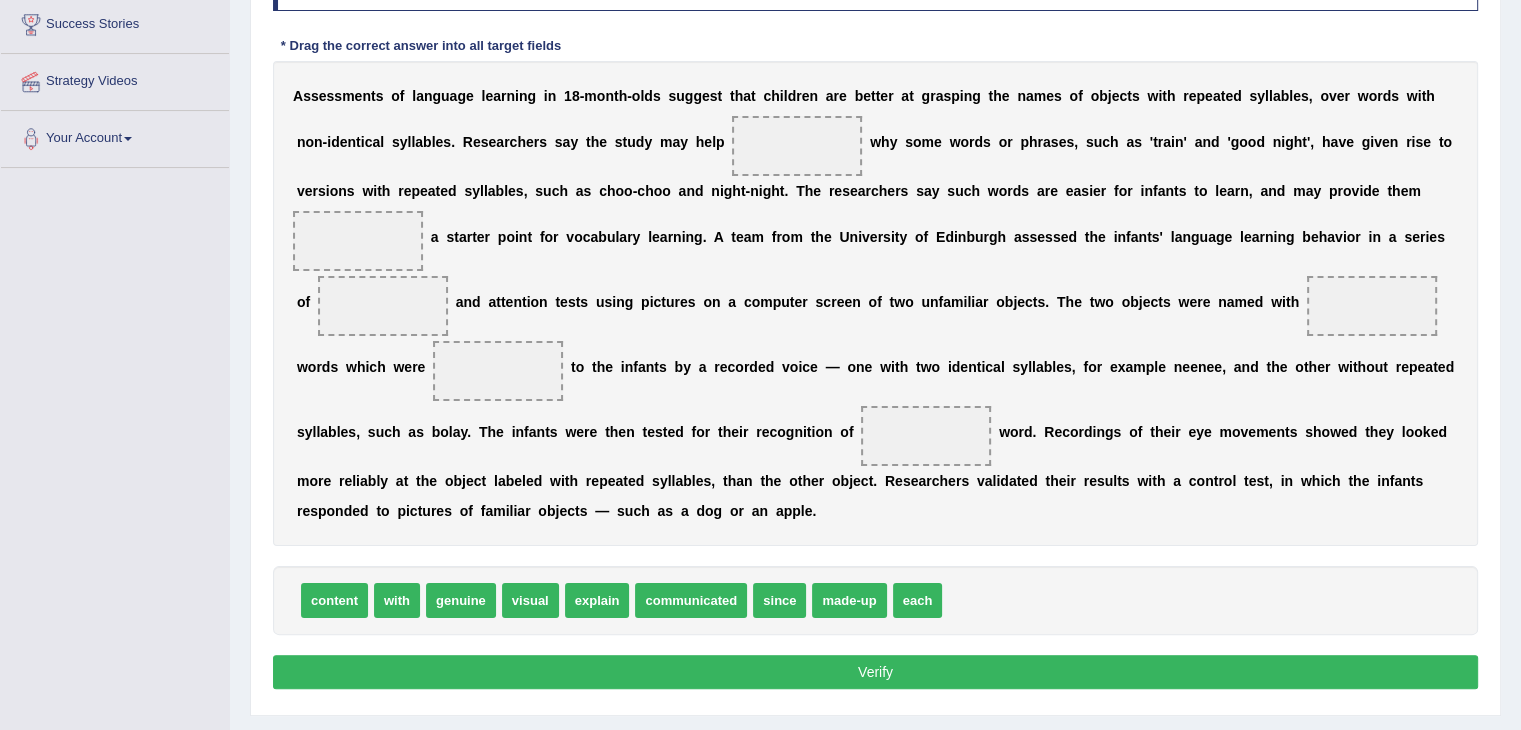 drag, startPoint x: 393, startPoint y: 597, endPoint x: 724, endPoint y: 238, distance: 488.30524 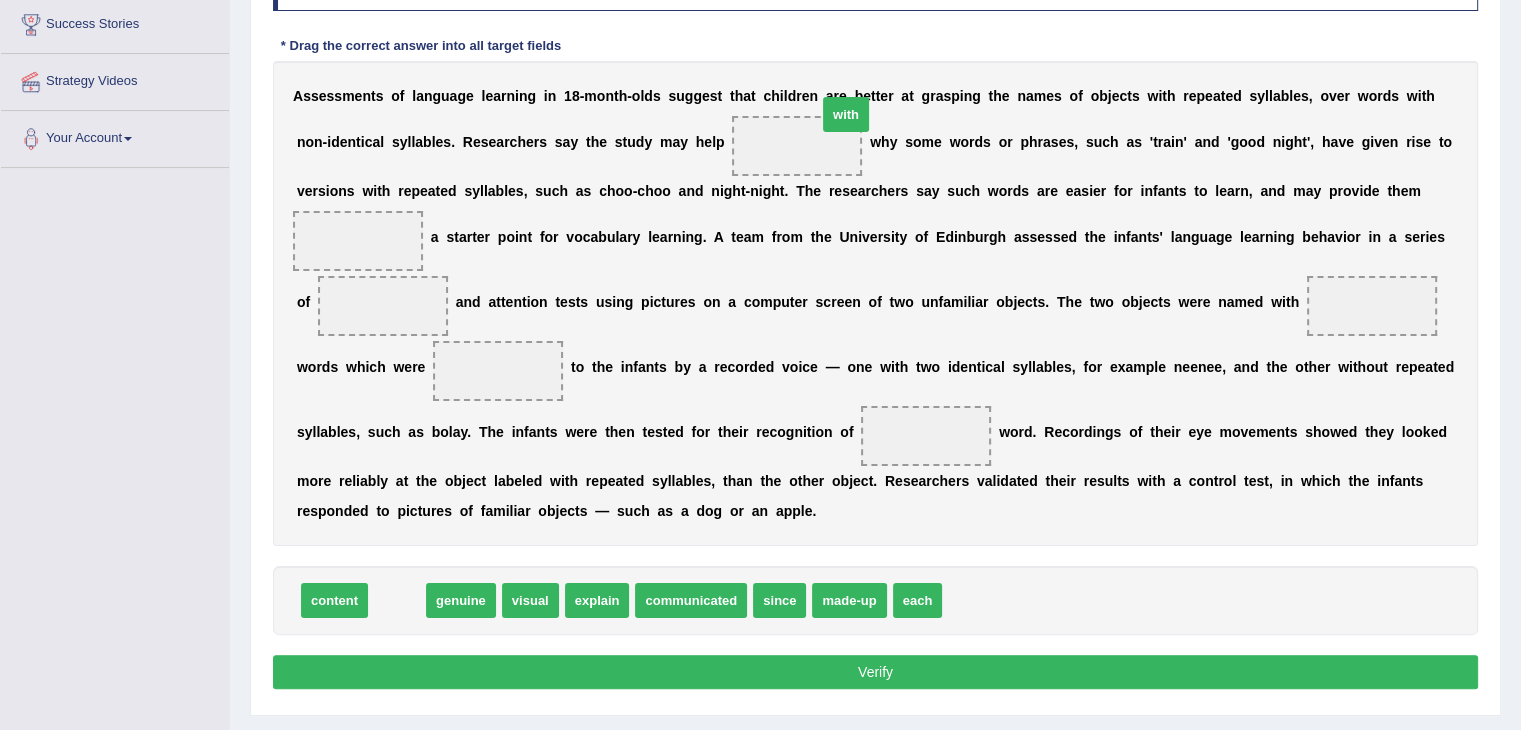 drag, startPoint x: 400, startPoint y: 593, endPoint x: 849, endPoint y: 107, distance: 661.6623 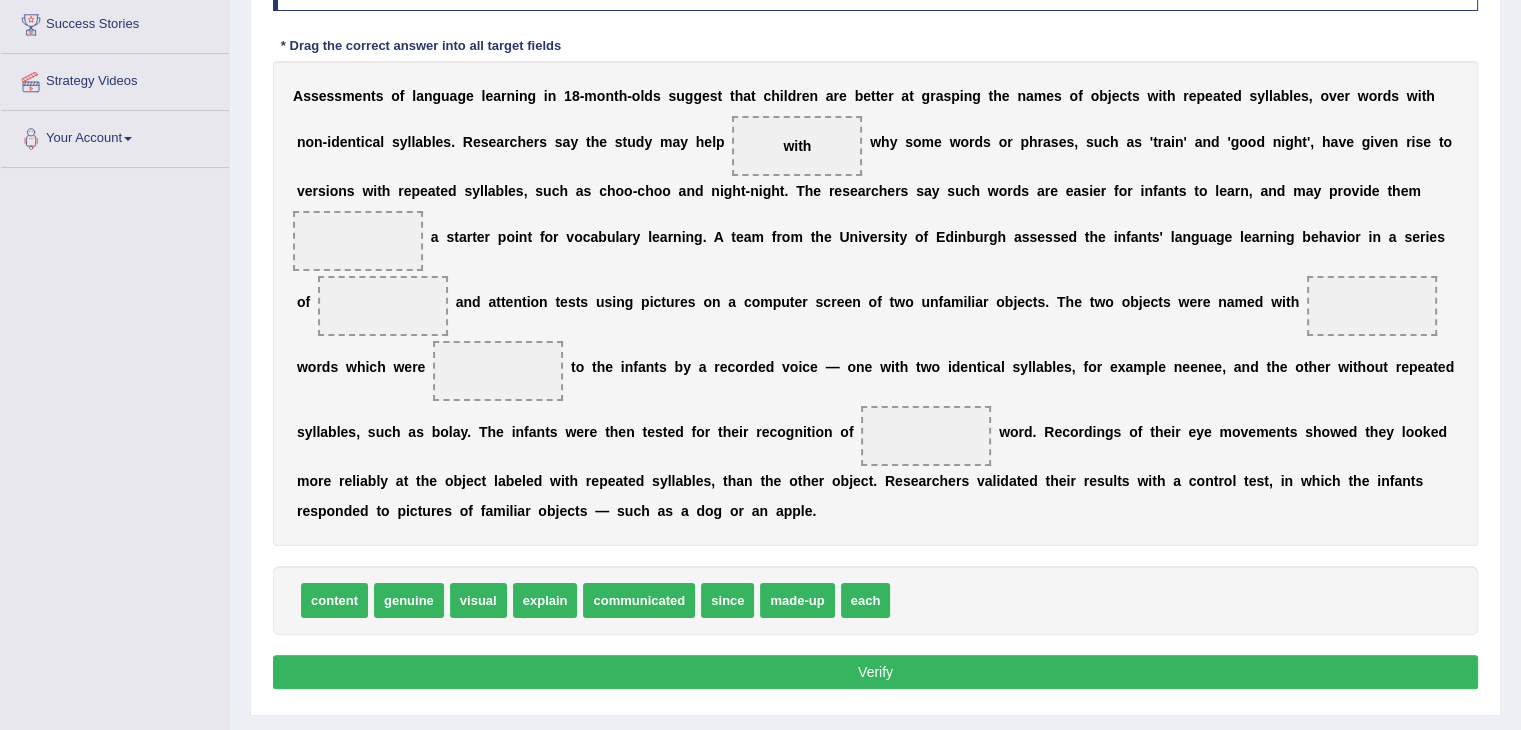 drag, startPoint x: 563, startPoint y: 598, endPoint x: 420, endPoint y: 418, distance: 229.8891 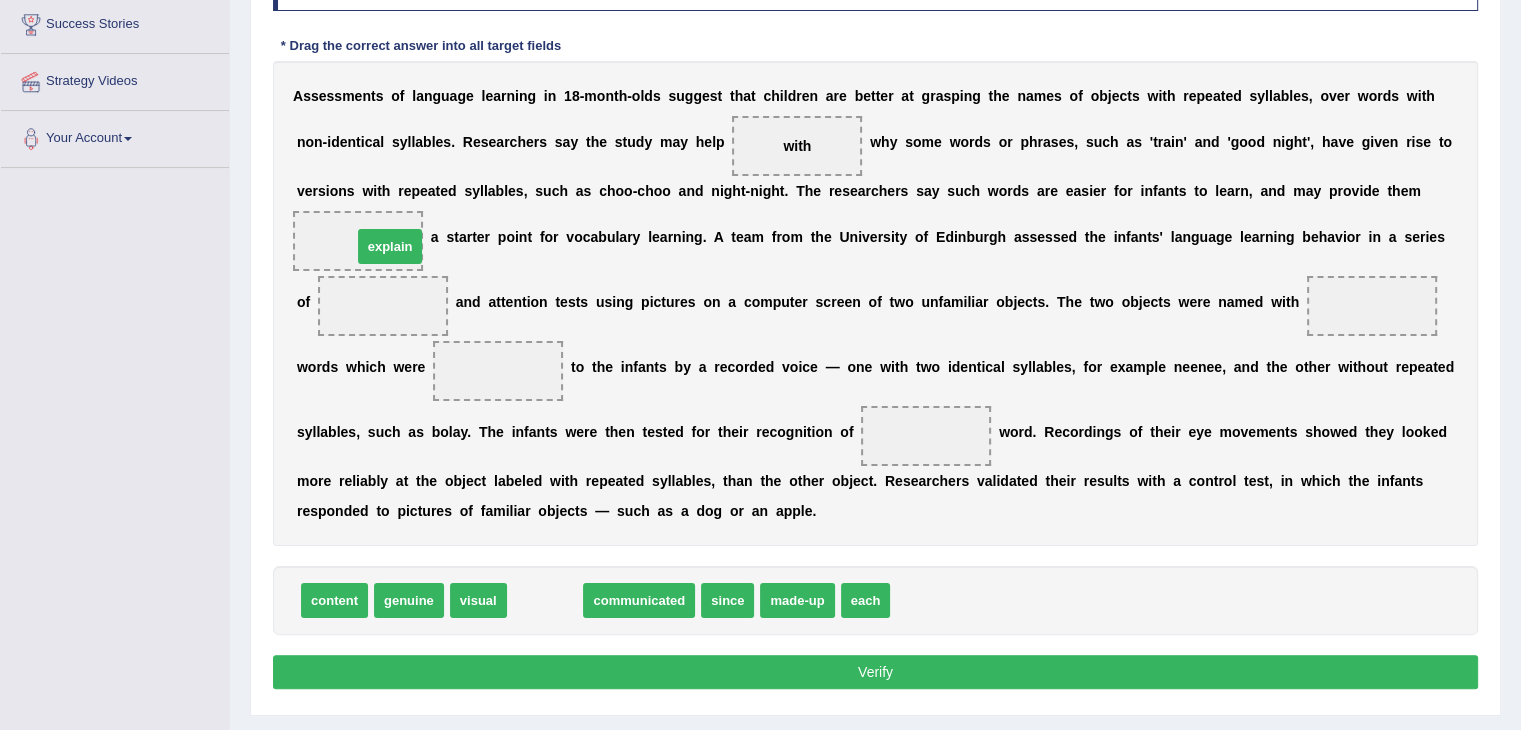 drag, startPoint x: 536, startPoint y: 603, endPoint x: 381, endPoint y: 248, distance: 387.36288 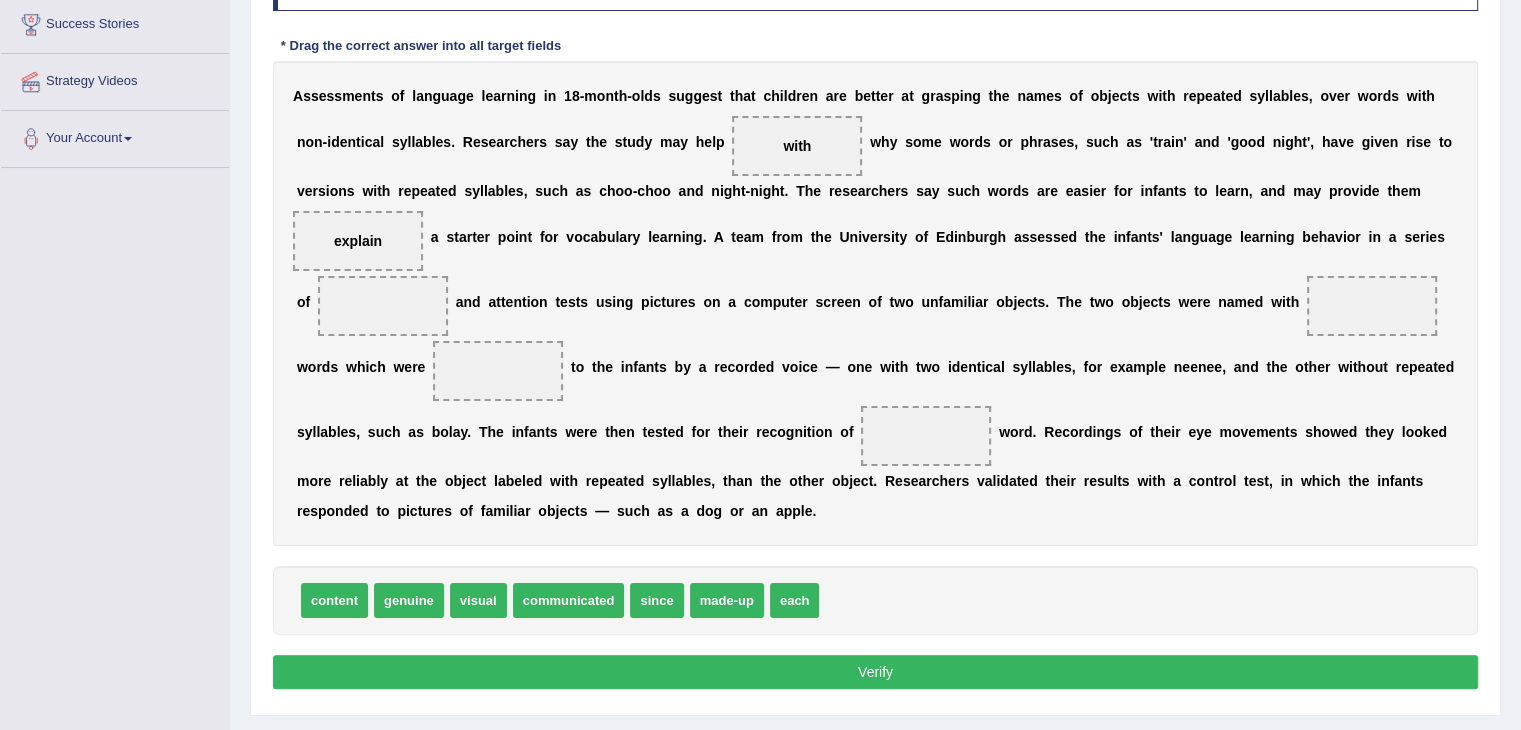 drag, startPoint x: 350, startPoint y: 590, endPoint x: 365, endPoint y: 390, distance: 200.5617 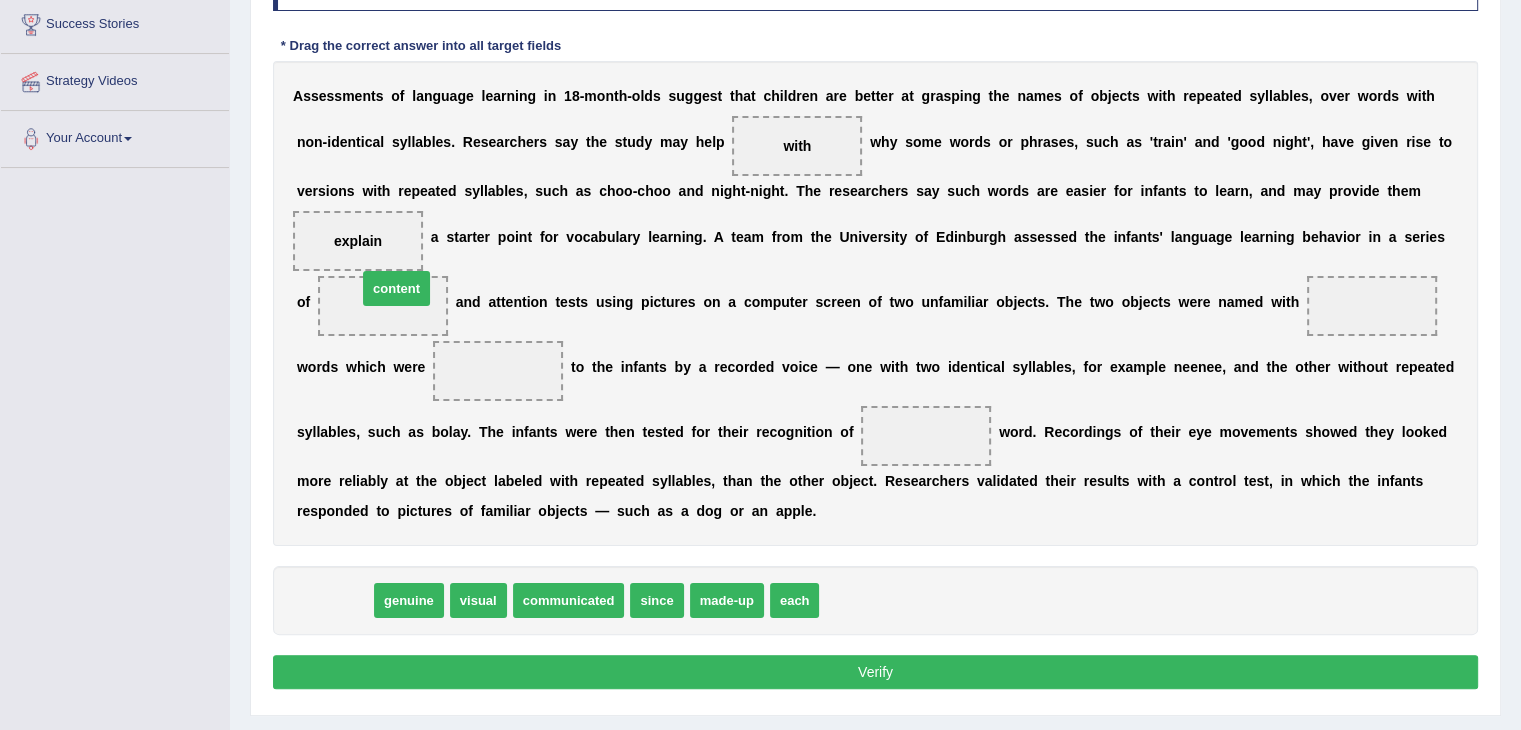 drag, startPoint x: 346, startPoint y: 595, endPoint x: 408, endPoint y: 285, distance: 316.13922 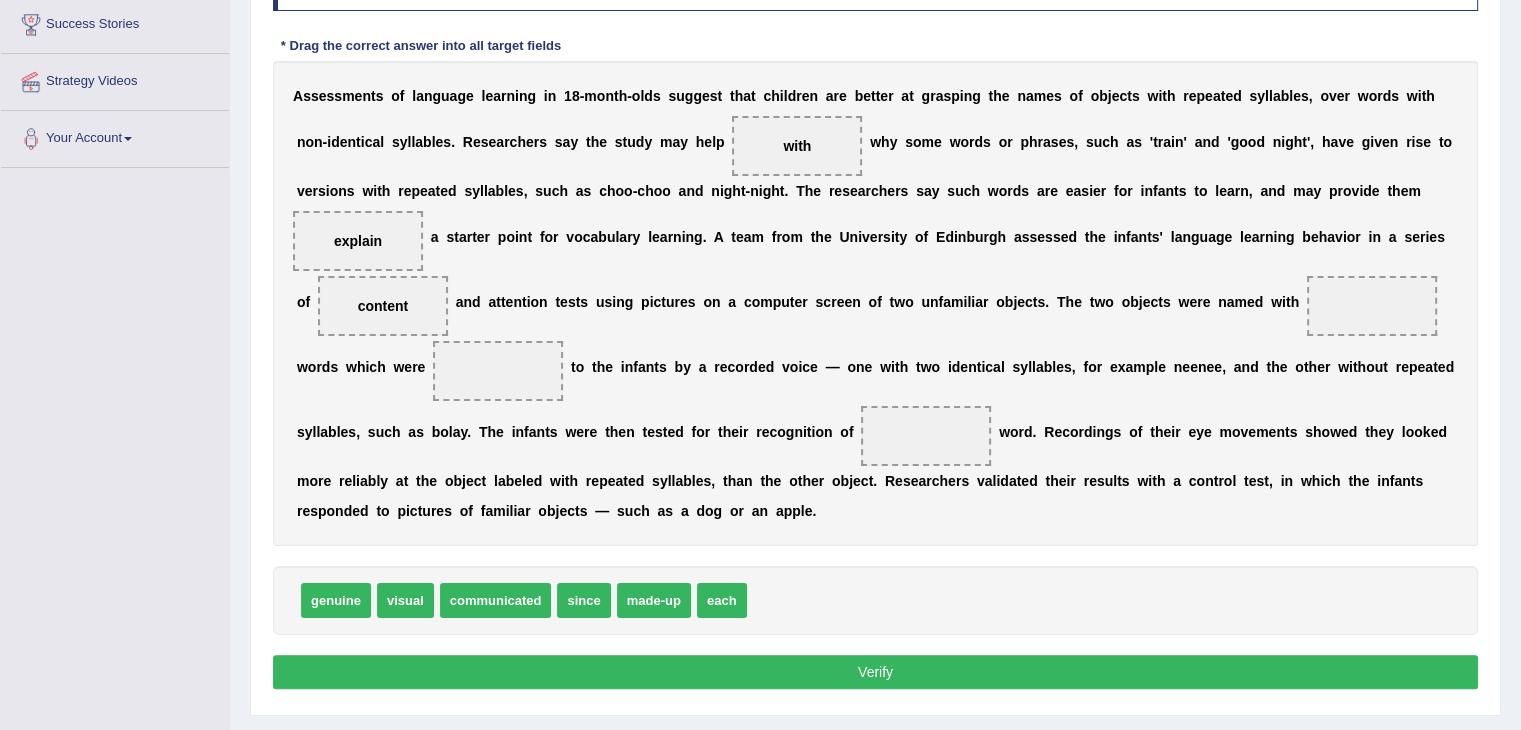 drag, startPoint x: 660, startPoint y: 590, endPoint x: 1048, endPoint y: 412, distance: 426.8817 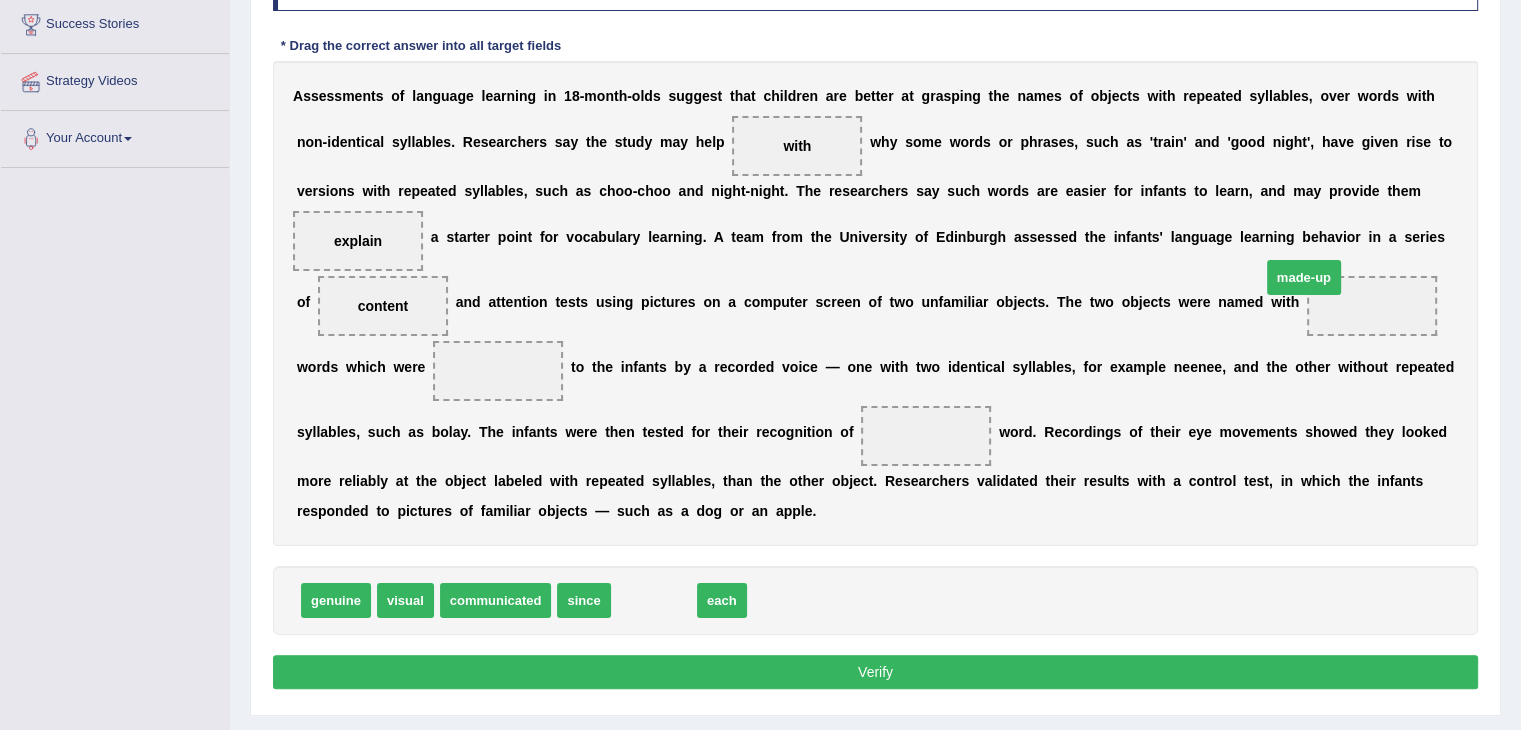 drag, startPoint x: 651, startPoint y: 596, endPoint x: 1303, endPoint y: 272, distance: 728.0659 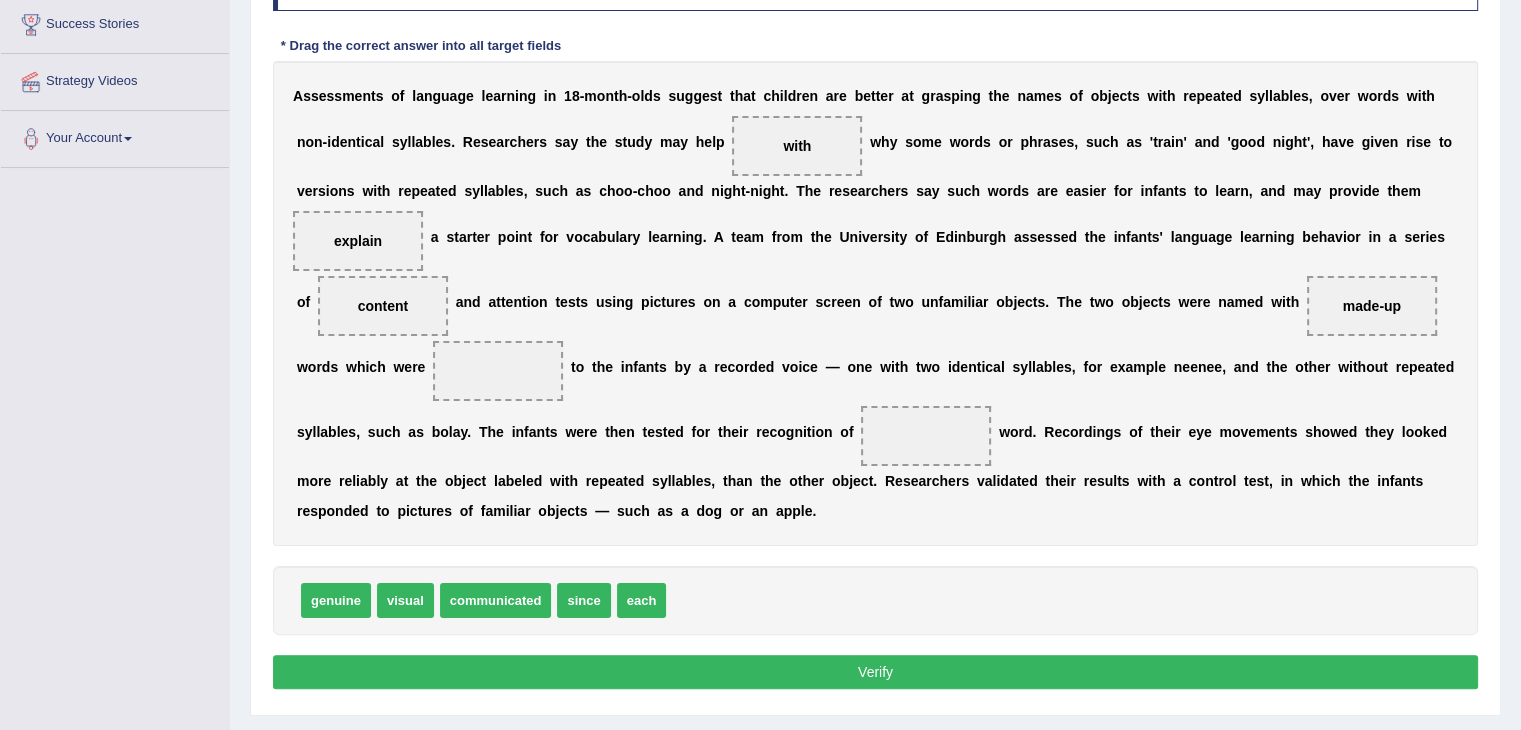 drag, startPoint x: 509, startPoint y: 596, endPoint x: 832, endPoint y: 481, distance: 342.86148 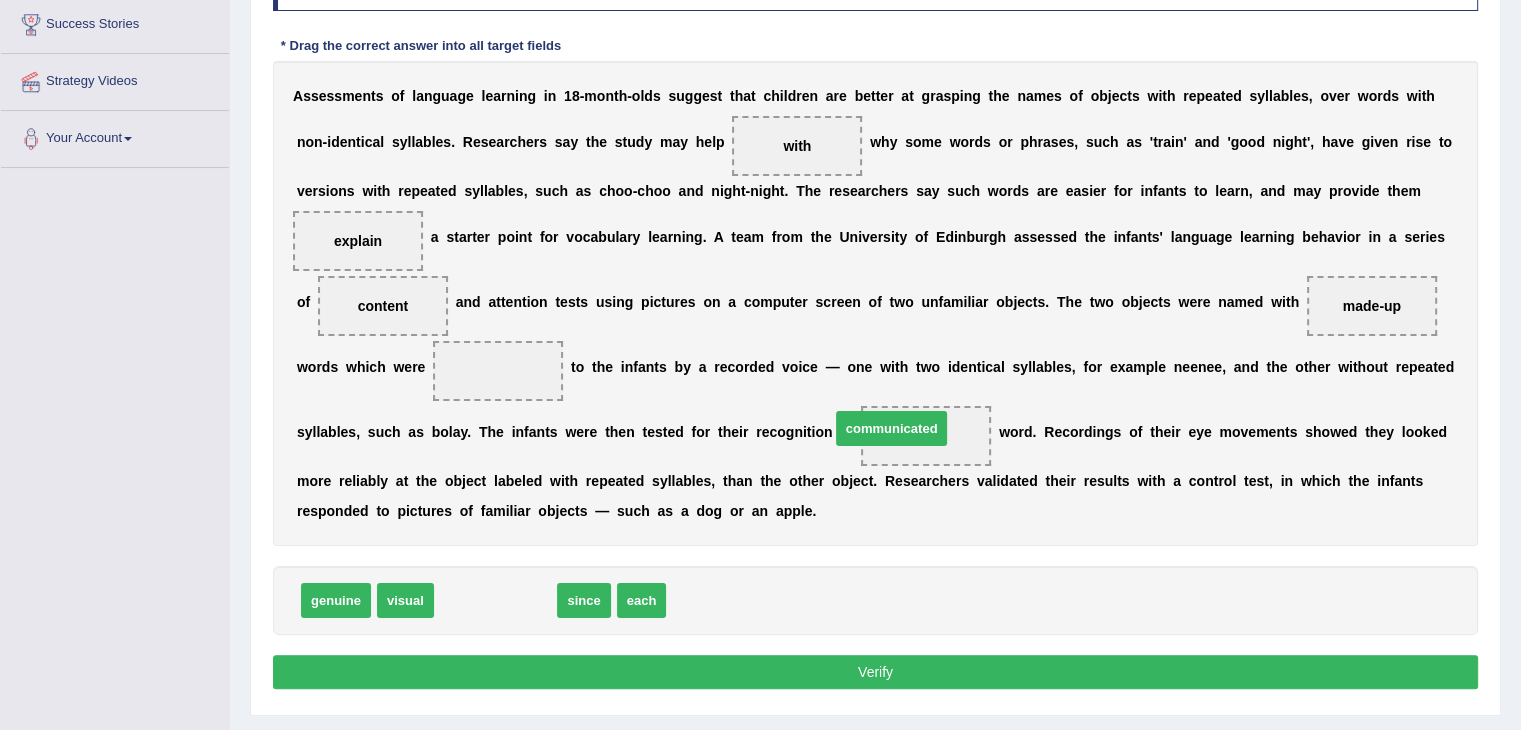 drag, startPoint x: 504, startPoint y: 594, endPoint x: 900, endPoint y: 423, distance: 431.34326 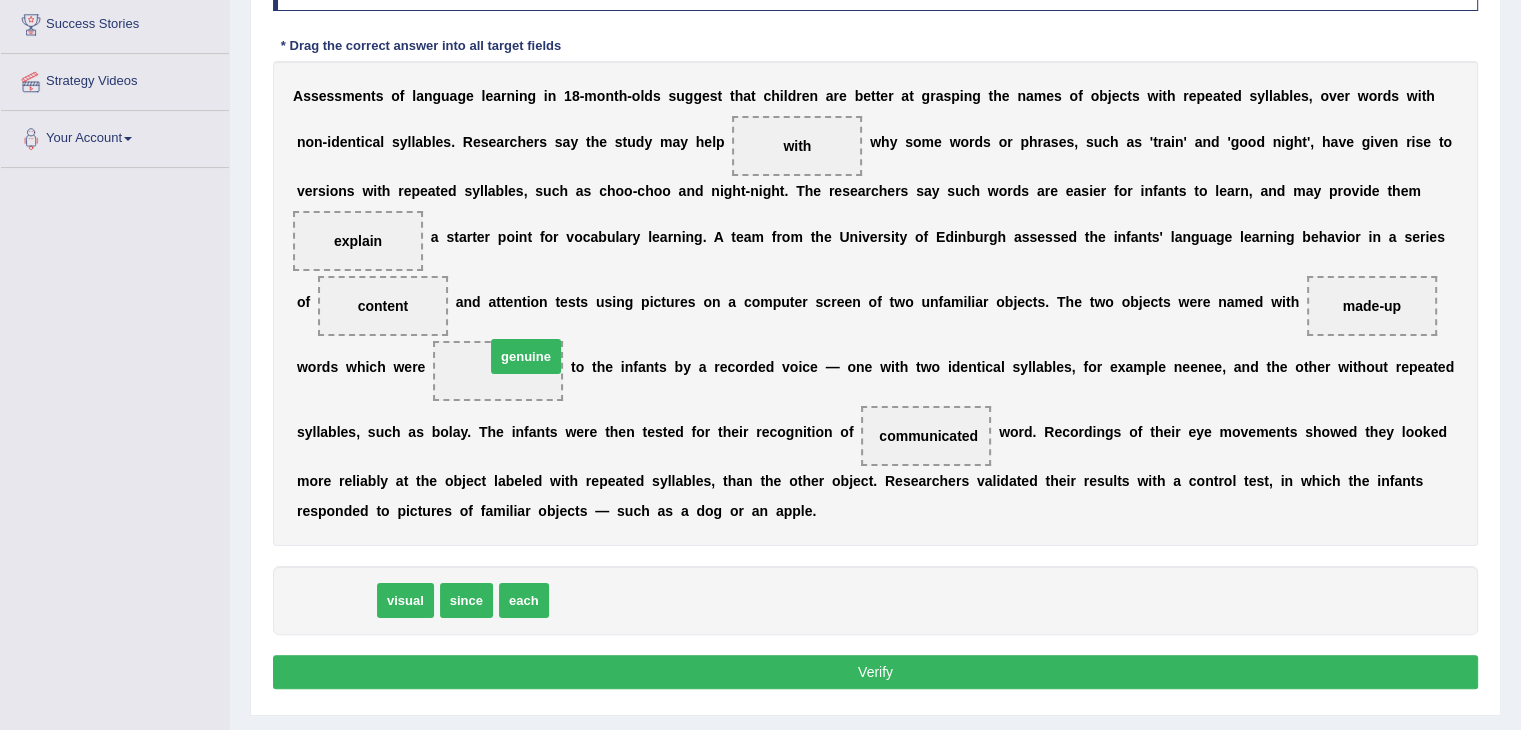drag, startPoint x: 354, startPoint y: 598, endPoint x: 544, endPoint y: 354, distance: 309.2507 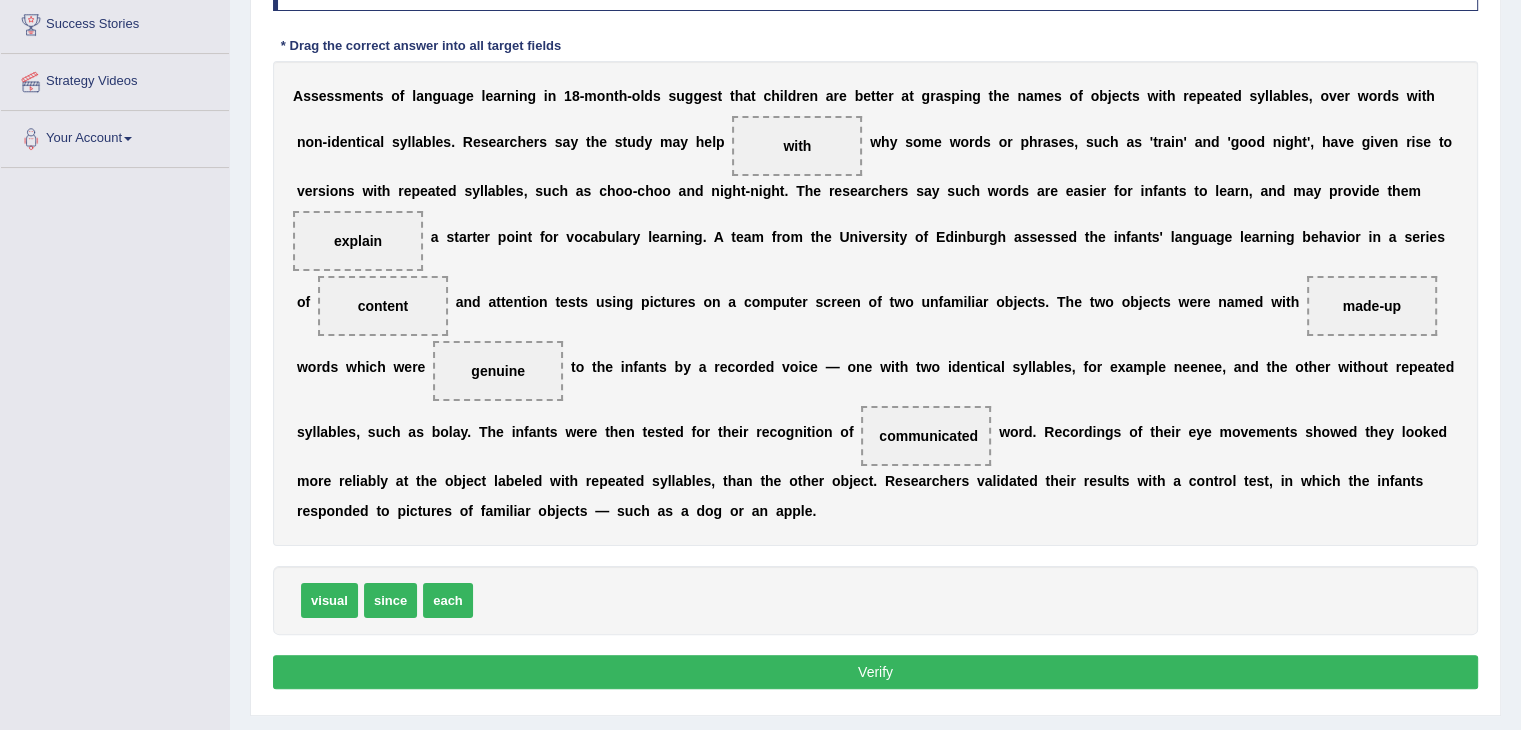 click on "Verify" at bounding box center [875, 672] 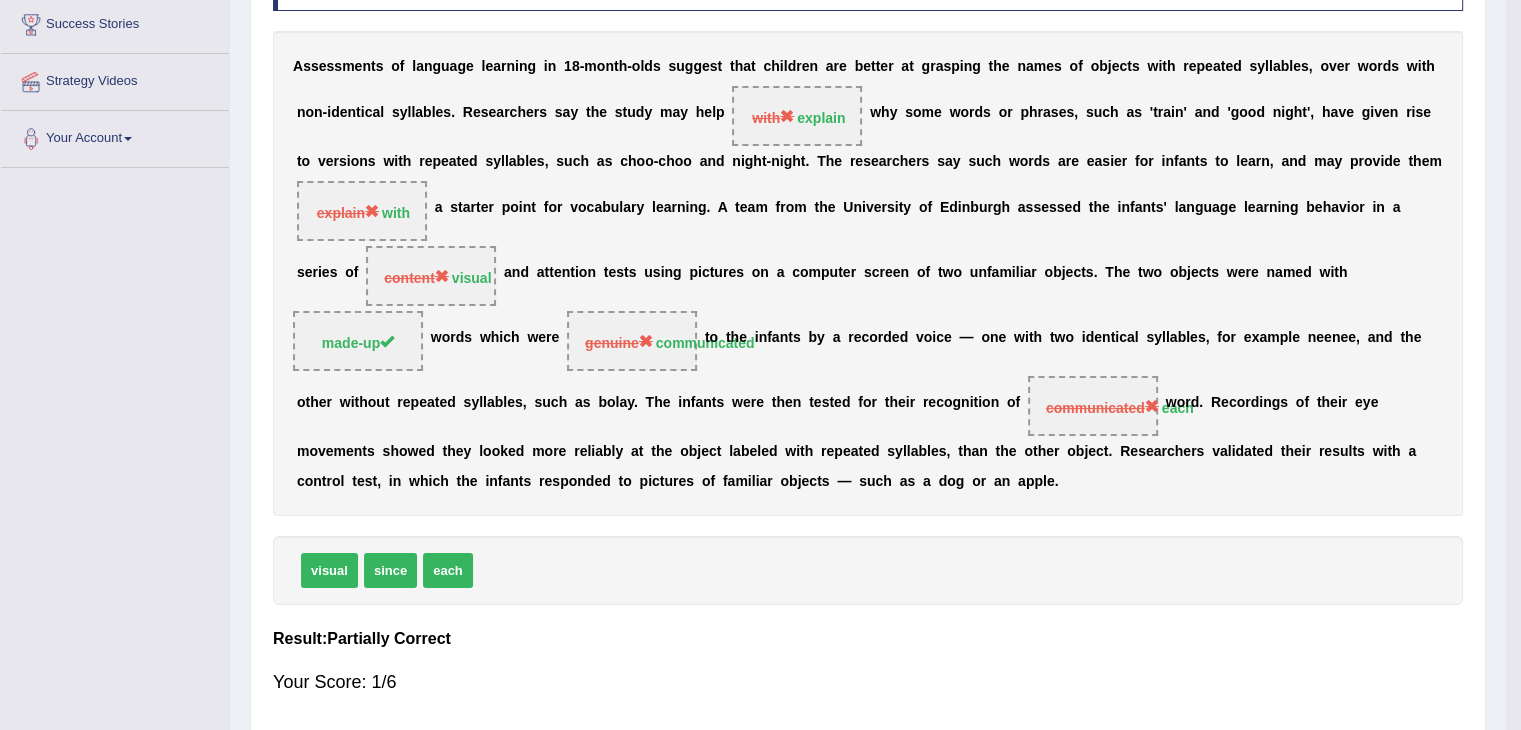 scroll, scrollTop: 320, scrollLeft: 0, axis: vertical 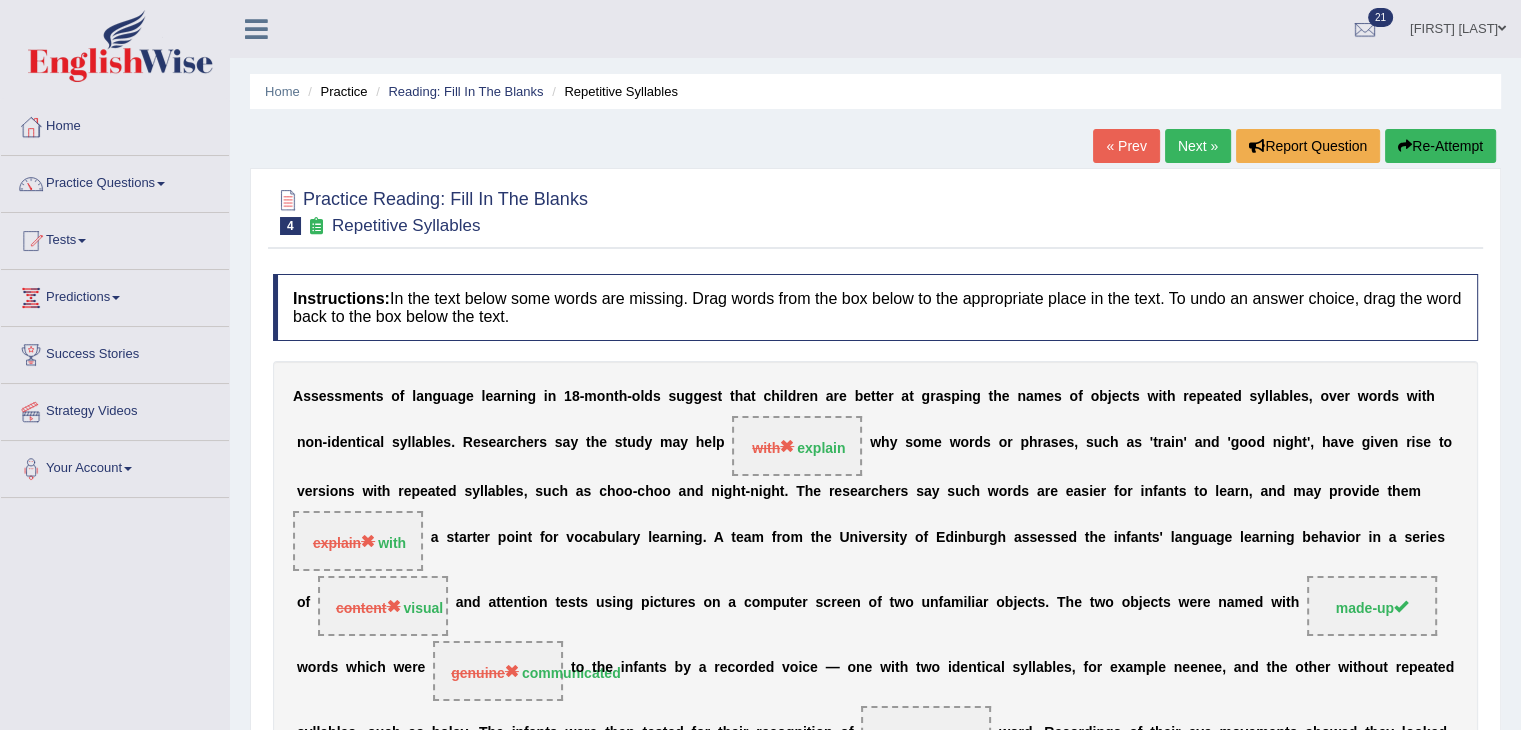 click on "Re-Attempt" at bounding box center [1440, 146] 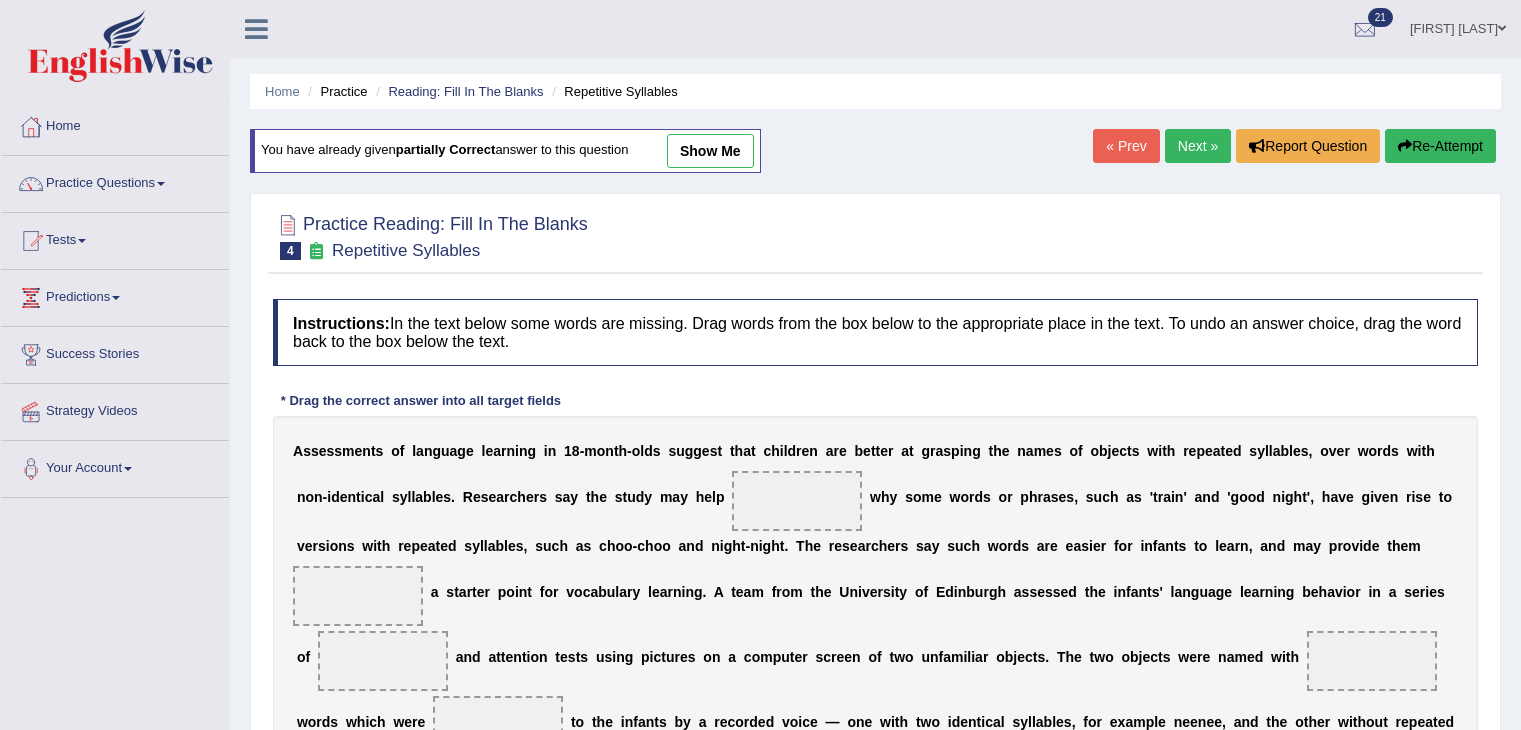 scroll, scrollTop: 136, scrollLeft: 0, axis: vertical 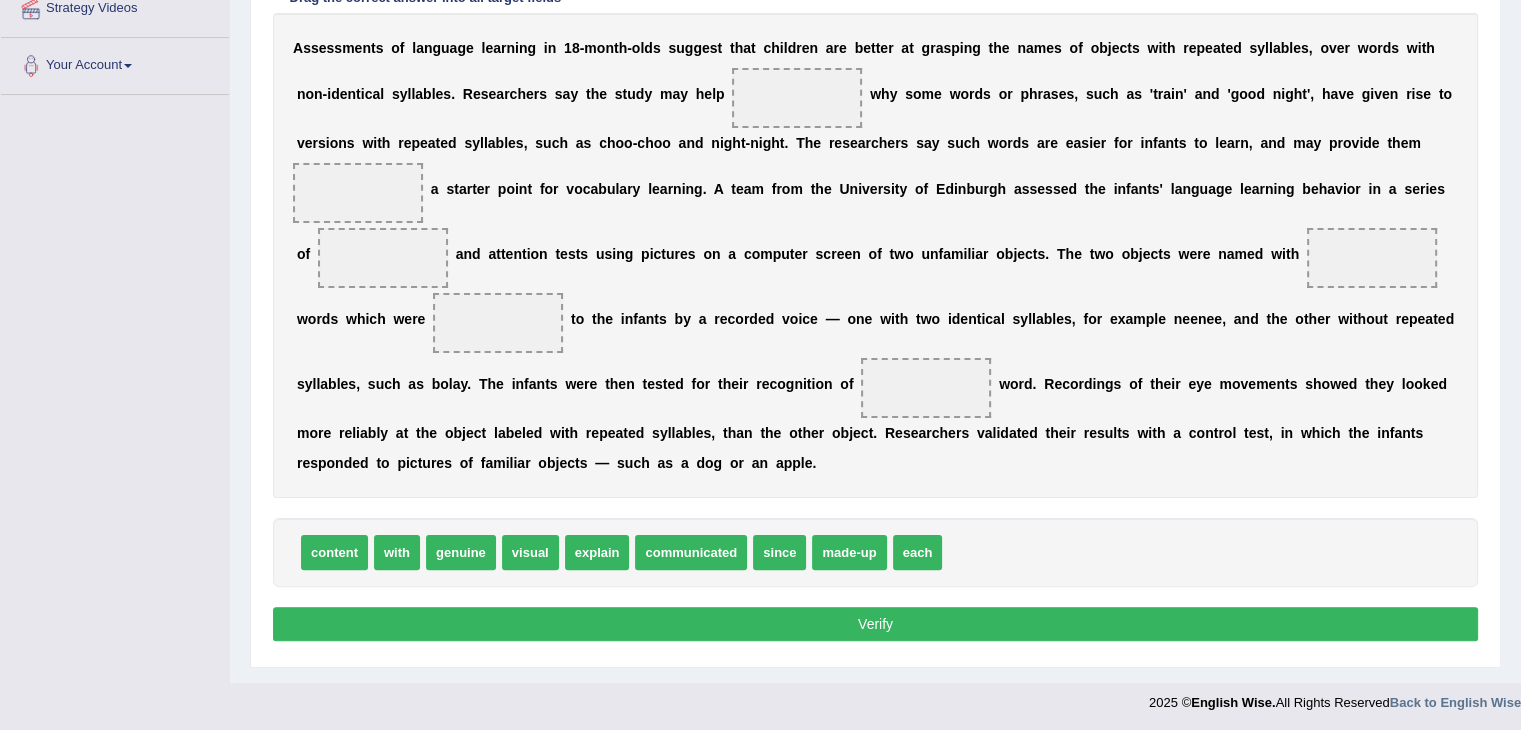 click at bounding box center [383, 258] 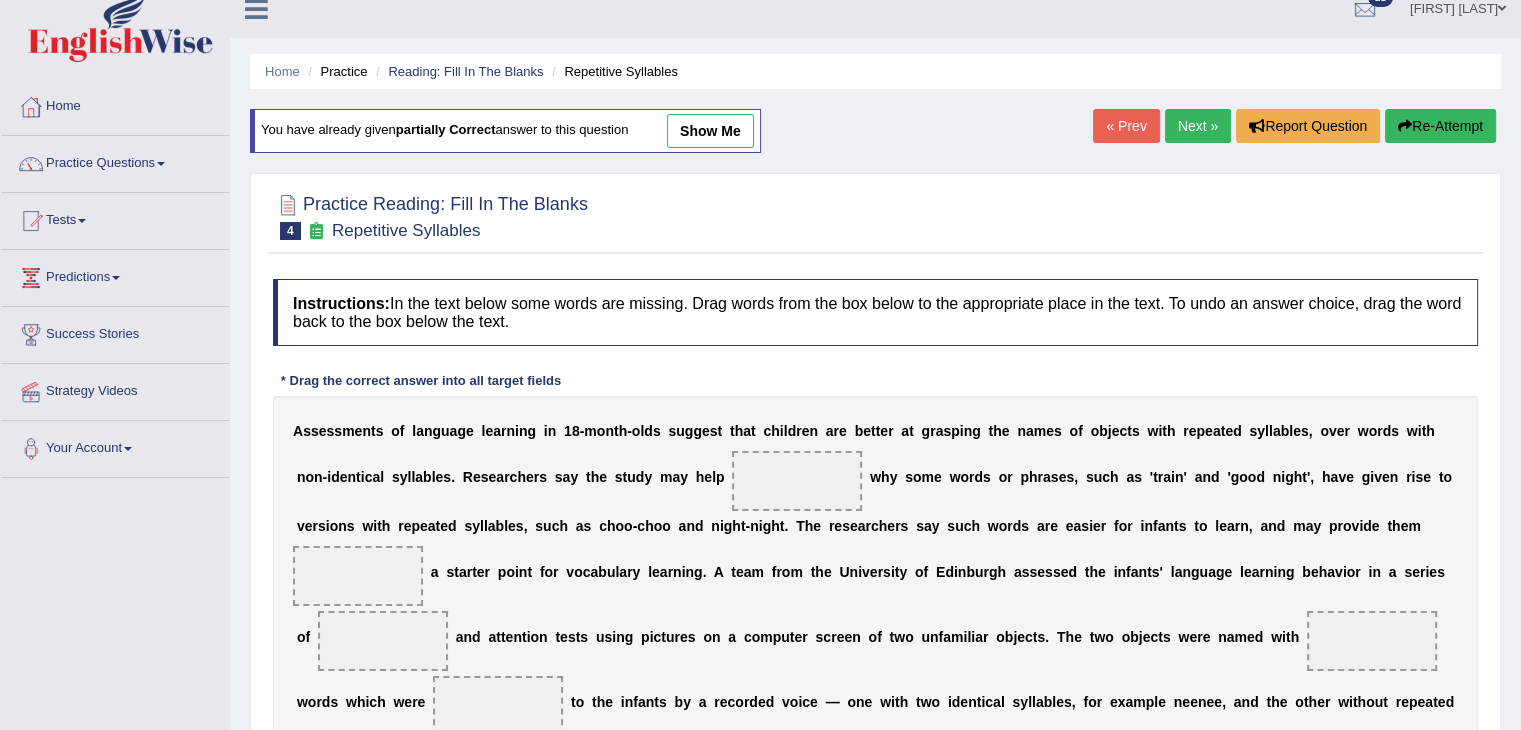scroll, scrollTop: 403, scrollLeft: 0, axis: vertical 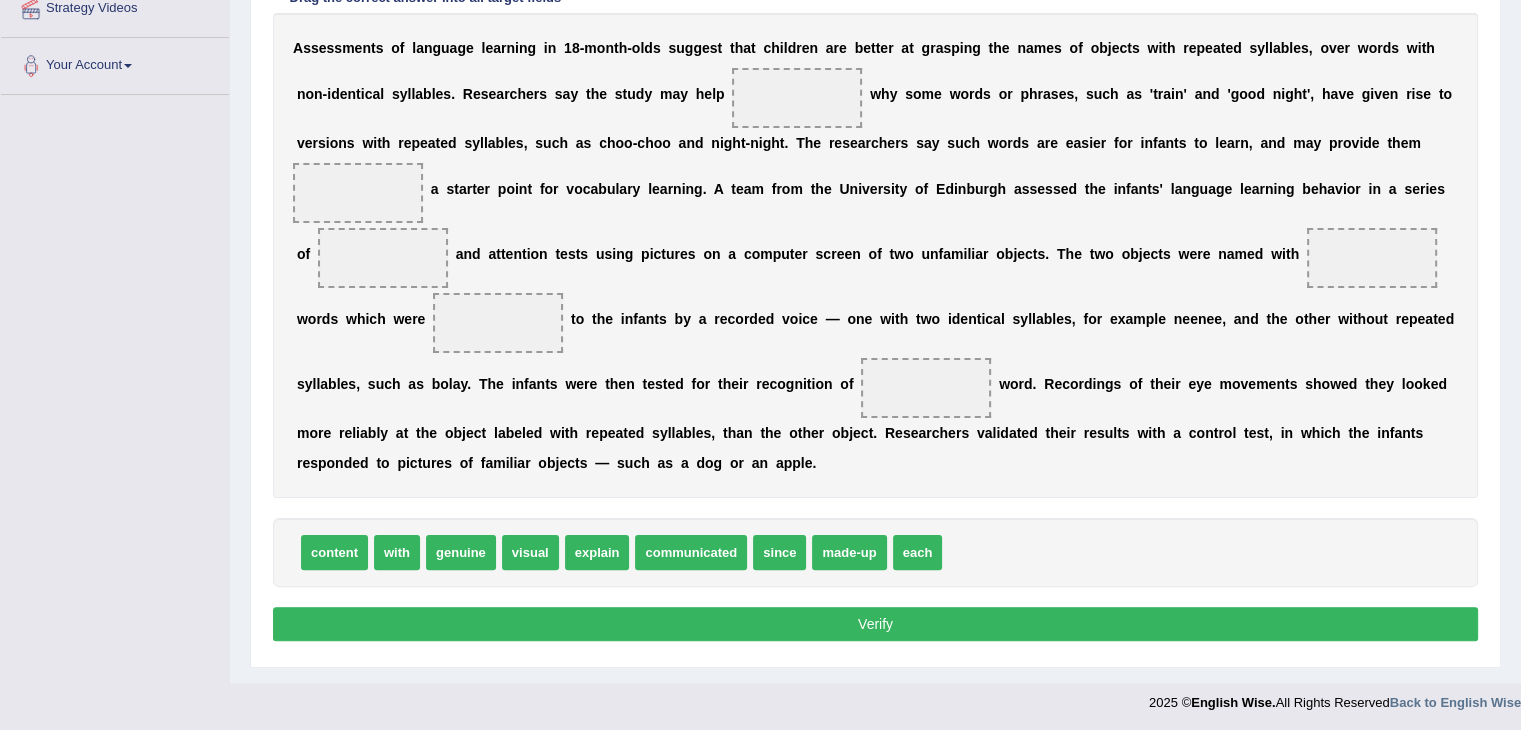 drag, startPoint x: 837, startPoint y: 555, endPoint x: 1269, endPoint y: 368, distance: 470.73666 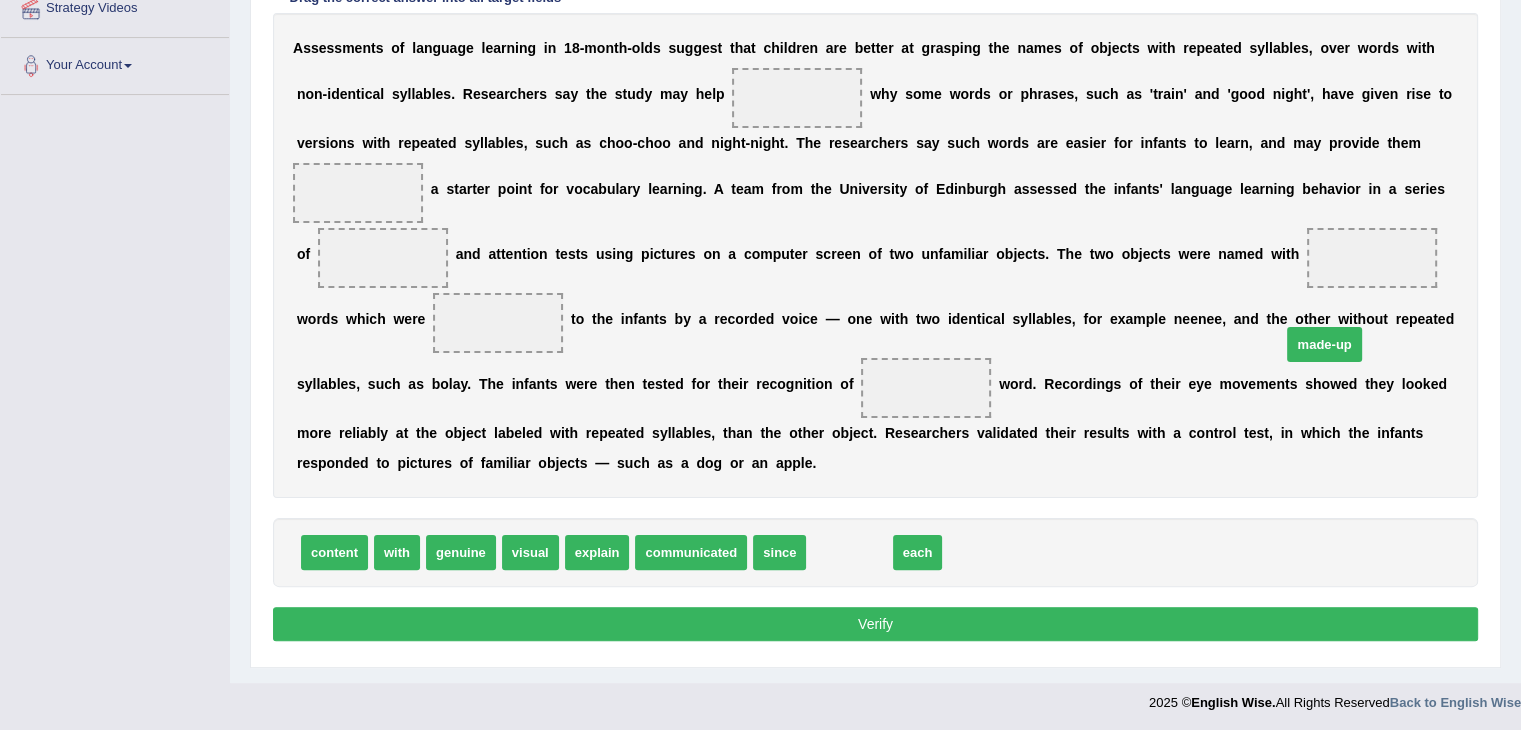 drag, startPoint x: 845, startPoint y: 537, endPoint x: 1417, endPoint y: 224, distance: 652.0376 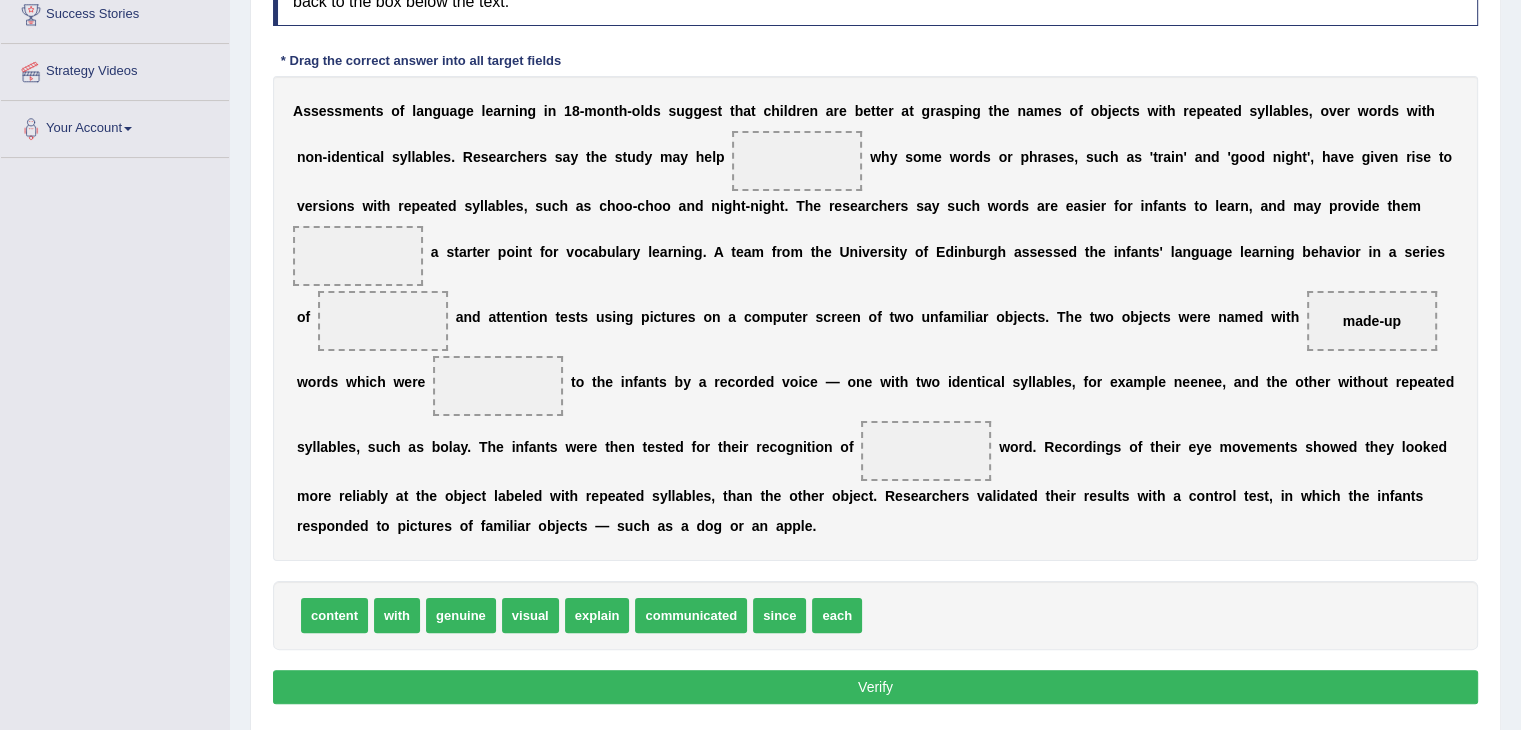 scroll, scrollTop: 339, scrollLeft: 0, axis: vertical 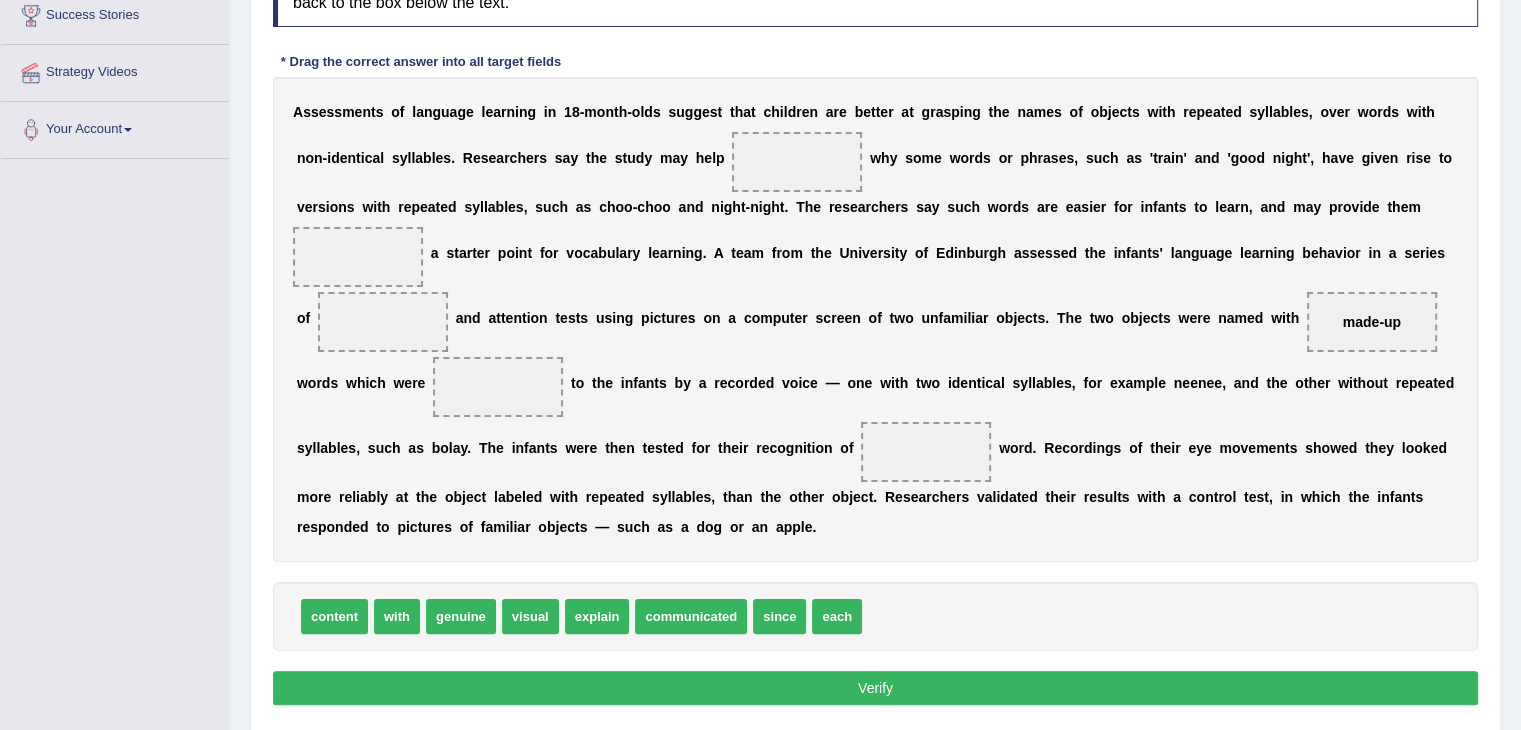 drag, startPoint x: 608, startPoint y: 617, endPoint x: 876, endPoint y: 283, distance: 428.2289 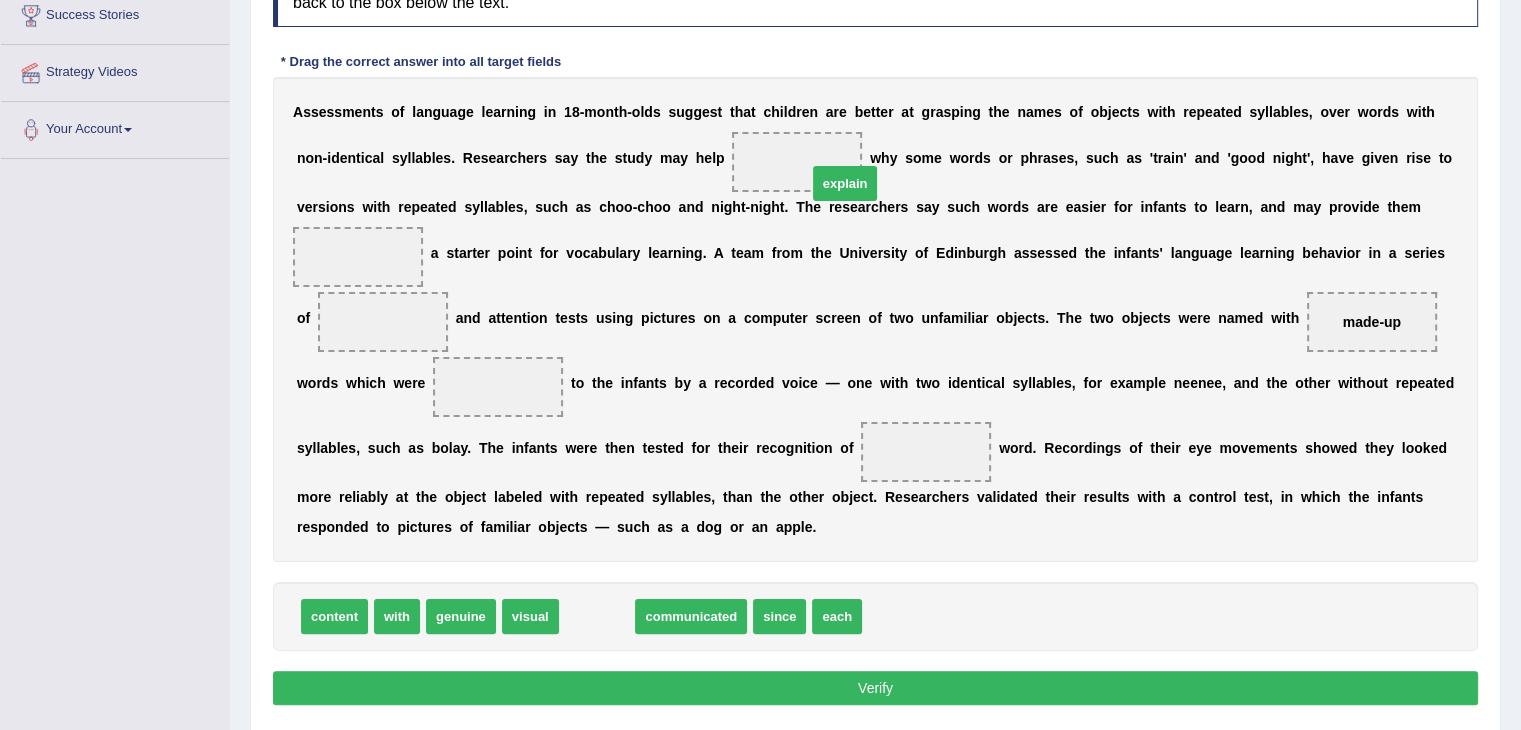 drag, startPoint x: 599, startPoint y: 609, endPoint x: 845, endPoint y: 173, distance: 500.61163 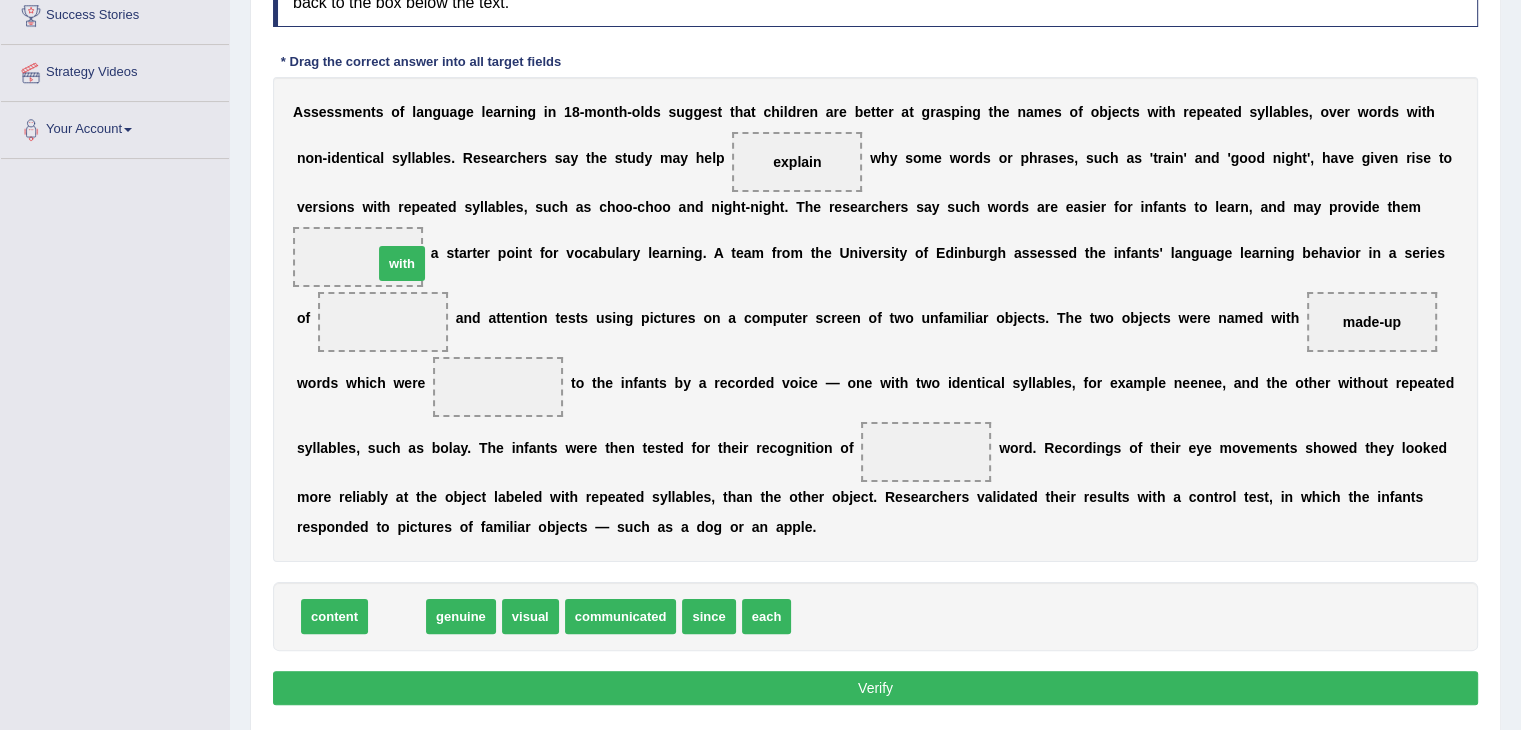 drag, startPoint x: 396, startPoint y: 607, endPoint x: 404, endPoint y: 255, distance: 352.0909 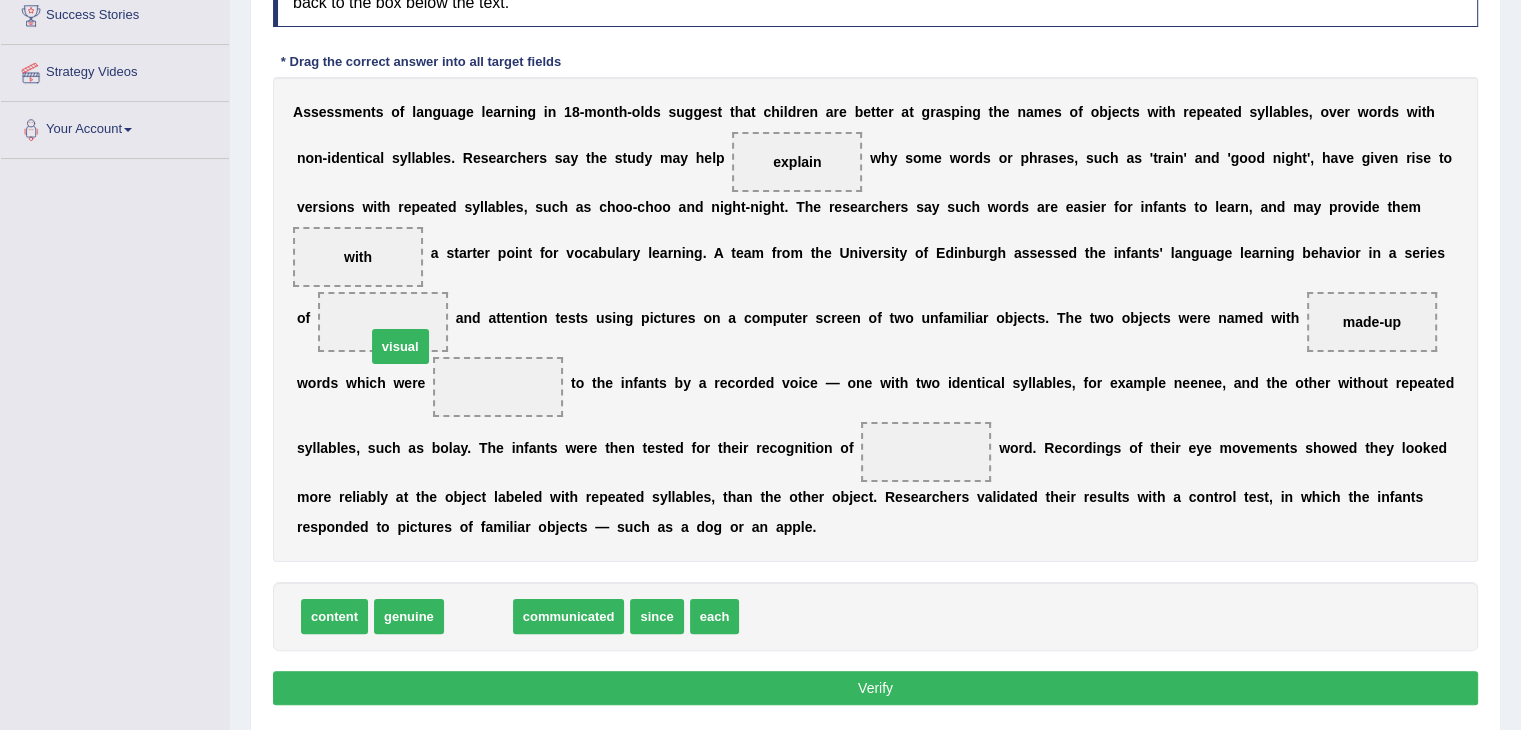drag, startPoint x: 489, startPoint y: 616, endPoint x: 411, endPoint y: 345, distance: 282.00177 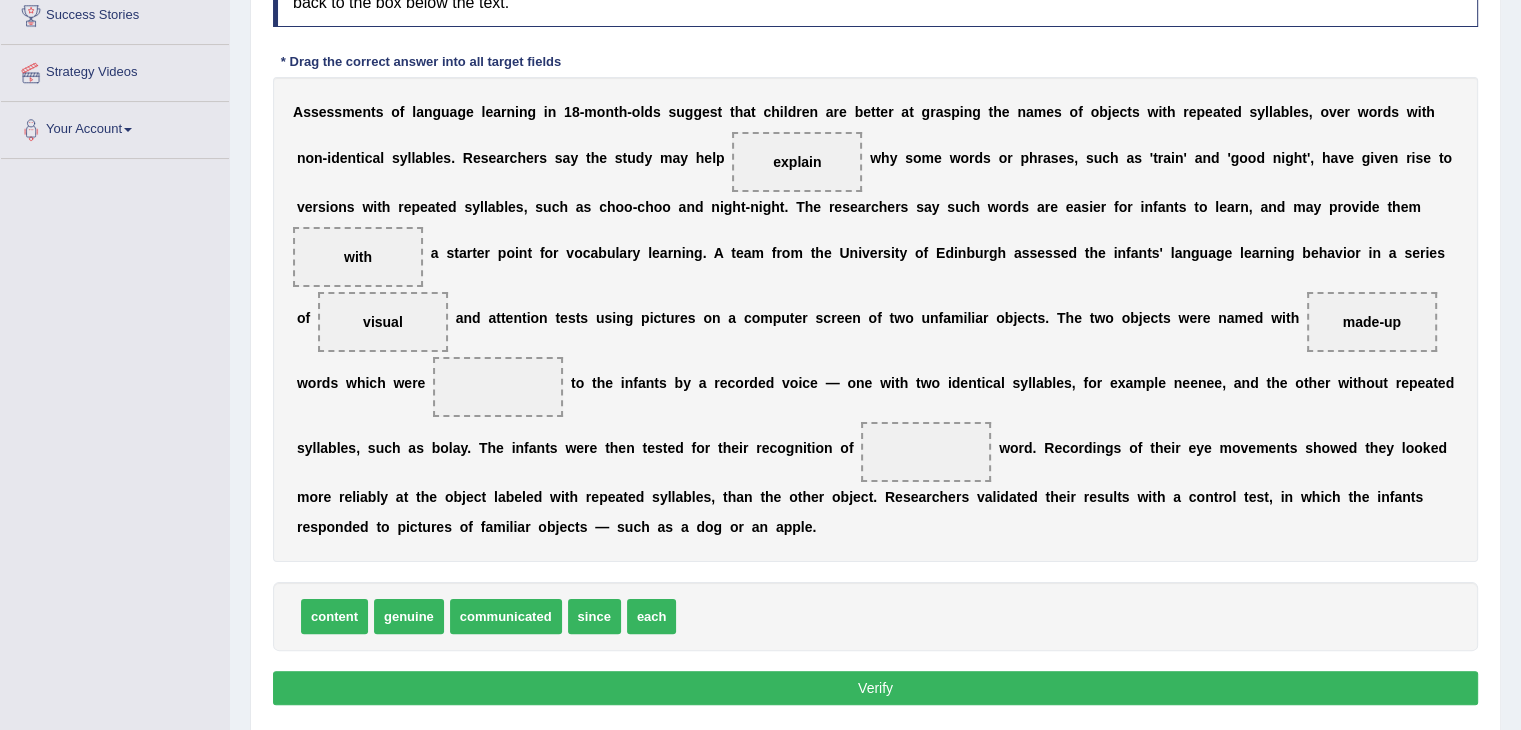 drag, startPoint x: 496, startPoint y: 611, endPoint x: 482, endPoint y: 481, distance: 130.75168 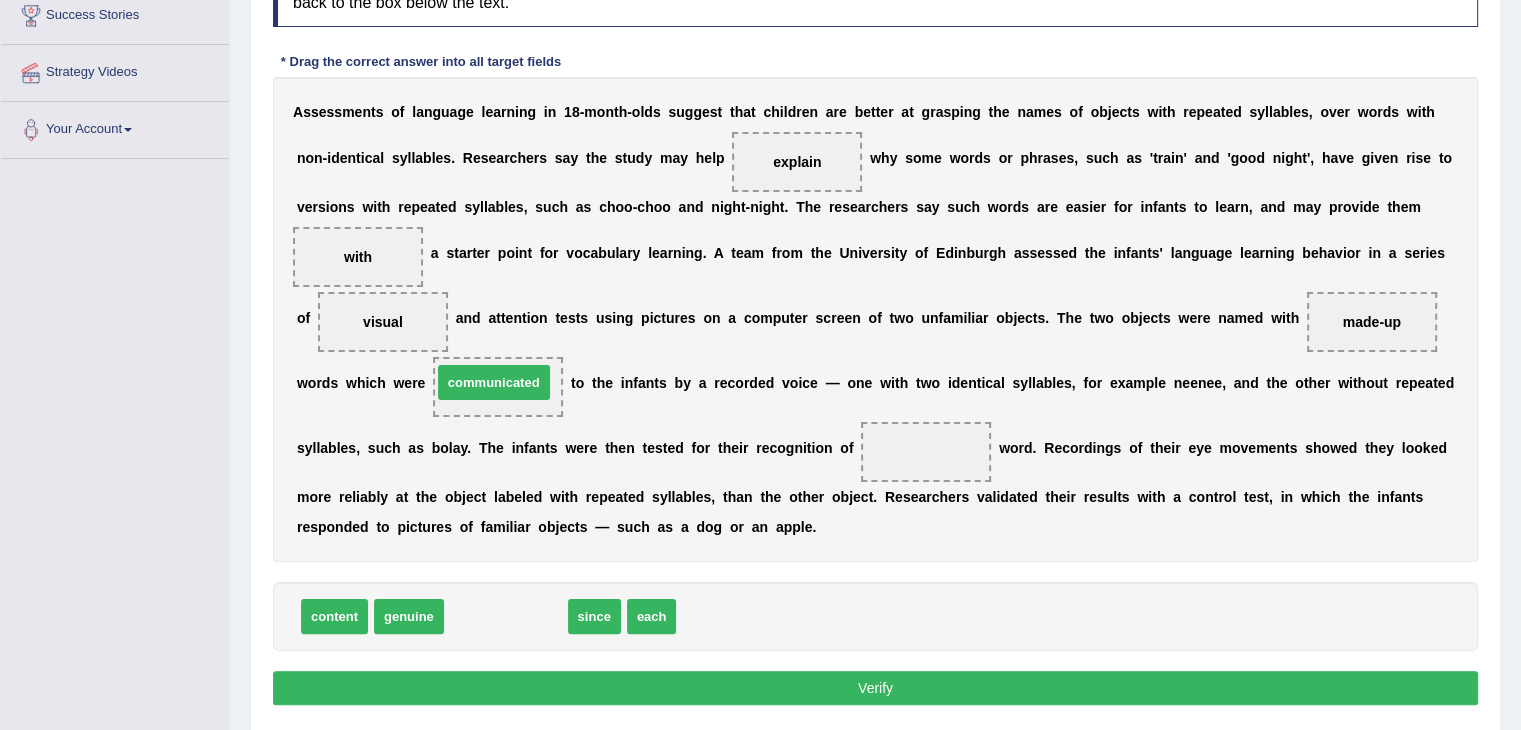 drag, startPoint x: 515, startPoint y: 617, endPoint x: 503, endPoint y: 384, distance: 233.3088 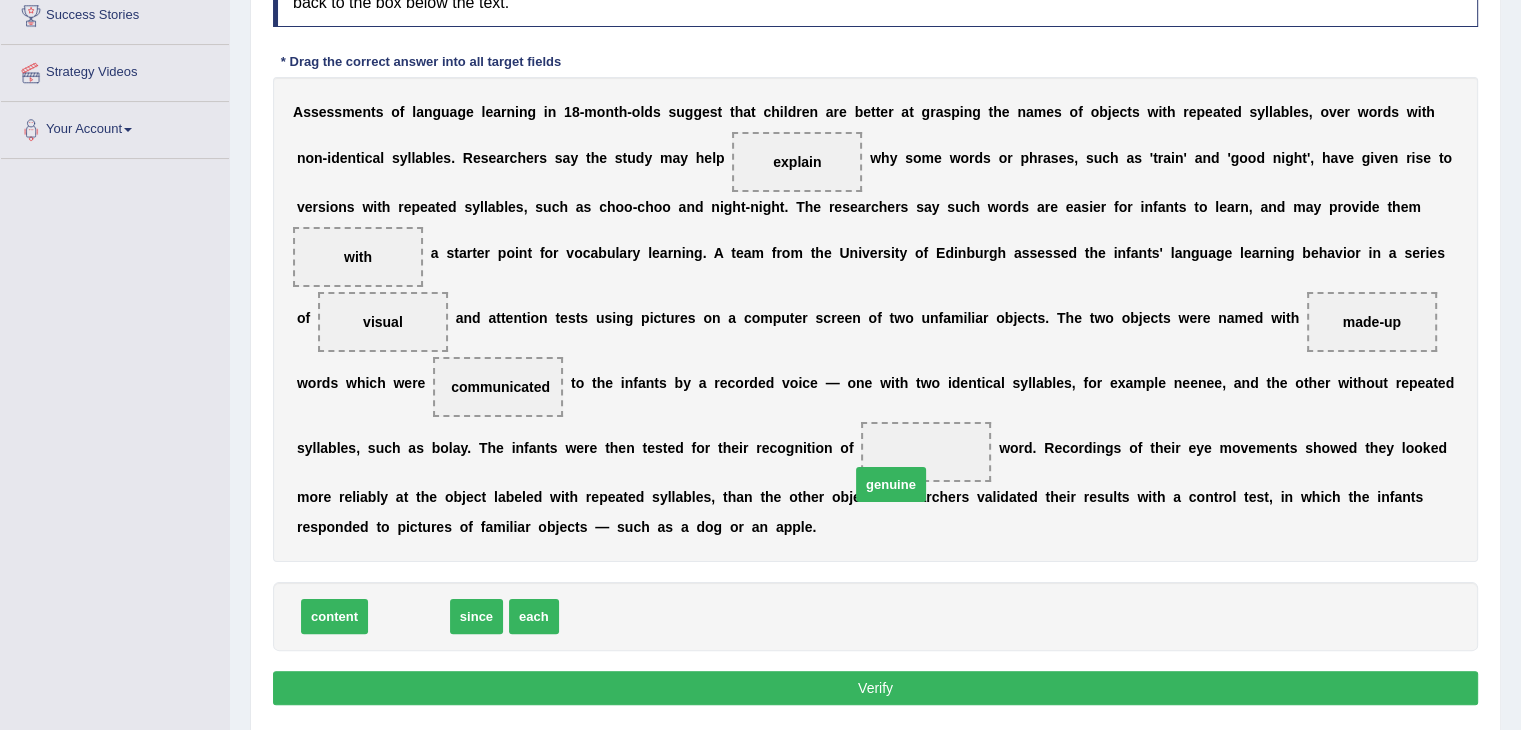 drag, startPoint x: 408, startPoint y: 610, endPoint x: 764, endPoint y: 511, distance: 369.50912 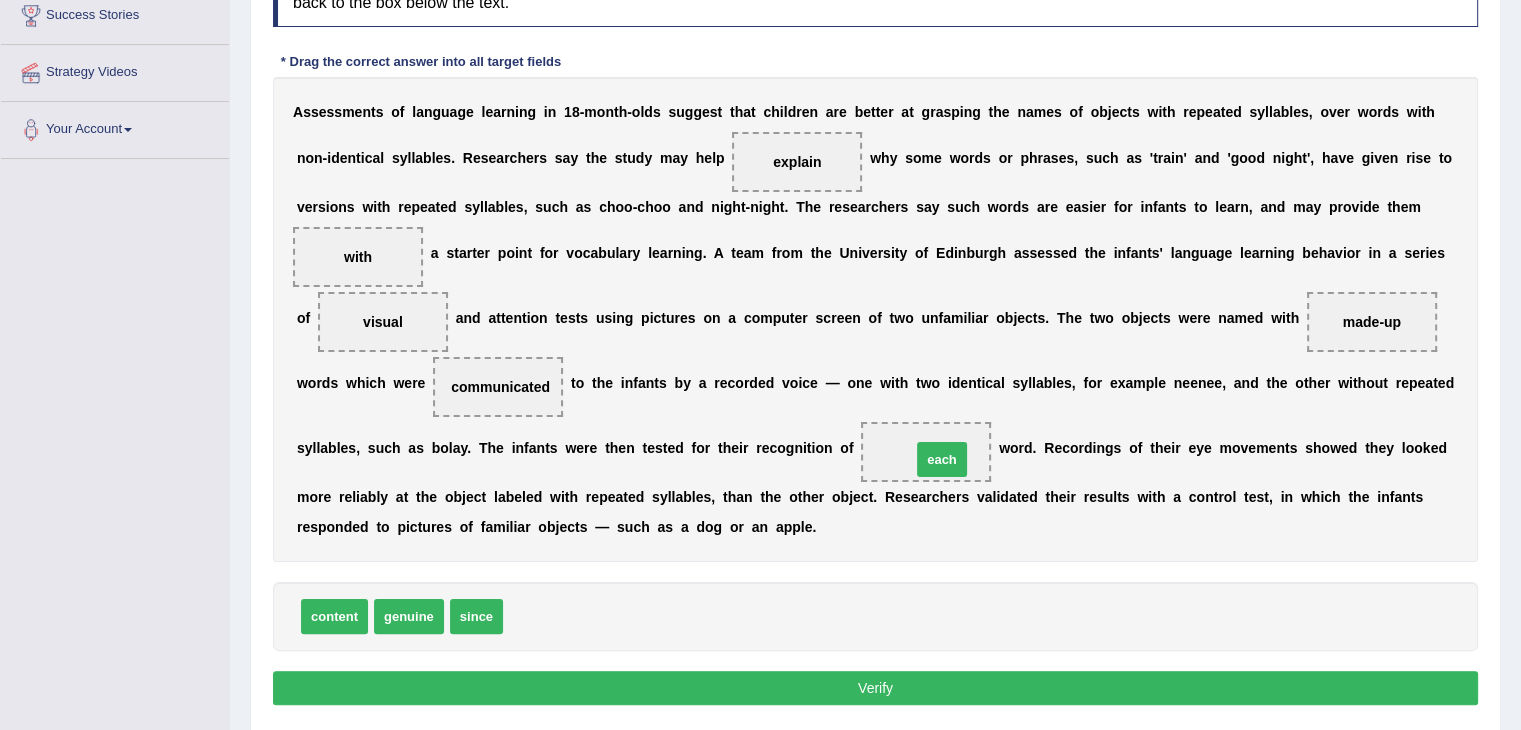 drag, startPoint x: 537, startPoint y: 615, endPoint x: 945, endPoint y: 458, distance: 437.16473 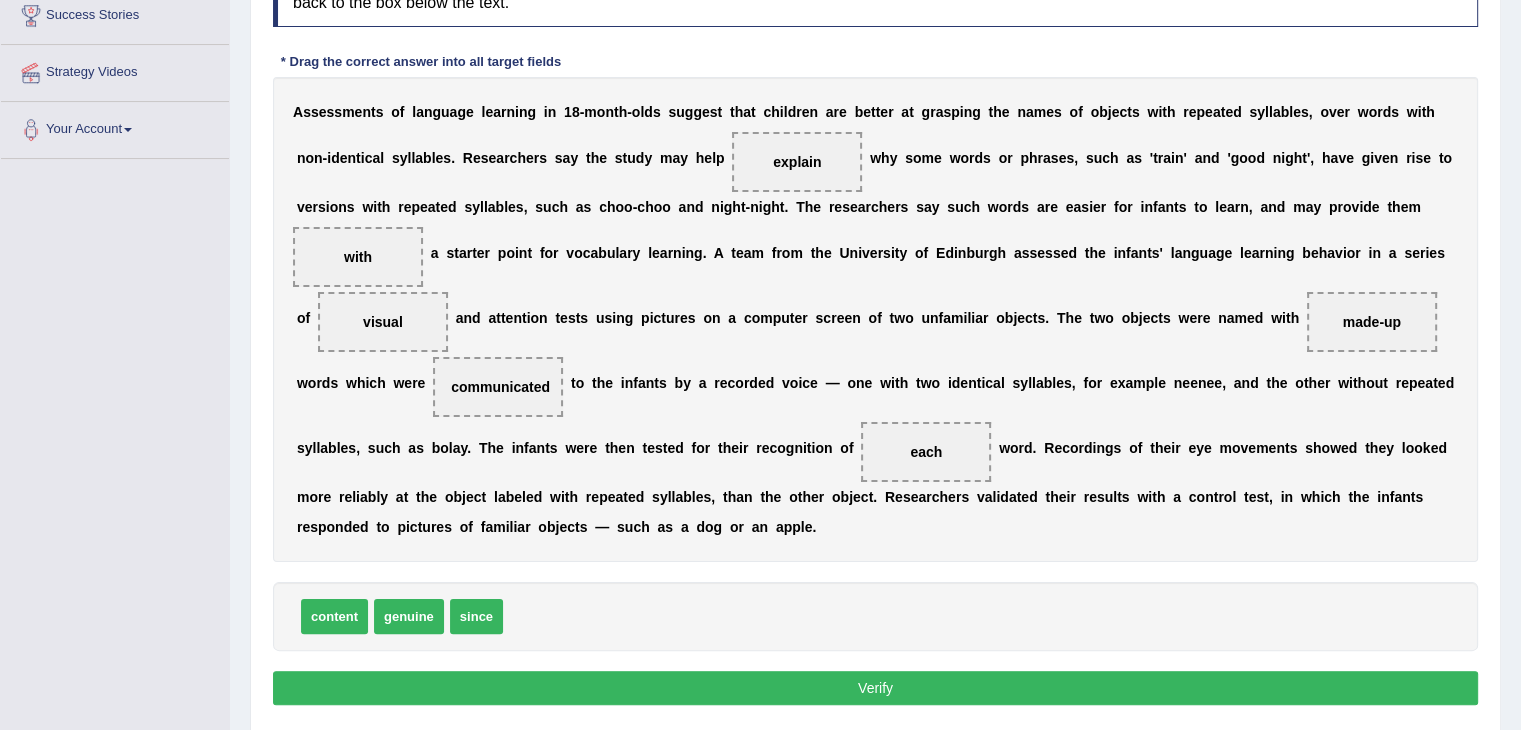 click on "Verify" at bounding box center [875, 688] 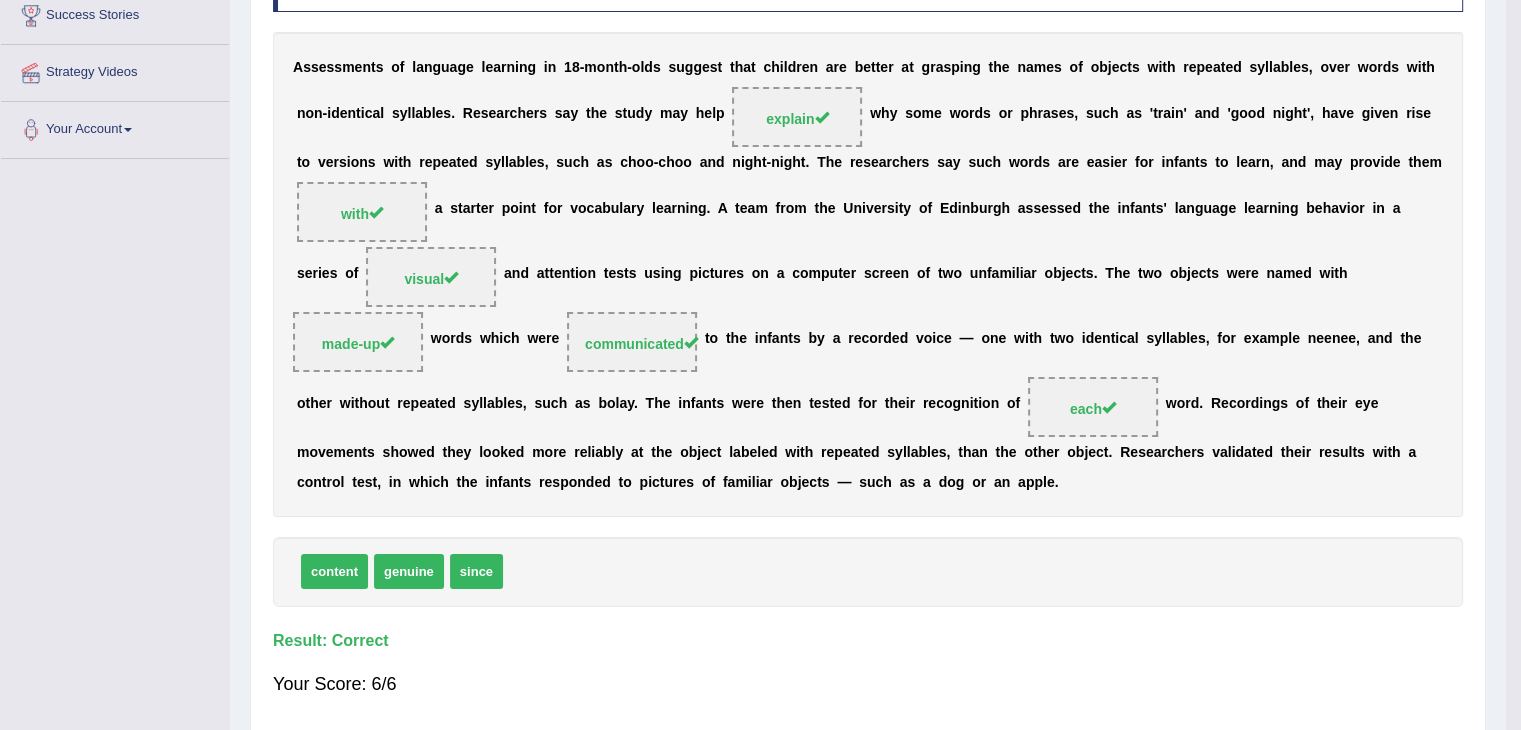 scroll, scrollTop: 325, scrollLeft: 0, axis: vertical 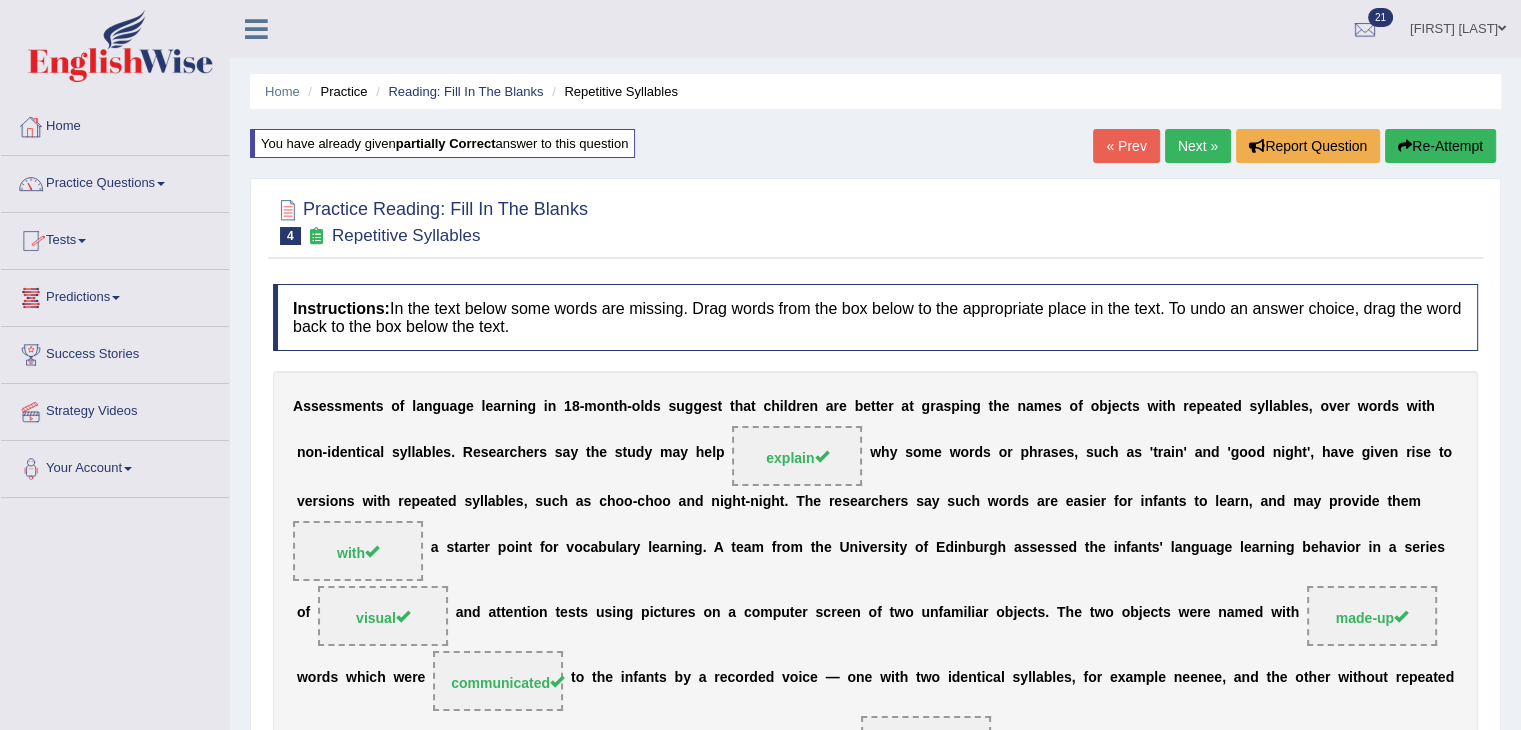 click on "Home" at bounding box center [115, 124] 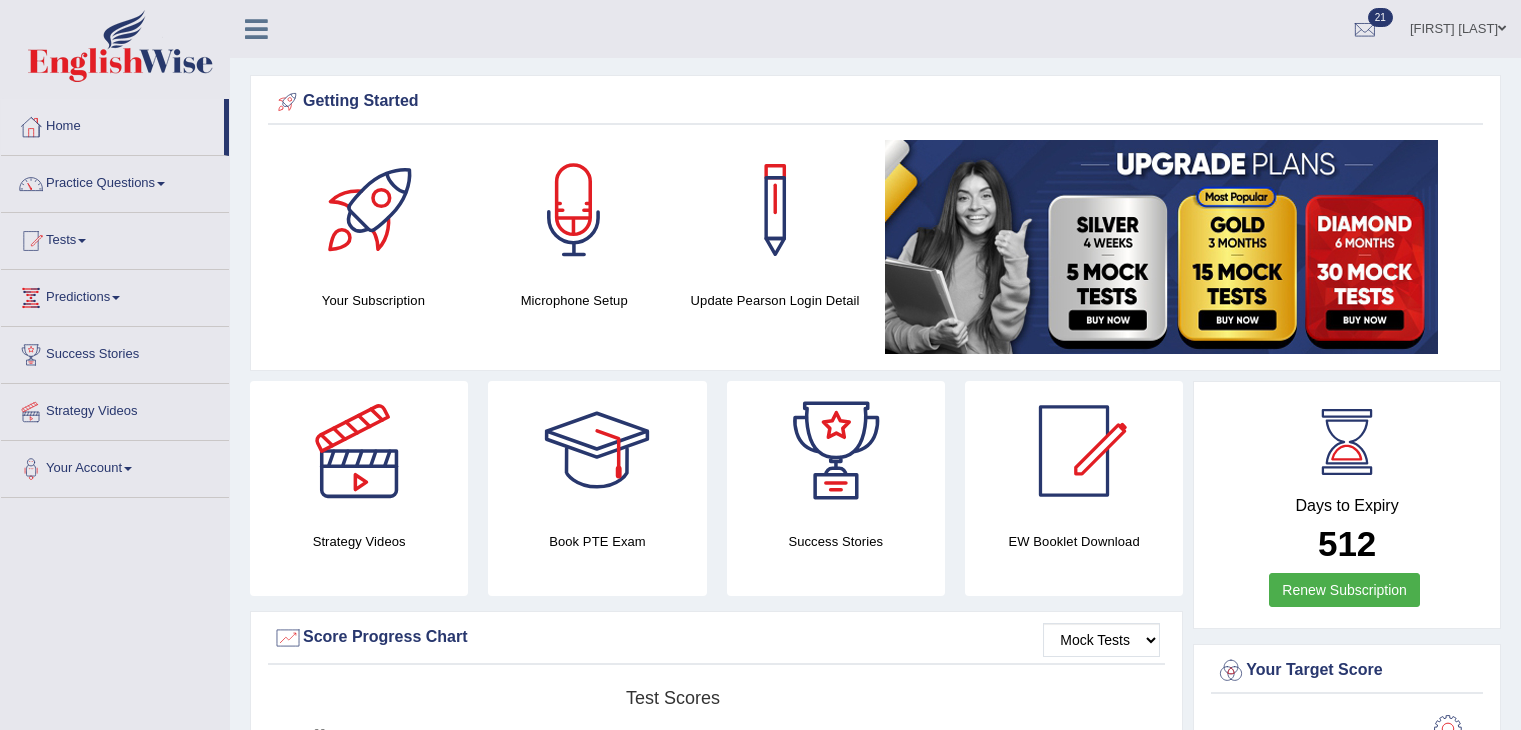 scroll, scrollTop: 644, scrollLeft: 0, axis: vertical 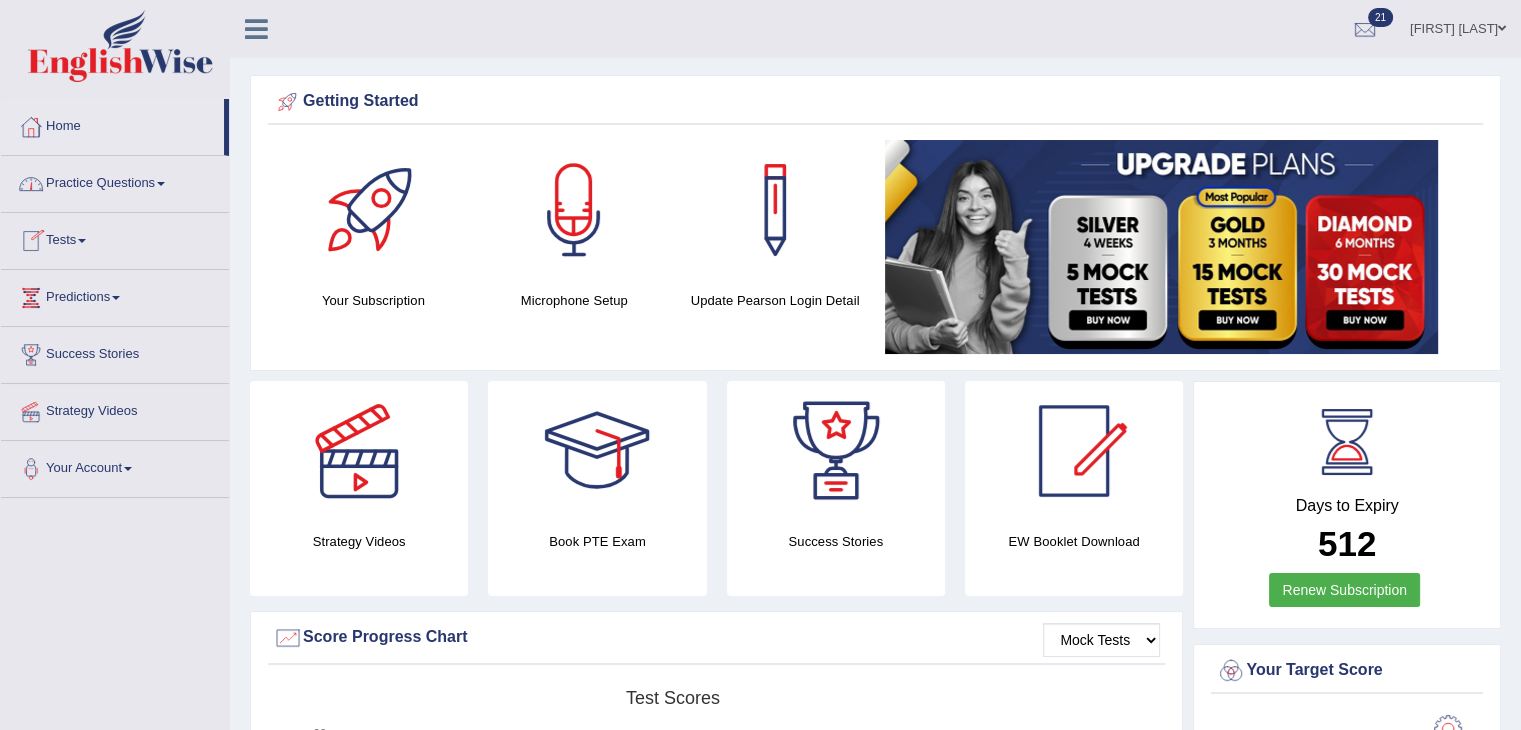 click on "Practice Questions" at bounding box center [115, 181] 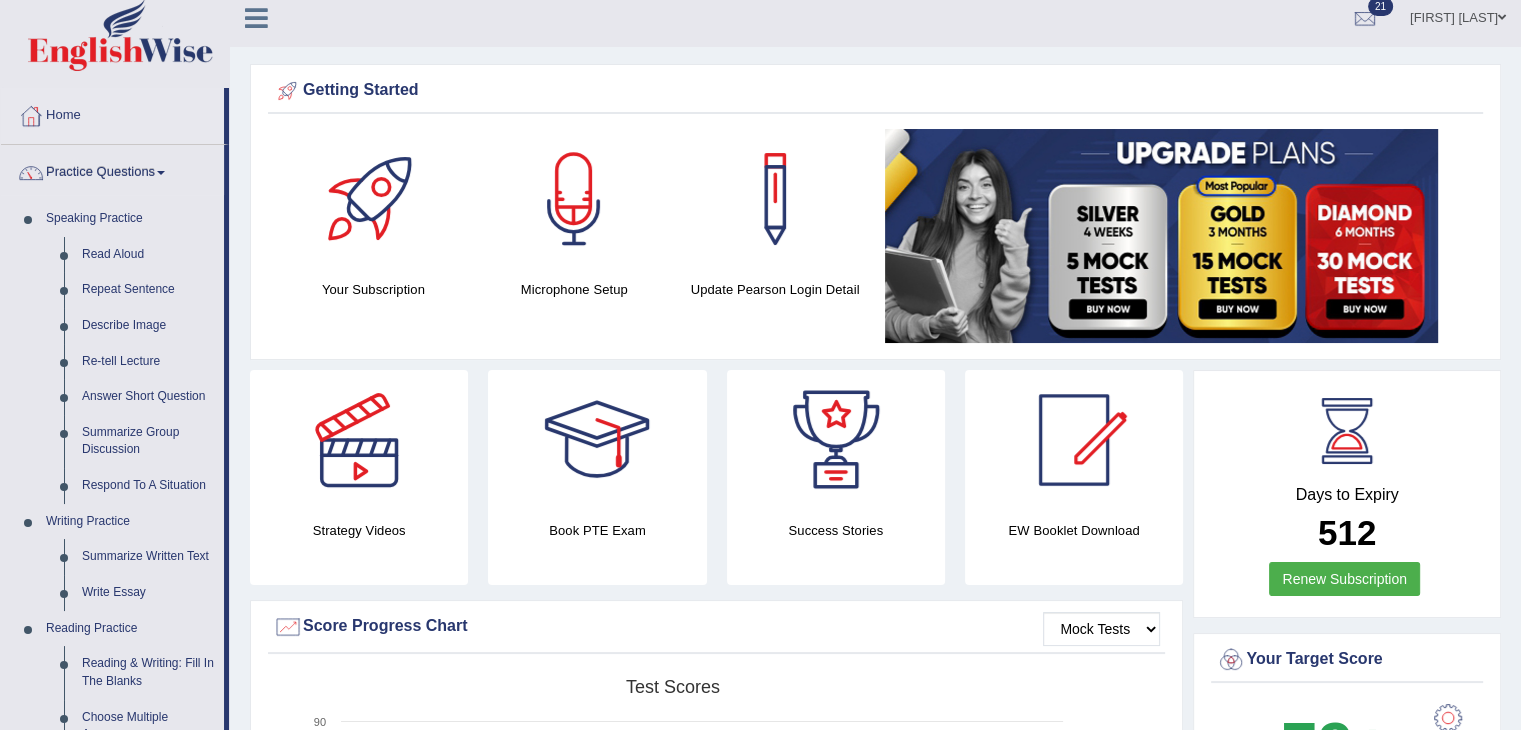 scroll, scrollTop: 10, scrollLeft: 0, axis: vertical 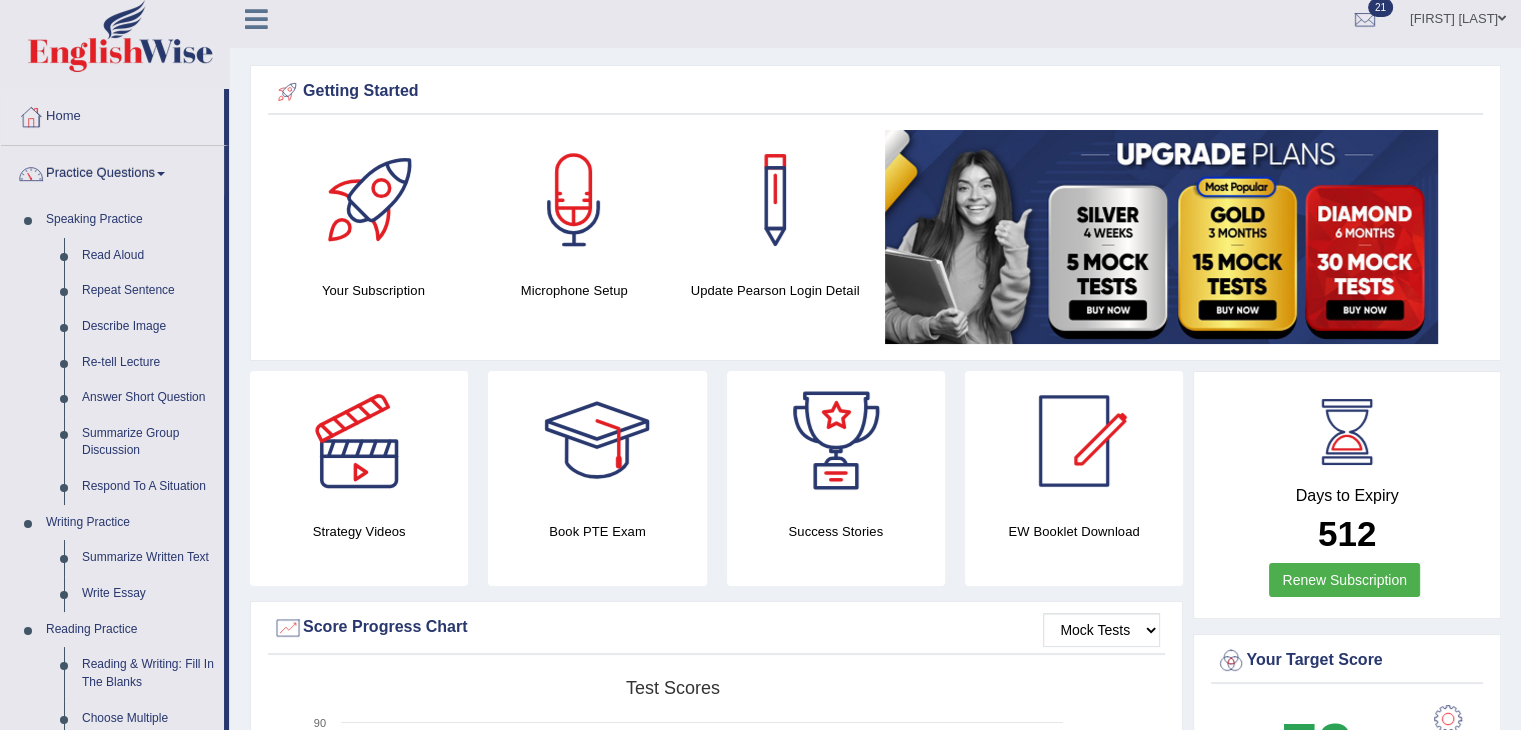 click on "Home" at bounding box center (112, 114) 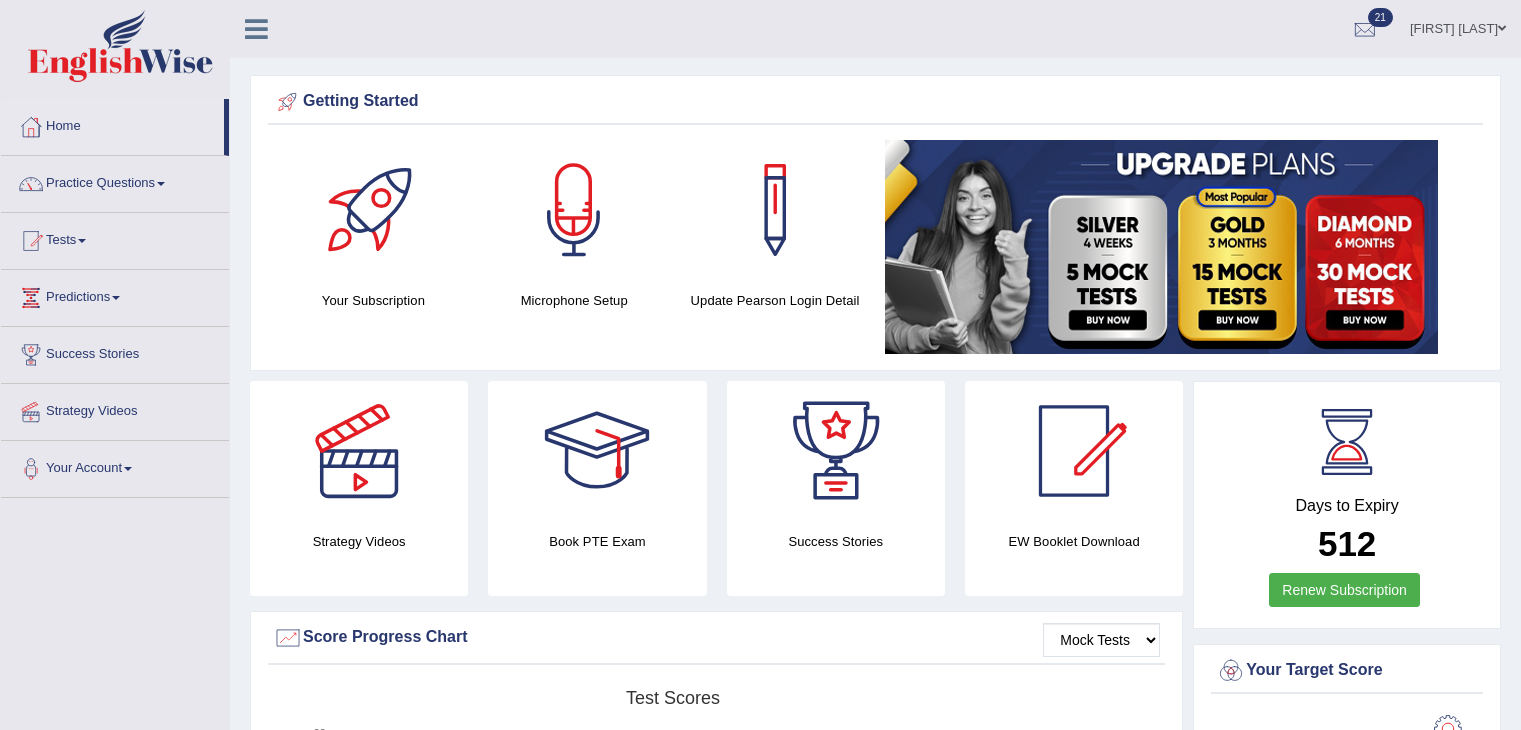 scroll, scrollTop: 0, scrollLeft: 0, axis: both 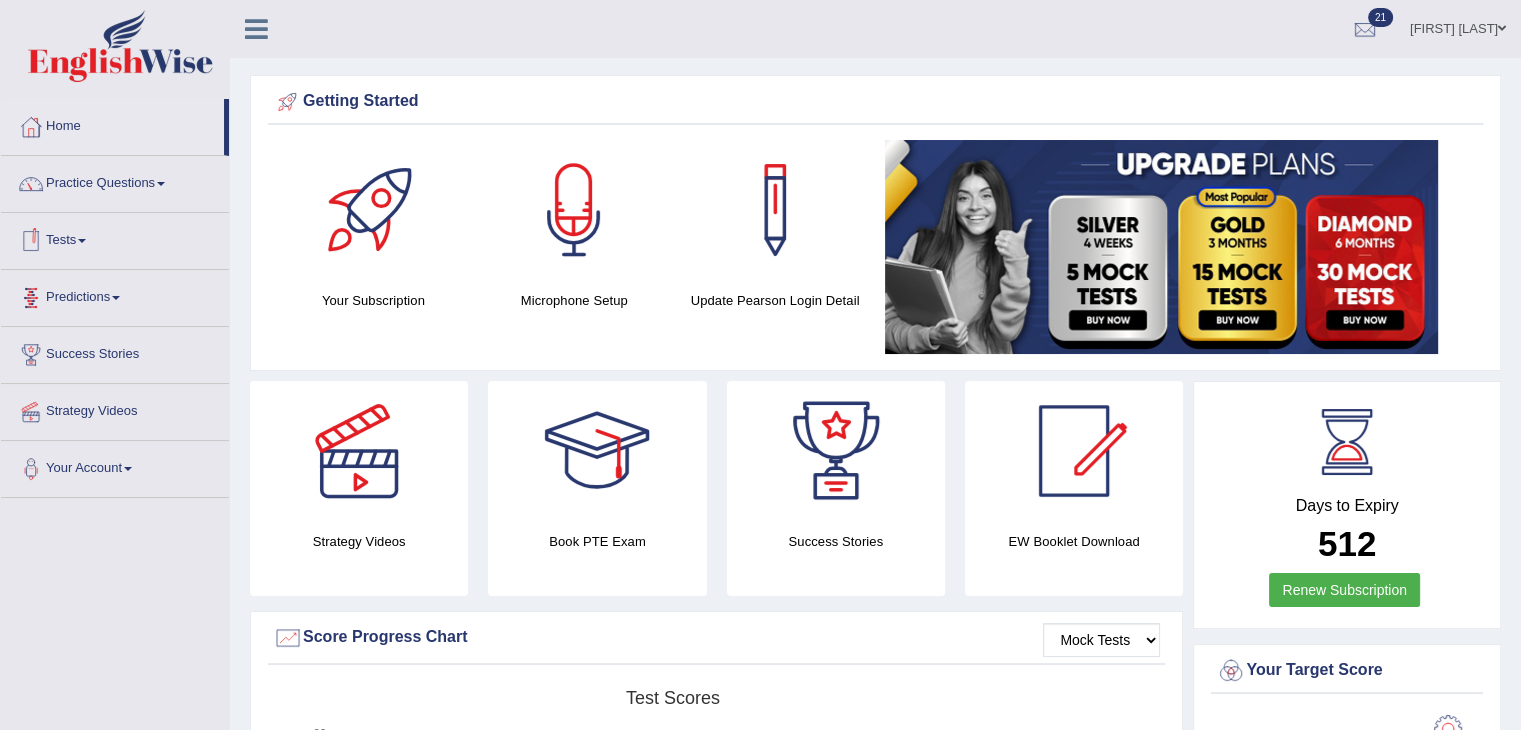 click on "Tests" at bounding box center [115, 238] 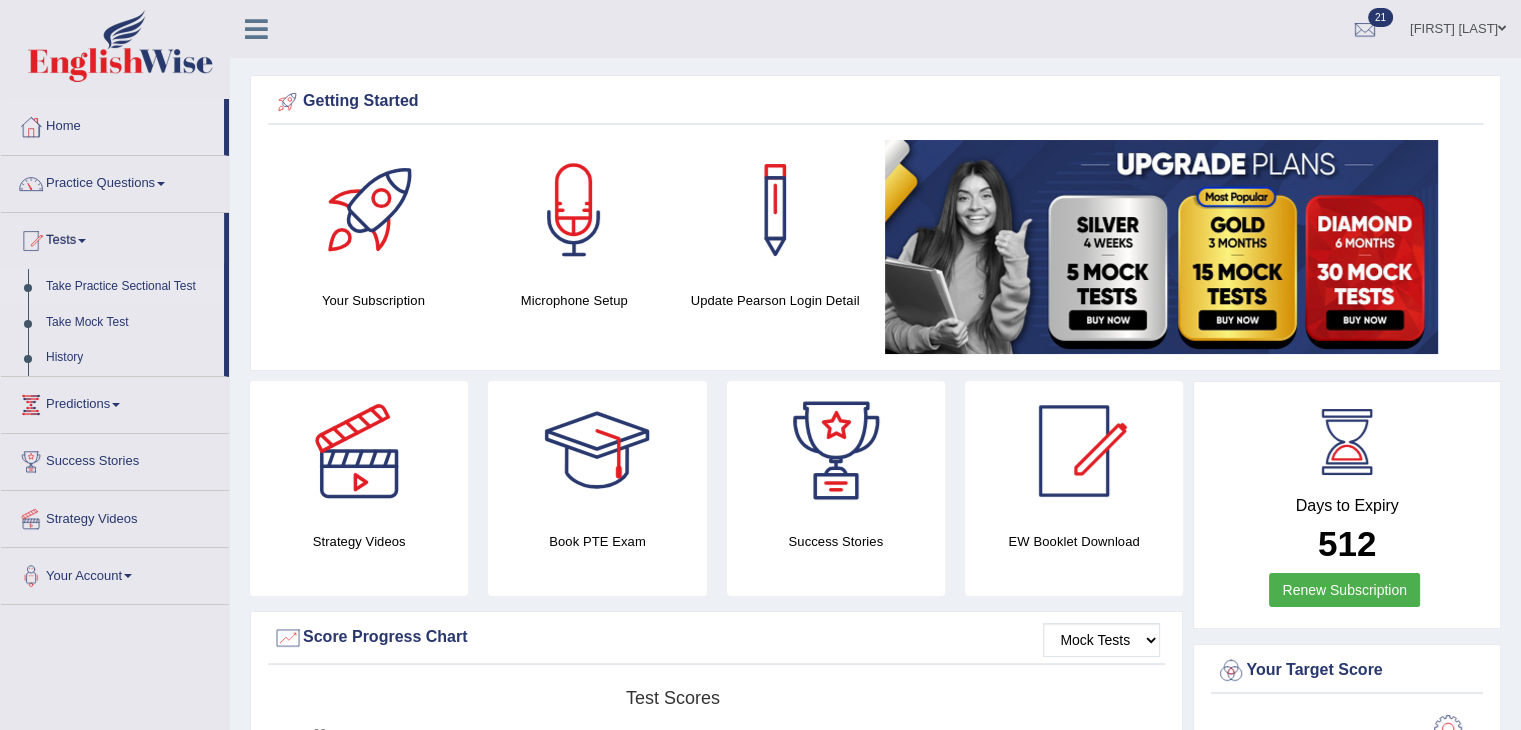 click on "Take Practice Sectional Test" at bounding box center (130, 287) 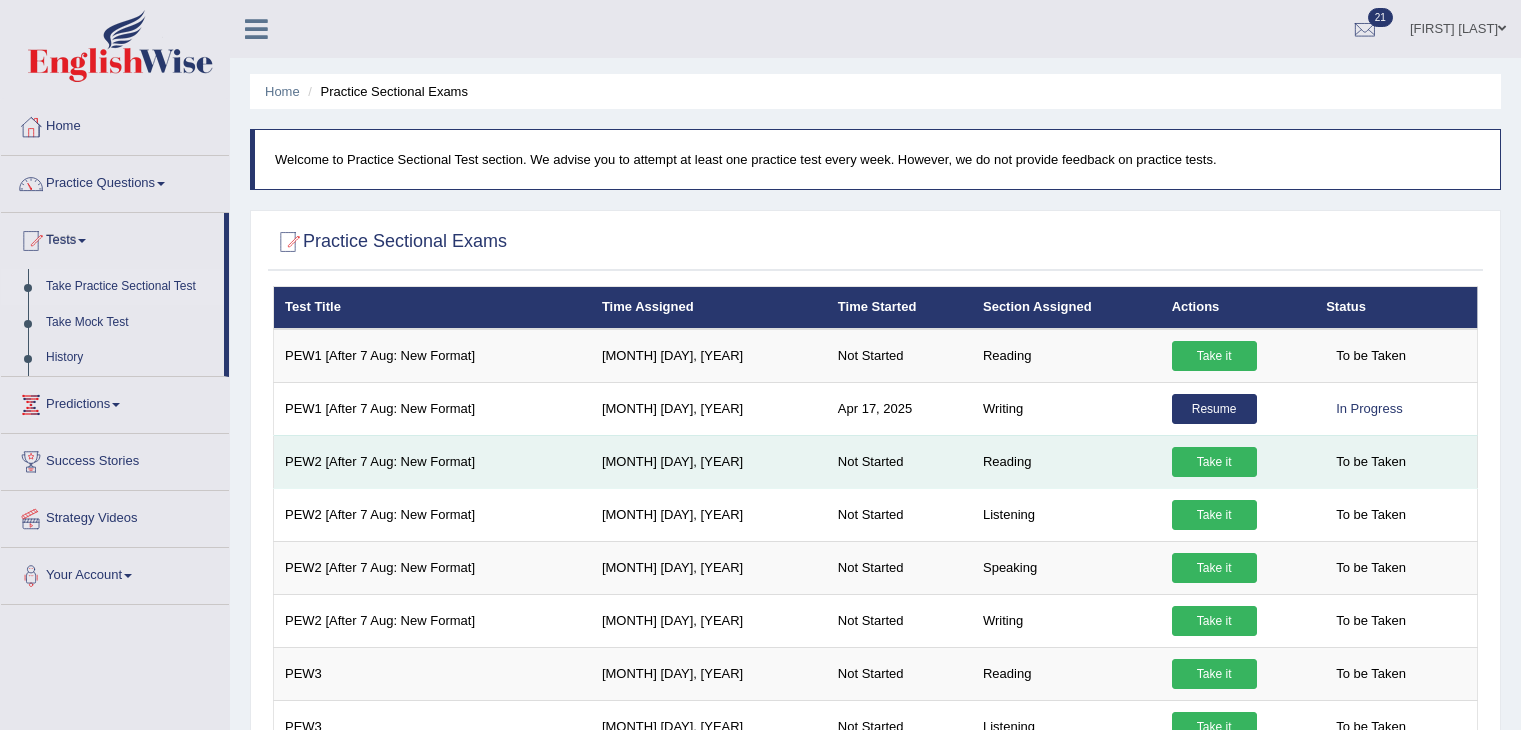 scroll, scrollTop: 0, scrollLeft: 0, axis: both 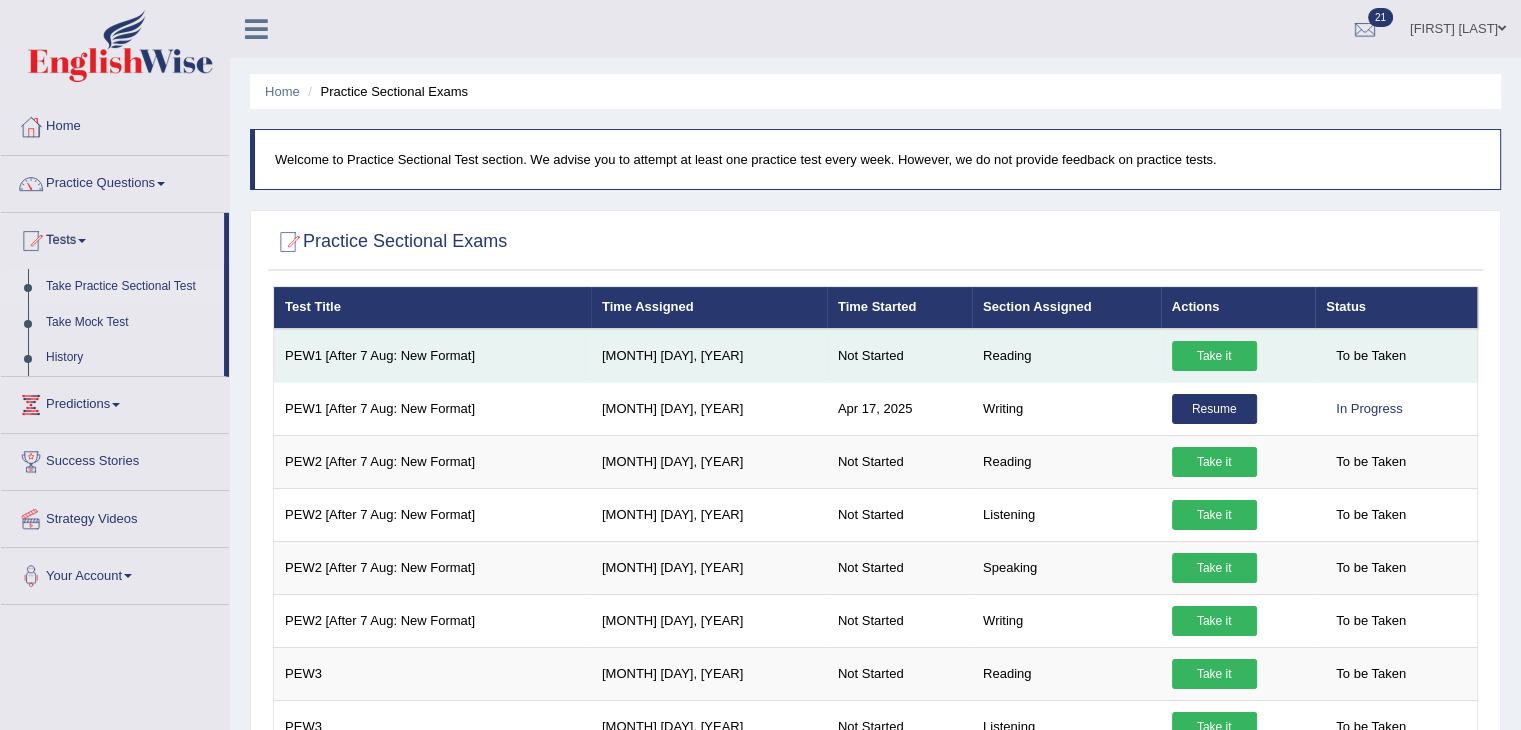click on "Take it" at bounding box center [1214, 356] 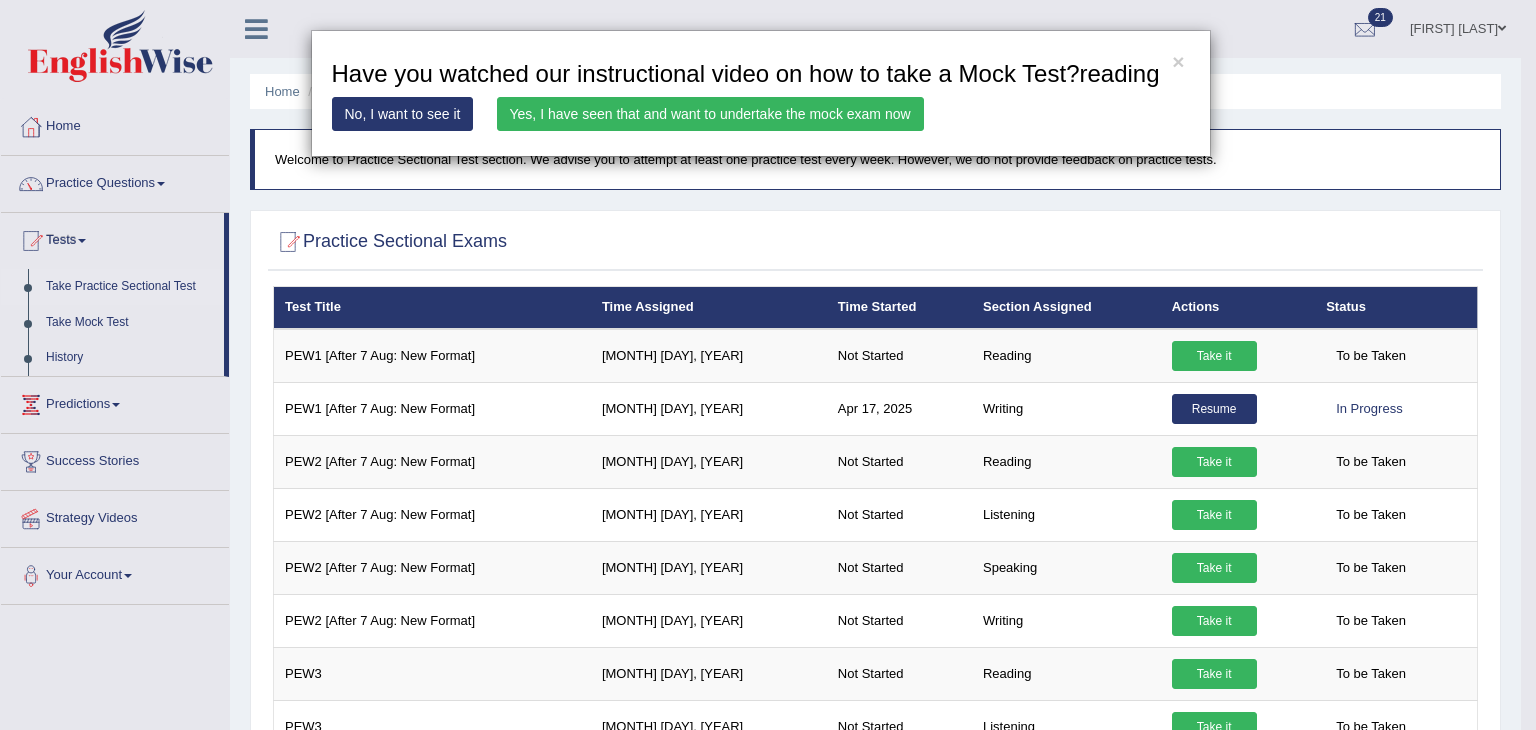 click on "Yes, I have seen that and want to undertake the mock exam now" at bounding box center (710, 114) 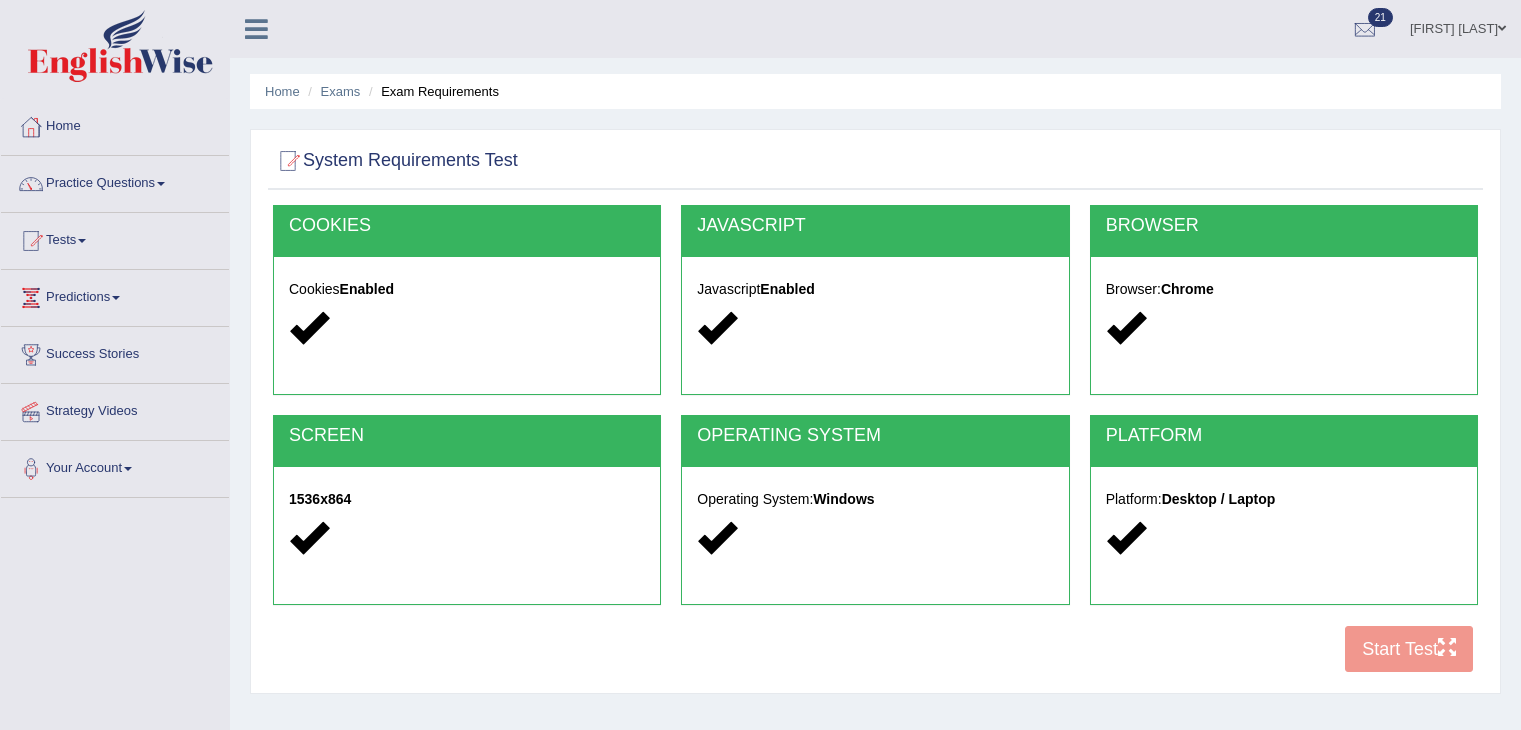 scroll, scrollTop: 0, scrollLeft: 0, axis: both 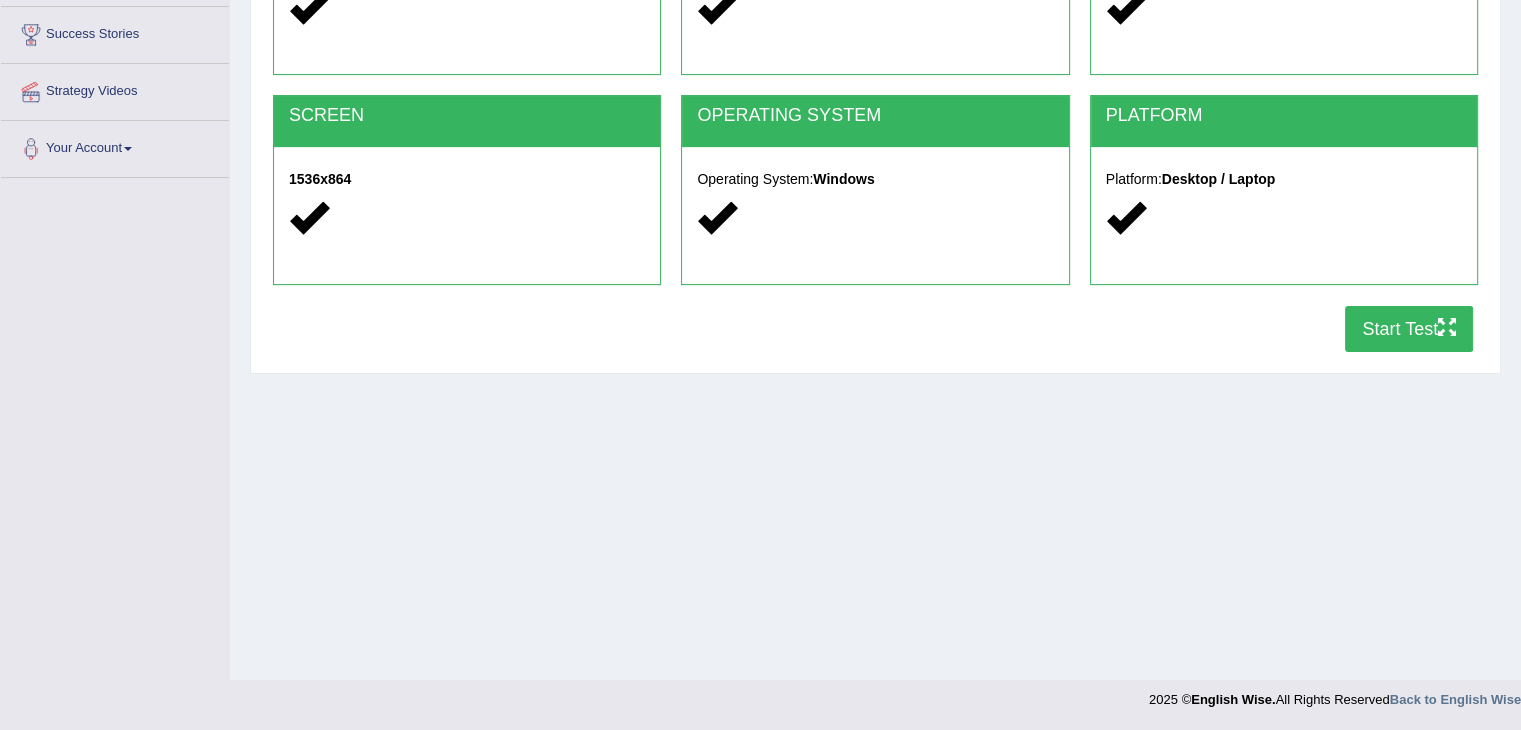 click on "Start Test" at bounding box center (1409, 329) 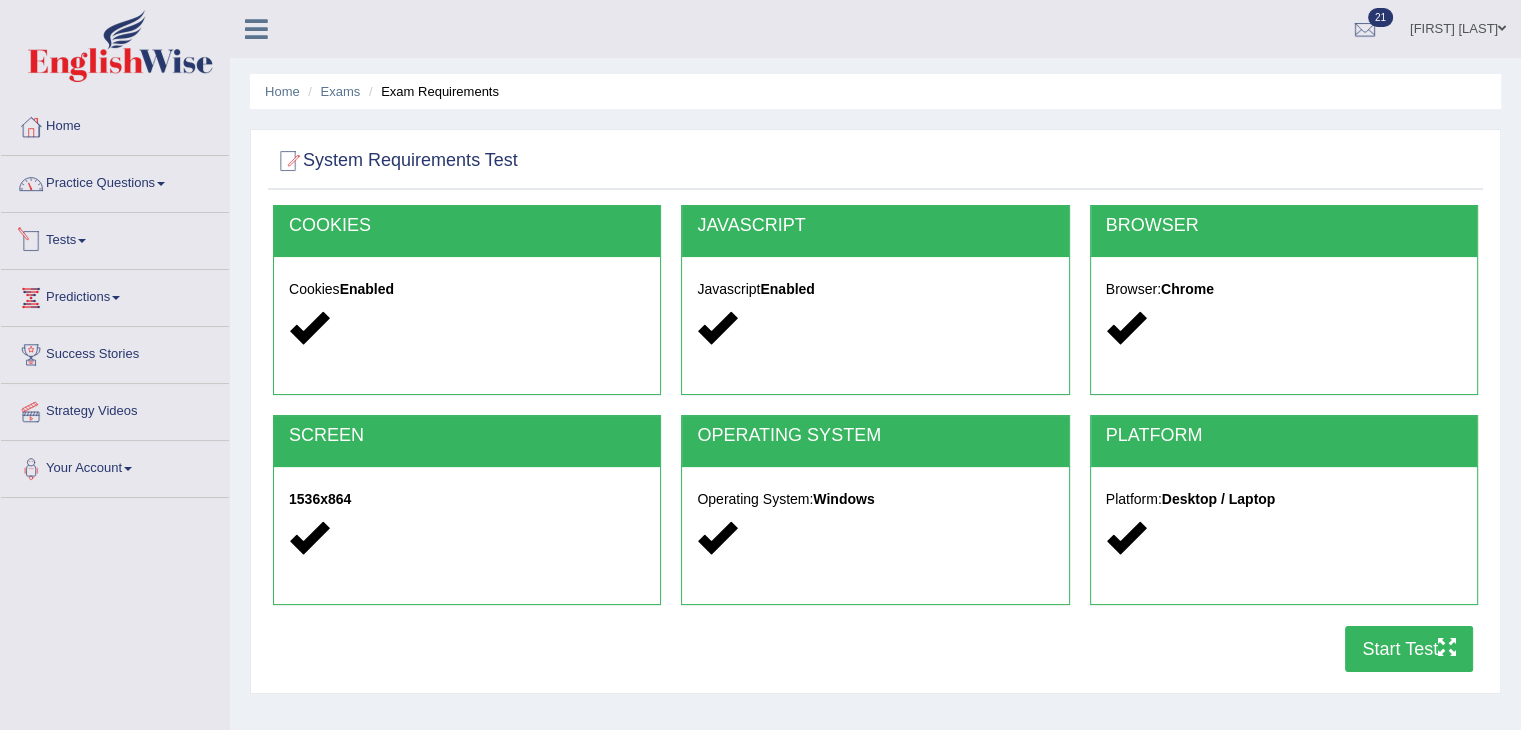 click on "Tests" at bounding box center [115, 238] 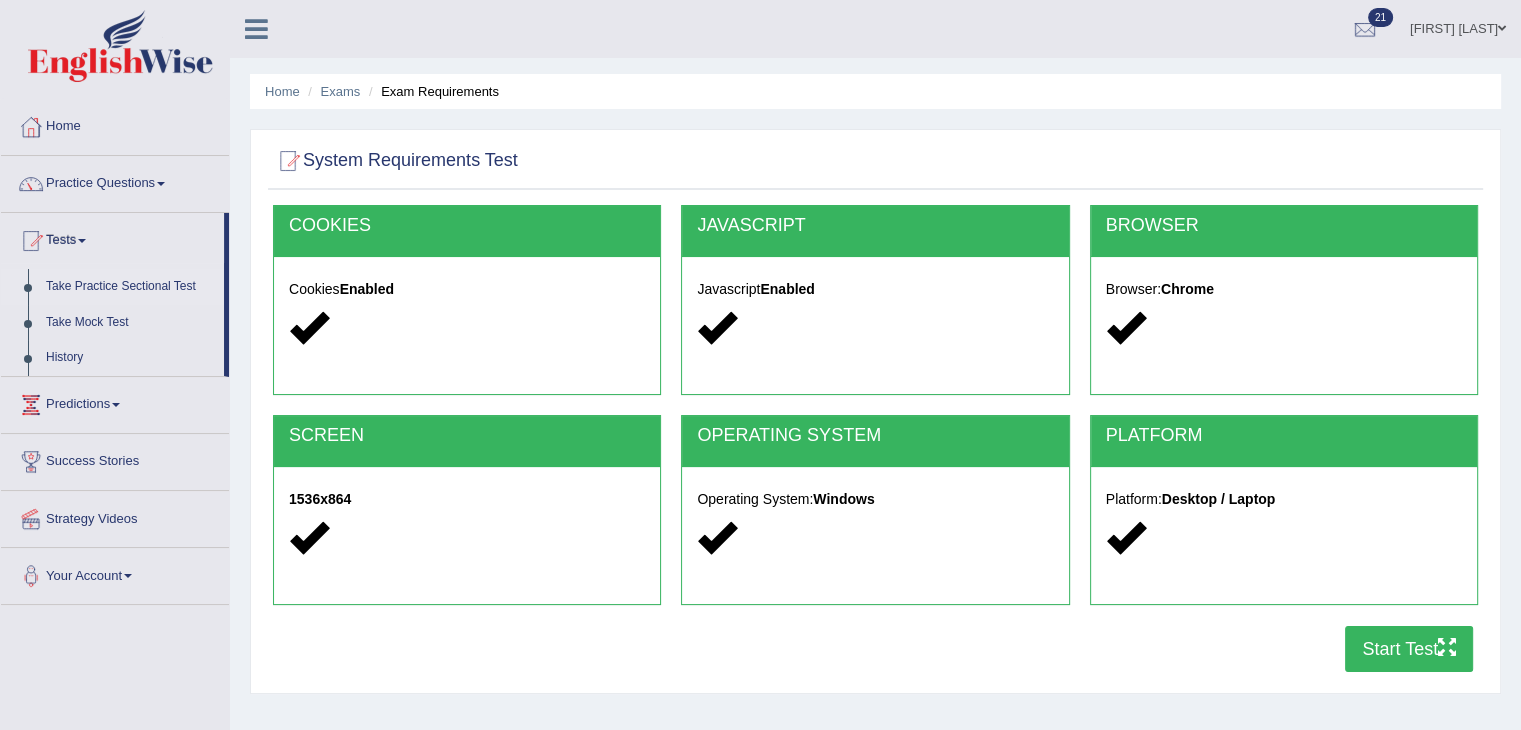 click on "Take Practice Sectional Test" at bounding box center (130, 287) 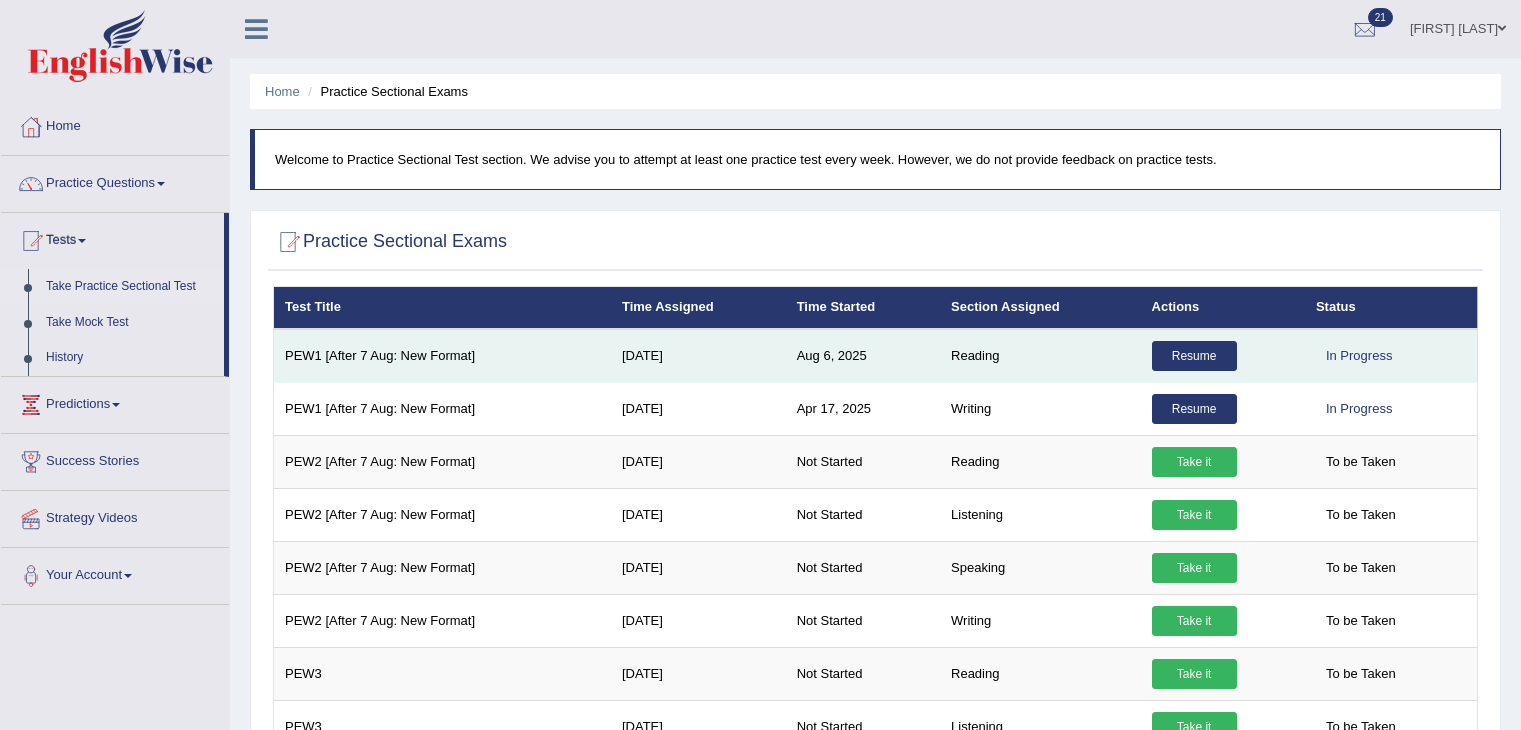 scroll, scrollTop: 0, scrollLeft: 0, axis: both 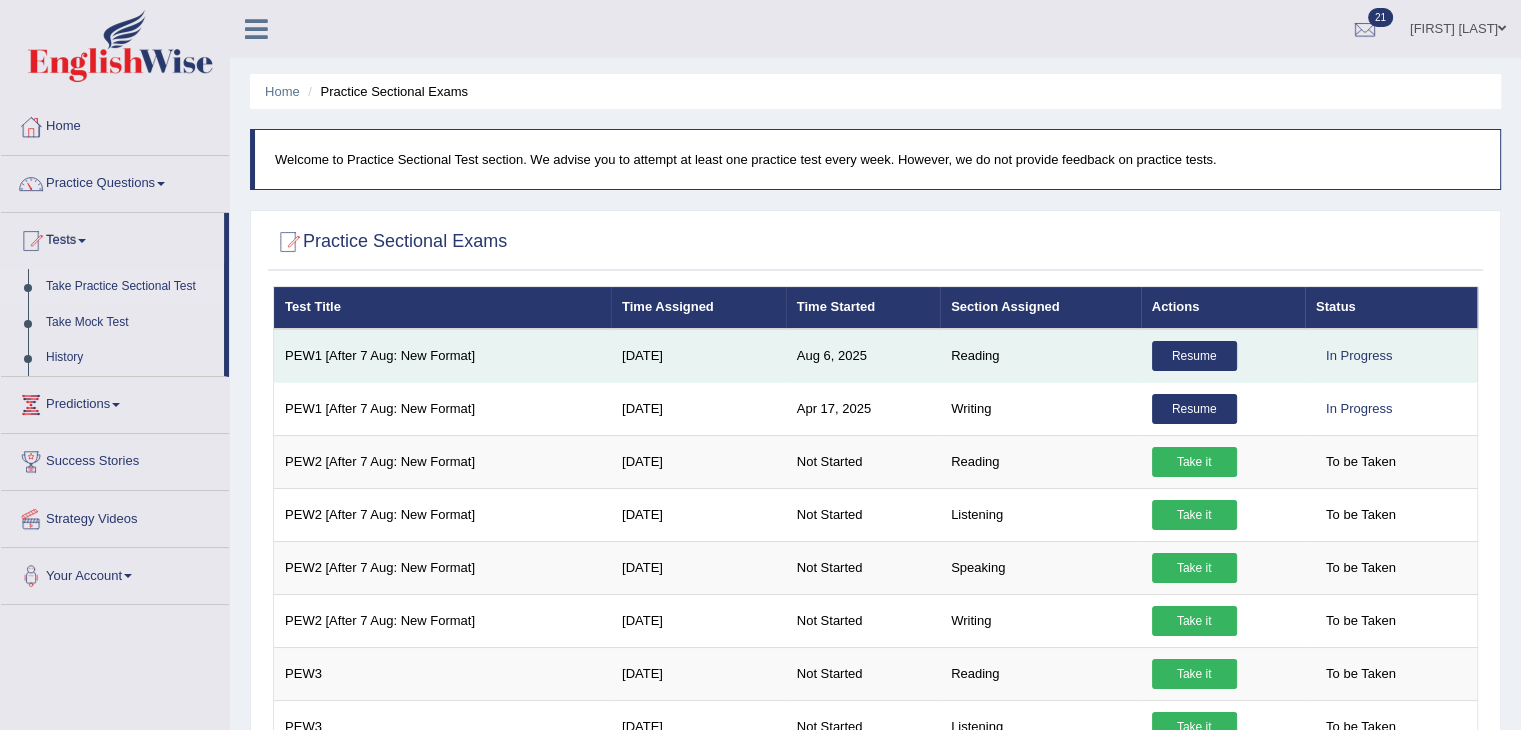 click on "Resume" at bounding box center (1194, 356) 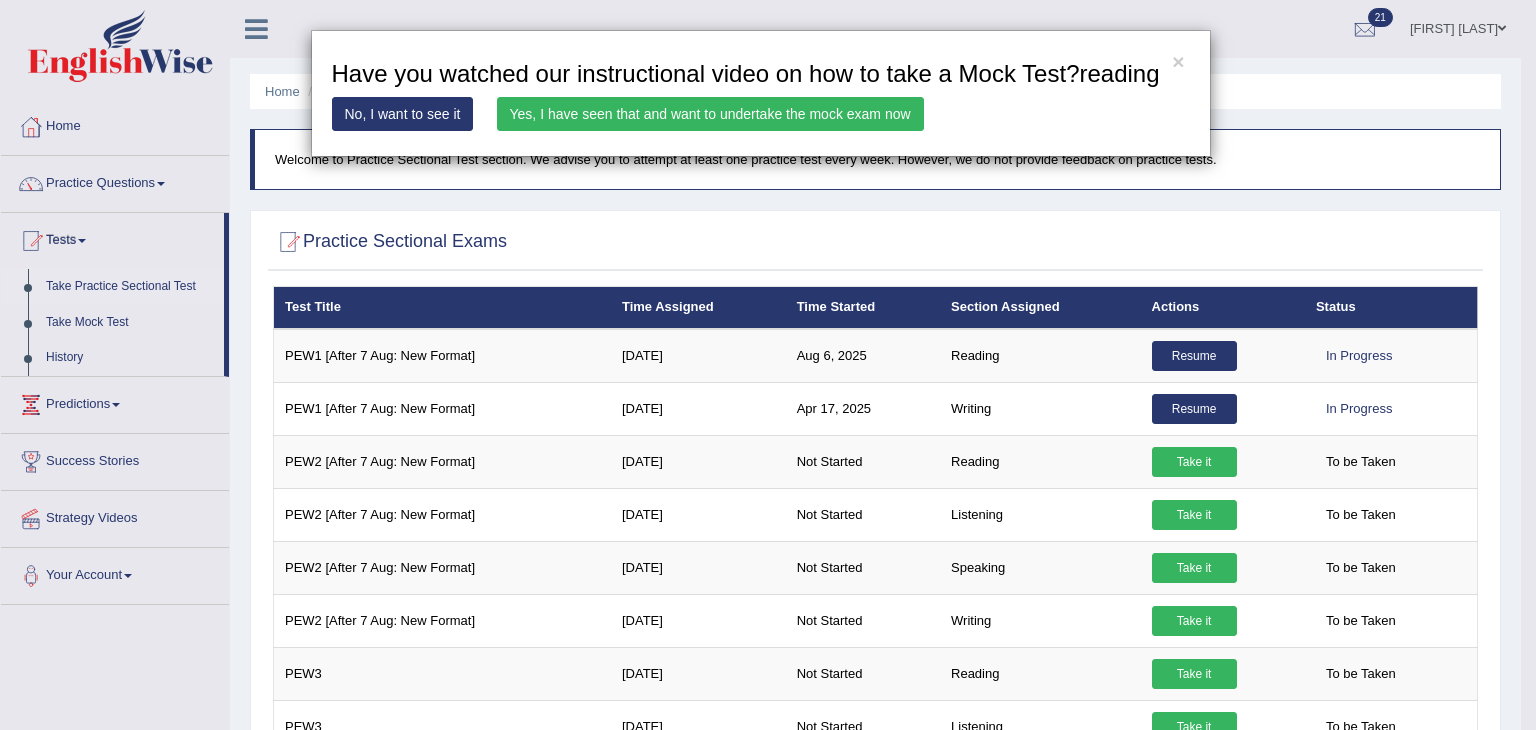 click on "Yes, I have seen that and want to undertake the mock exam now" at bounding box center [710, 114] 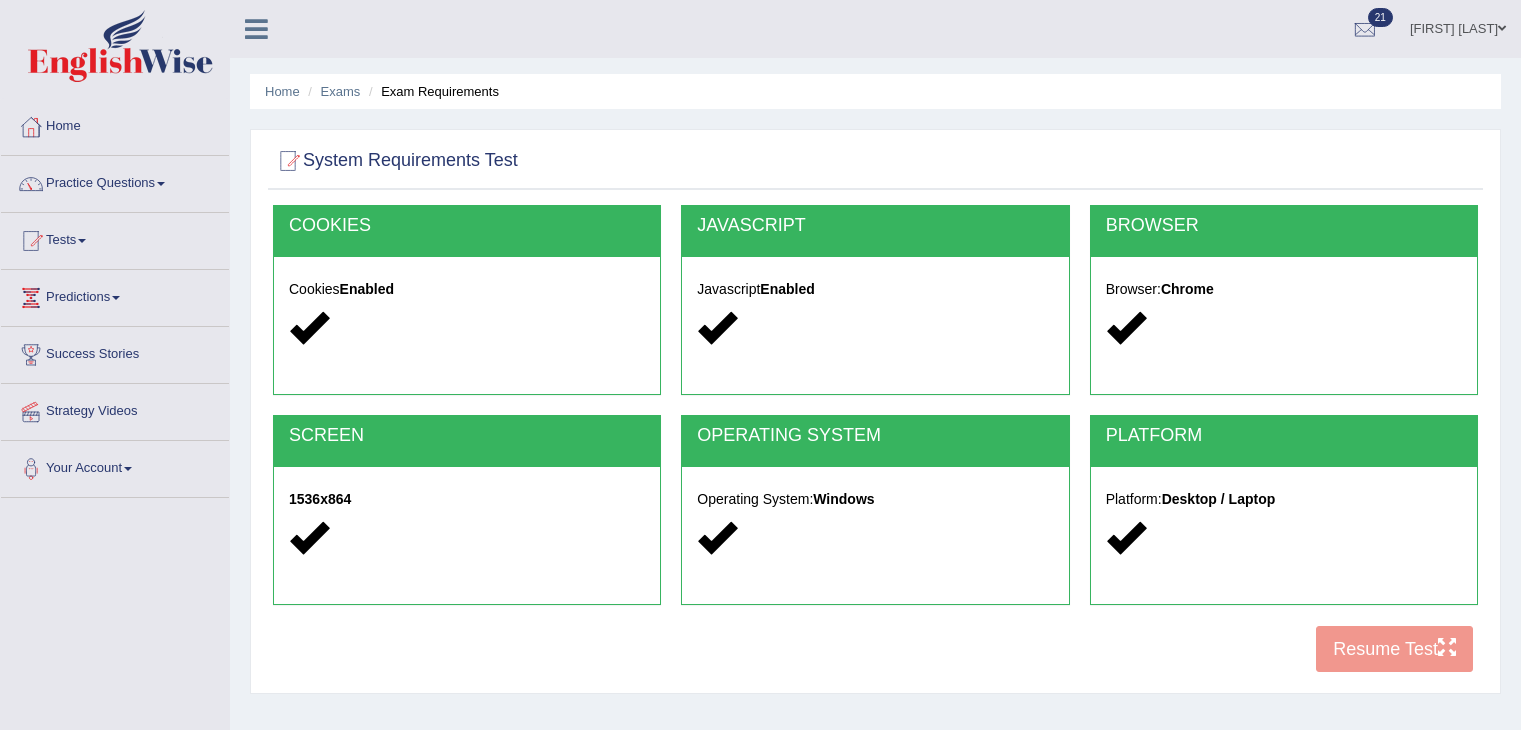 scroll, scrollTop: 320, scrollLeft: 0, axis: vertical 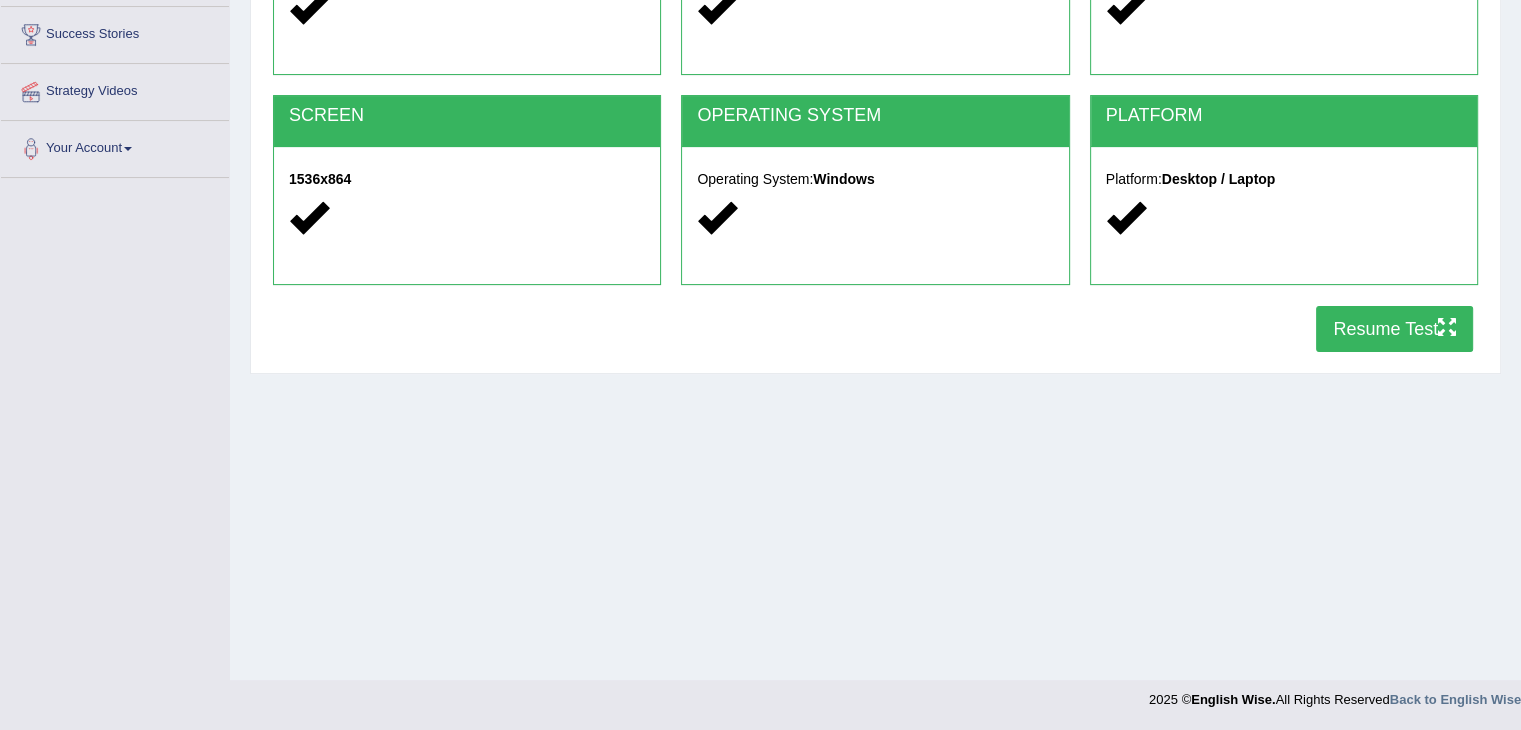 click on "Resume Test" at bounding box center [1394, 329] 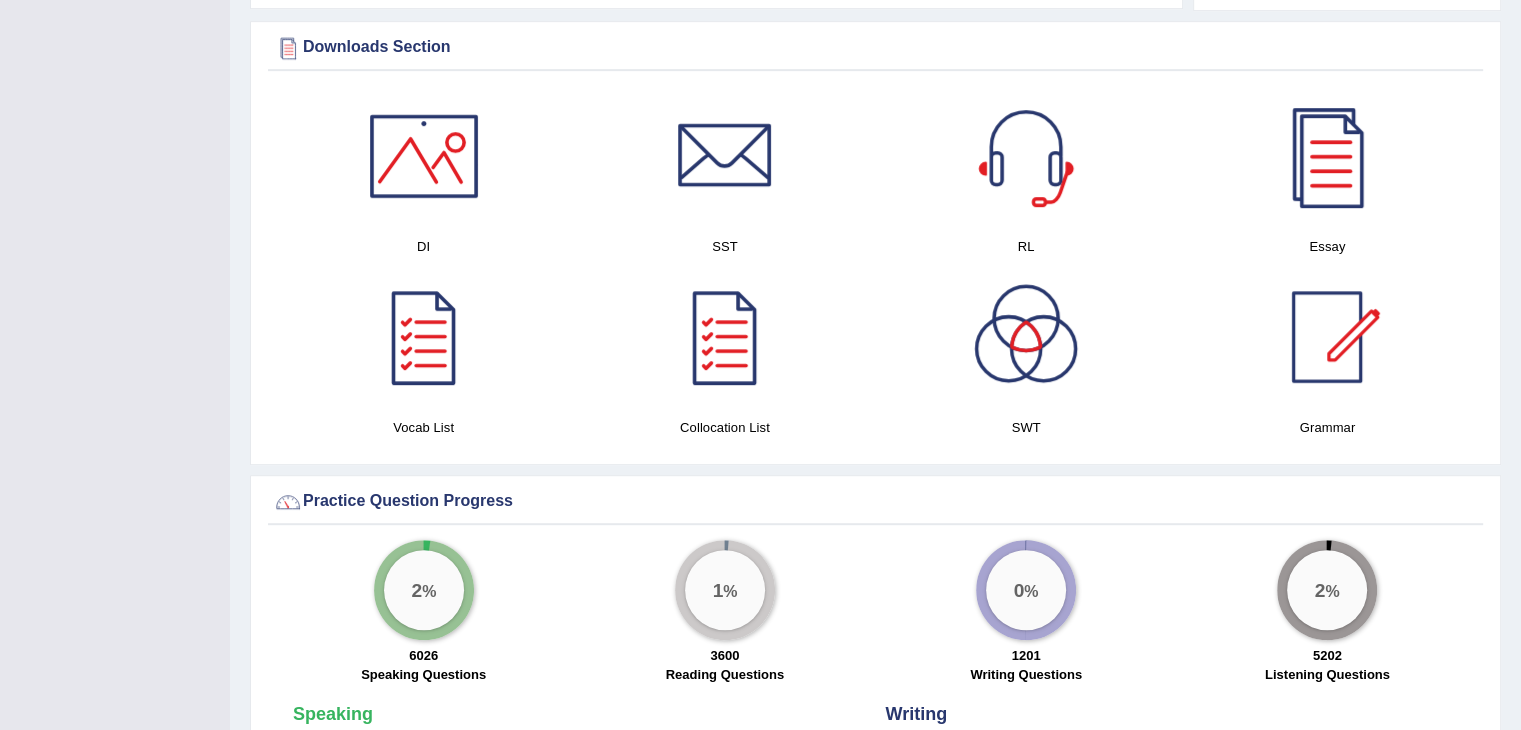 scroll, scrollTop: 2707, scrollLeft: 0, axis: vertical 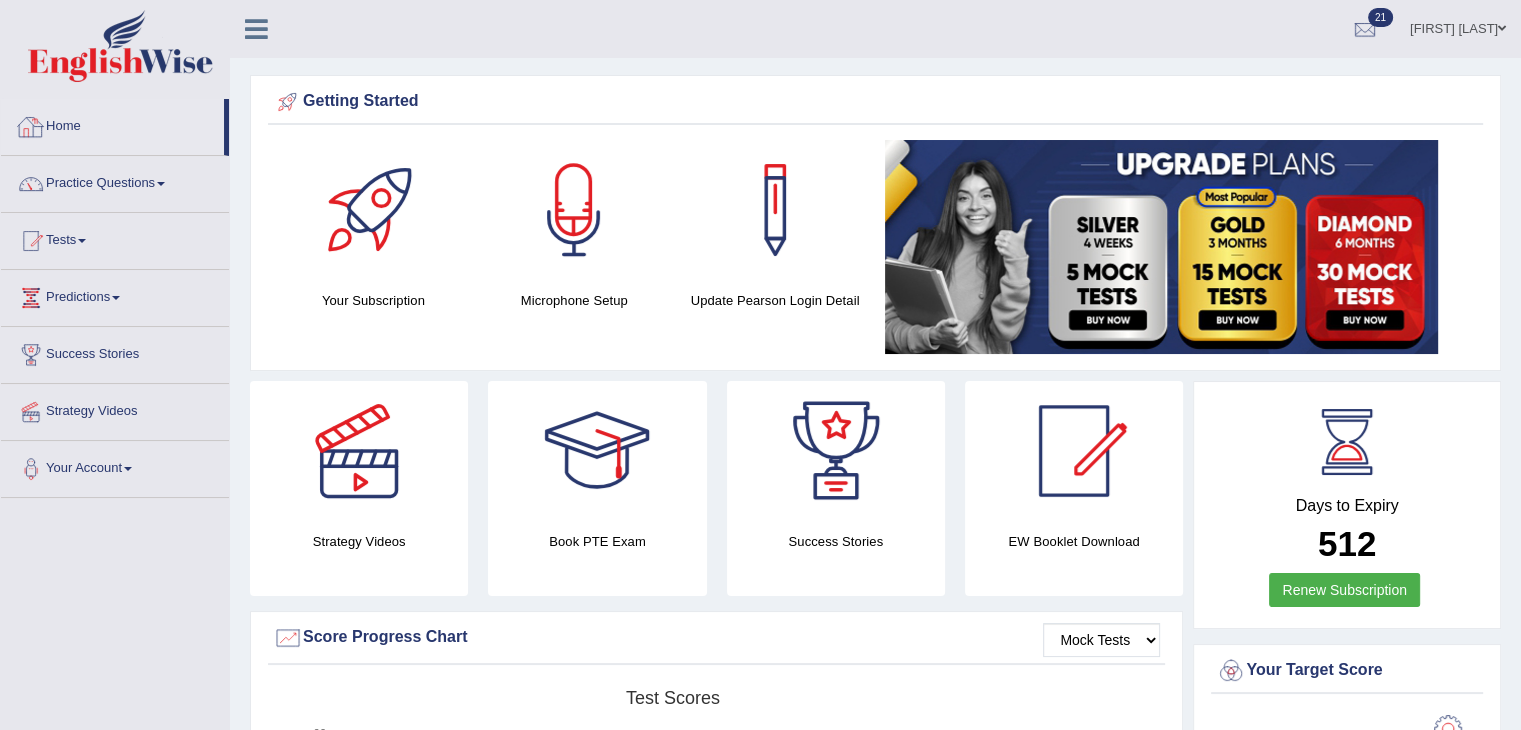 click on "Home" at bounding box center (112, 124) 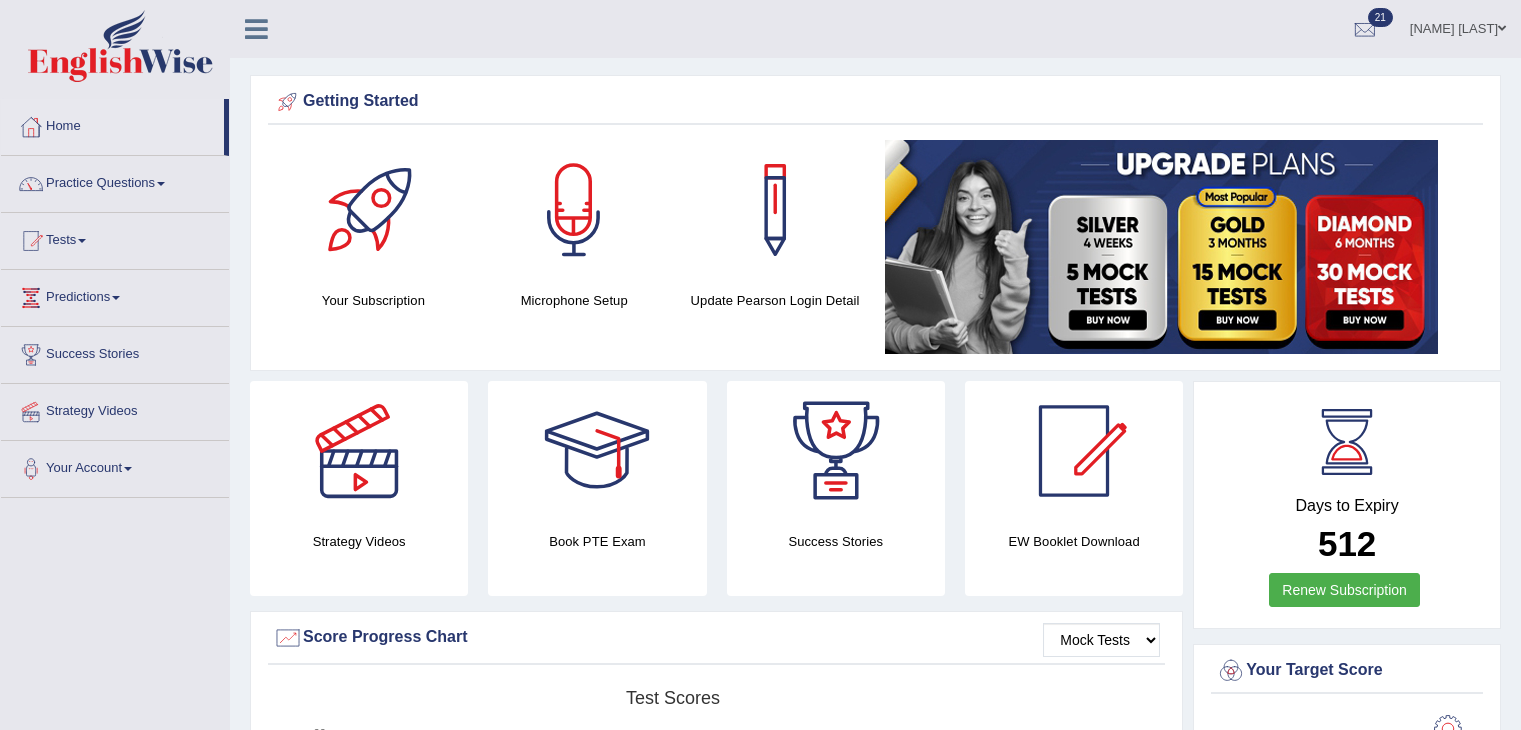 scroll, scrollTop: 0, scrollLeft: 0, axis: both 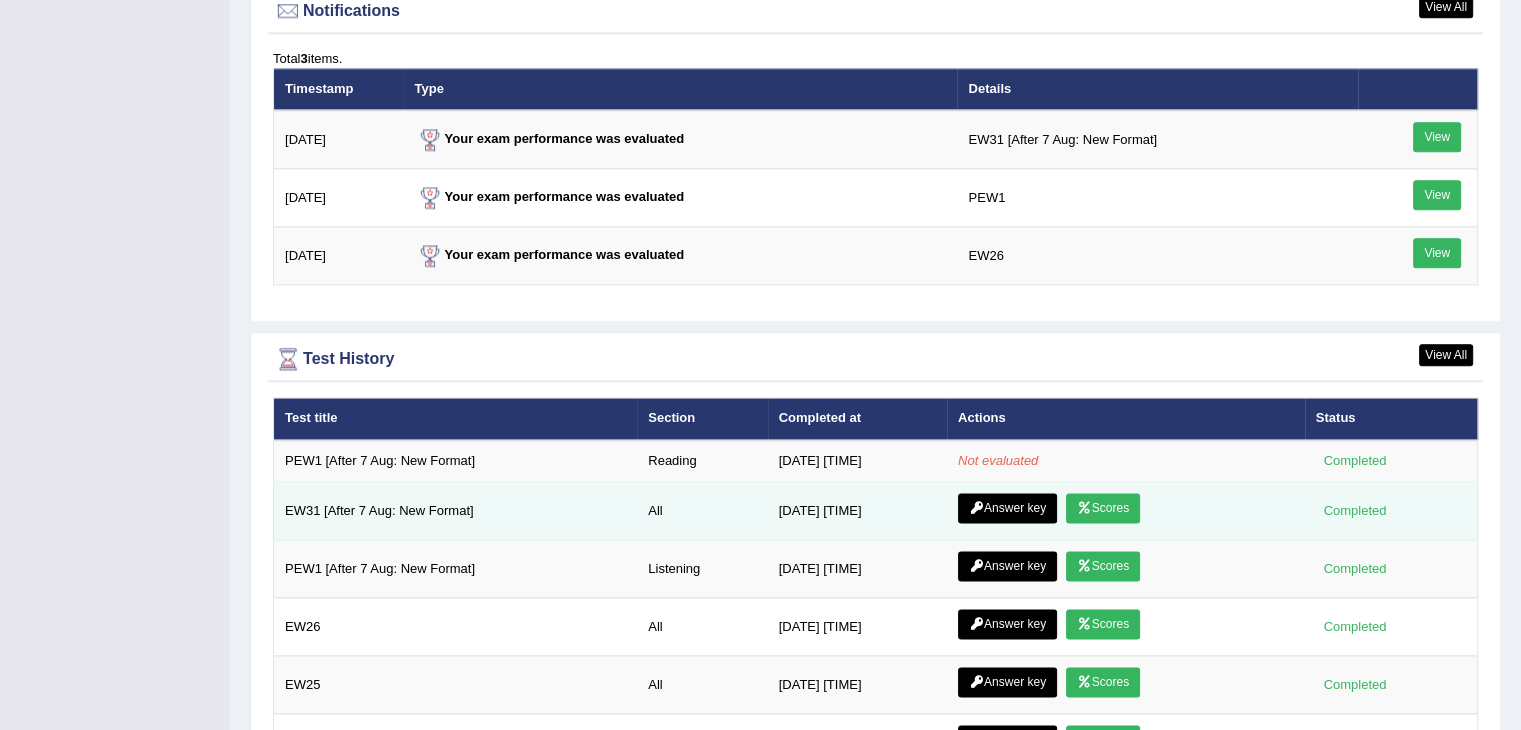 click on "Answer key" at bounding box center [1007, 508] 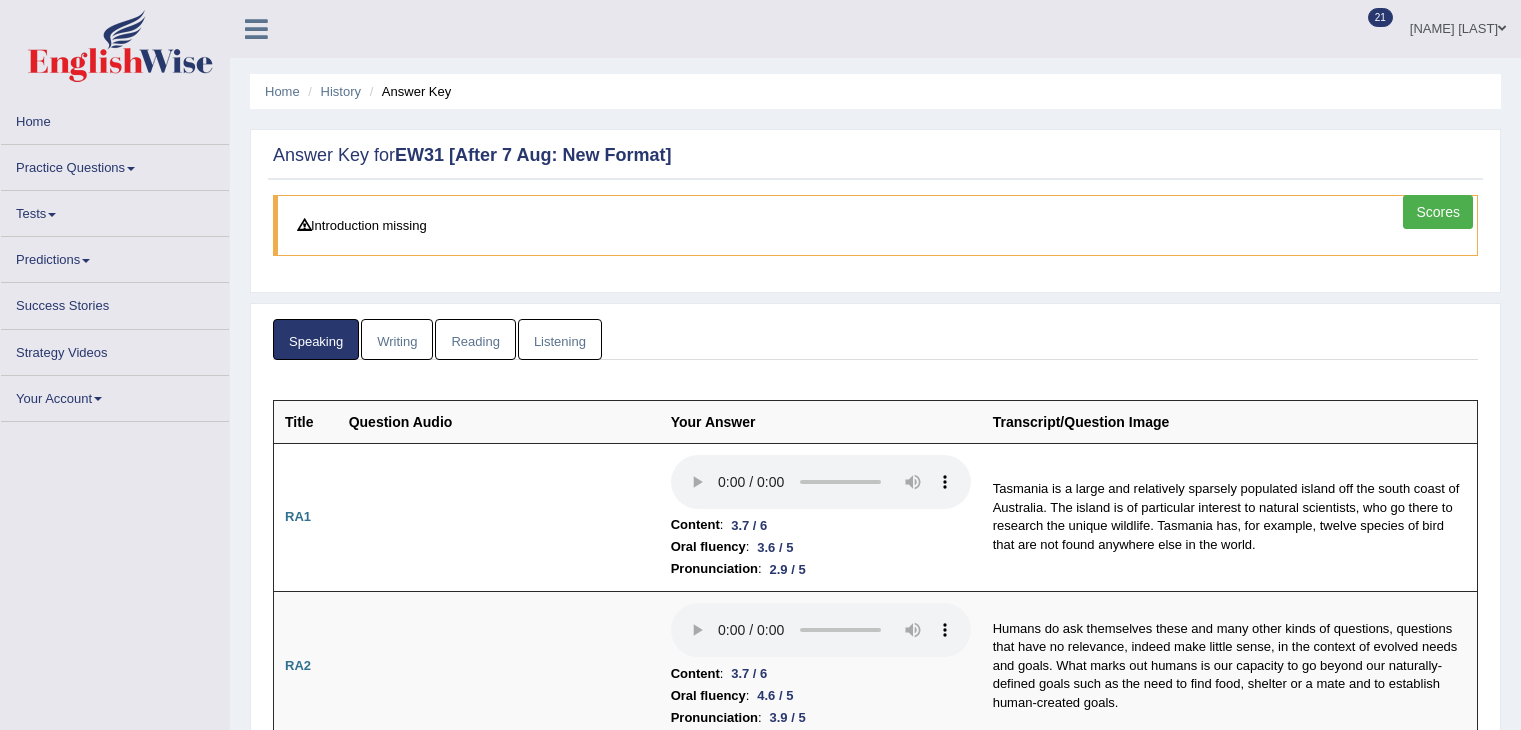 scroll, scrollTop: 0, scrollLeft: 0, axis: both 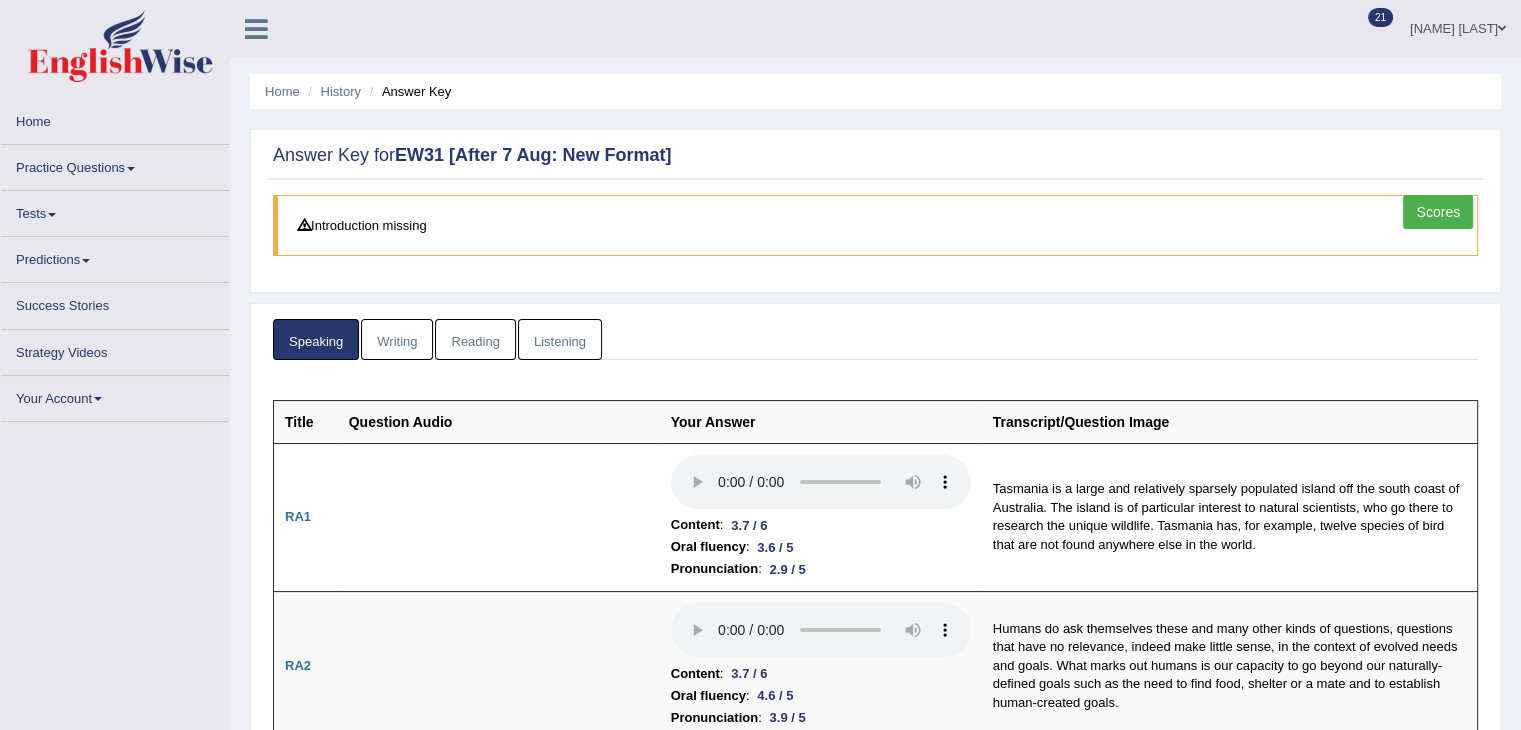 click on "Tasmania is a large and relatively sparsely populated island off the south coast of Australia. The island is of particular interest to natural scientists, who go there to research the unique wildlife. Tasmania has, for example, twelve species of bird that are not found anywhere else in the world." at bounding box center (1230, 517) 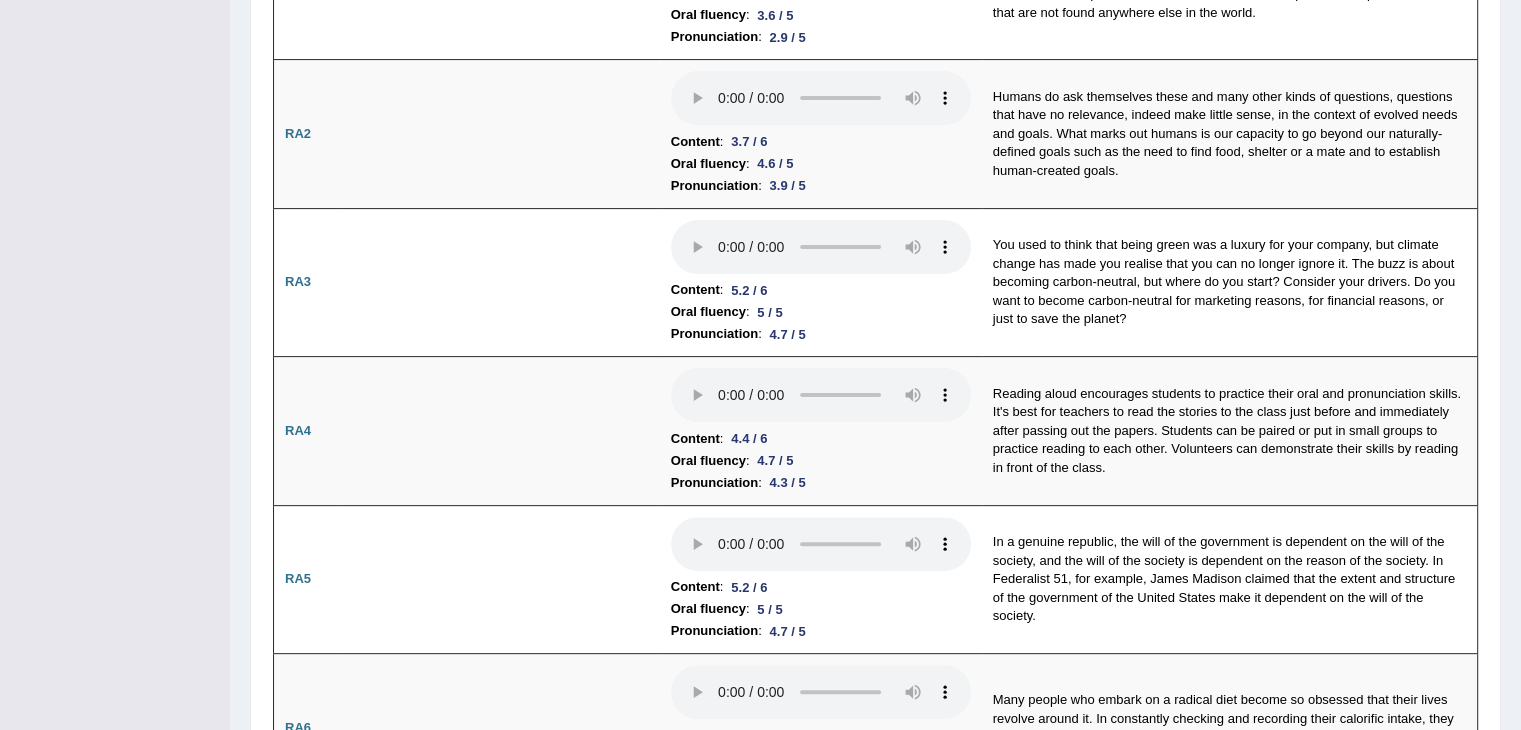scroll, scrollTop: 0, scrollLeft: 0, axis: both 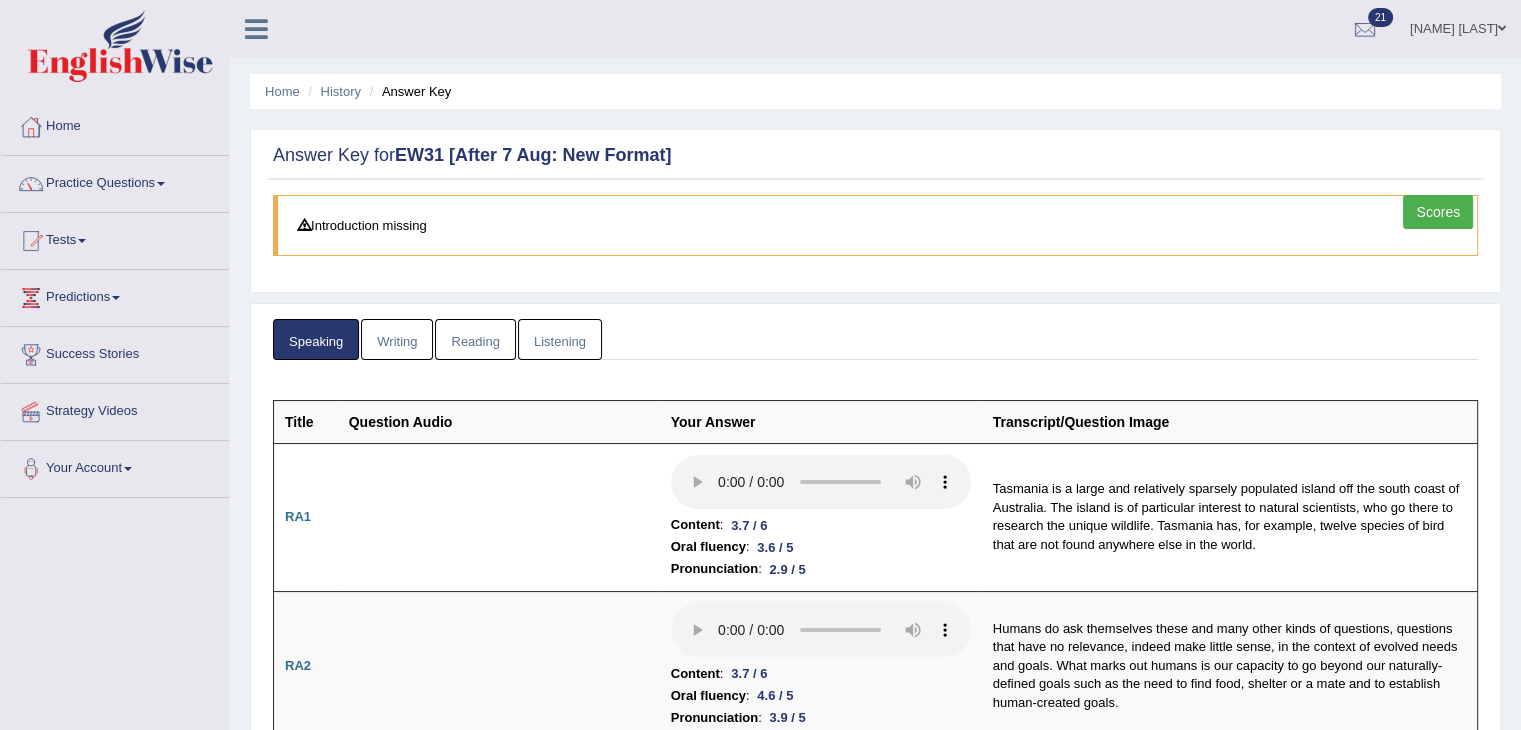click on "Writing" at bounding box center [397, 339] 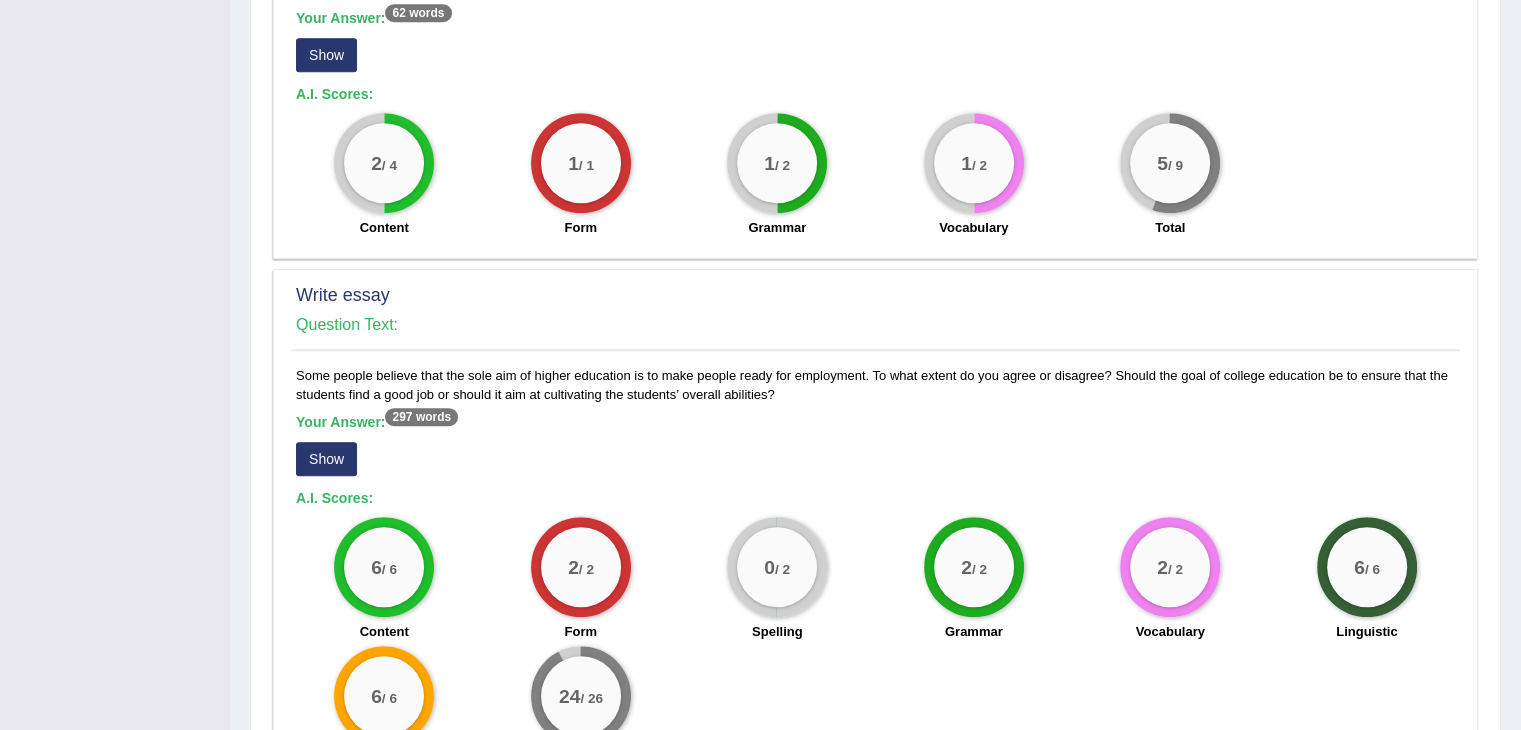 scroll, scrollTop: 1263, scrollLeft: 0, axis: vertical 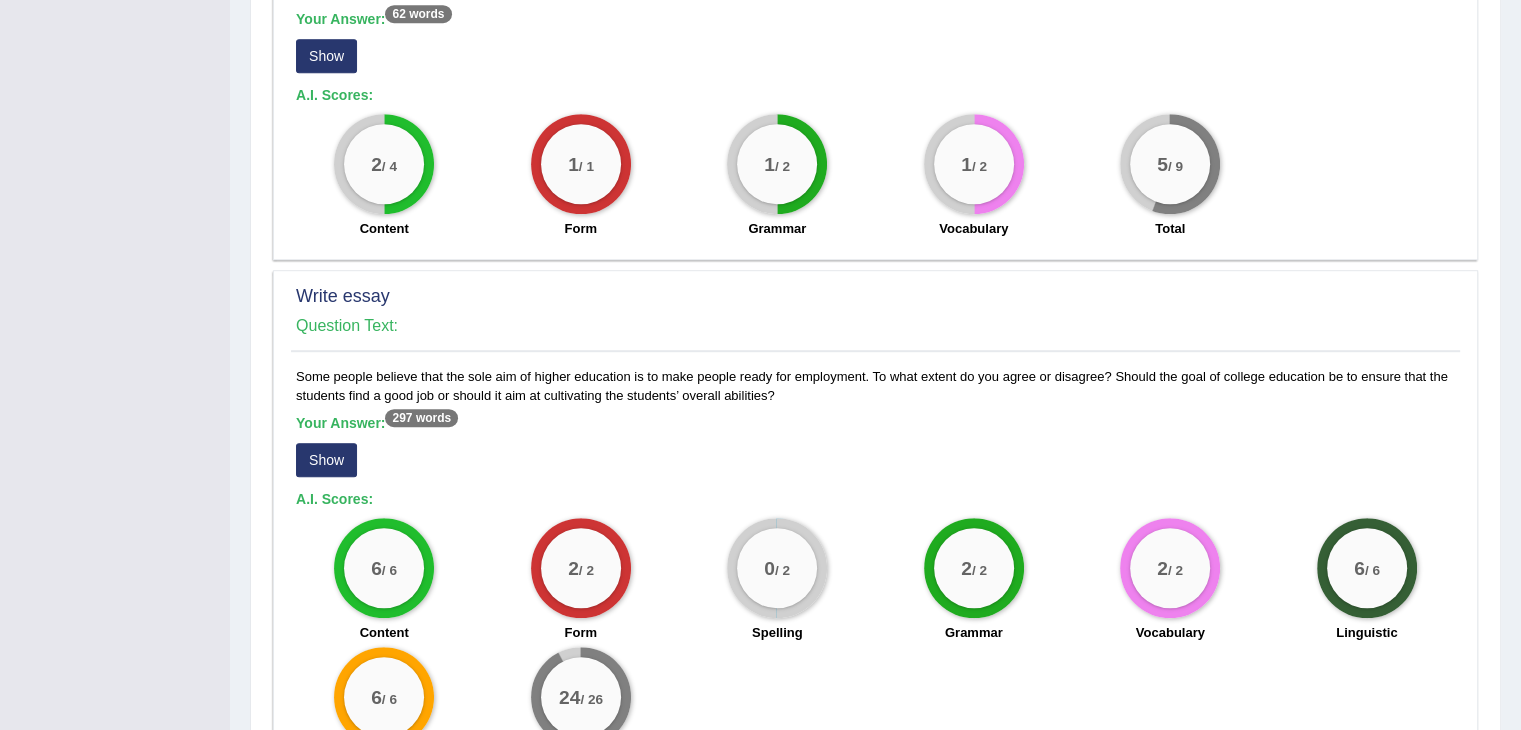 click on "Show" at bounding box center (326, 460) 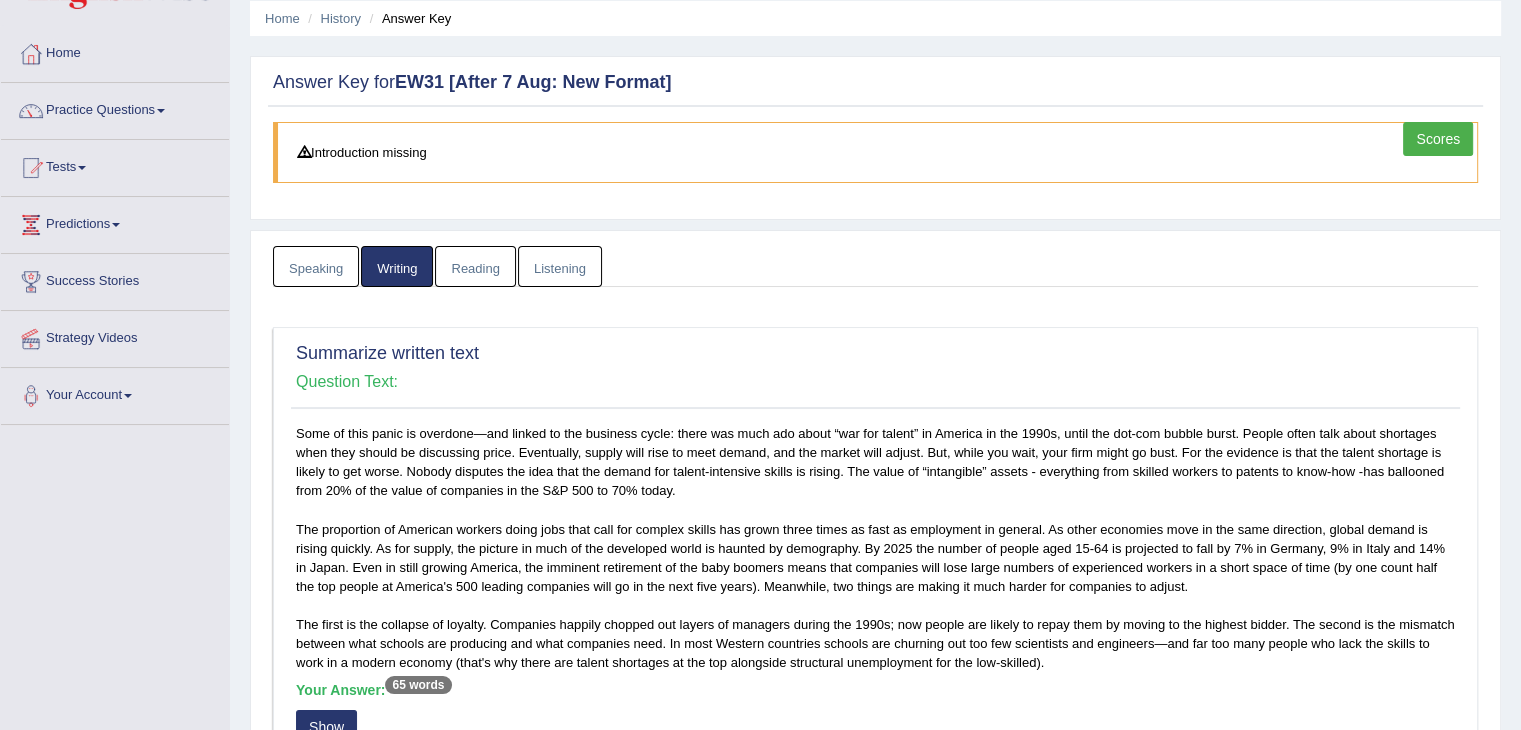 scroll, scrollTop: 0, scrollLeft: 0, axis: both 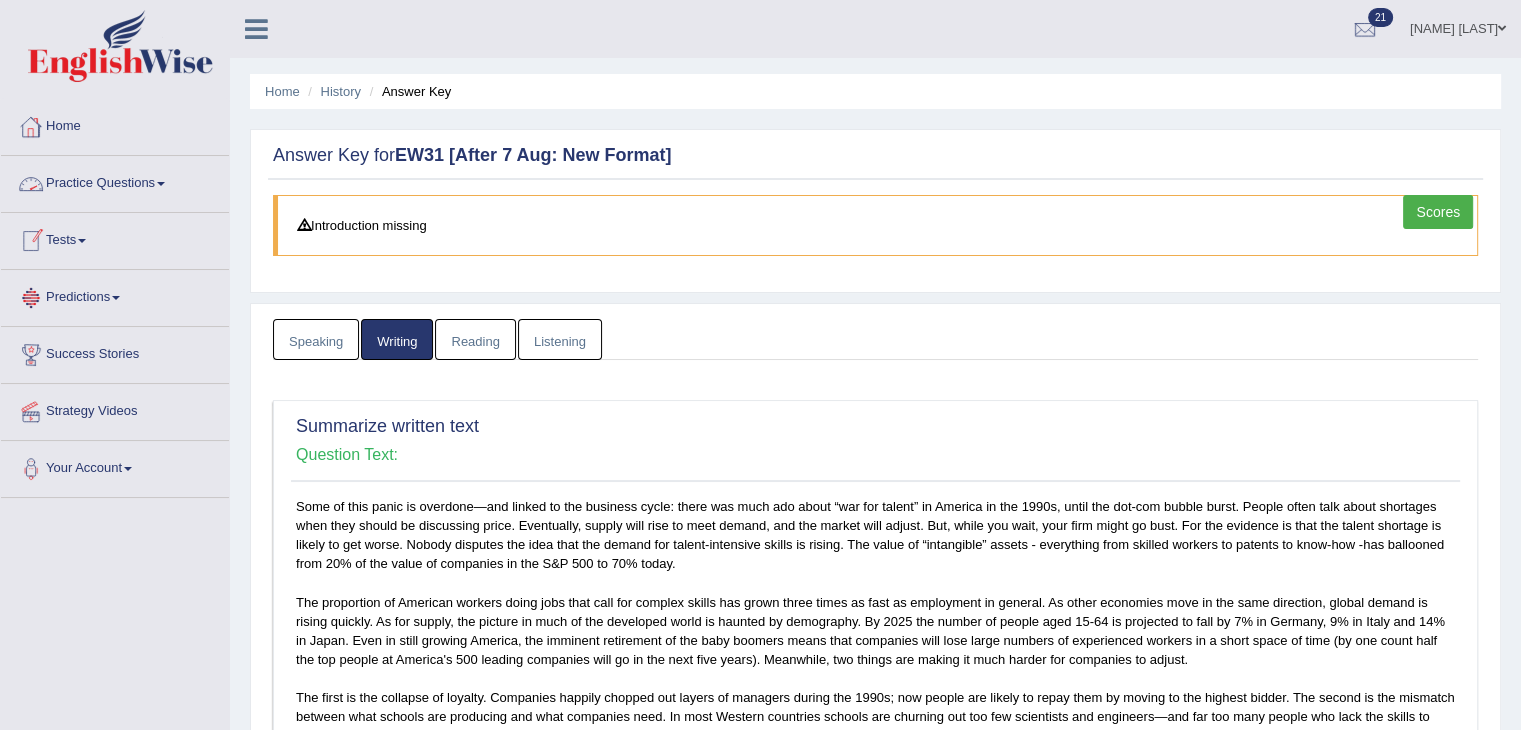 click on "Home" at bounding box center (115, 124) 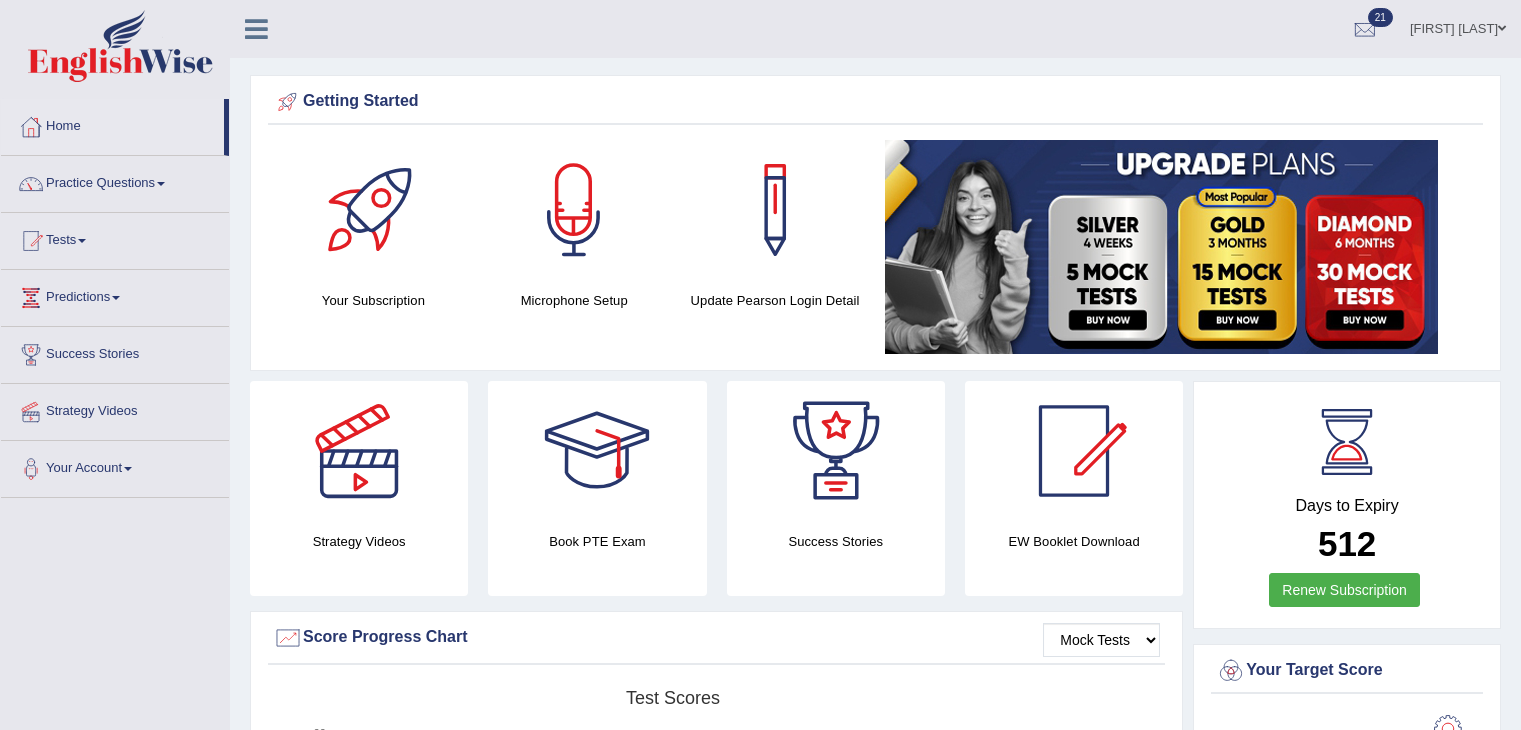 scroll, scrollTop: 0, scrollLeft: 0, axis: both 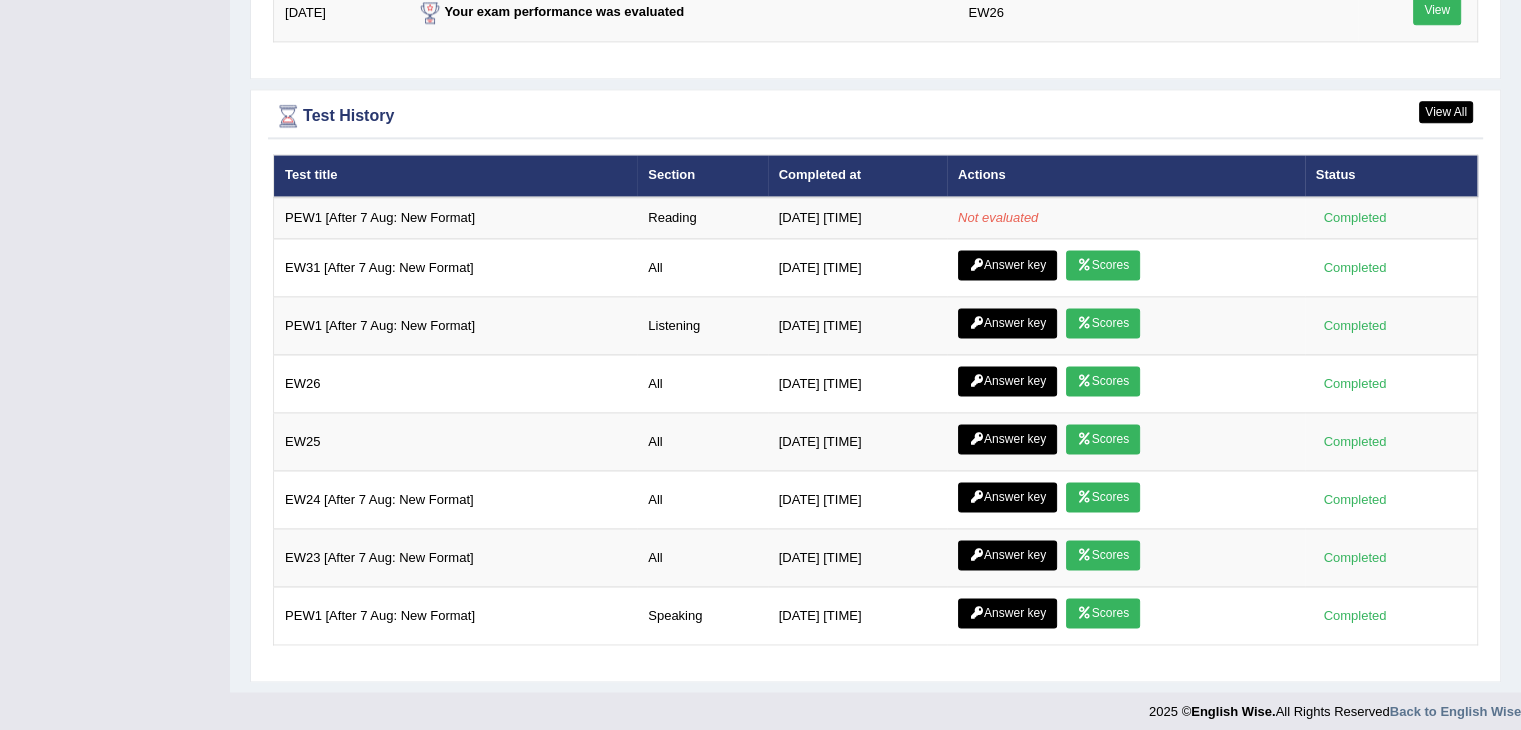 click on "Test title" at bounding box center (456, 176) 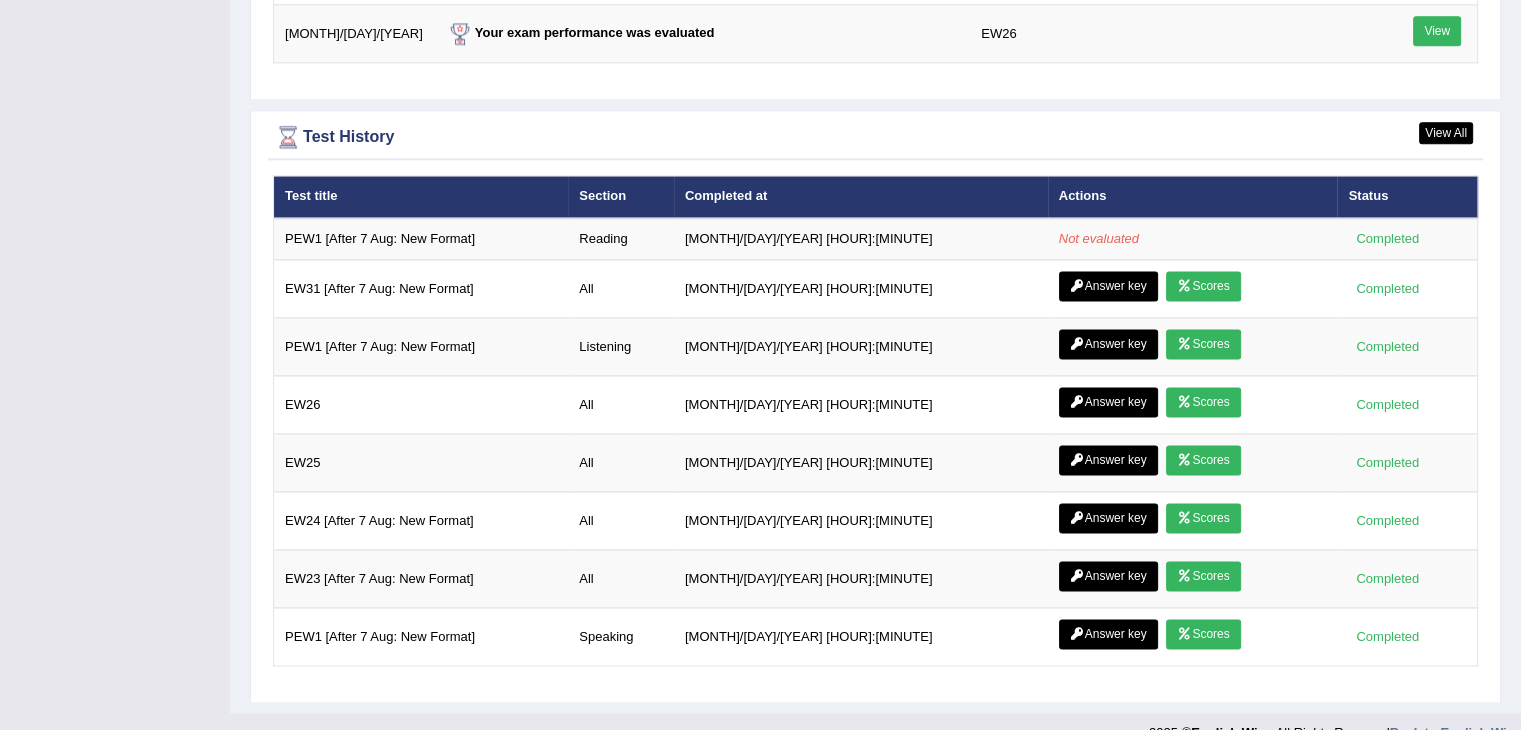 scroll, scrollTop: 2686, scrollLeft: 0, axis: vertical 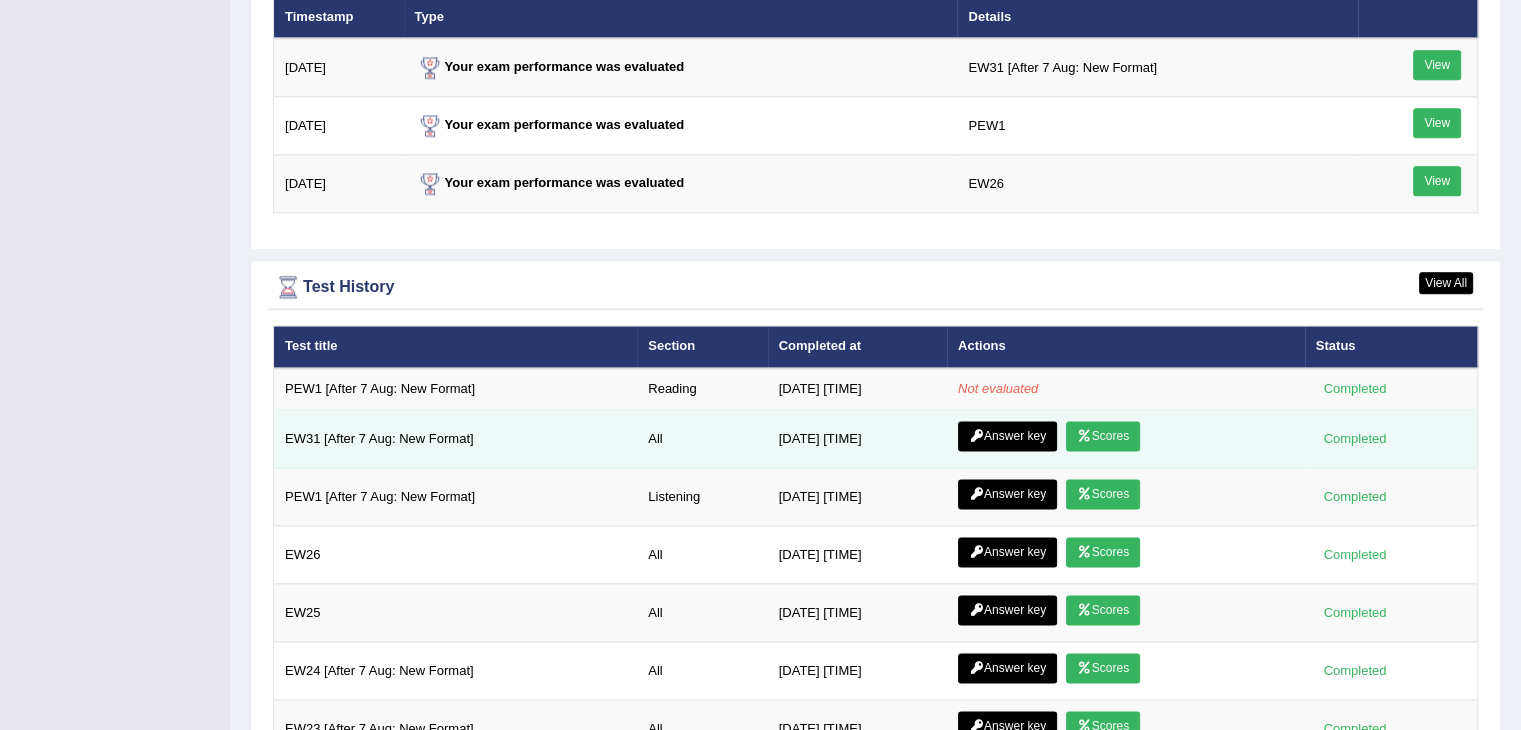 click on "Answer key" at bounding box center [1007, 436] 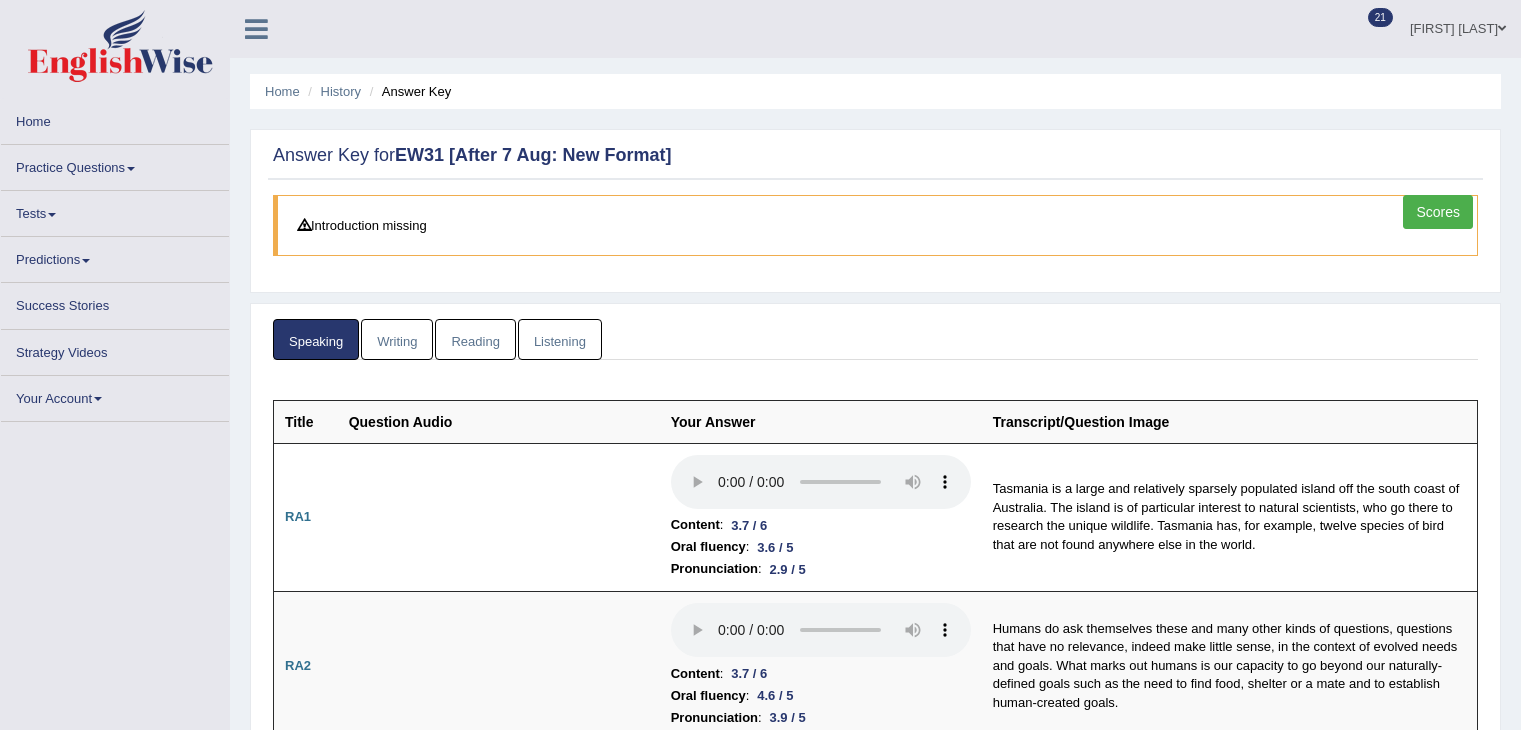 scroll, scrollTop: 0, scrollLeft: 0, axis: both 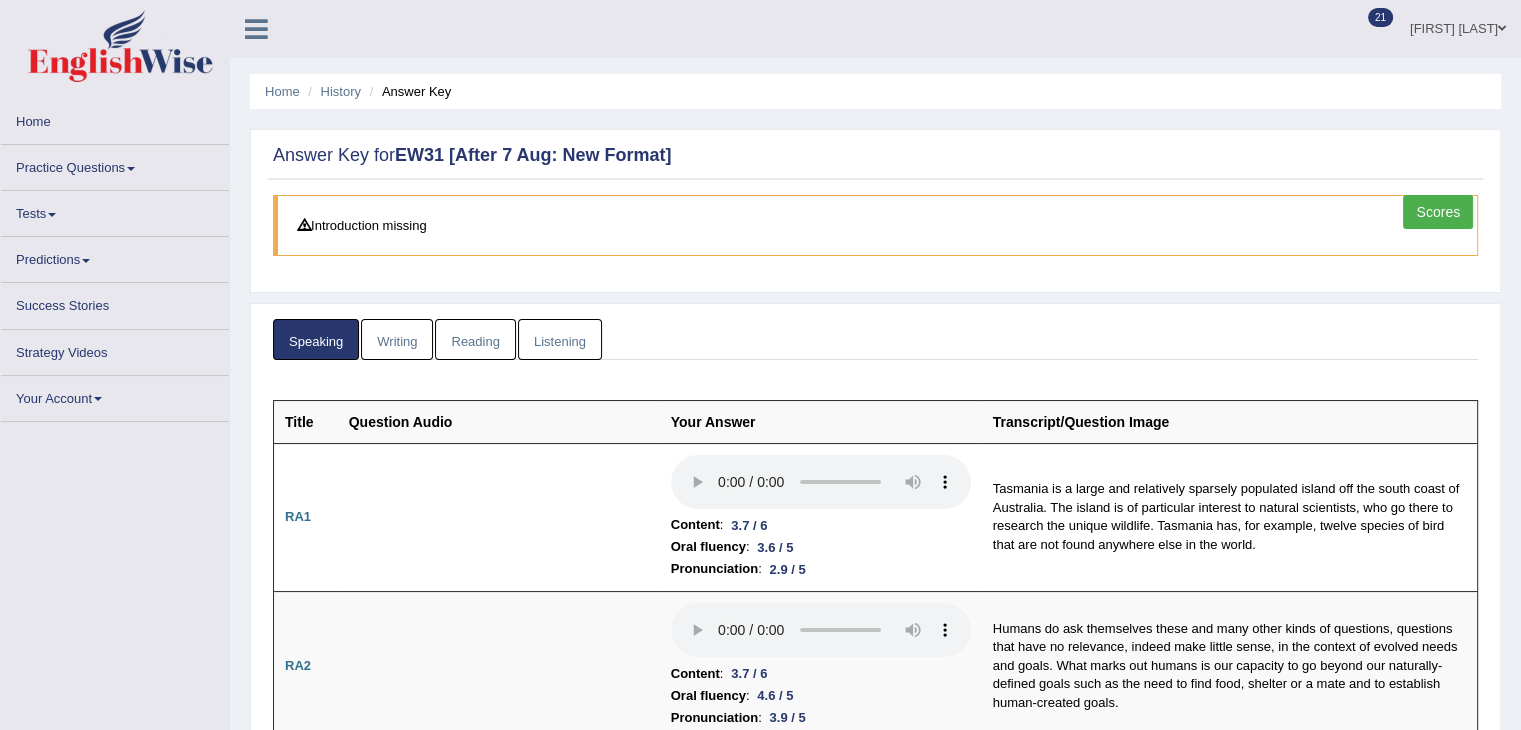 click on "Listening" at bounding box center (560, 339) 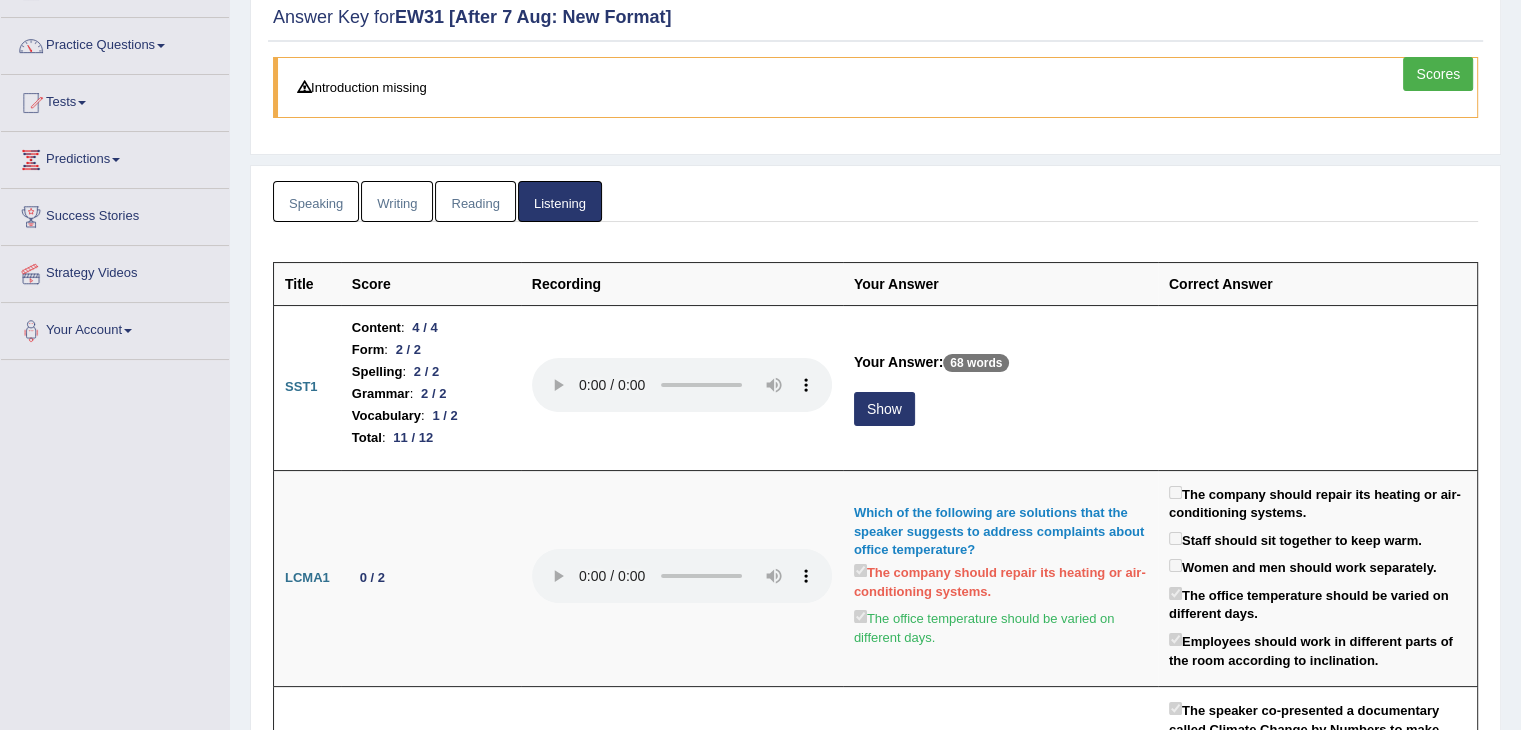 scroll, scrollTop: 140, scrollLeft: 0, axis: vertical 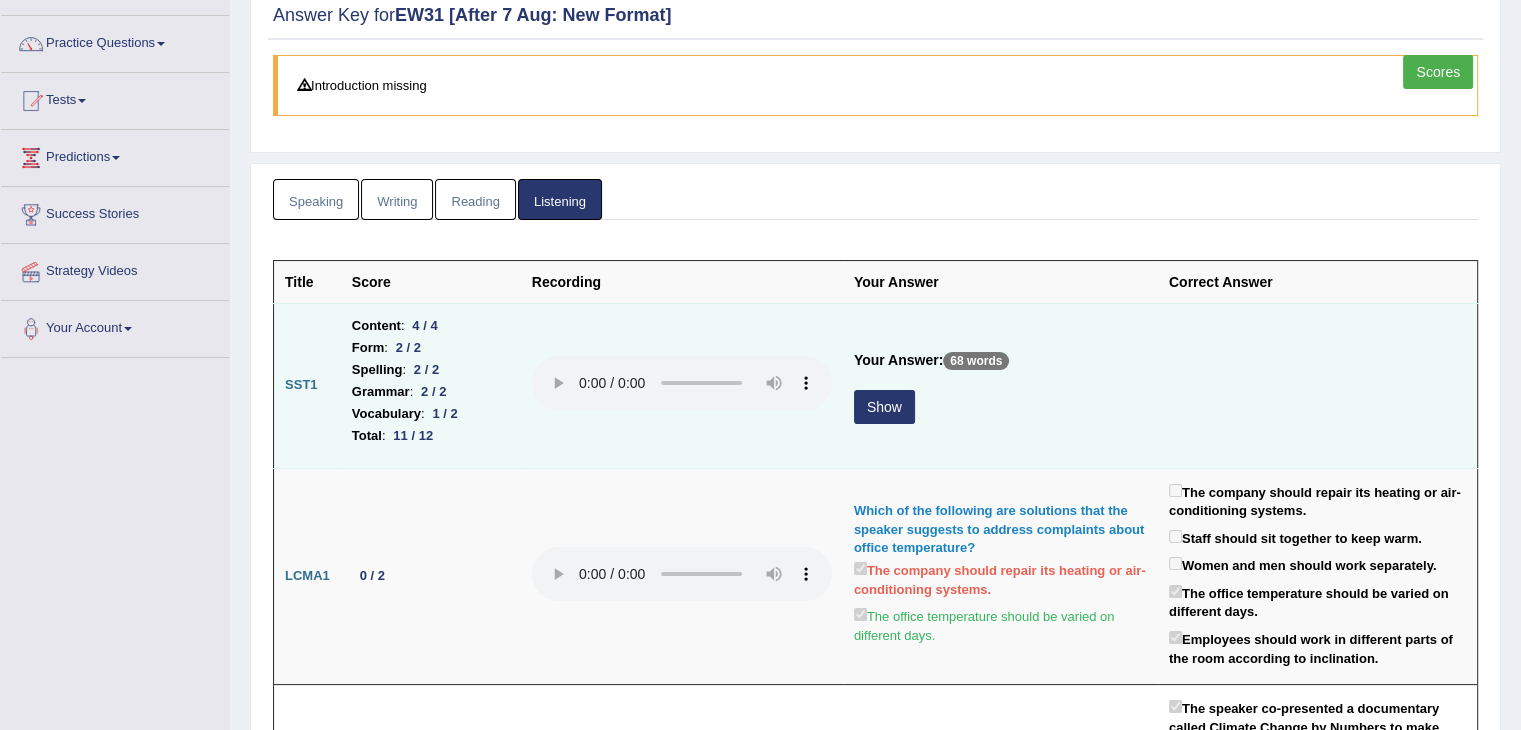 click on "Show" at bounding box center (884, 407) 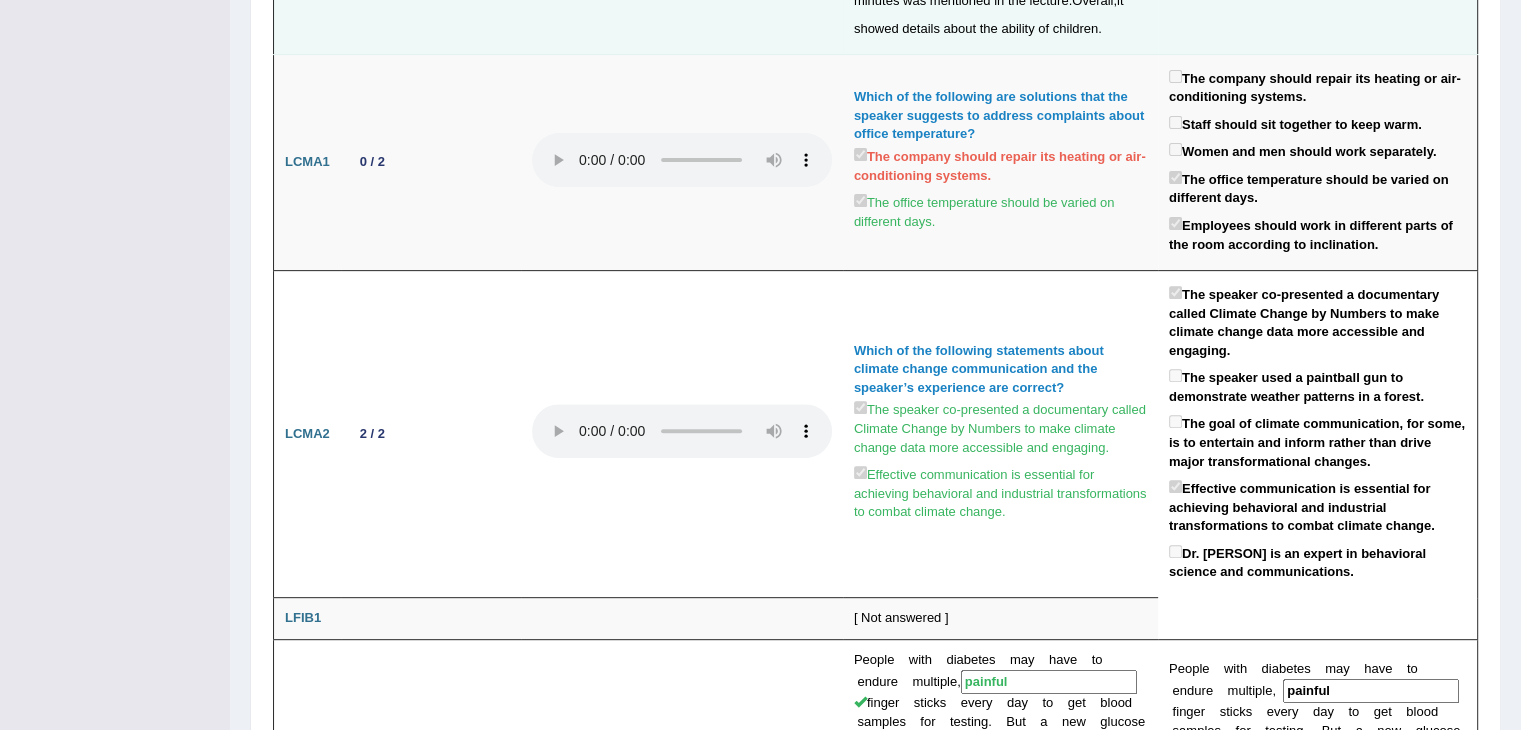 scroll, scrollTop: 0, scrollLeft: 0, axis: both 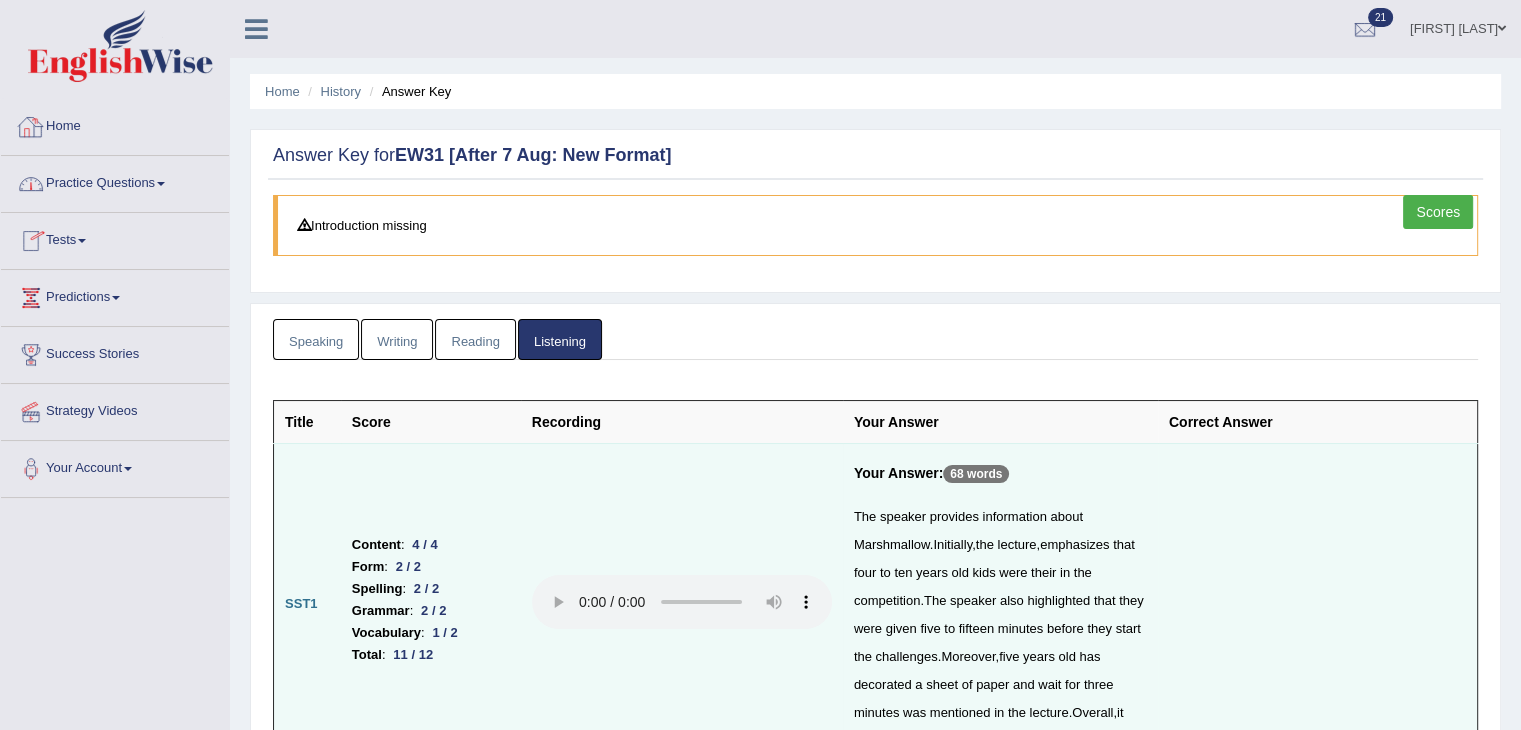 click on "Home" at bounding box center [115, 124] 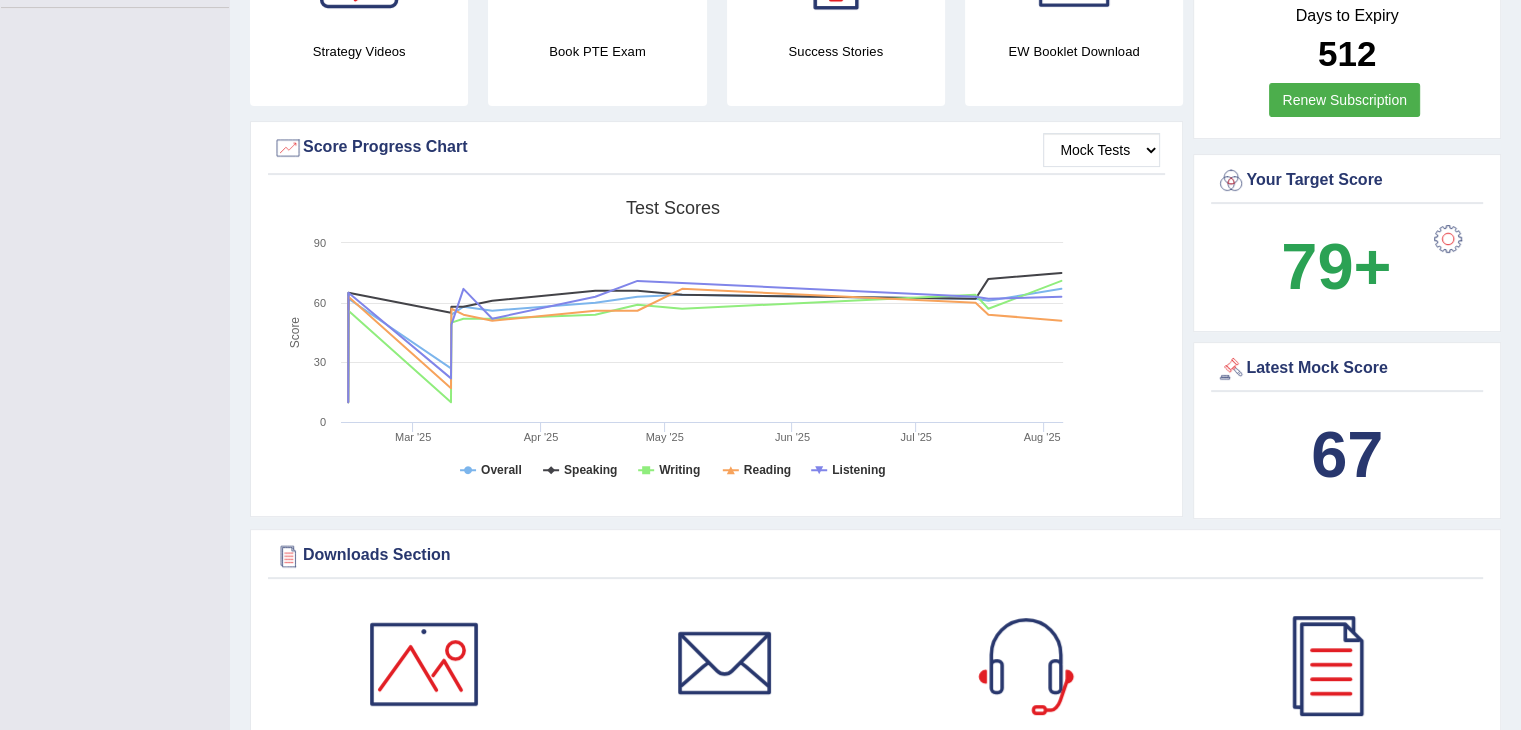 scroll, scrollTop: 2707, scrollLeft: 0, axis: vertical 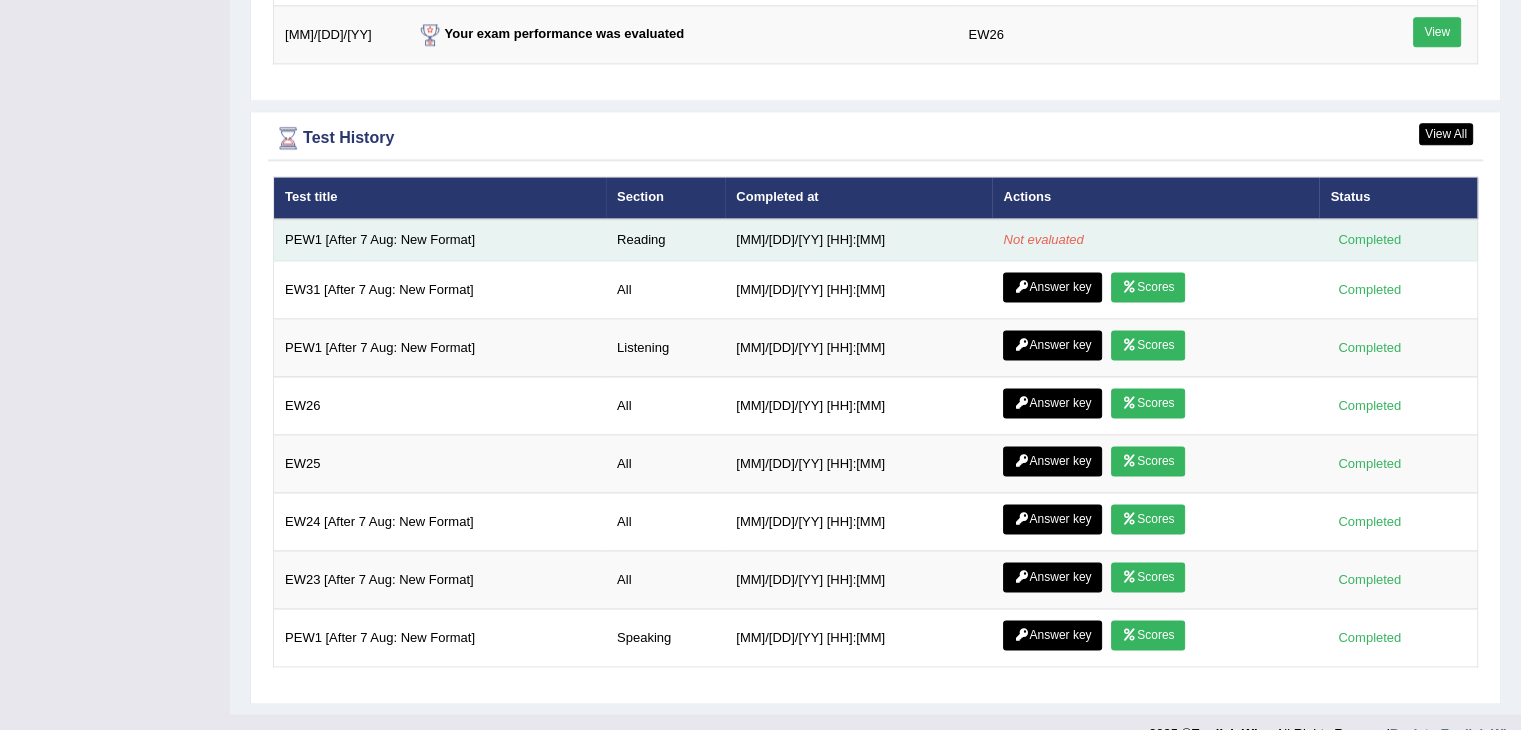 click on "PEW1 [After 7 Aug: New Format]" at bounding box center [440, 240] 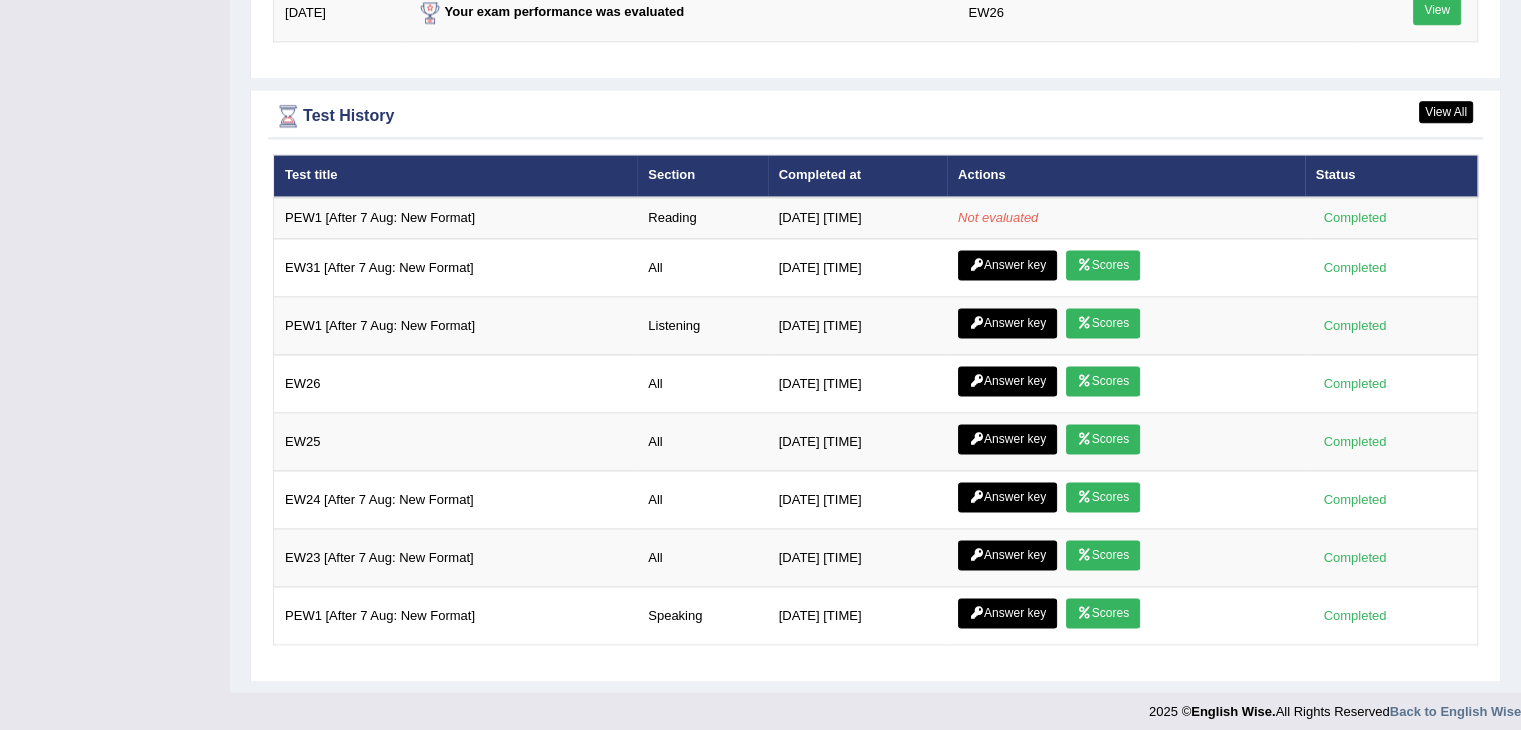 scroll, scrollTop: 2707, scrollLeft: 0, axis: vertical 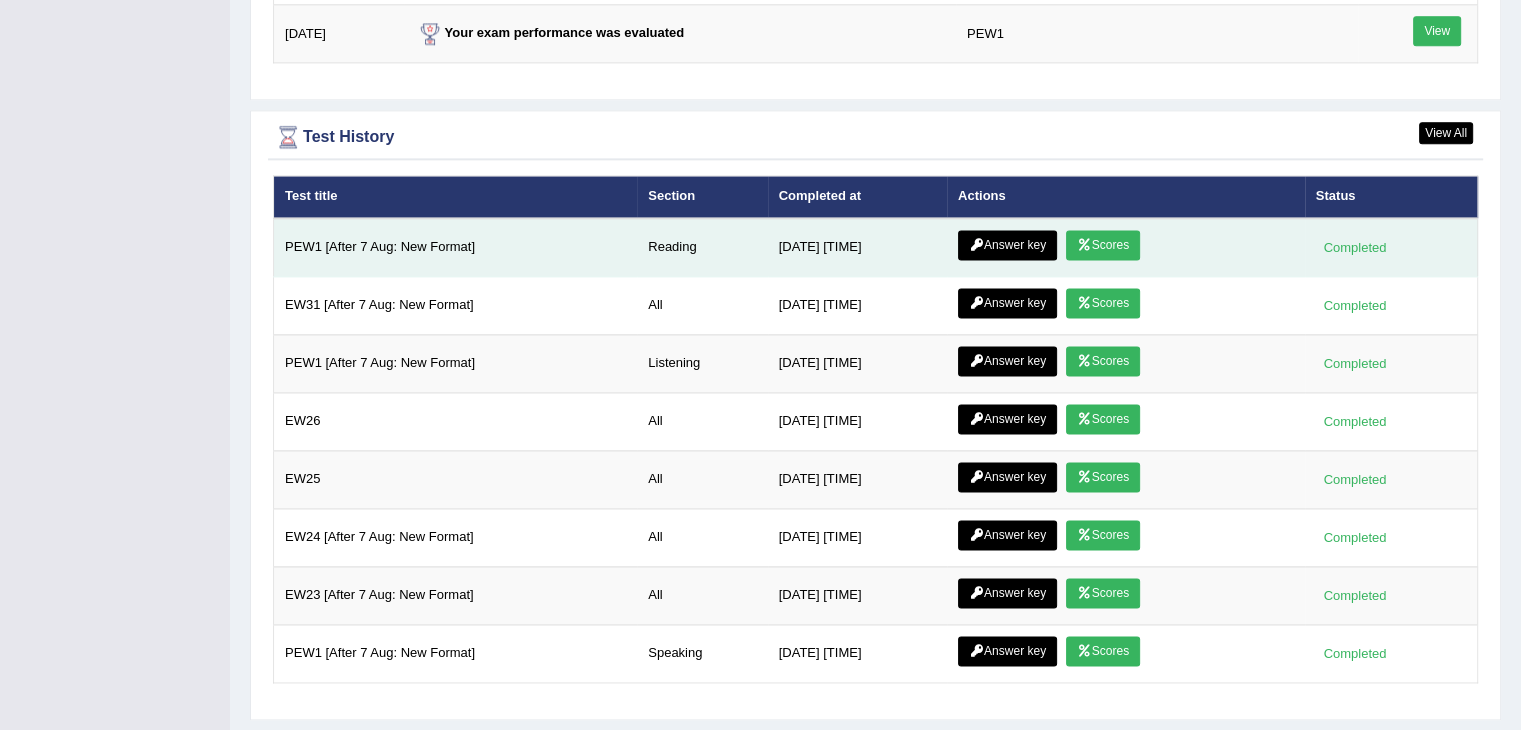 click on "Scores" at bounding box center [1103, 245] 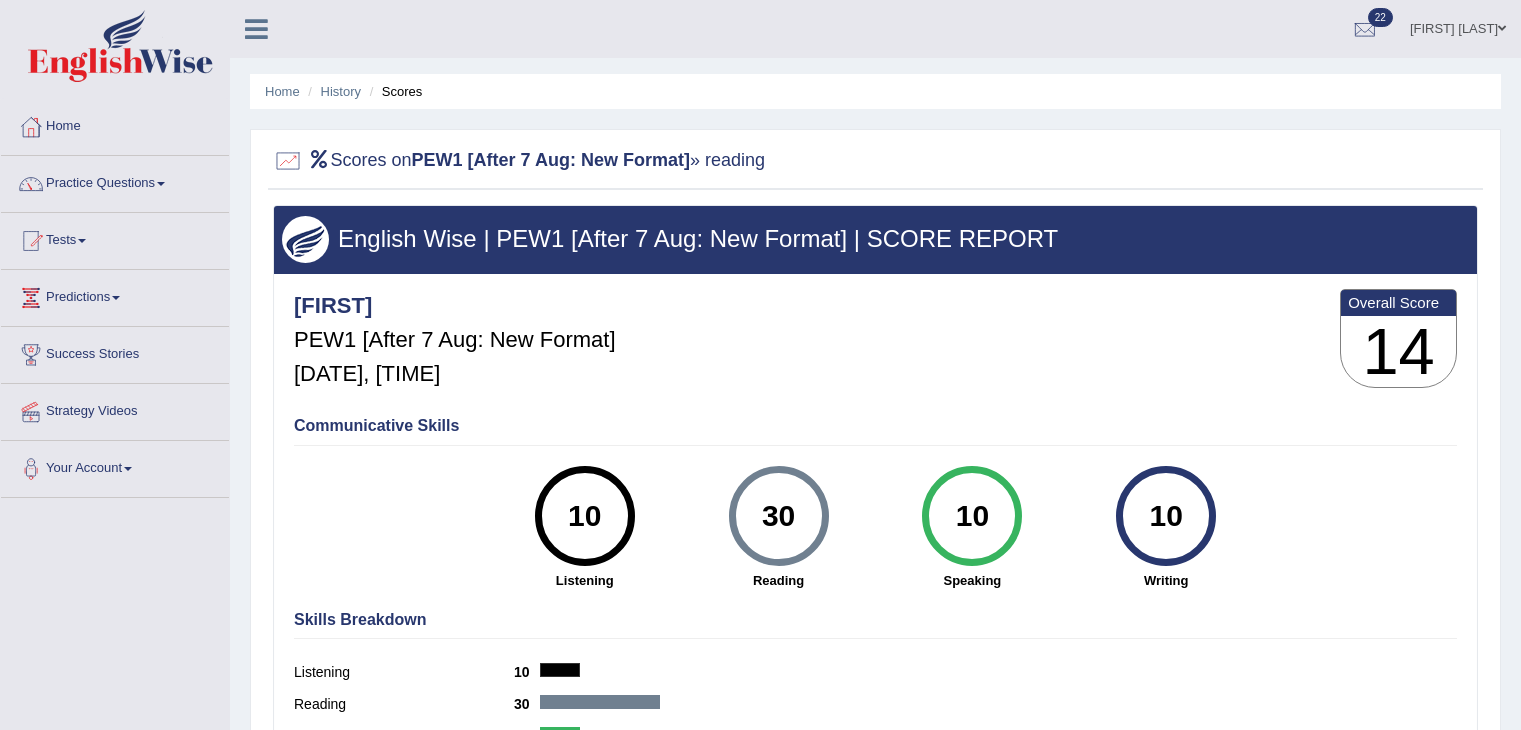 scroll, scrollTop: 0, scrollLeft: 0, axis: both 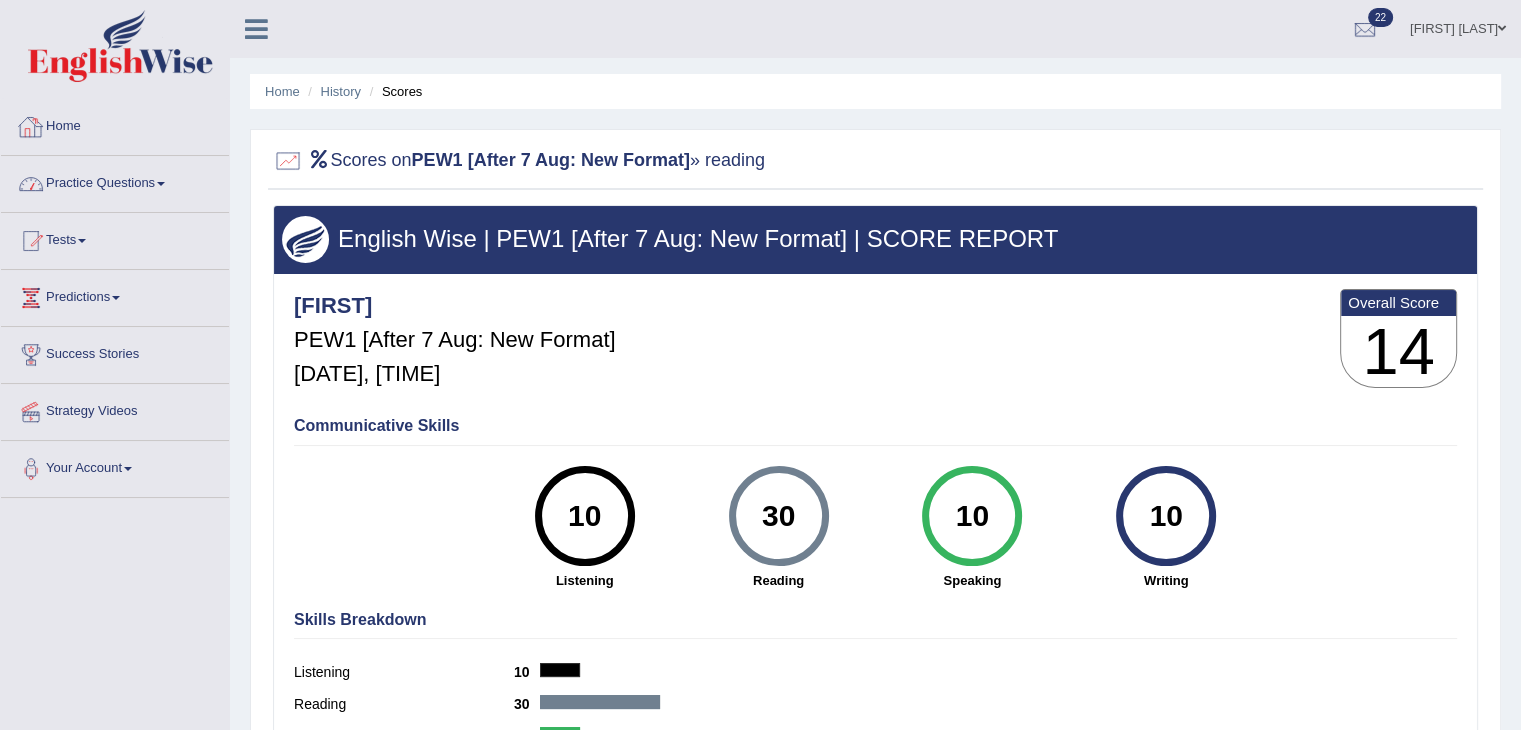click on "Home" at bounding box center [115, 124] 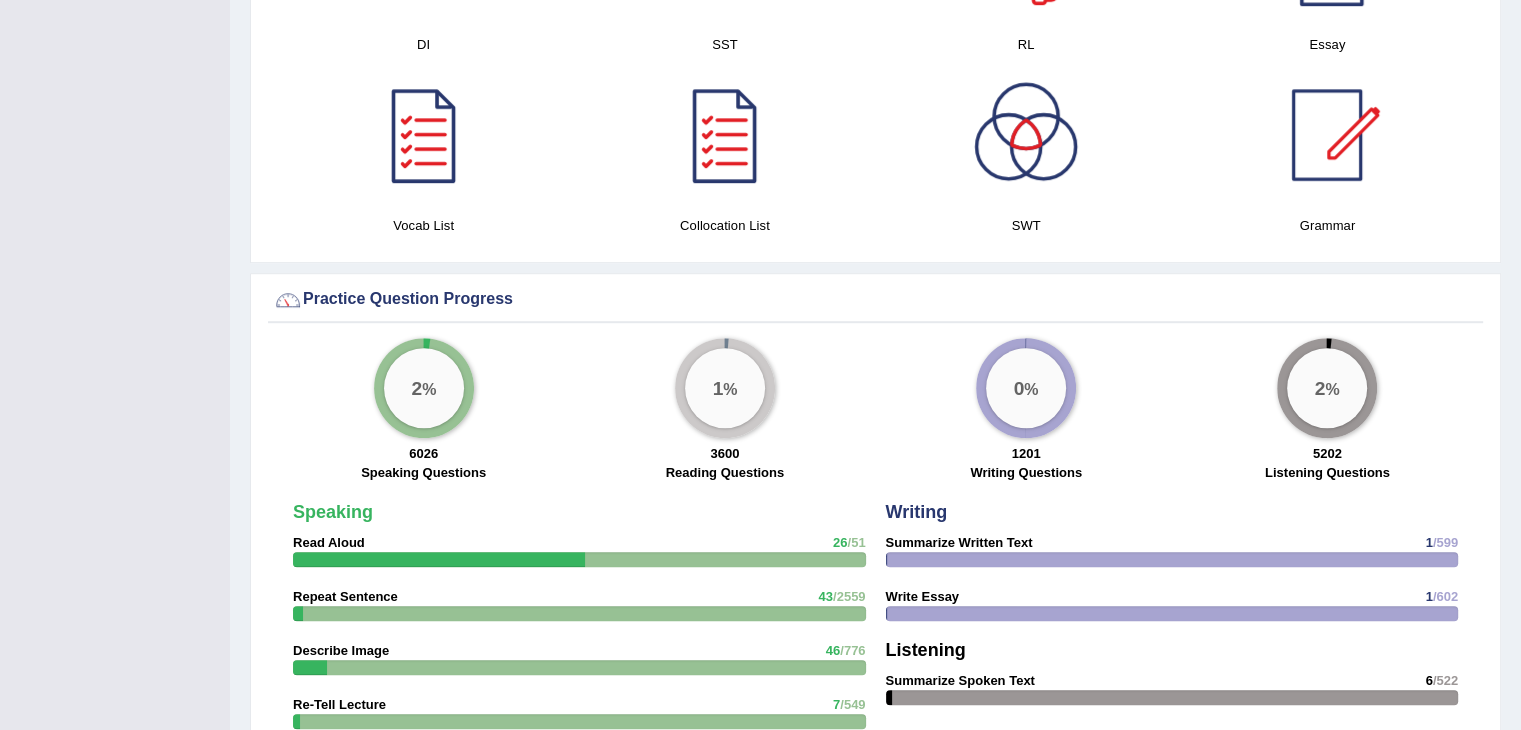 scroll, scrollTop: 2038, scrollLeft: 0, axis: vertical 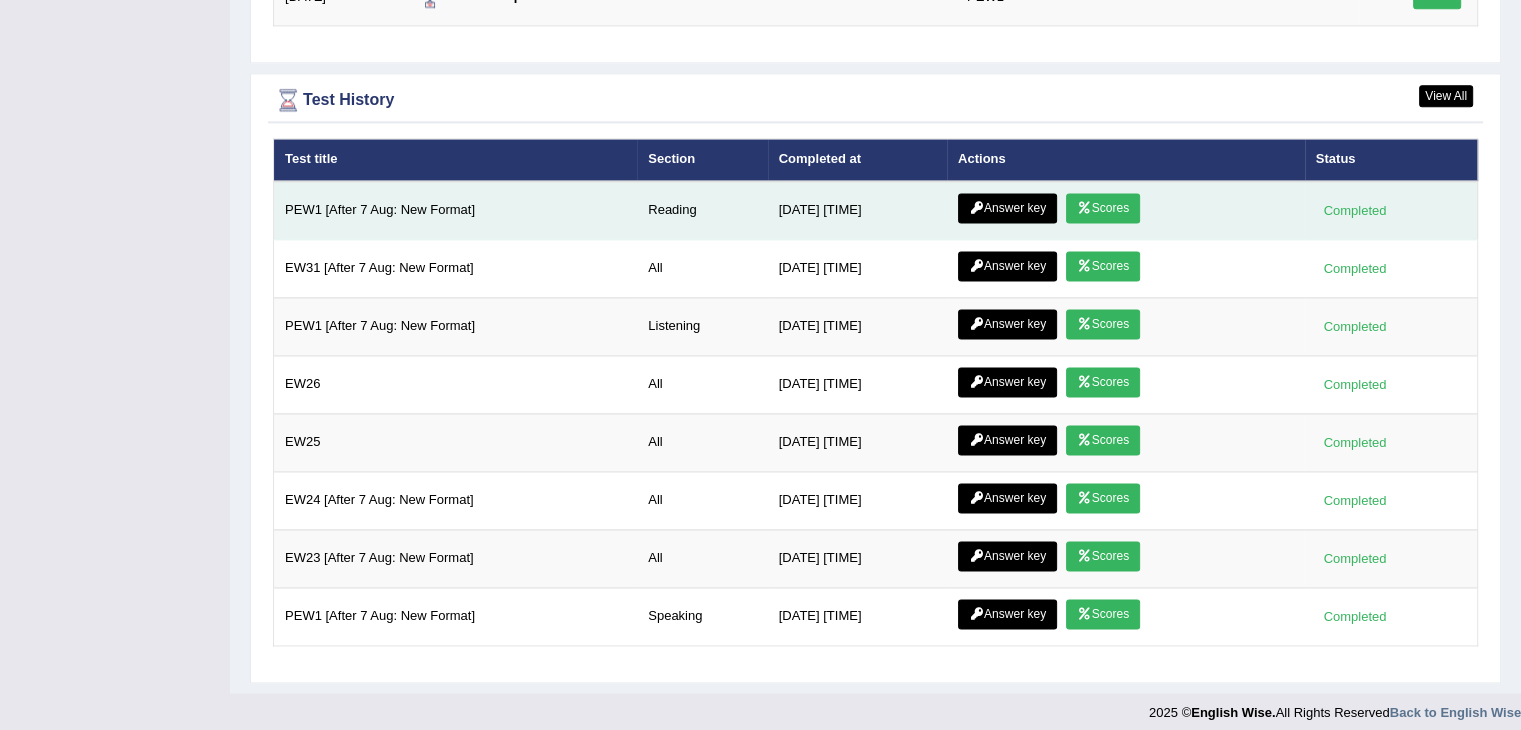 click on "Answer key" at bounding box center (1007, 208) 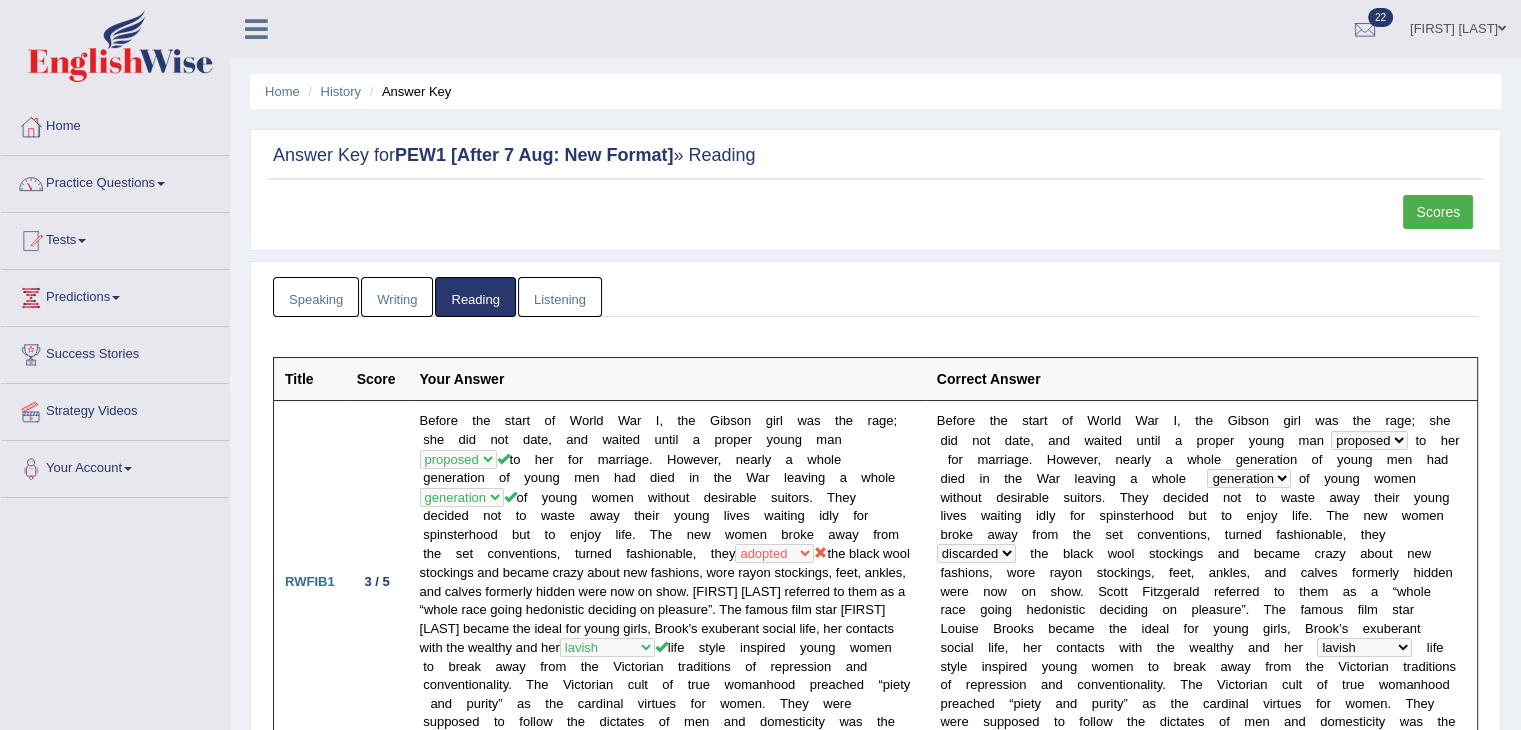 scroll, scrollTop: 367, scrollLeft: 0, axis: vertical 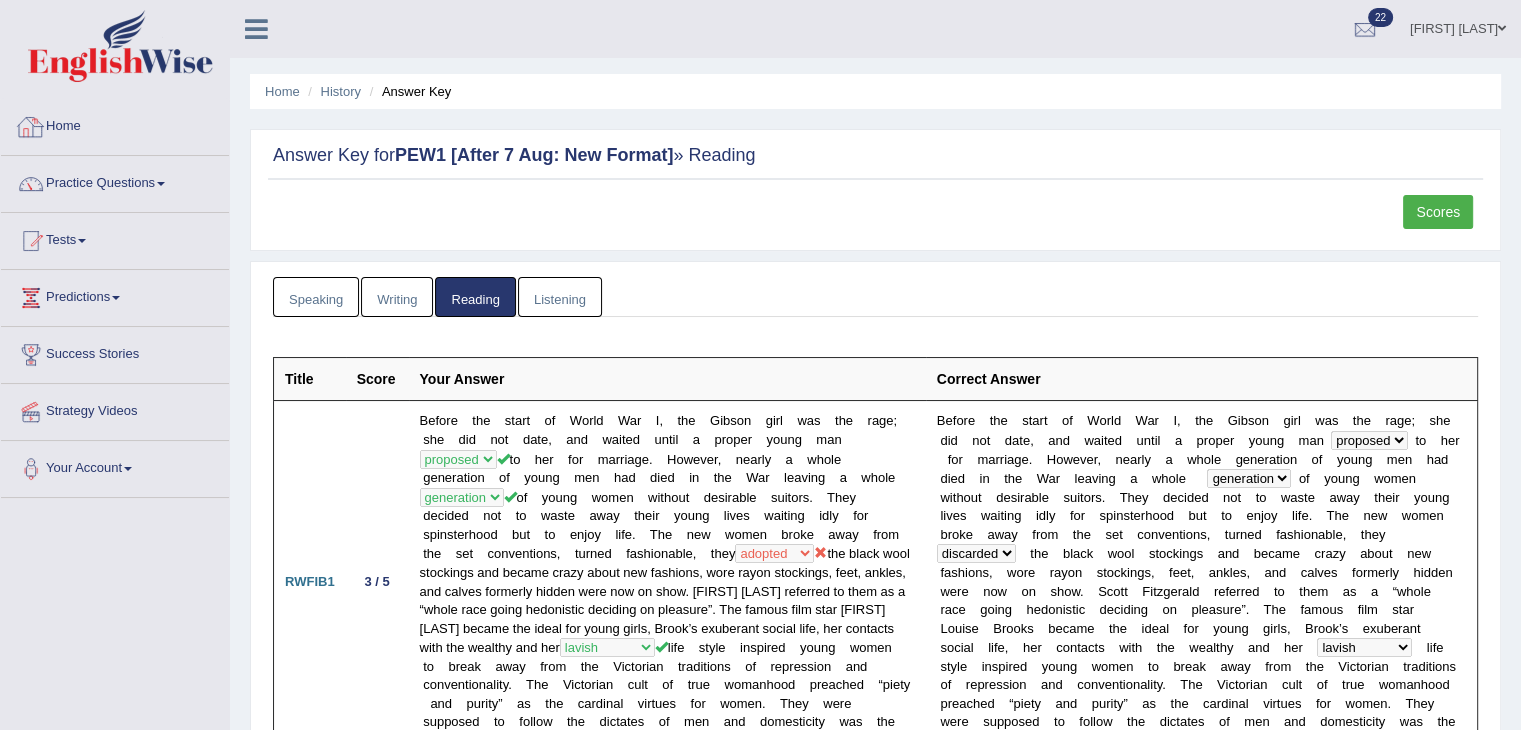click on "Home" at bounding box center [115, 124] 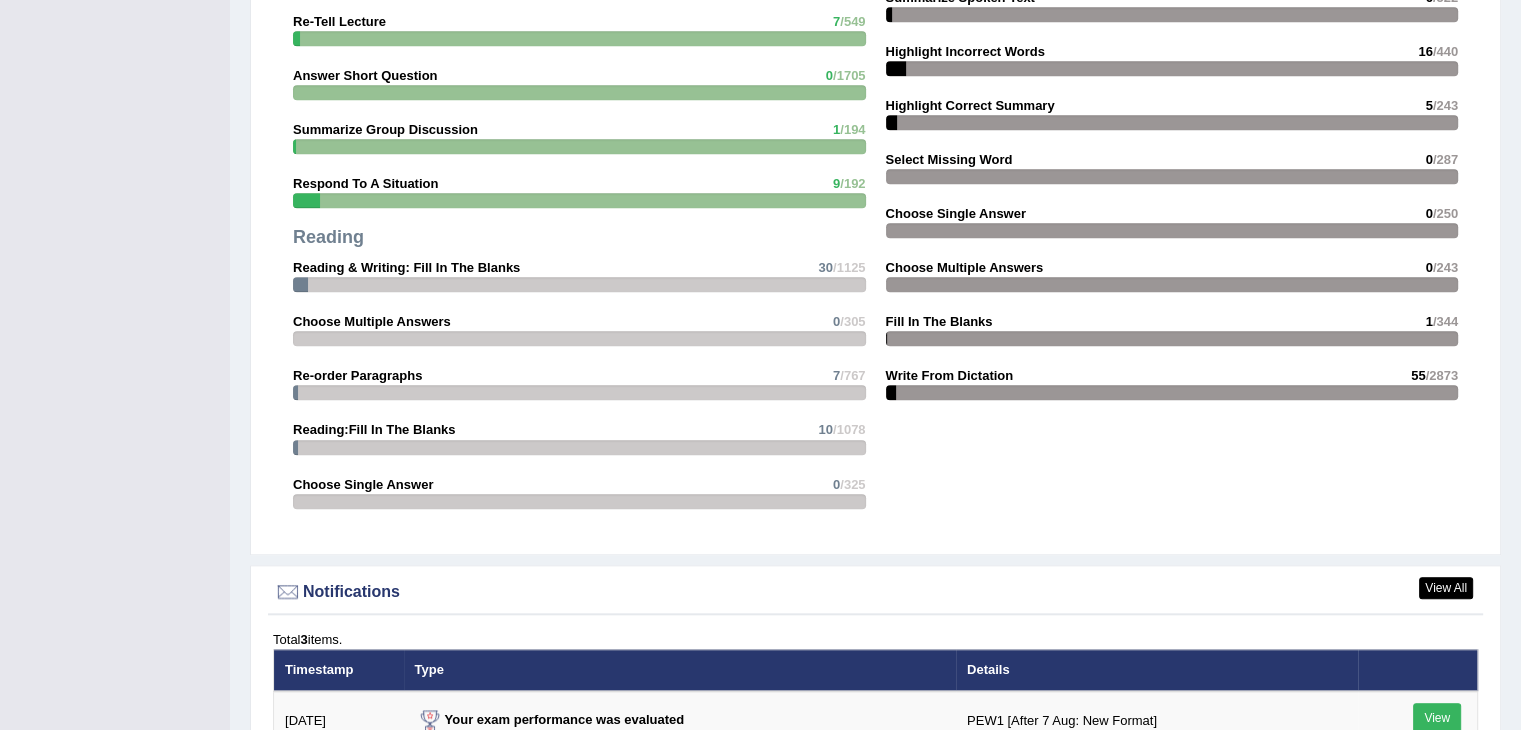 scroll, scrollTop: 0, scrollLeft: 0, axis: both 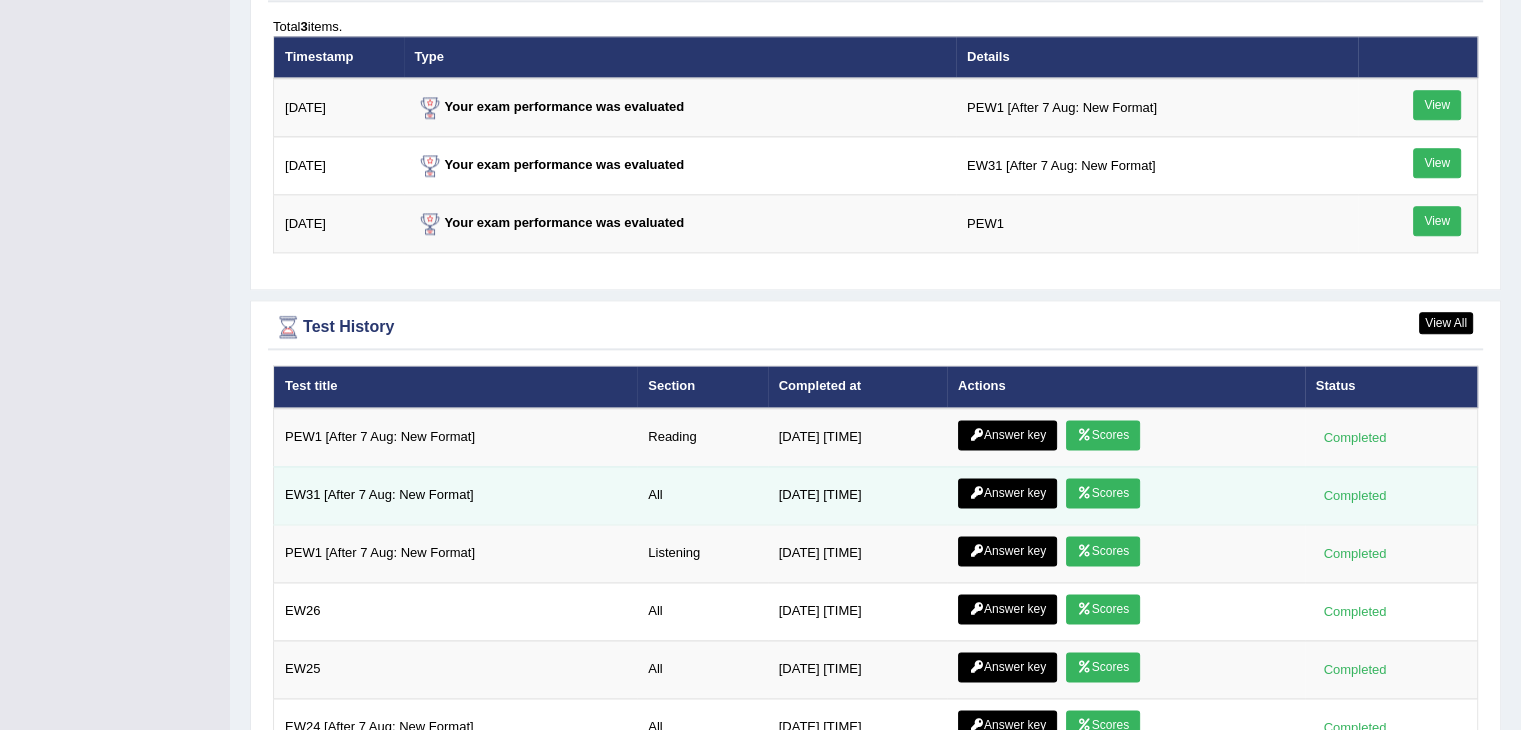 click on "Answer key" at bounding box center [1007, 493] 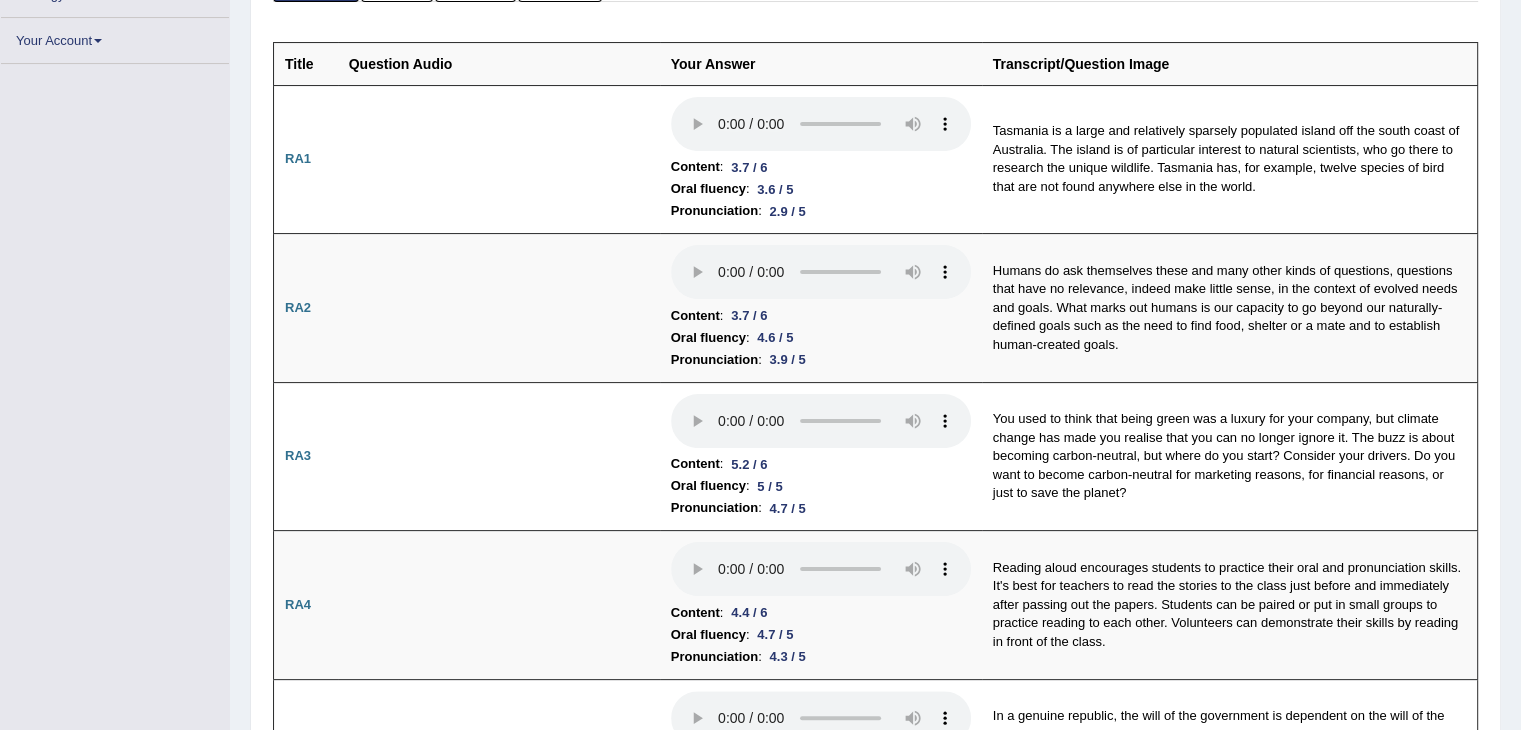 scroll, scrollTop: 0, scrollLeft: 0, axis: both 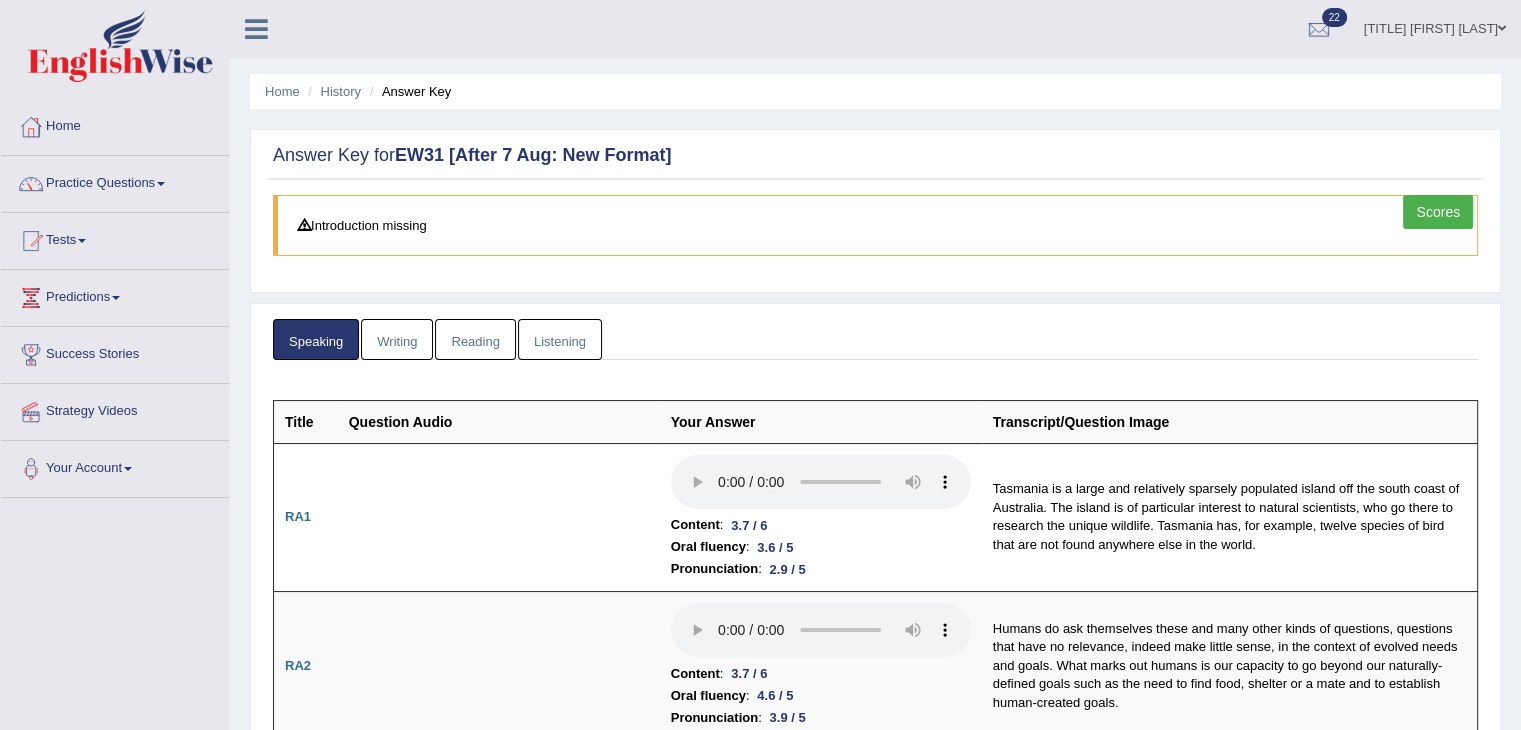 click on "Reading" at bounding box center (475, 339) 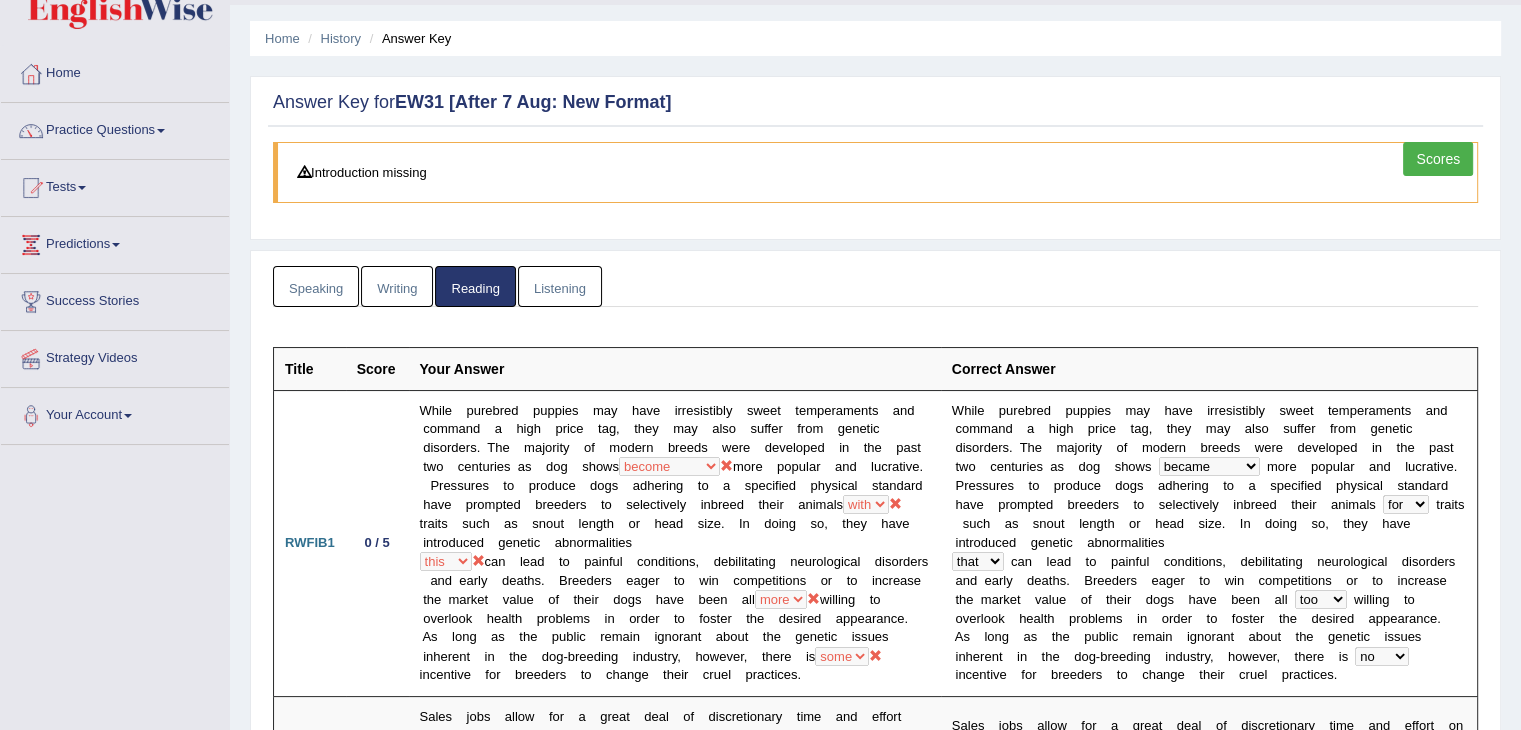 scroll, scrollTop: 0, scrollLeft: 0, axis: both 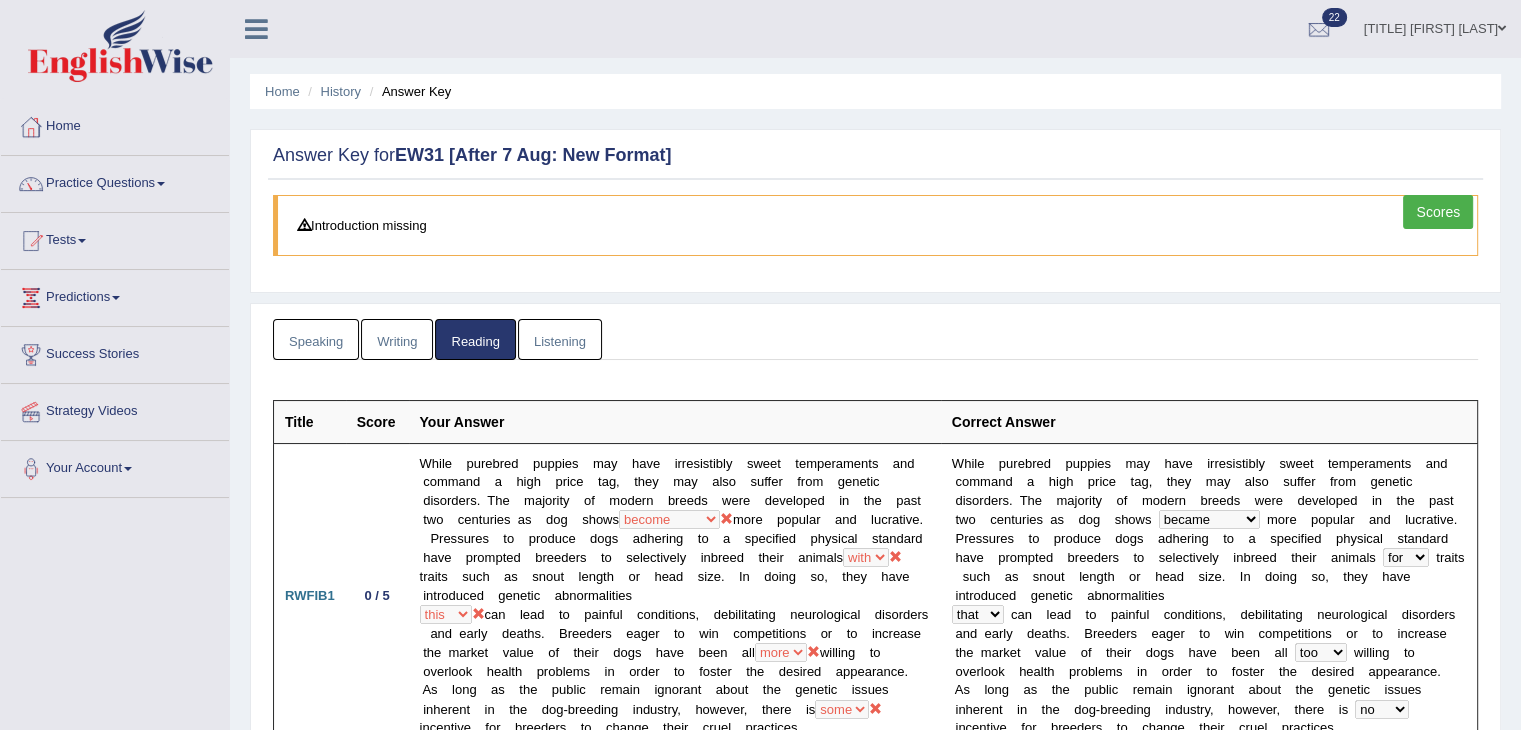 click on "Scores" at bounding box center [1438, 212] 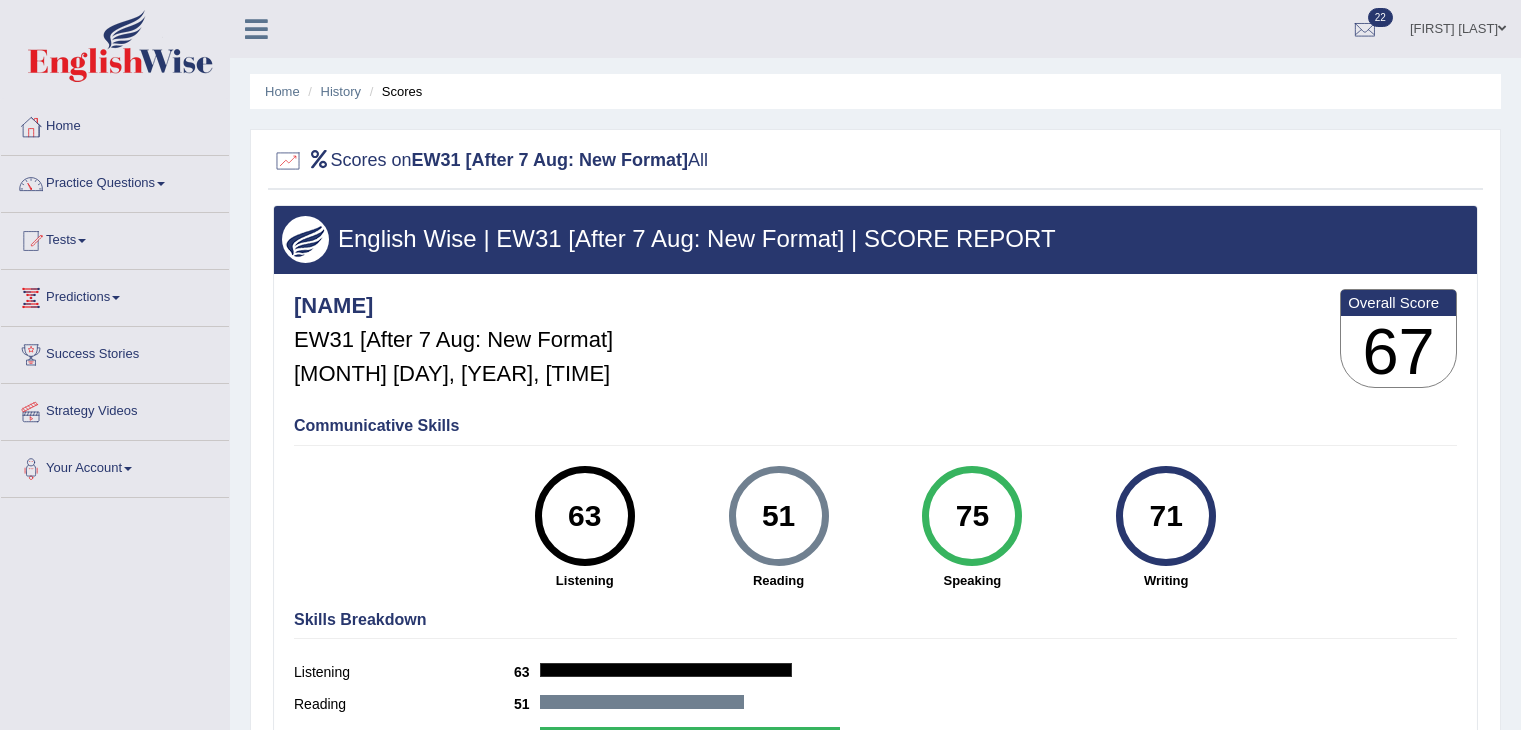 scroll, scrollTop: 0, scrollLeft: 0, axis: both 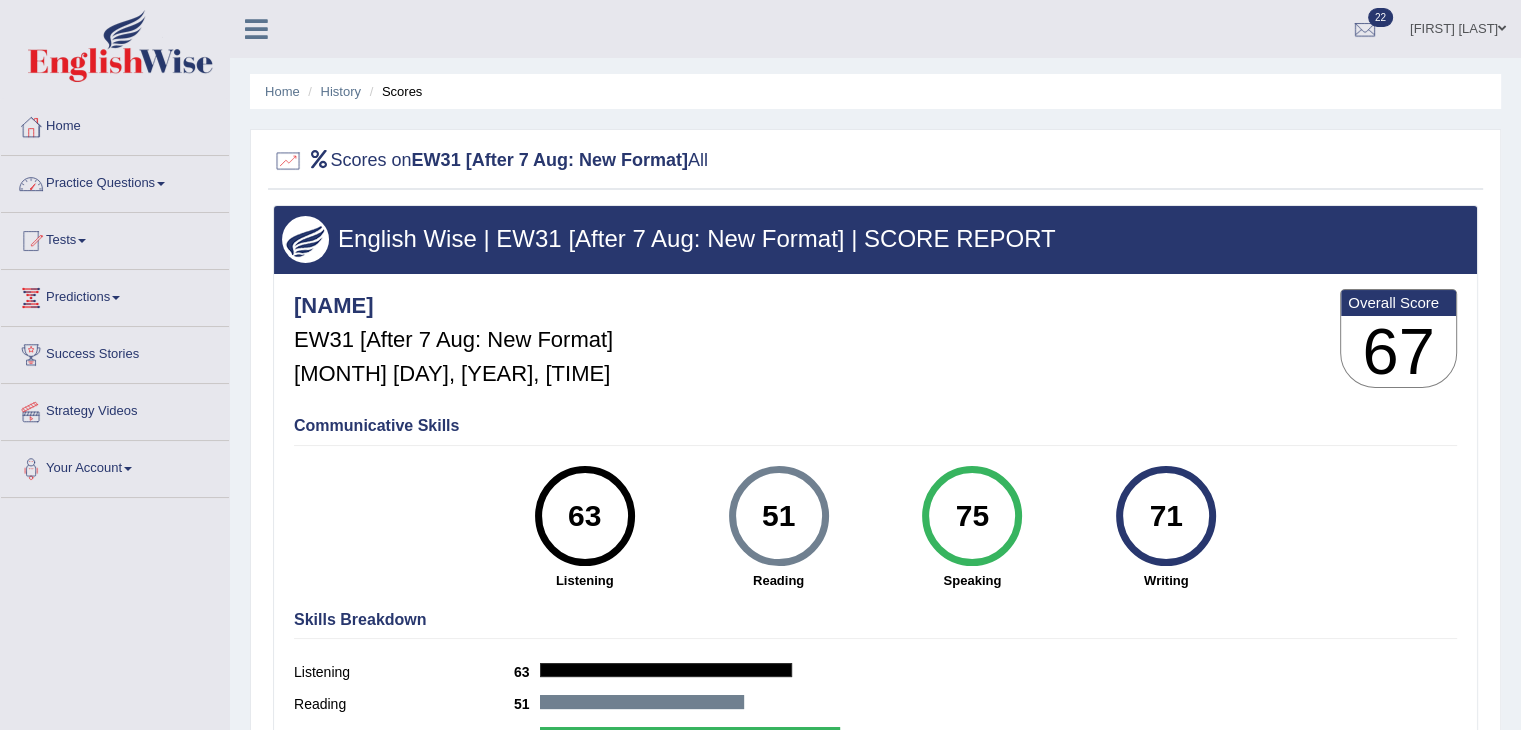 click on "[FIRST] [LAST]" at bounding box center (1458, 26) 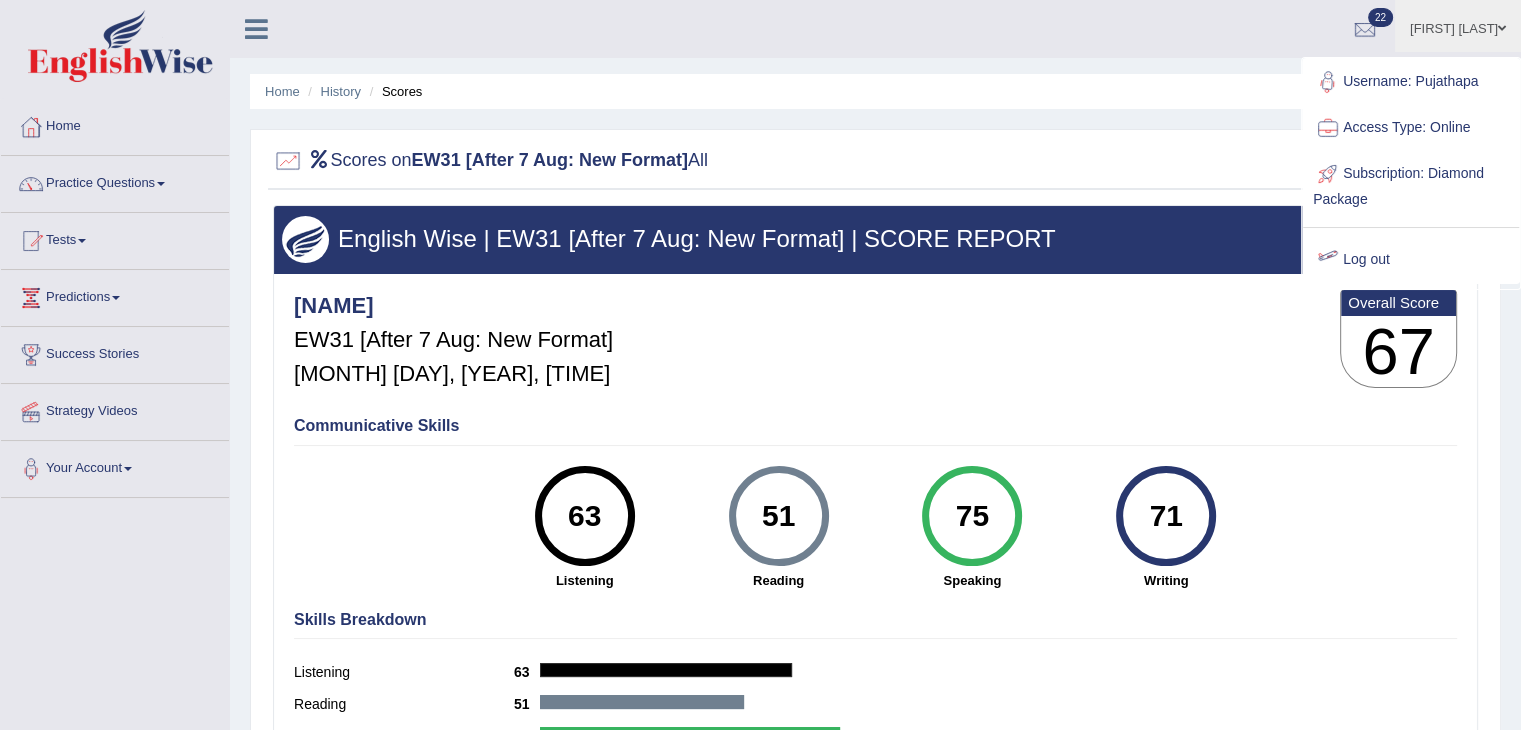 click on "Log out" at bounding box center (1411, 260) 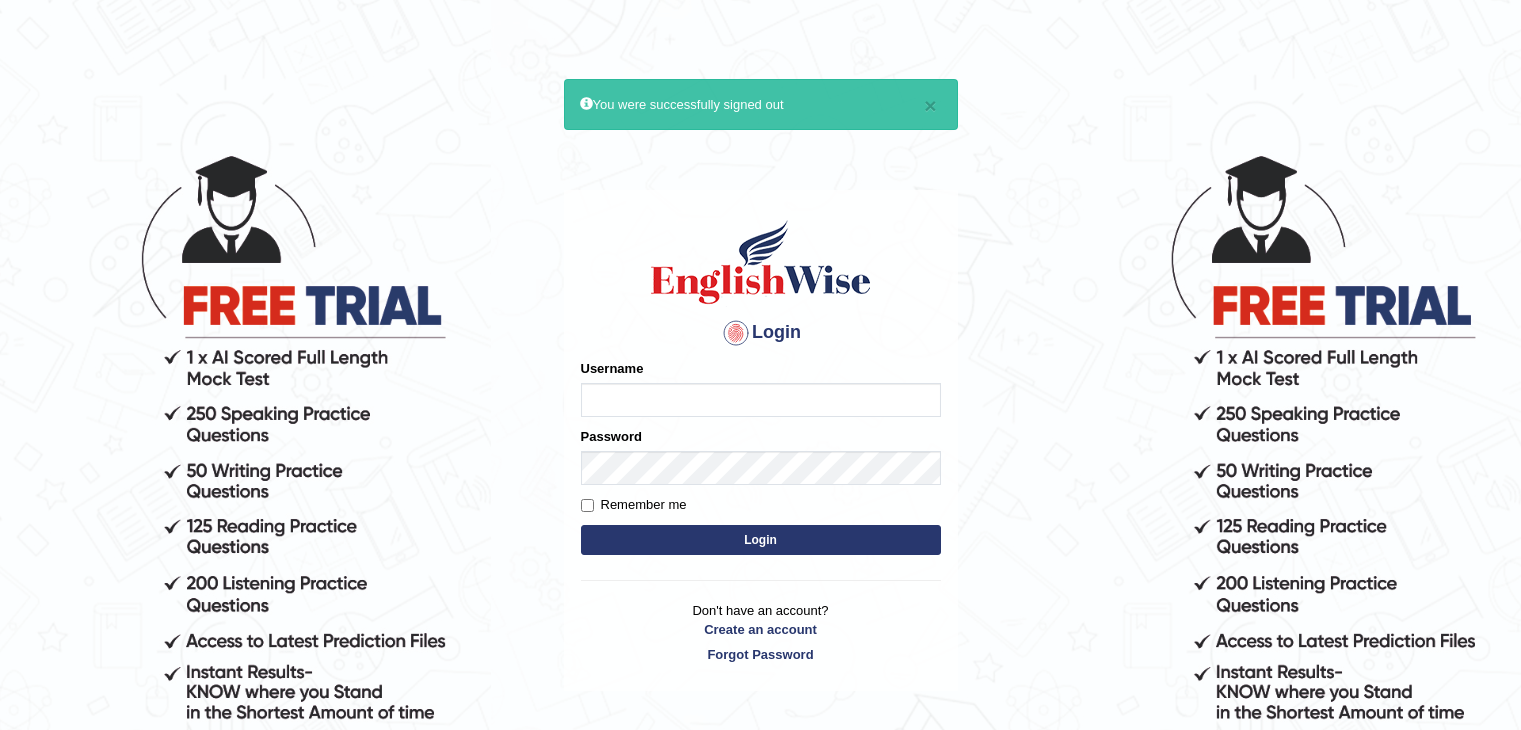 scroll, scrollTop: 0, scrollLeft: 0, axis: both 